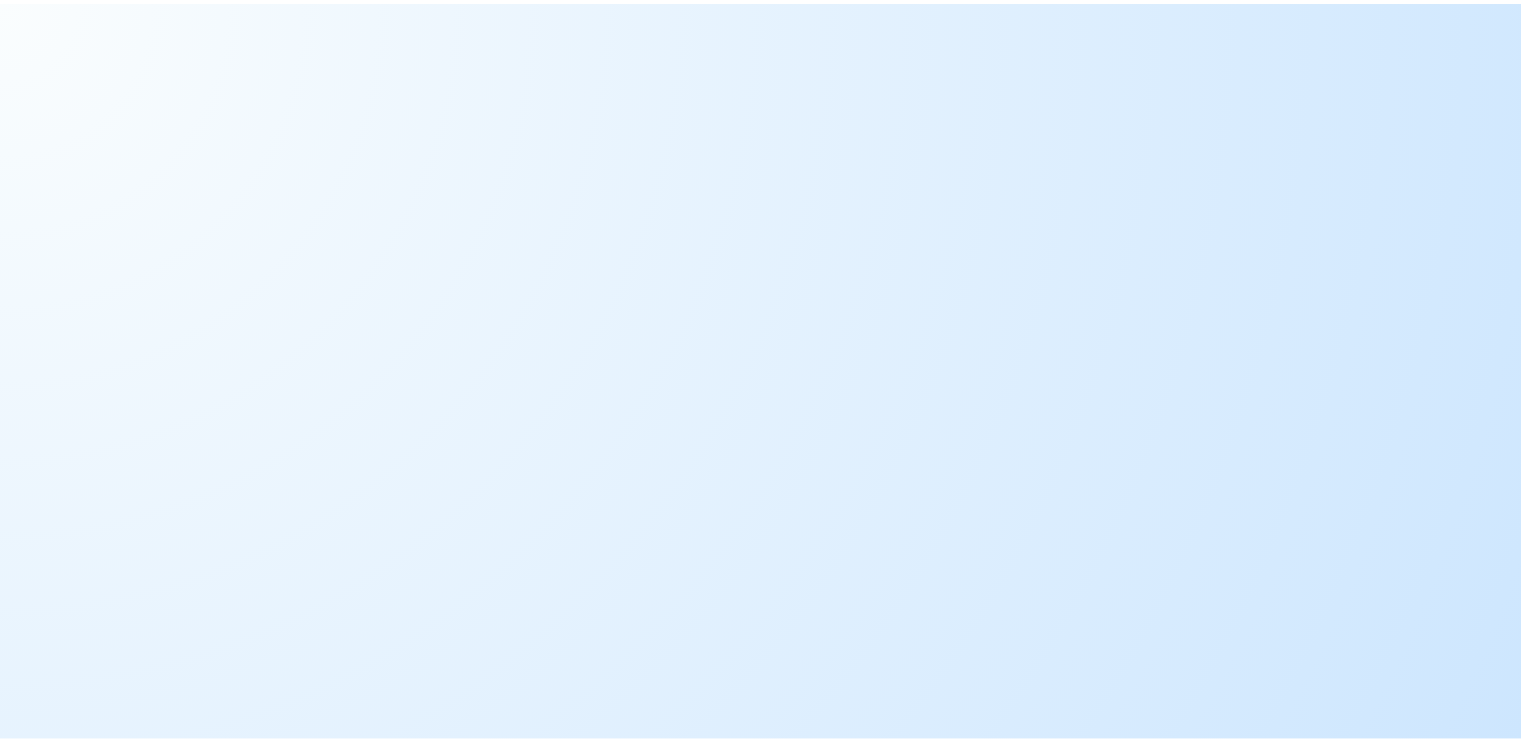 scroll, scrollTop: 0, scrollLeft: 0, axis: both 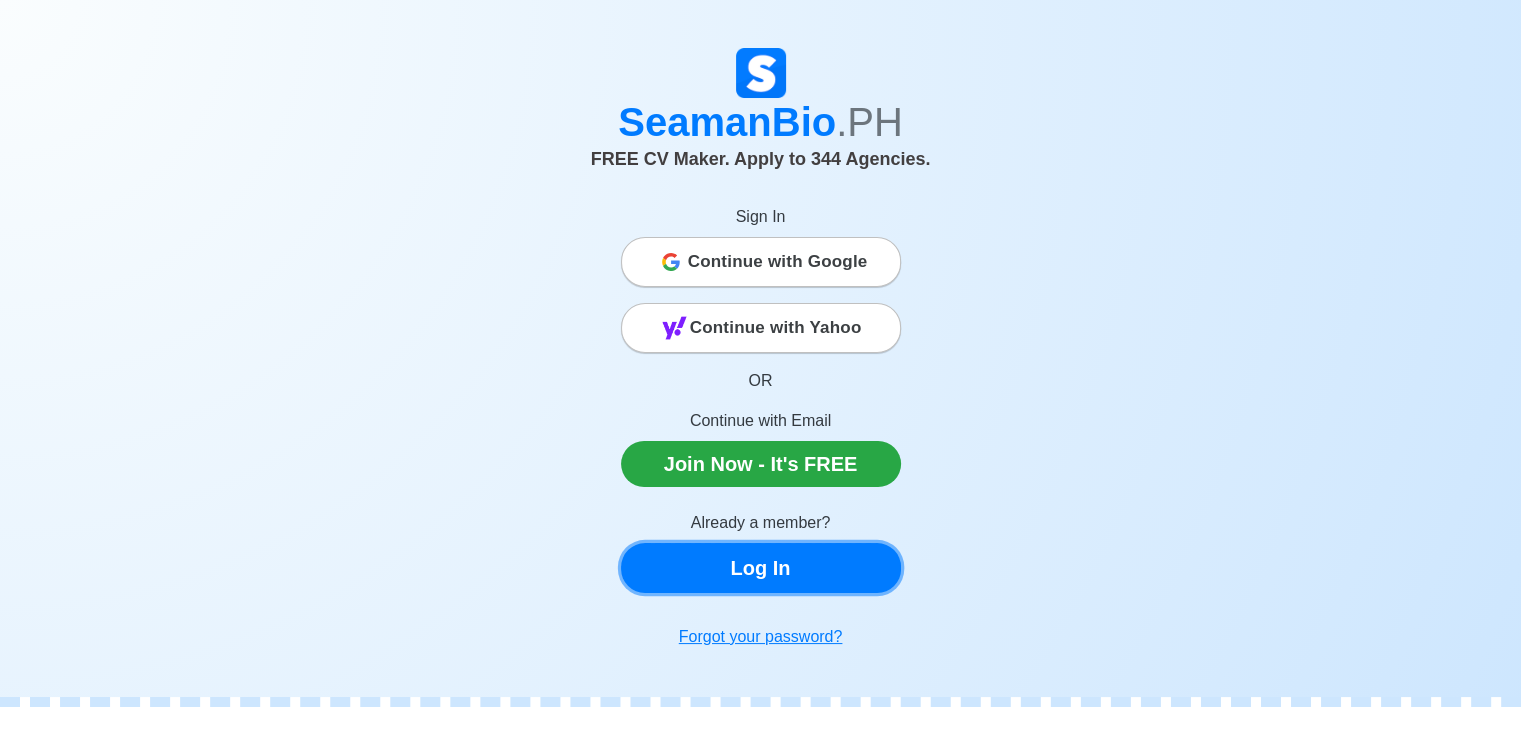 click on "Log In" at bounding box center (761, 568) 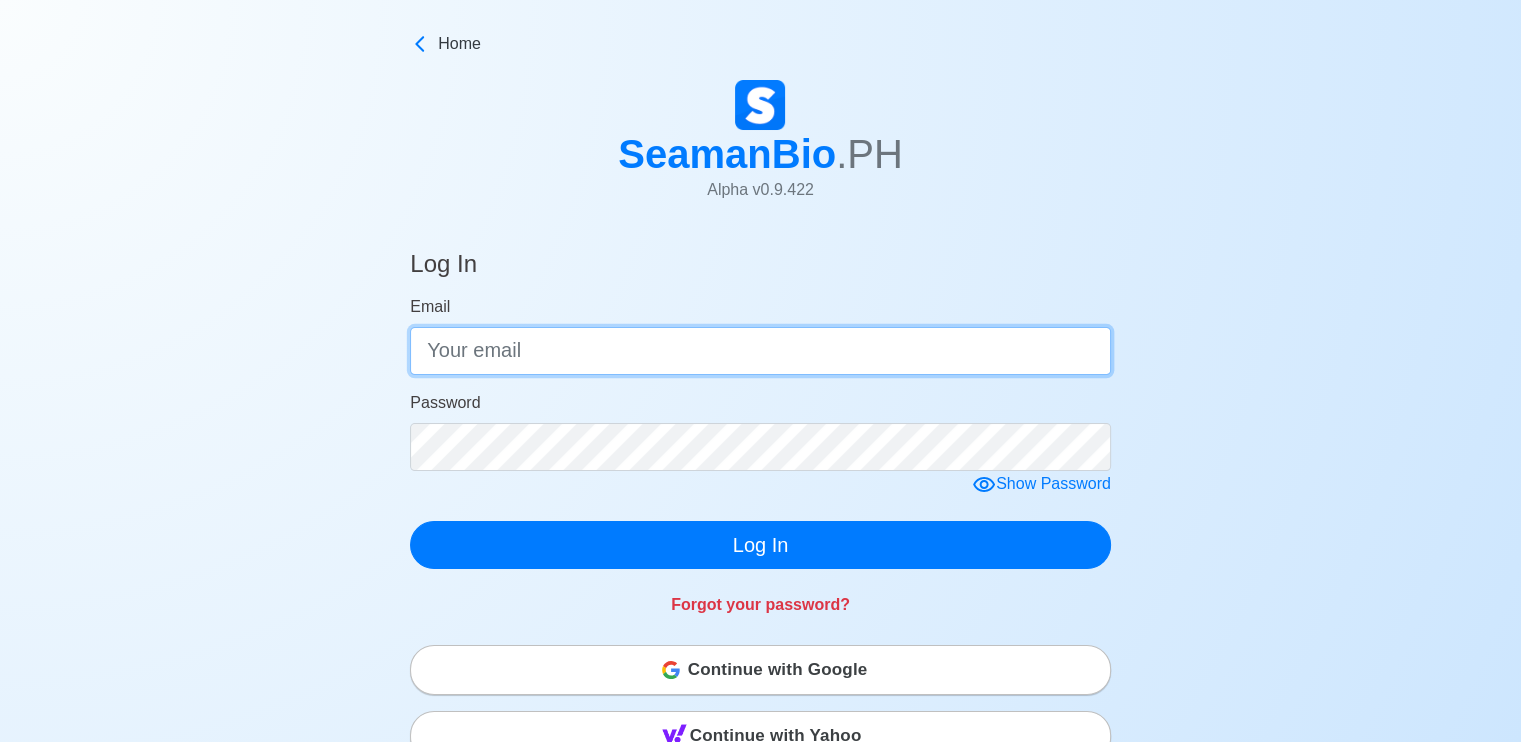 click on "Email" at bounding box center [760, 351] 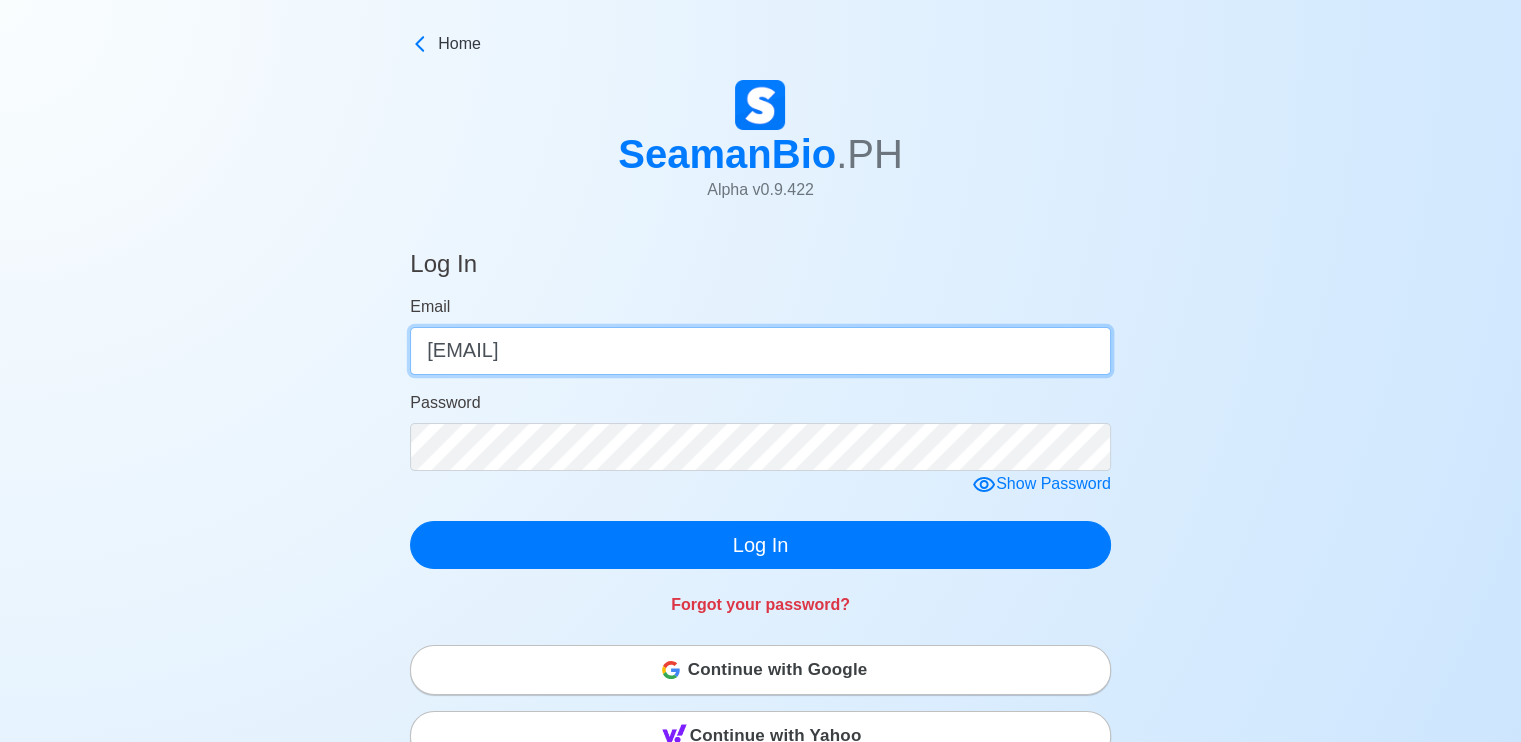 type on "[EMAIL]" 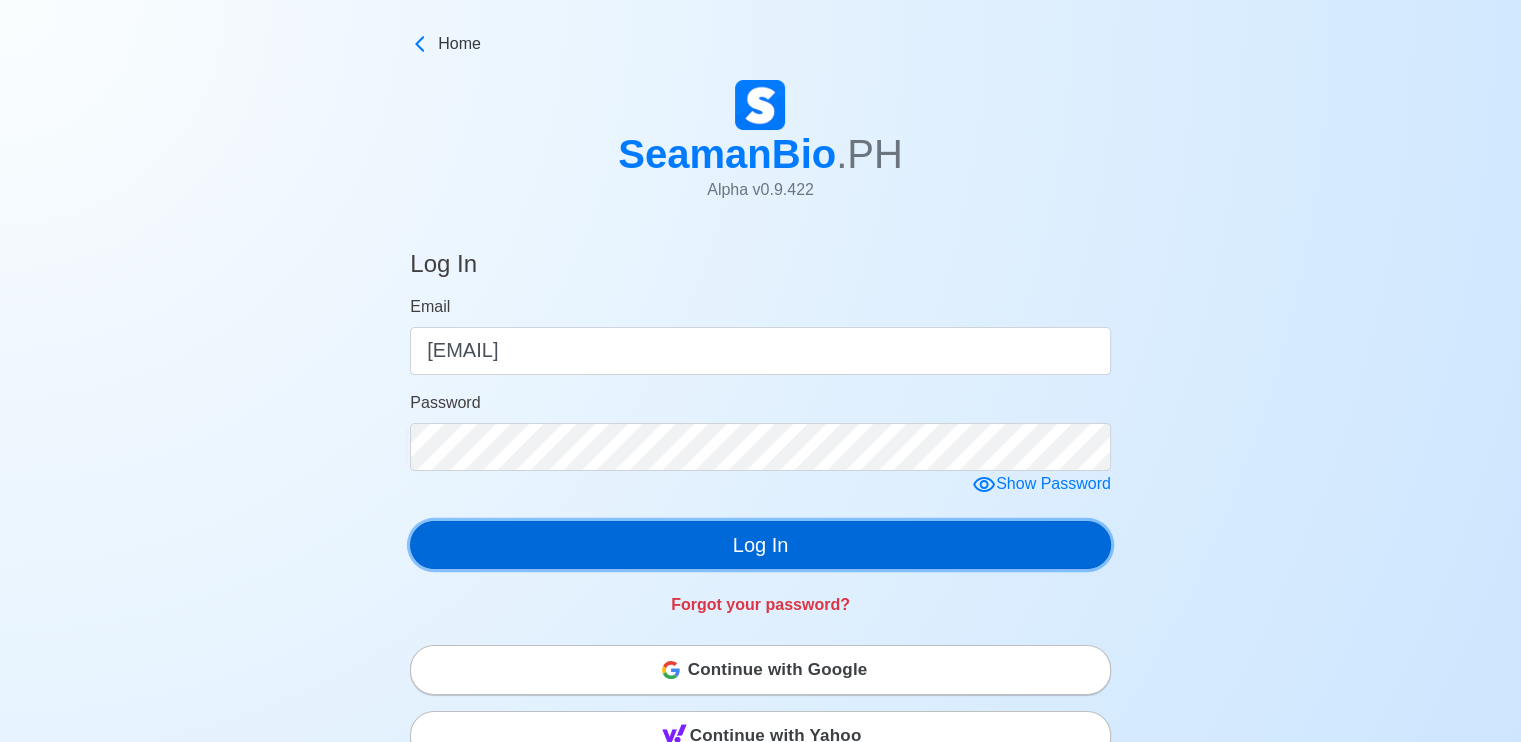 click on "Log In" at bounding box center (760, 545) 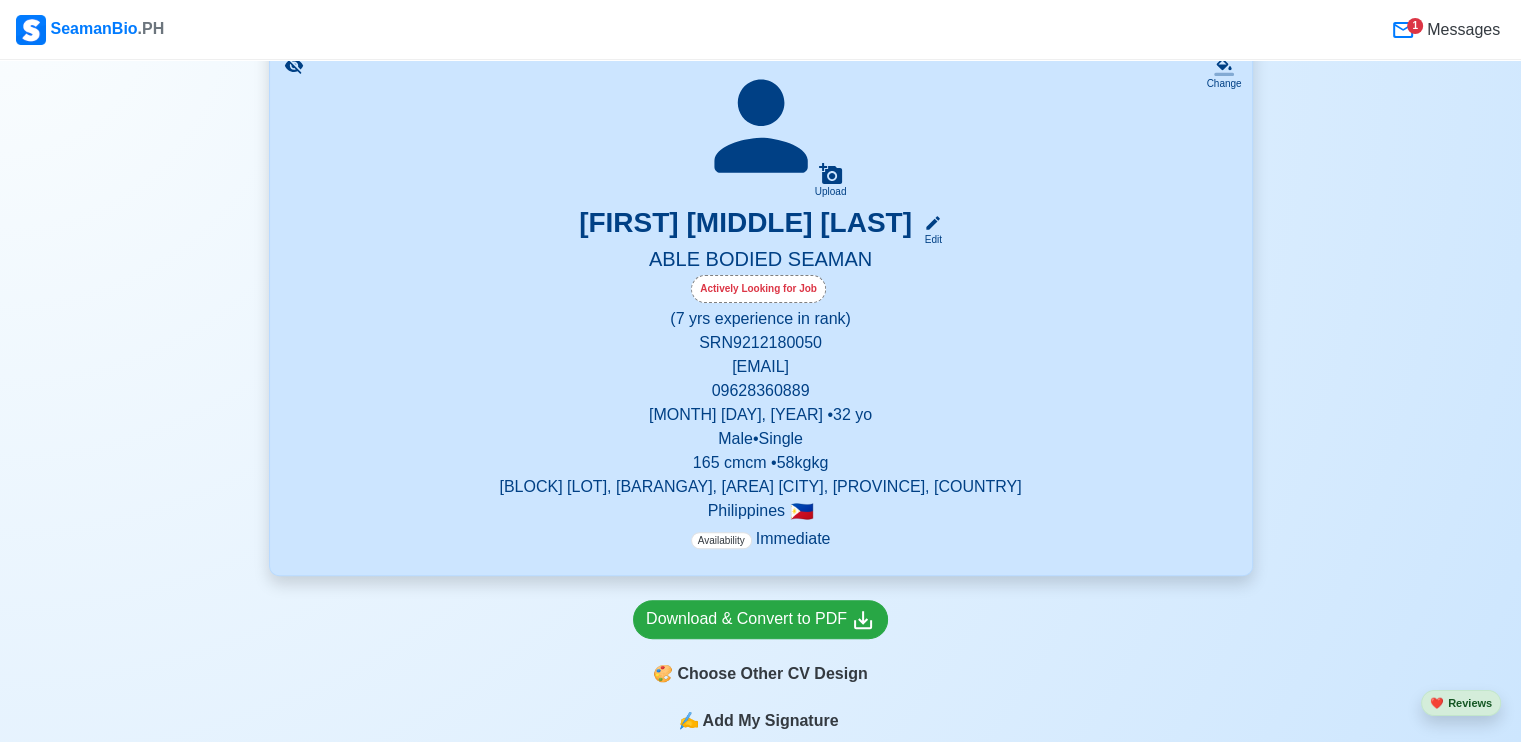 scroll, scrollTop: 400, scrollLeft: 0, axis: vertical 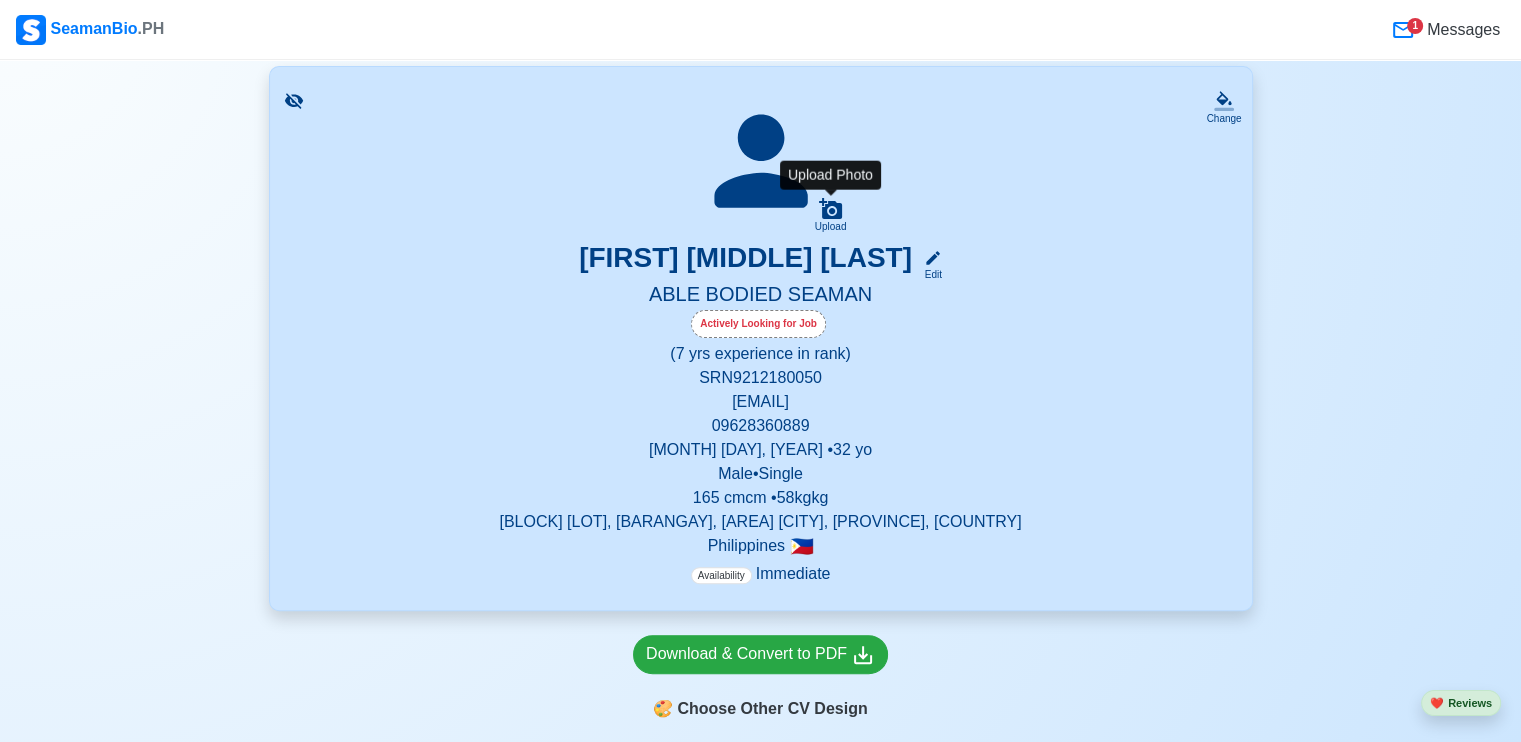 click 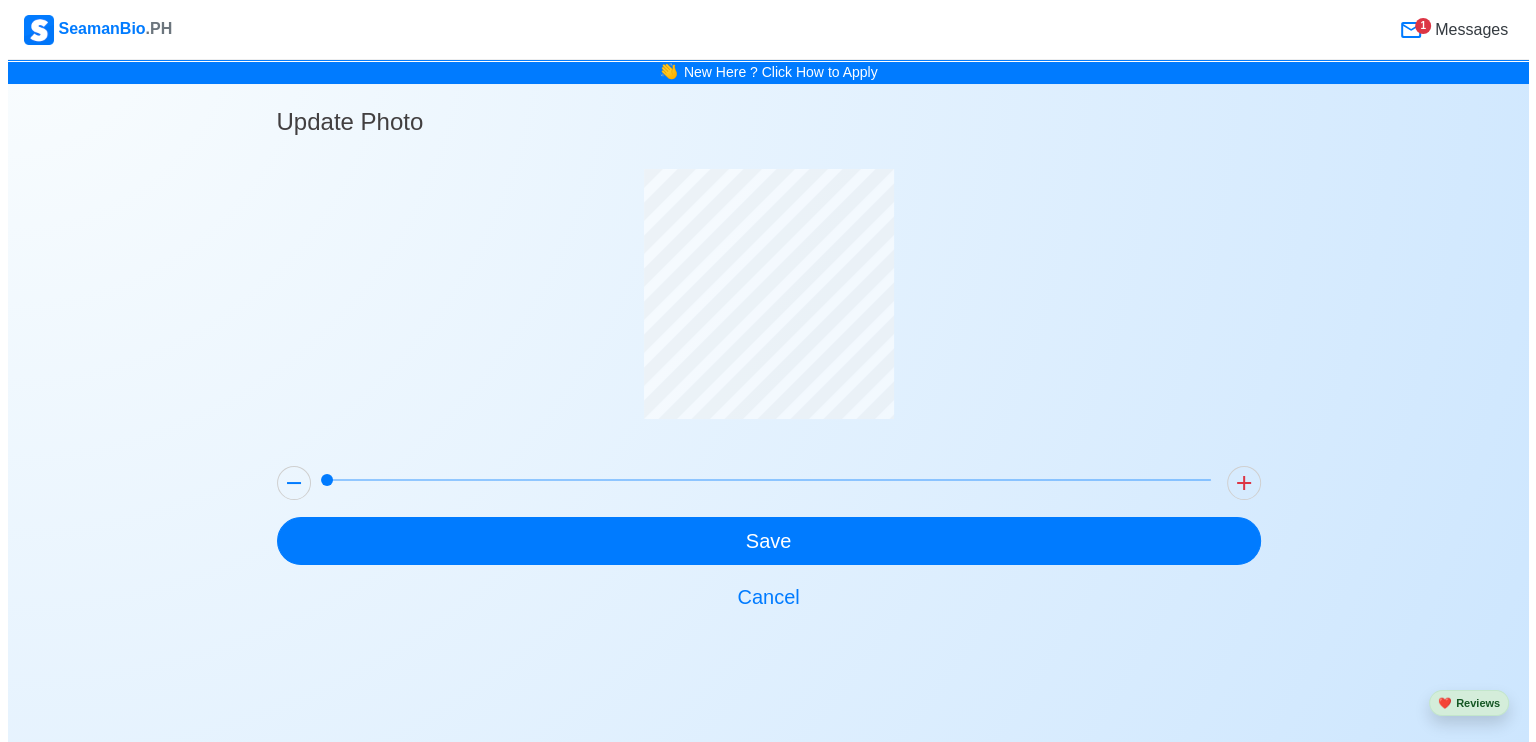 scroll, scrollTop: 0, scrollLeft: 0, axis: both 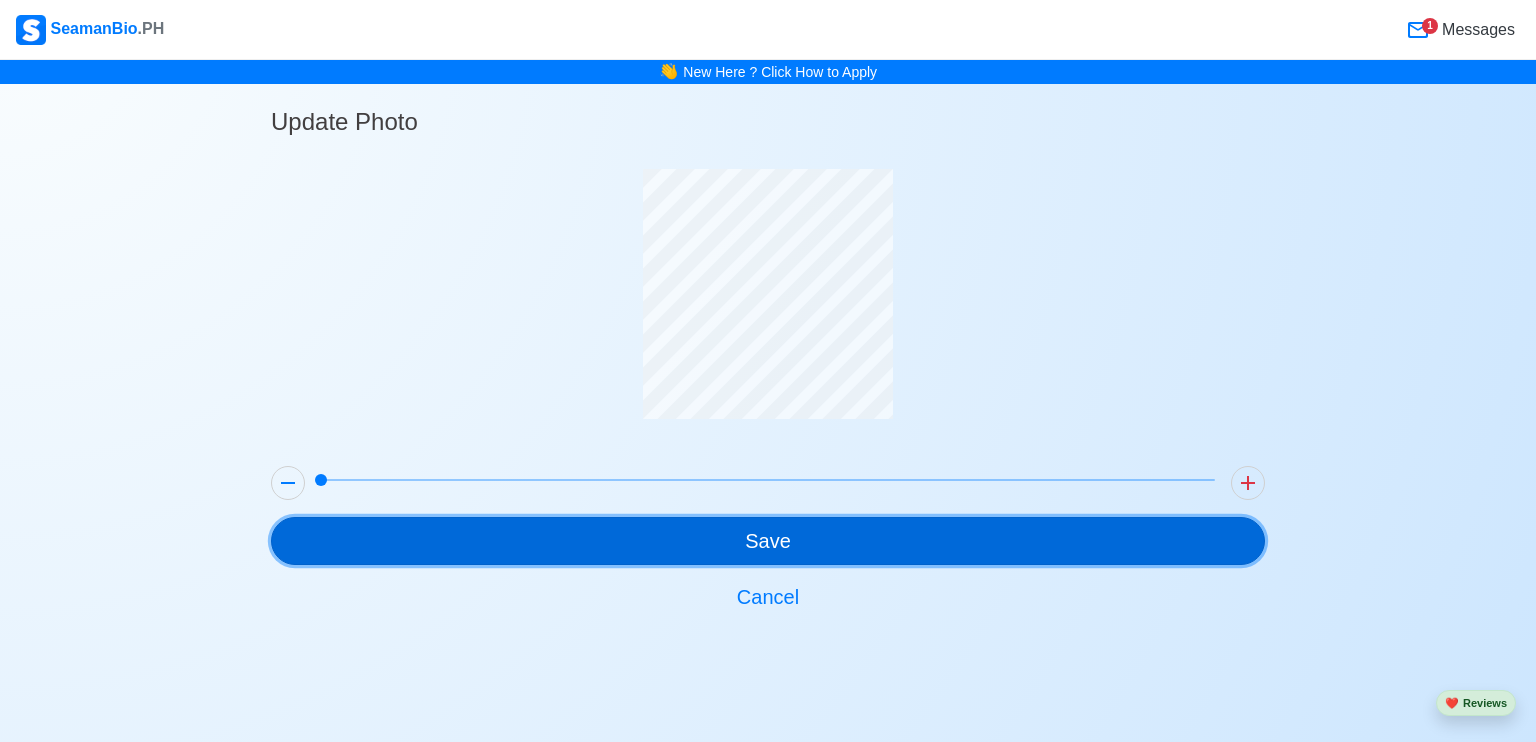 click on "Save" at bounding box center (768, 541) 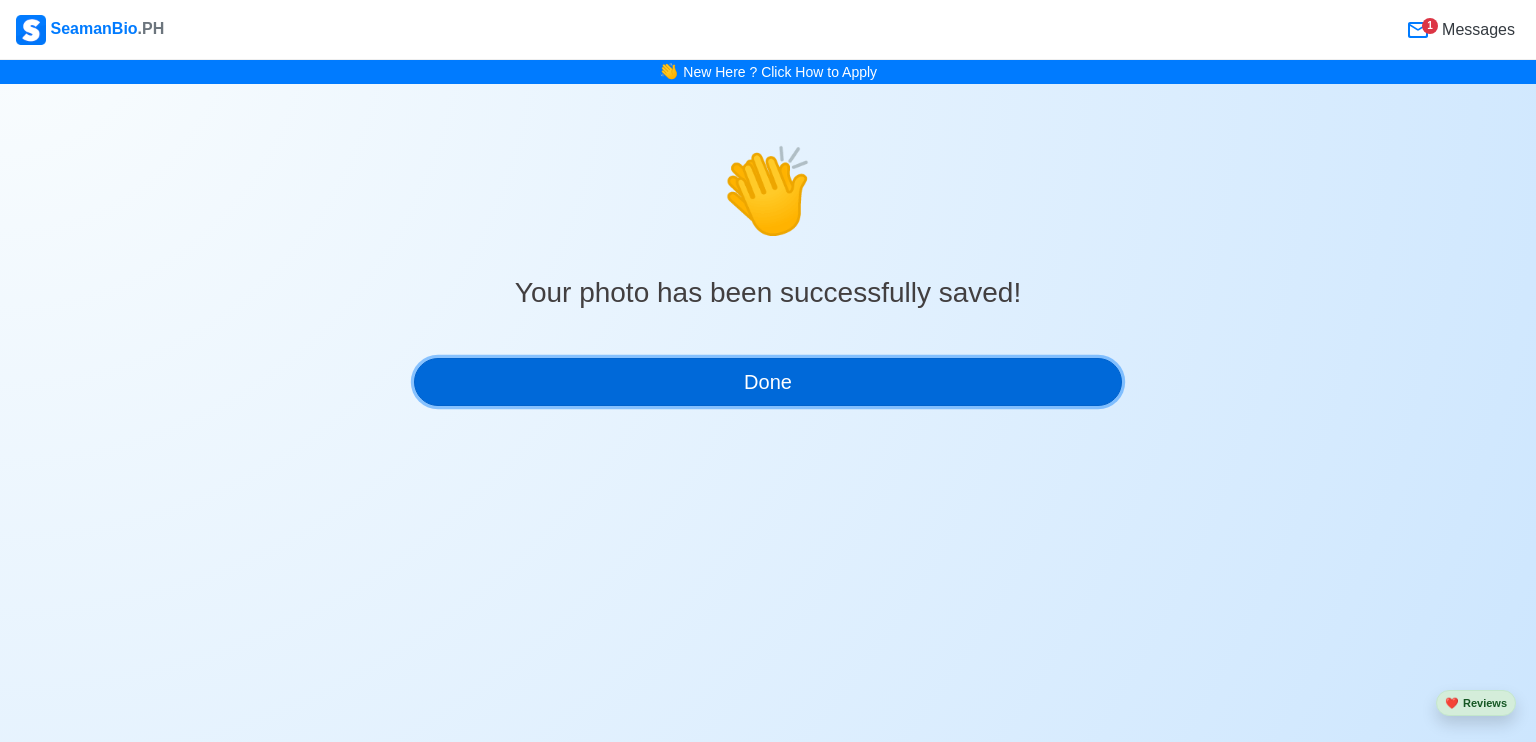 click on "Done" at bounding box center [768, 382] 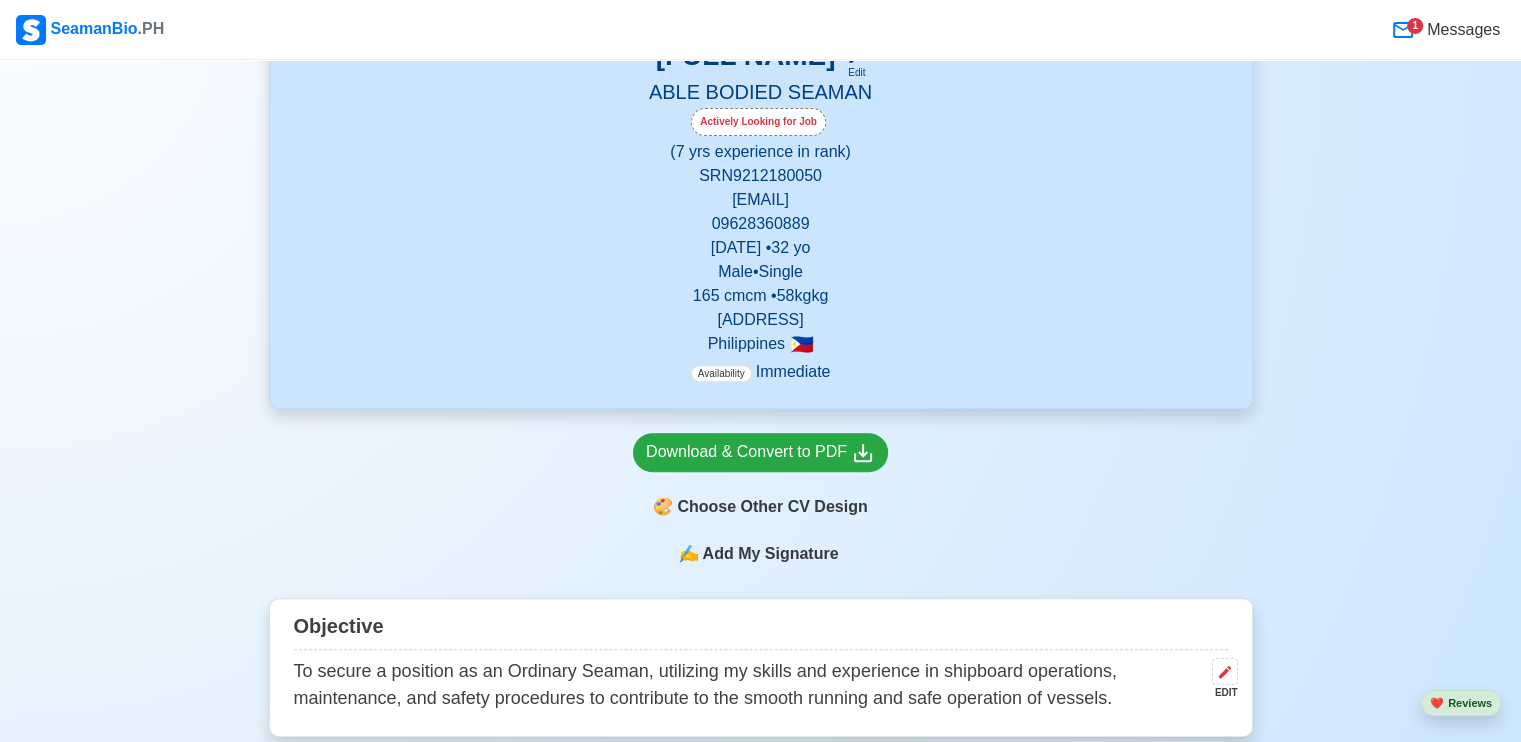 scroll, scrollTop: 0, scrollLeft: 0, axis: both 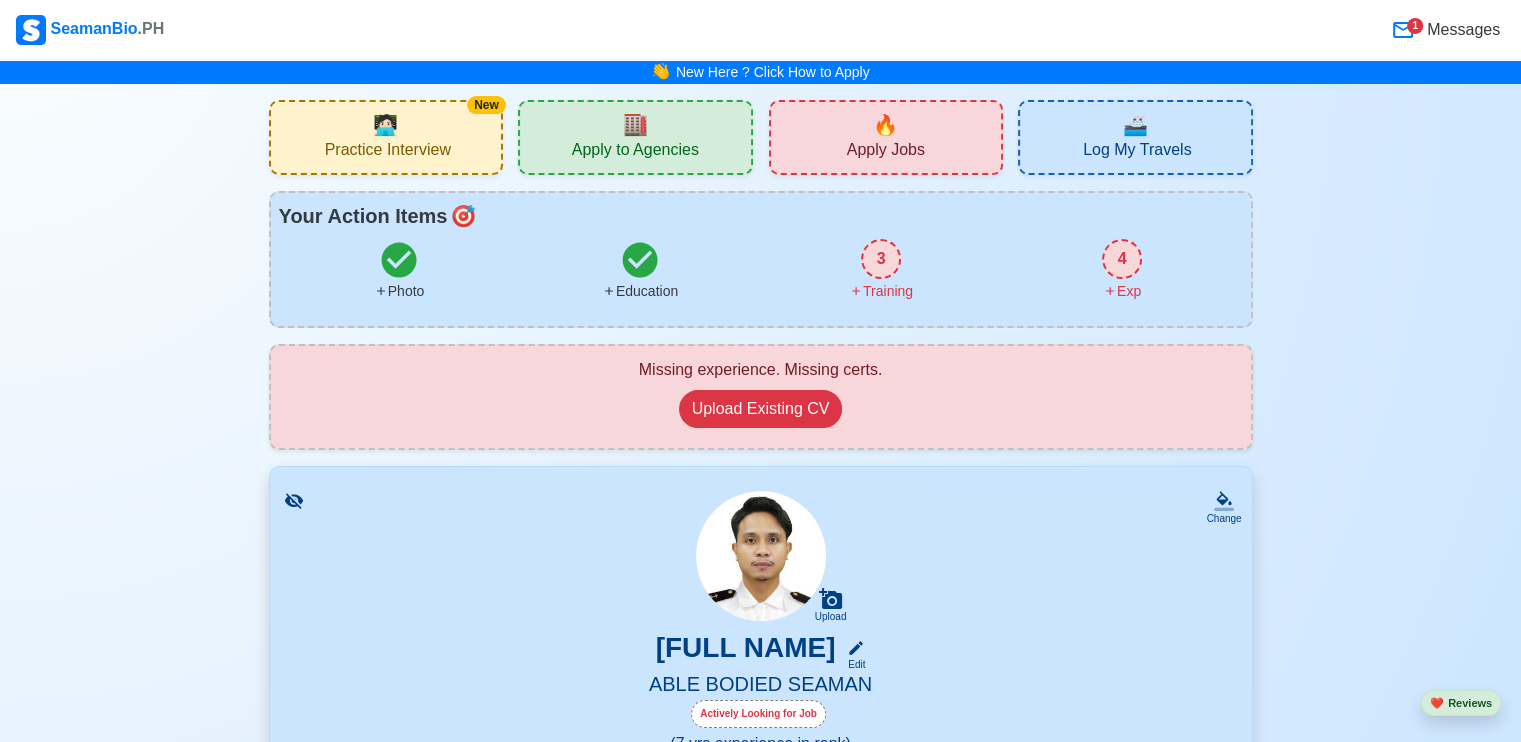 click on "3" at bounding box center (881, 259) 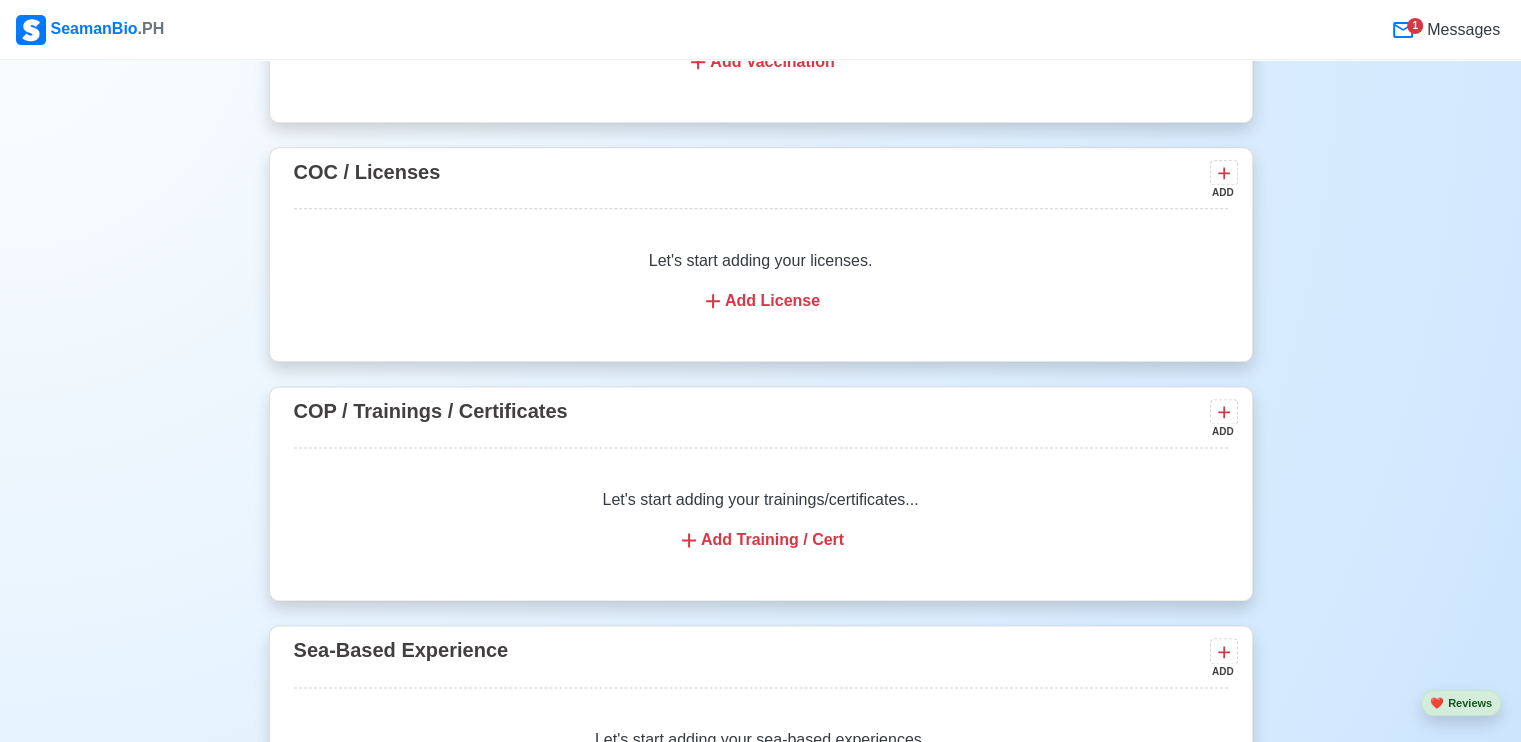 scroll, scrollTop: 2588, scrollLeft: 0, axis: vertical 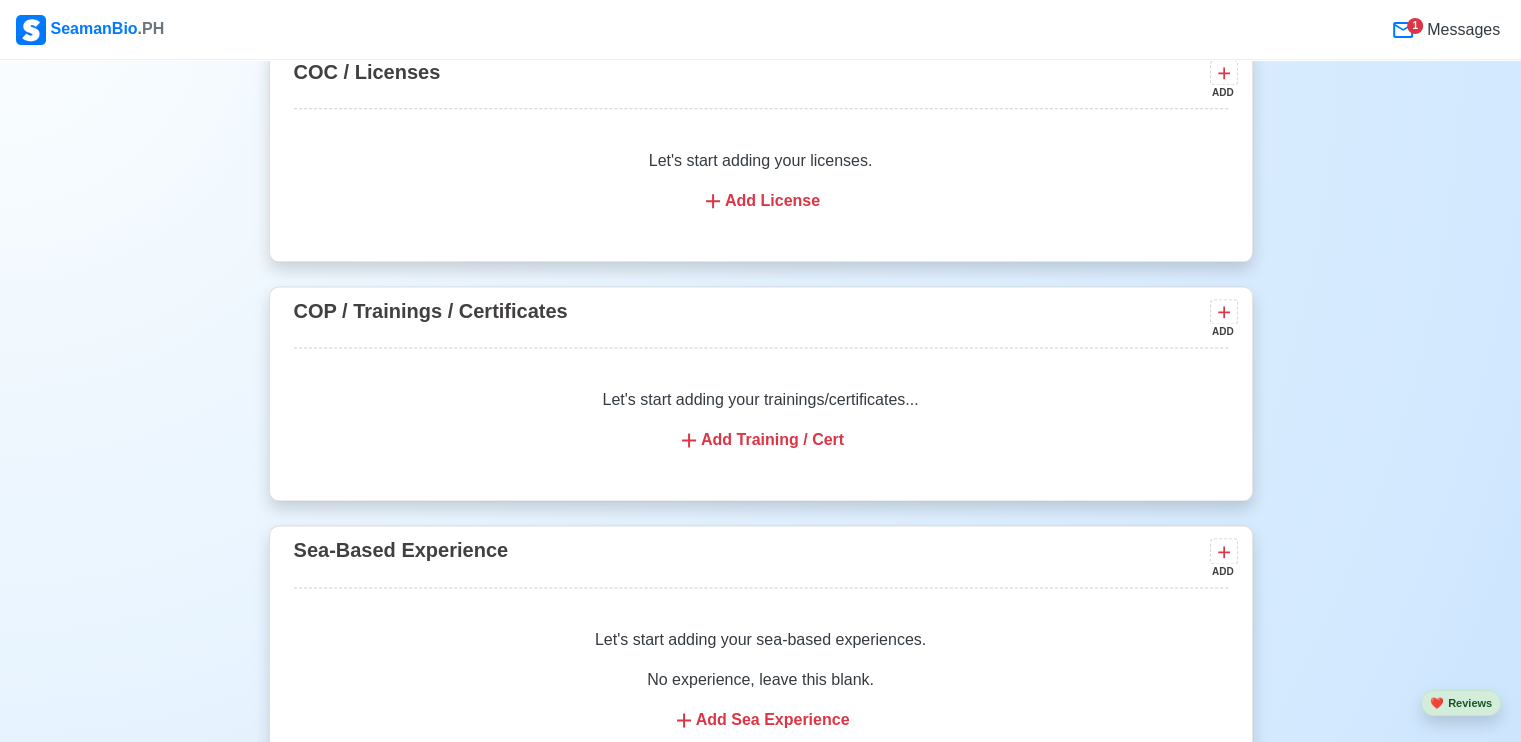 click on "Add Training / Cert" at bounding box center (761, 440) 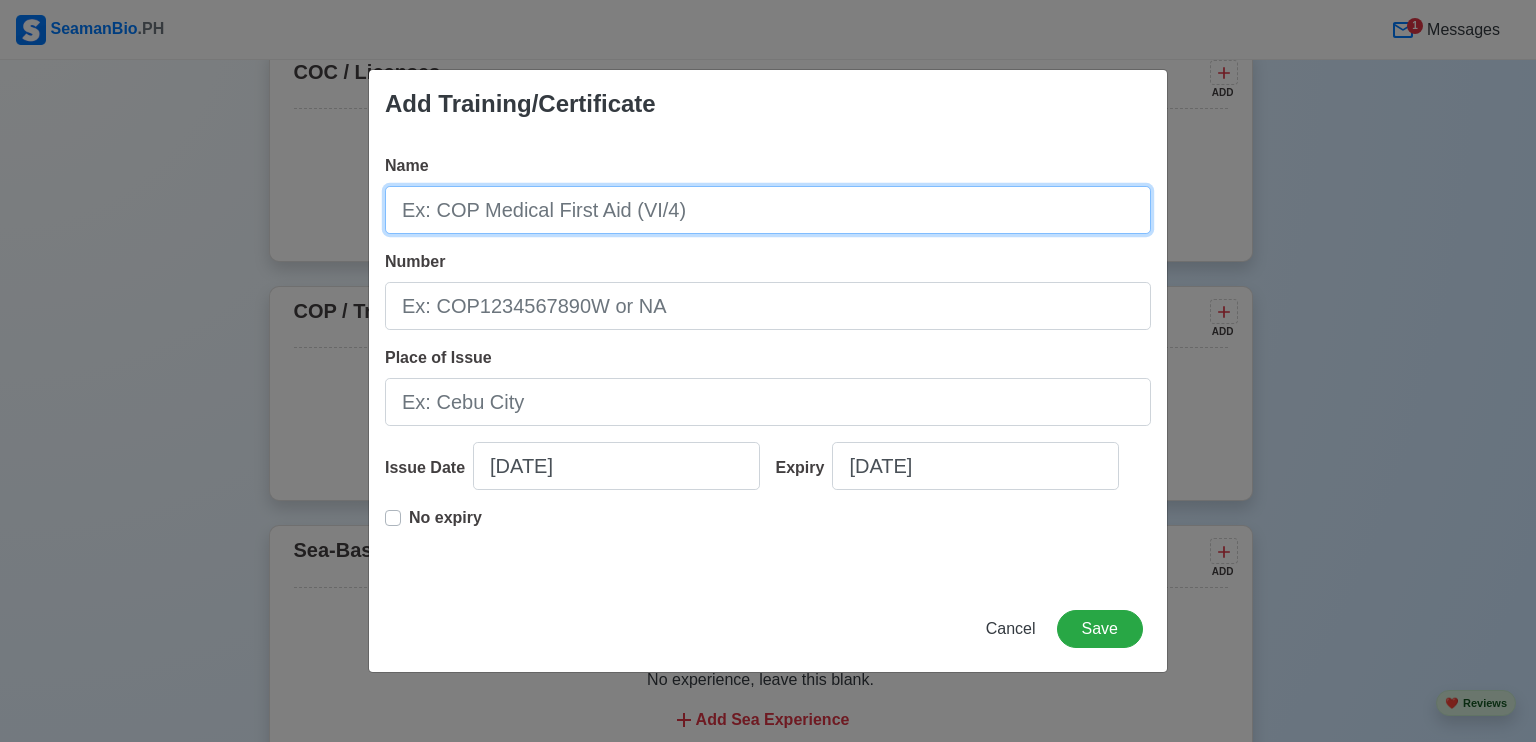 click on "Name" at bounding box center [768, 210] 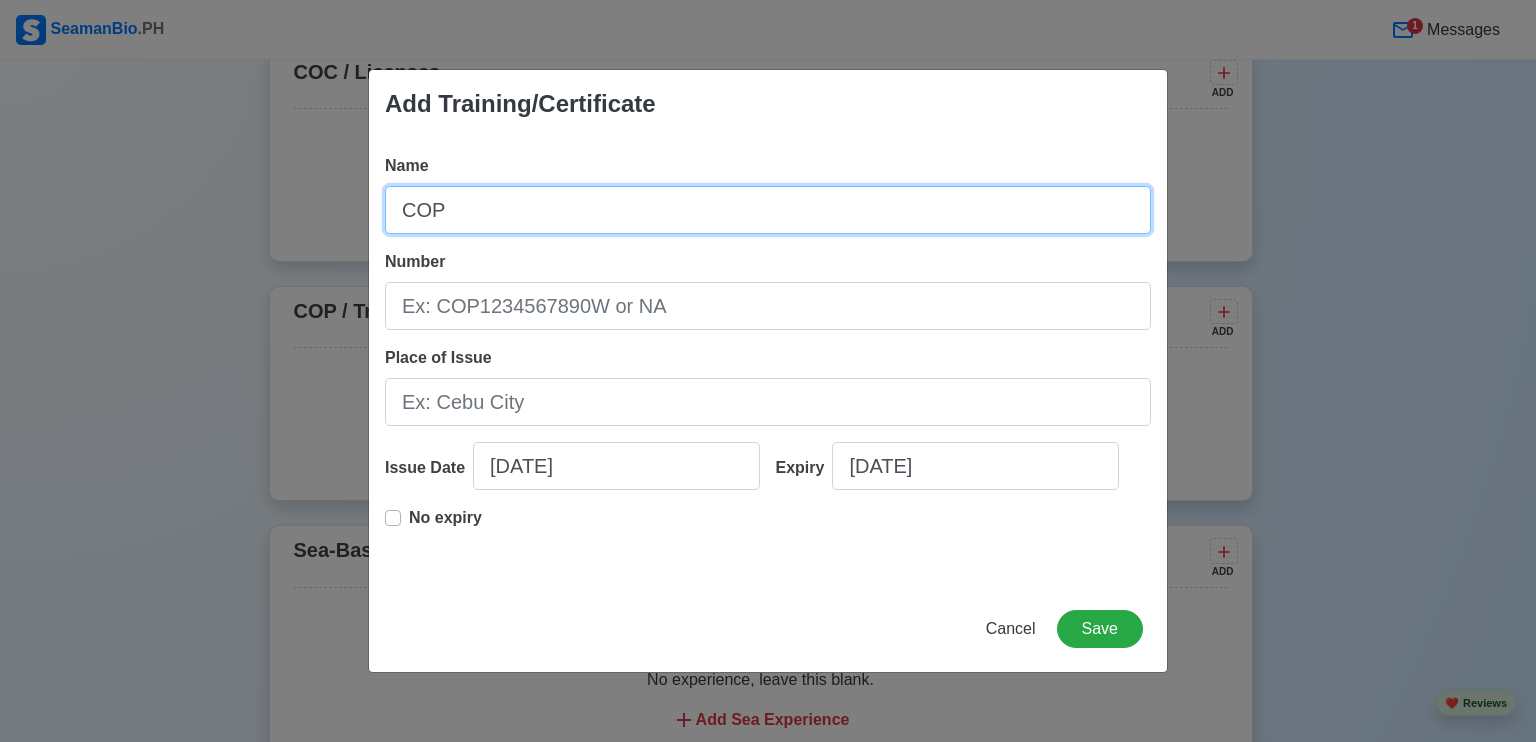 type on "COP" 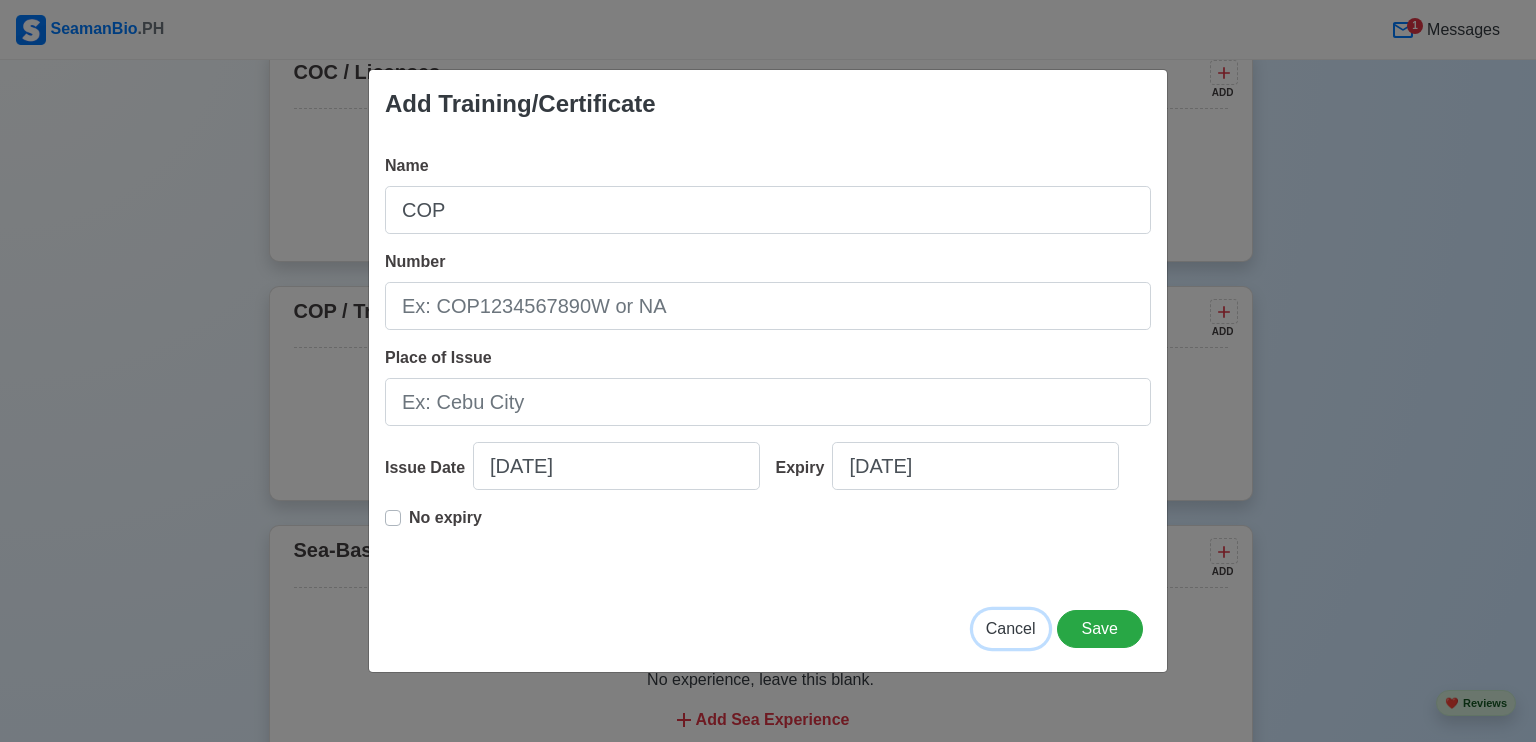 click on "Cancel" at bounding box center (1011, 628) 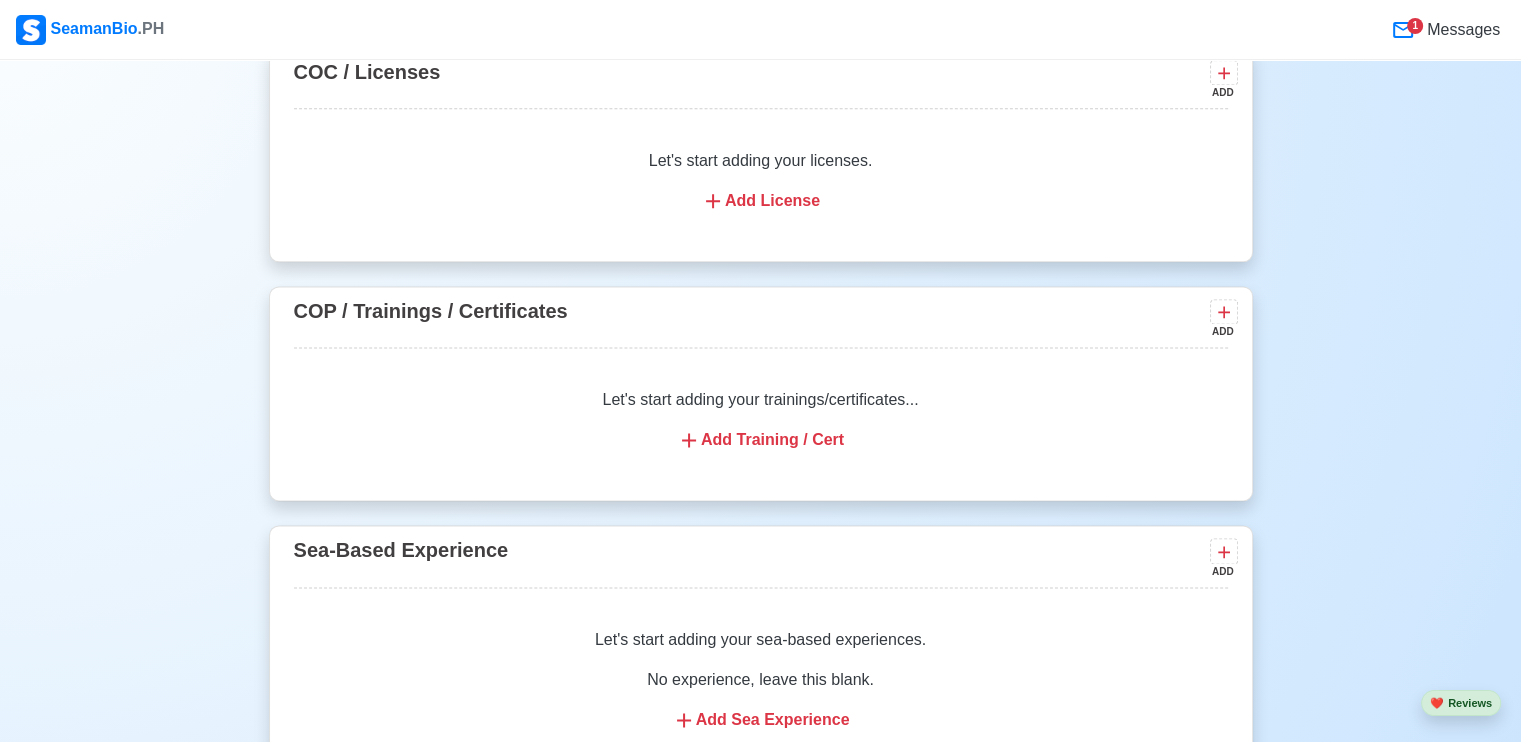 click on "Let's start adding your trainings/certificates...  Add Training / Cert" at bounding box center [761, 420] 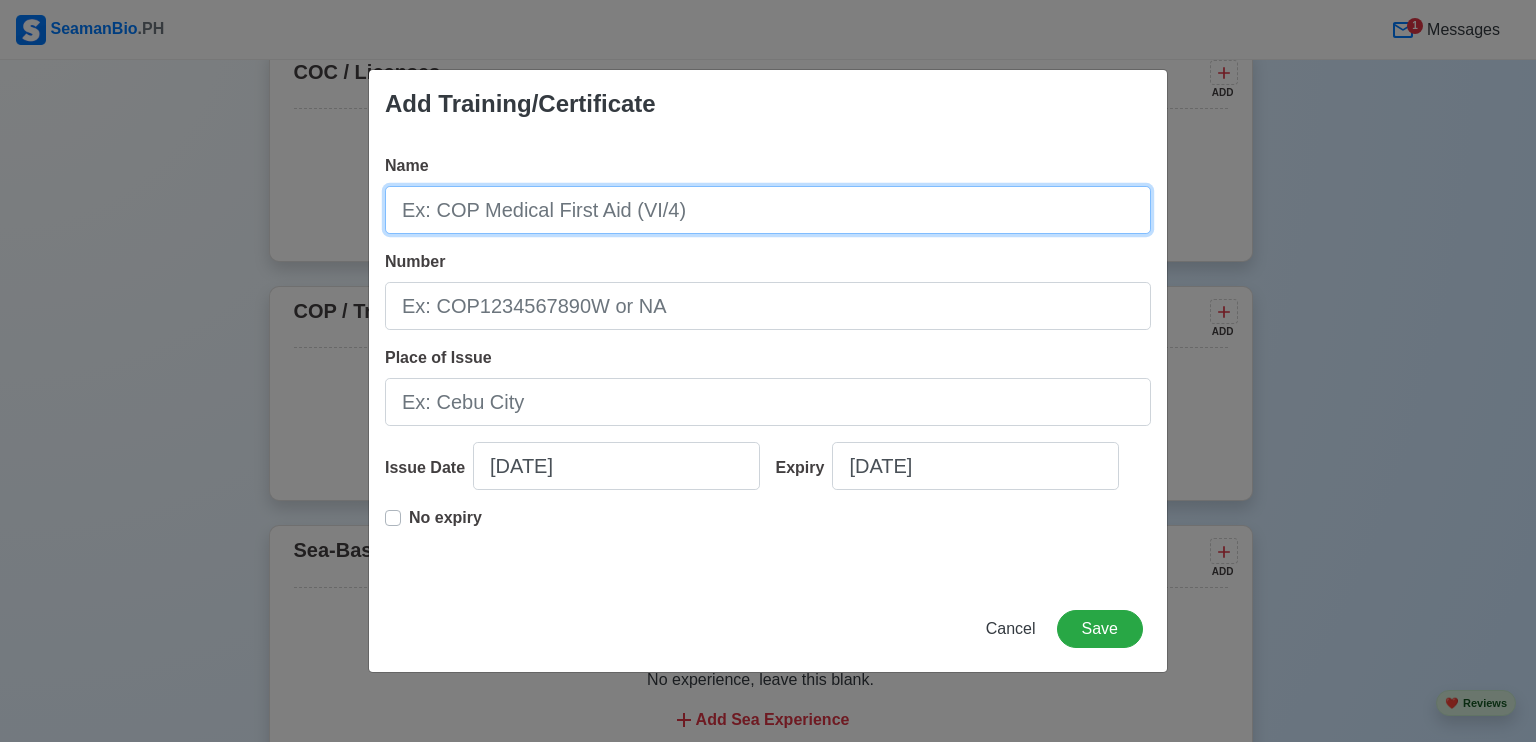 click on "Name" at bounding box center (768, 210) 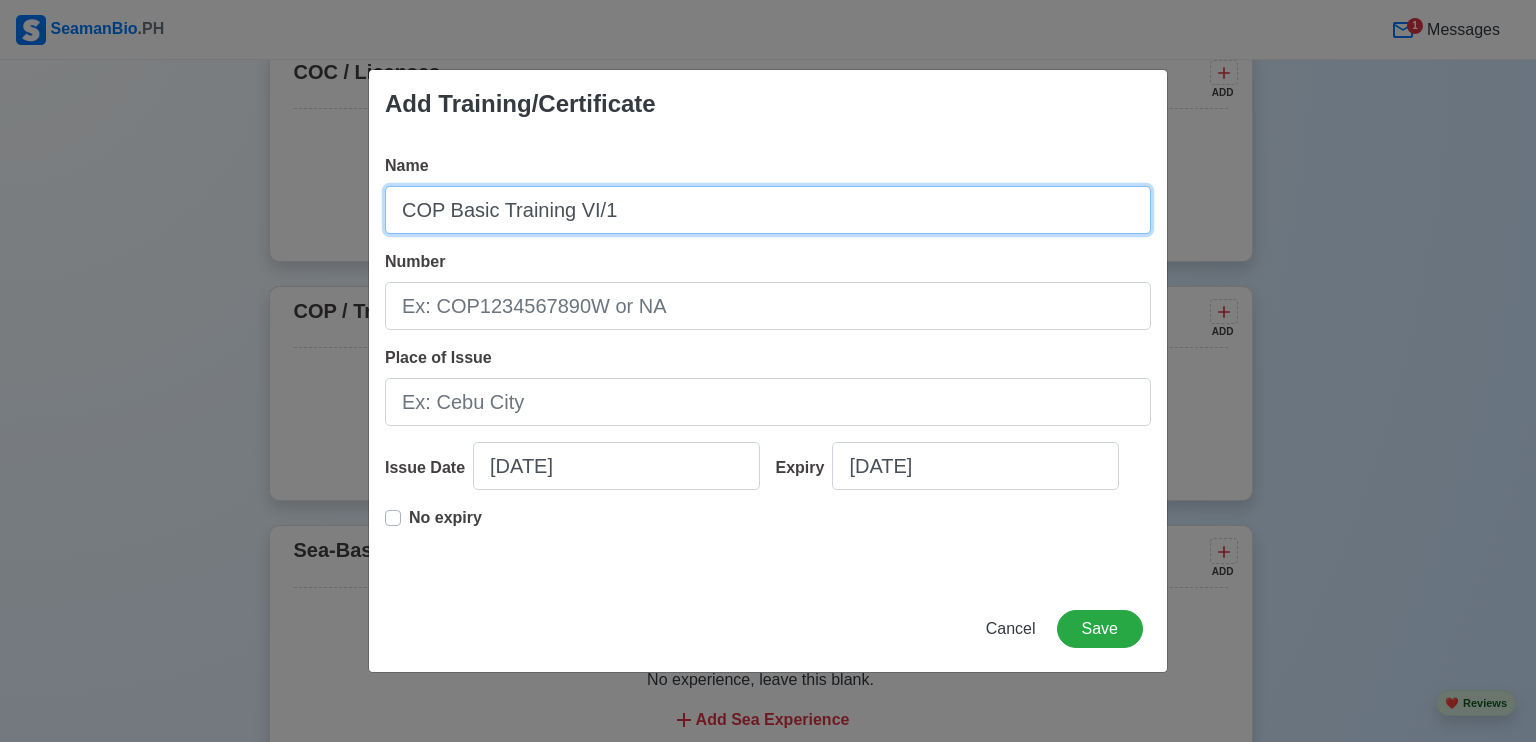 type on "COP Basic Training VI/1" 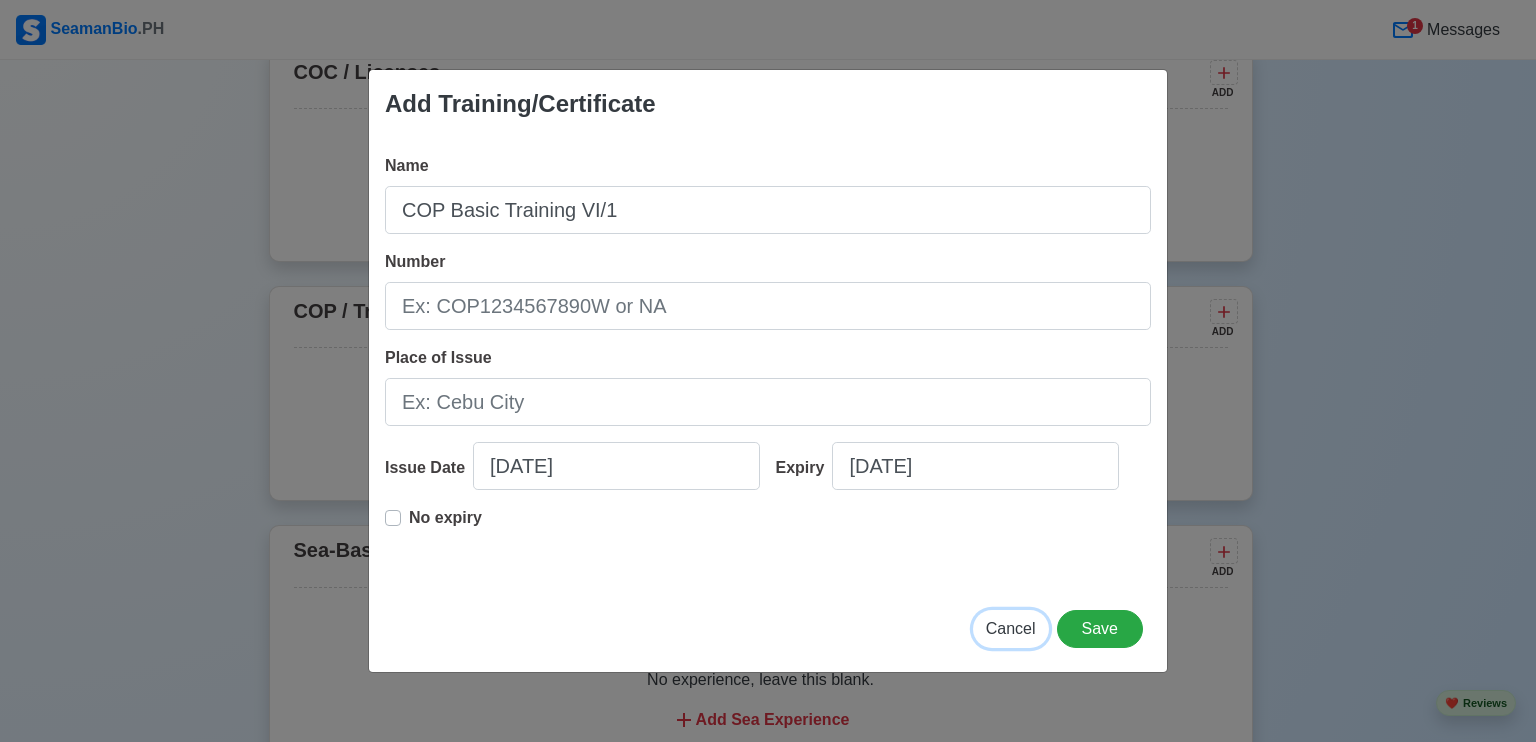 click on "Cancel" at bounding box center (1011, 628) 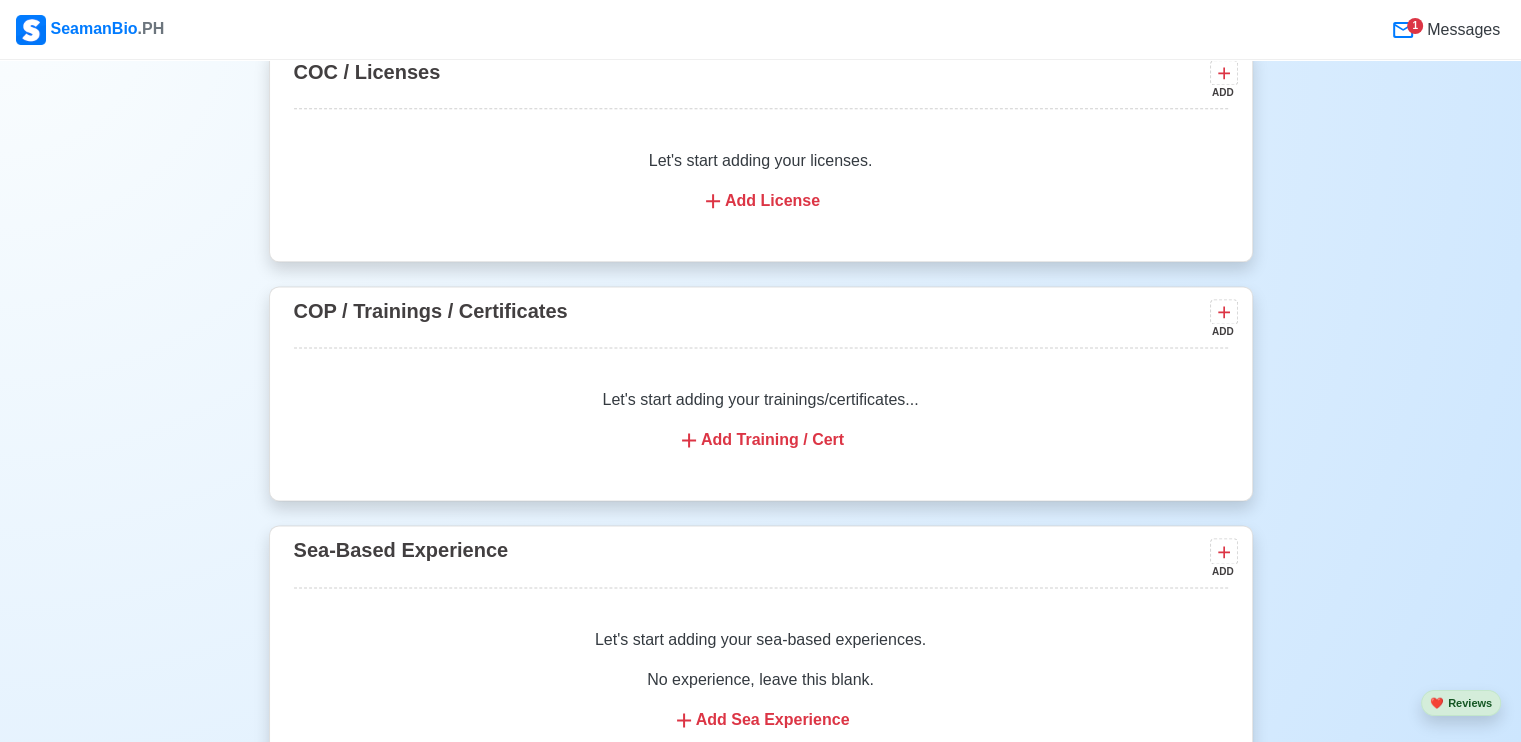 click on "Add Training / Cert" at bounding box center (761, 440) 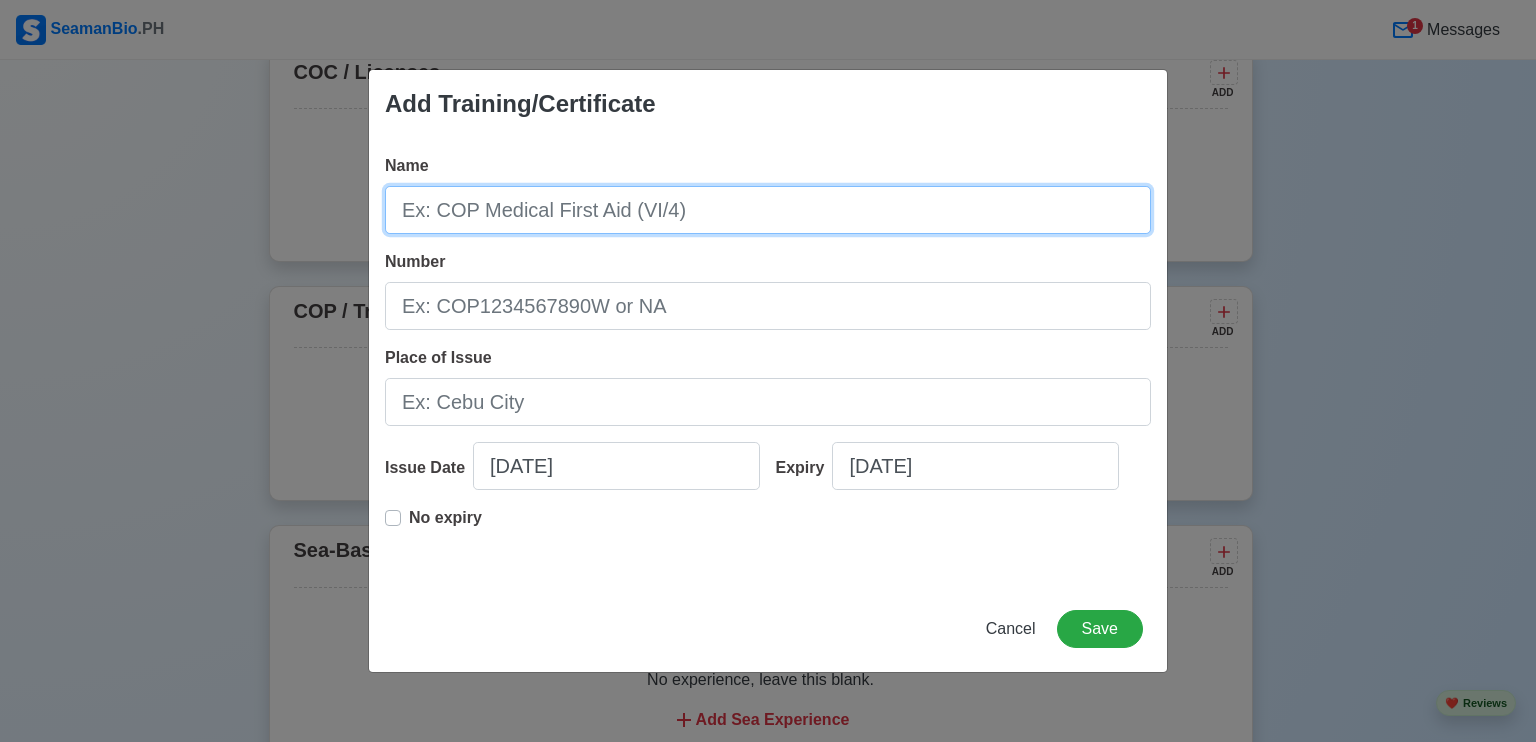 click on "Name" at bounding box center [768, 210] 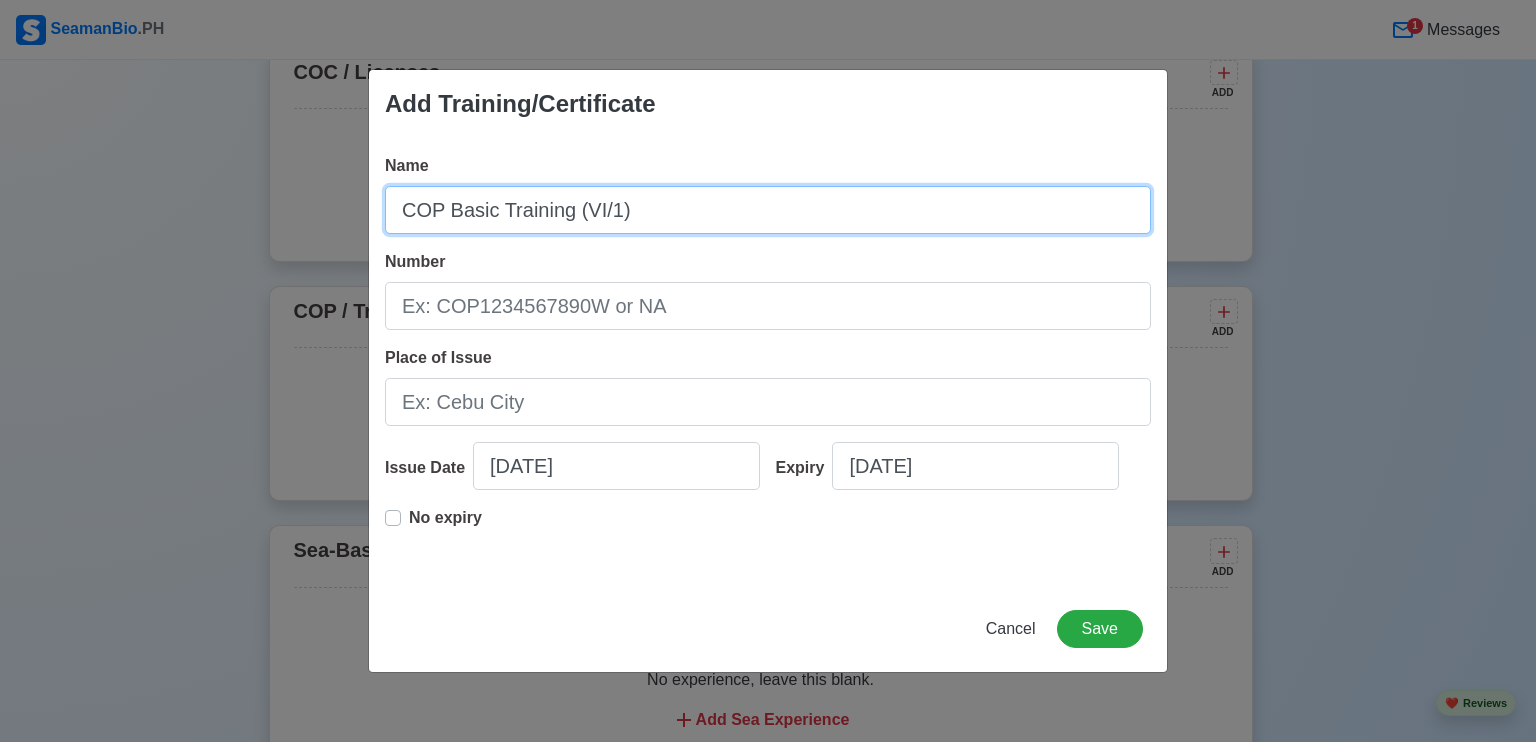 type on "COP Basic Training (VI/1)" 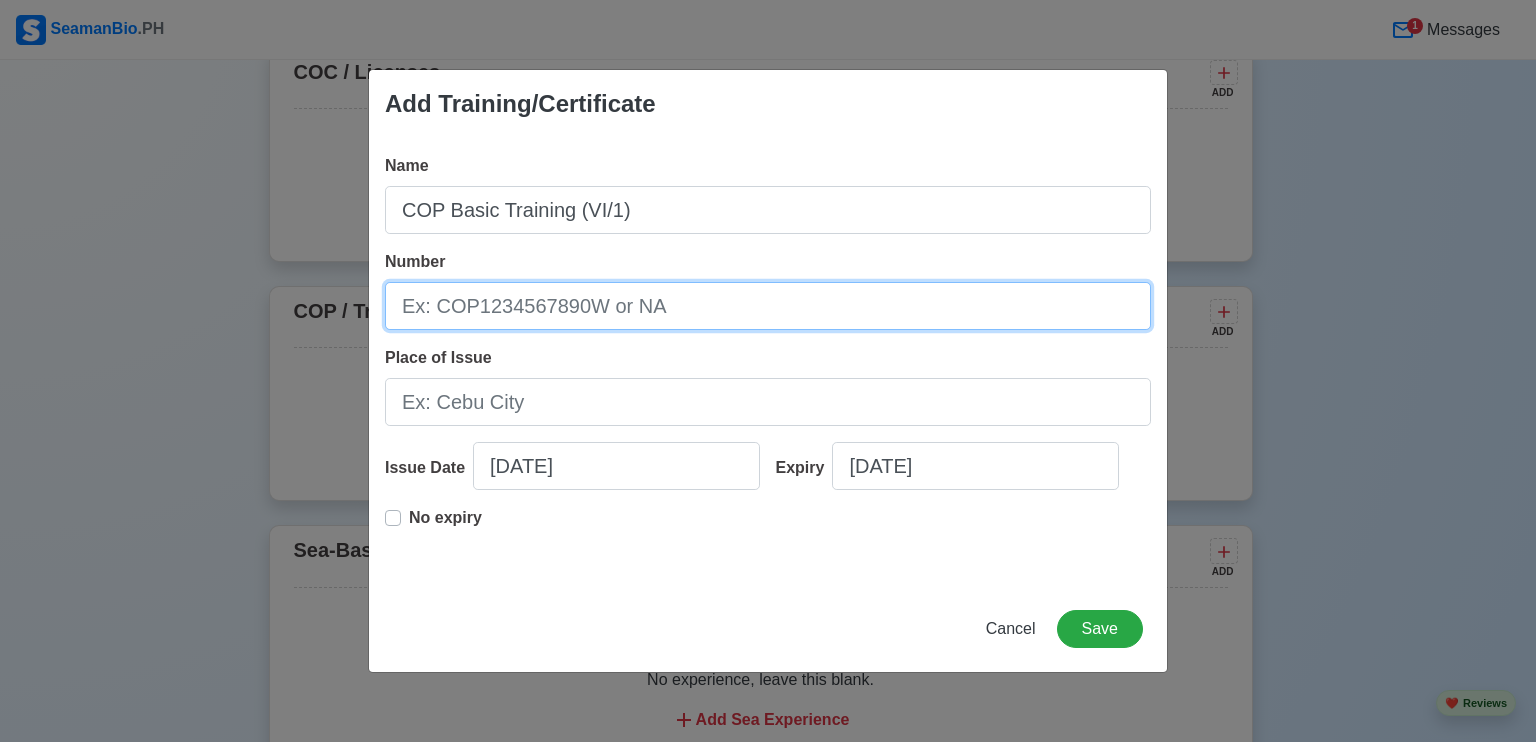 click on "Number" at bounding box center [768, 306] 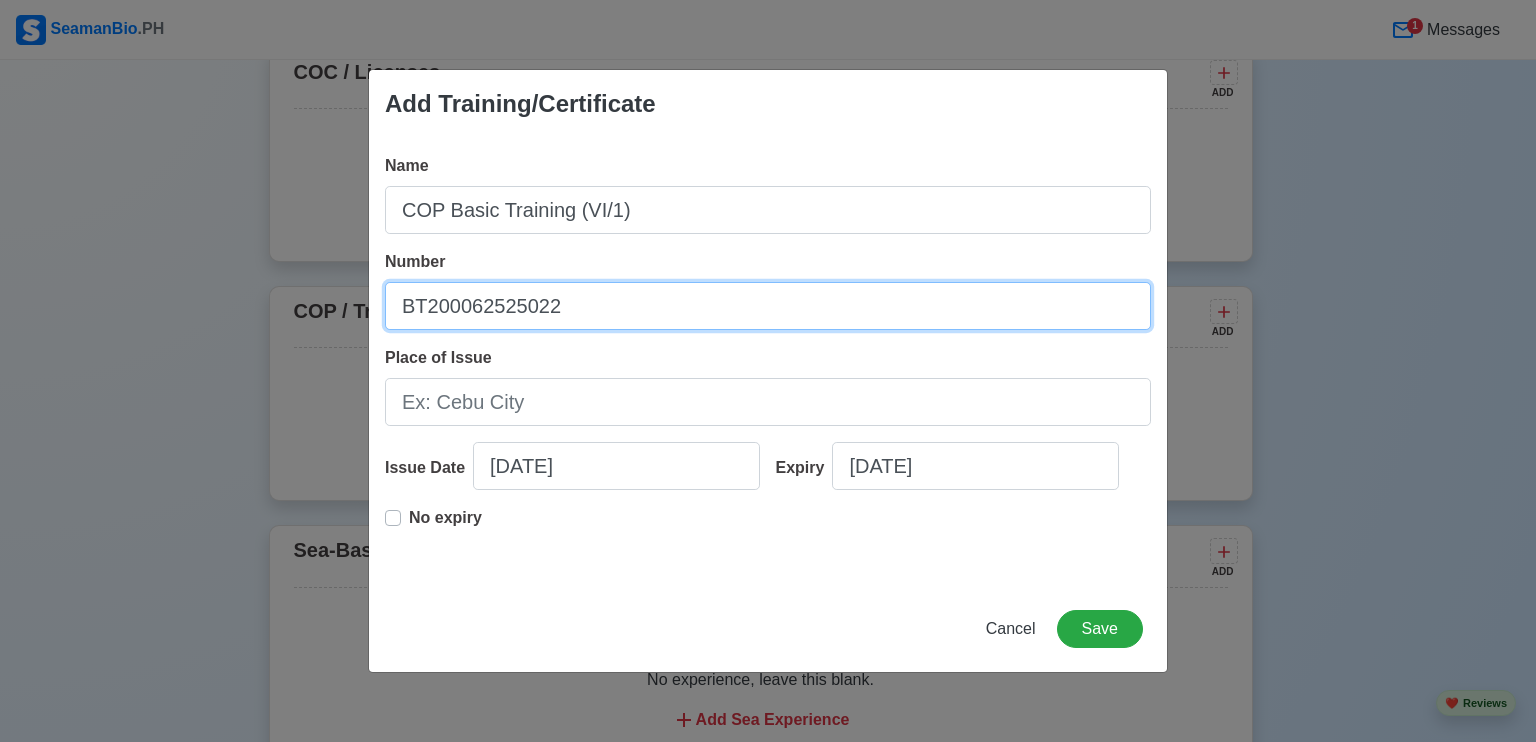type on "BT200062525022" 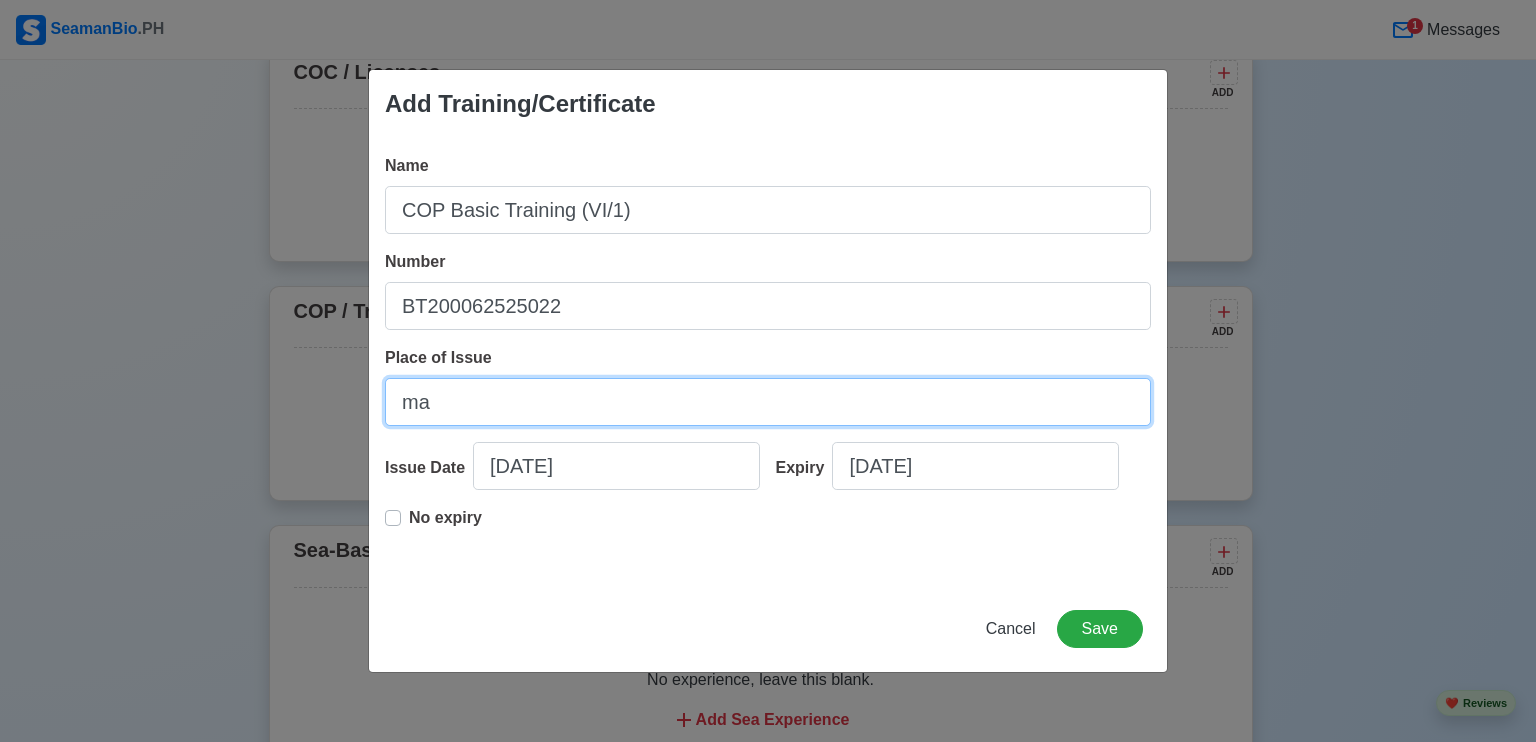 type on "m" 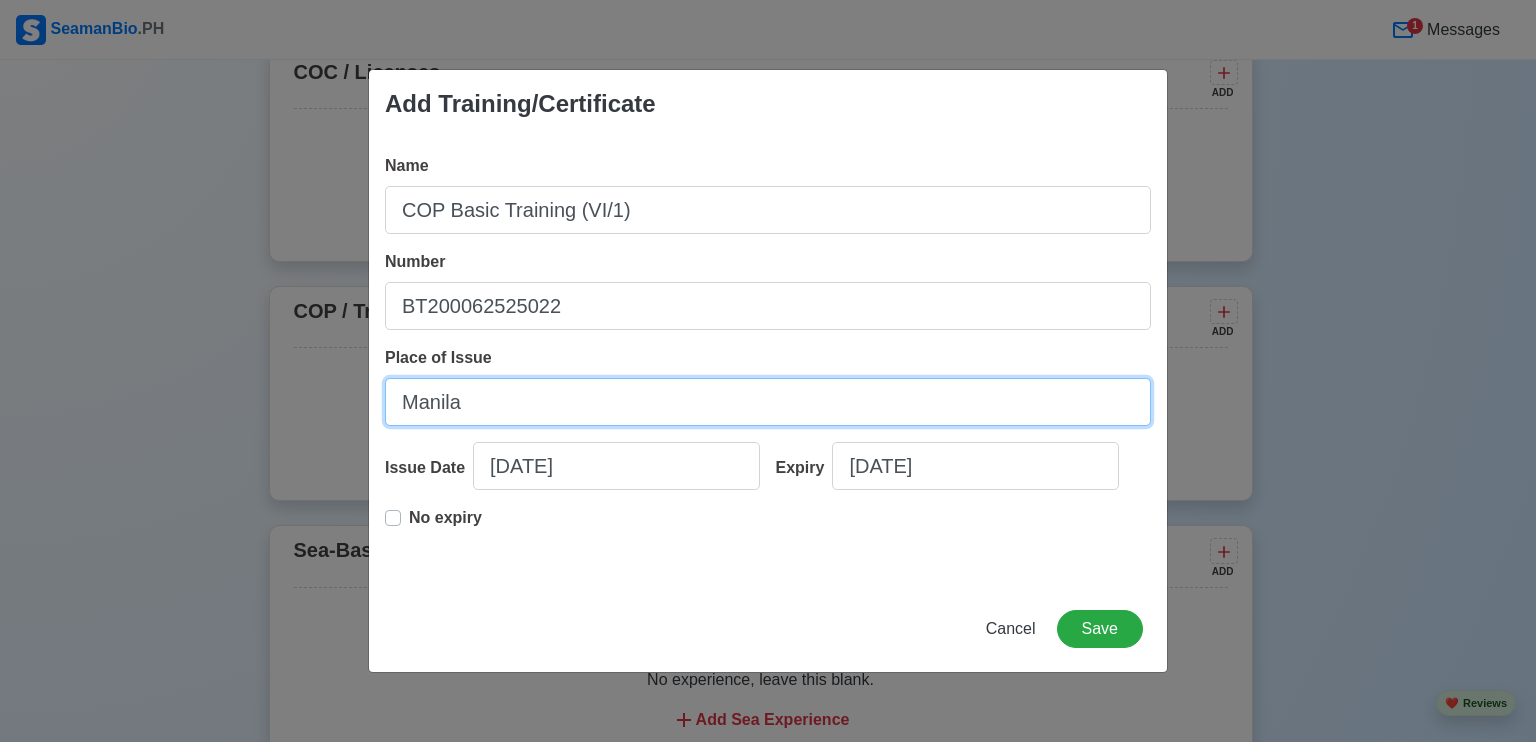 click on "Manila" at bounding box center (768, 402) 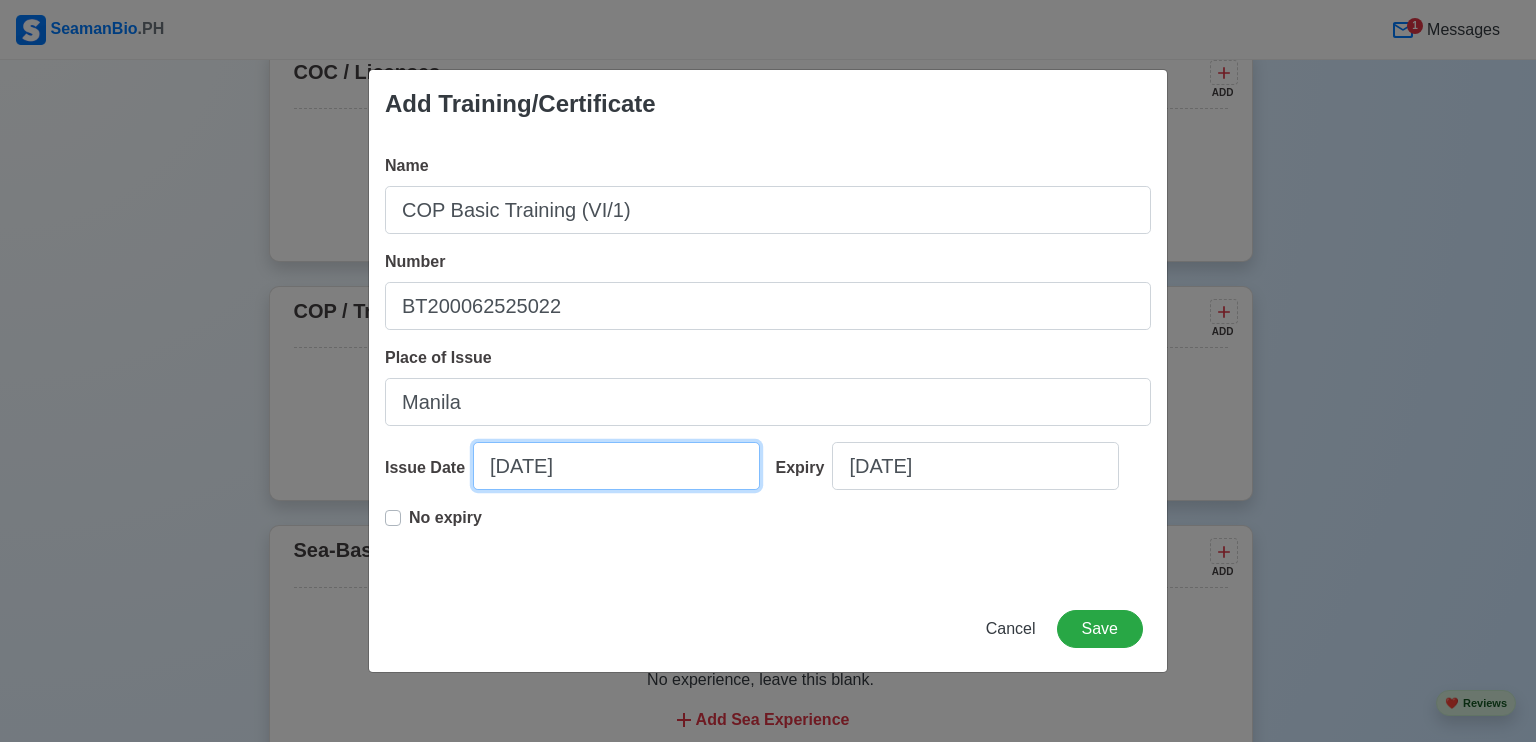 click on "[DATE]" at bounding box center (616, 466) 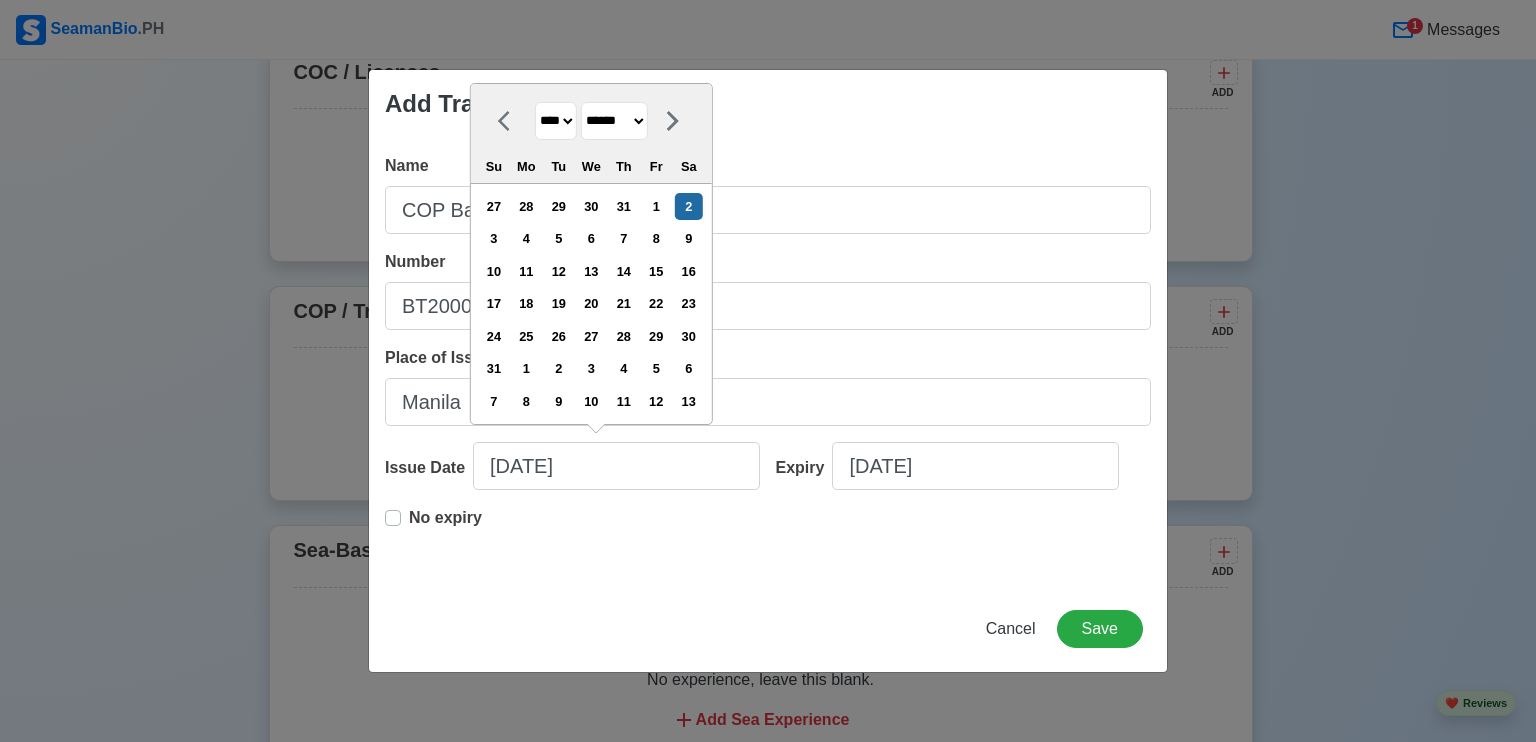 click on "******* ******** ***** ***** *** **** **** ****** ********* ******* ******** ********" at bounding box center [614, 121] 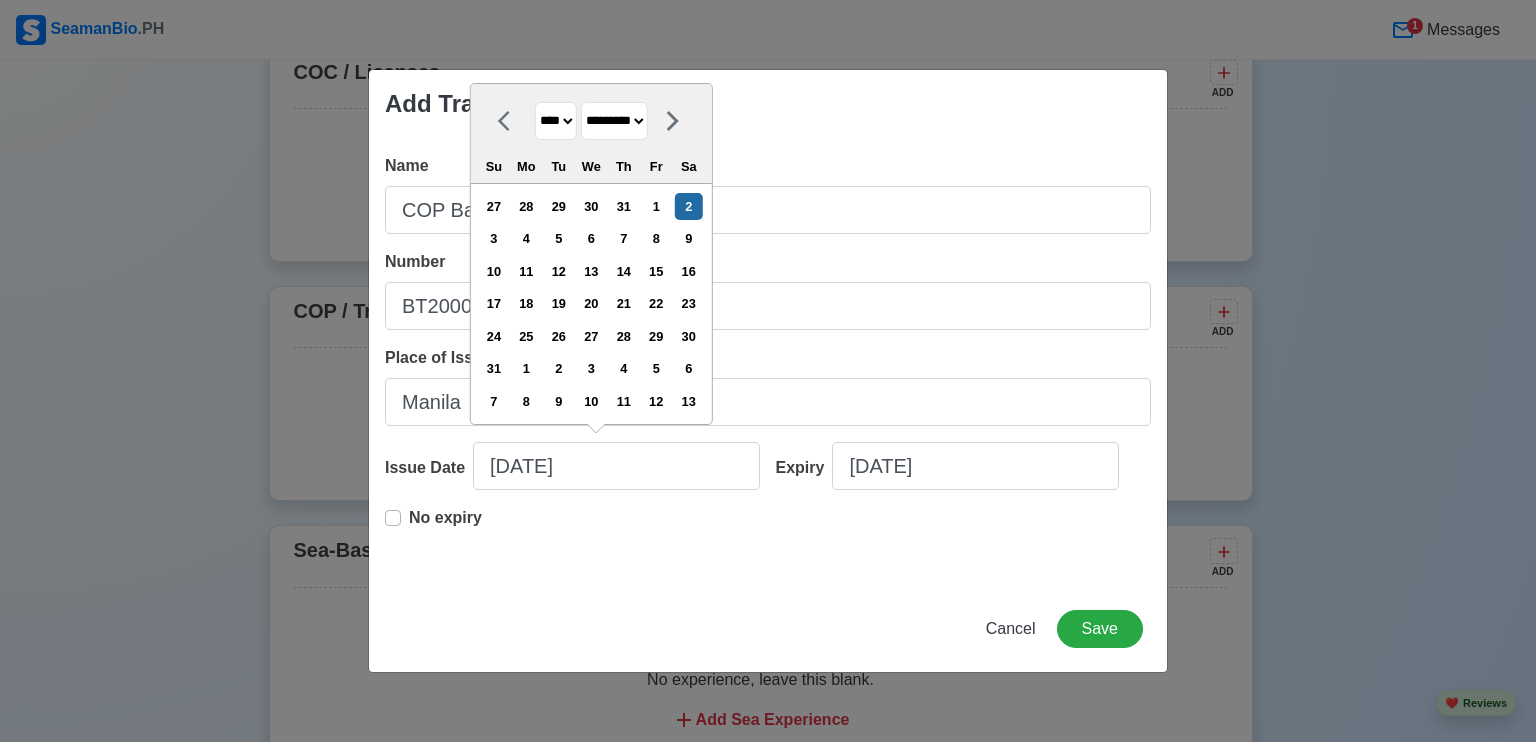 click on "******* ******** ***** ***** *** **** **** ****** ********* ******* ******** ********" at bounding box center (614, 121) 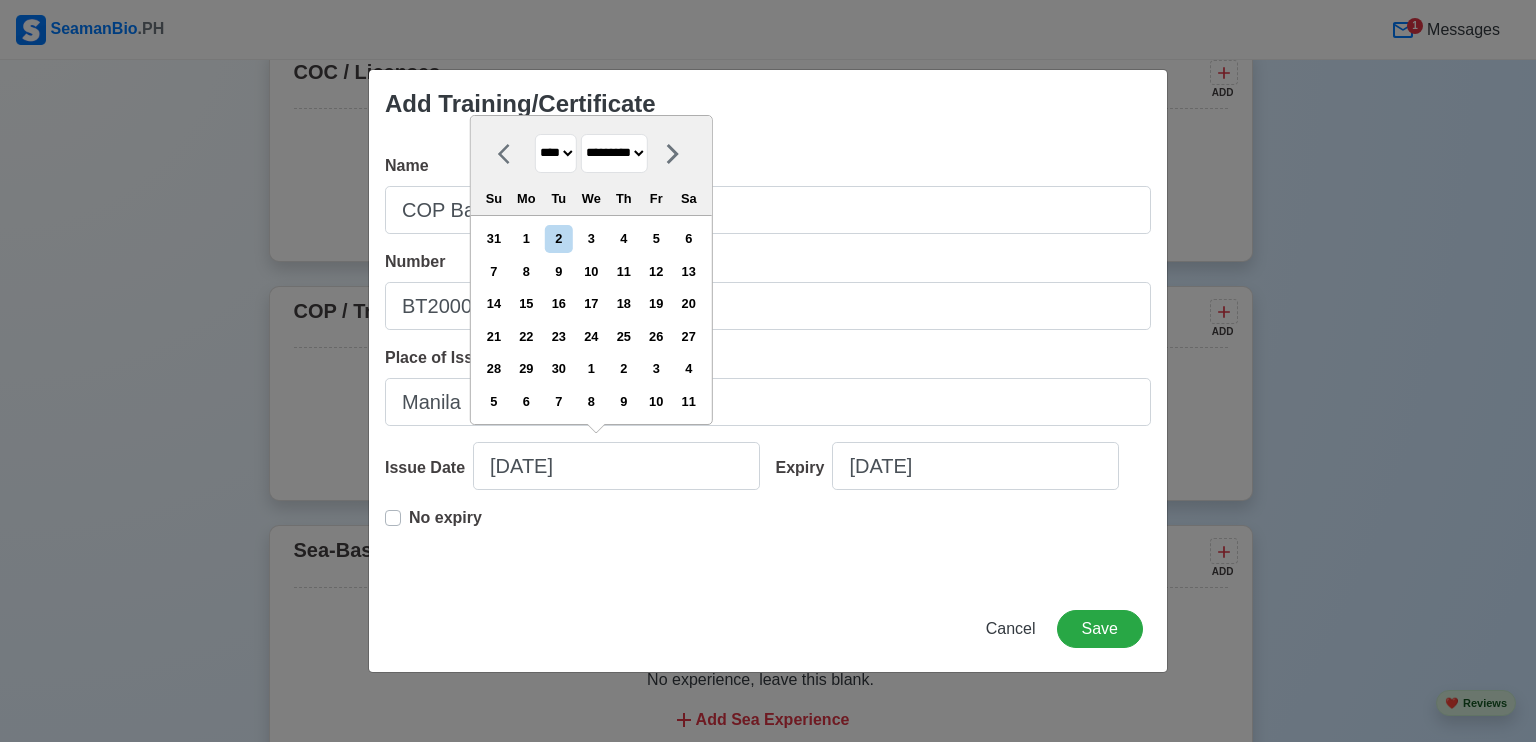 click on "**** **** **** **** **** **** **** **** **** **** **** **** **** **** **** **** **** **** **** **** **** **** **** **** **** **** **** **** **** **** **** **** **** **** **** **** **** **** **** **** **** **** **** **** **** **** **** **** **** **** **** **** **** **** **** **** **** **** **** **** **** **** **** **** **** **** **** **** **** **** **** **** **** **** **** **** **** **** **** **** **** **** **** **** **** **** **** **** **** **** **** **** **** **** **** **** **** **** **** **** **** **** **** **** **** ****" at bounding box center [556, 153] 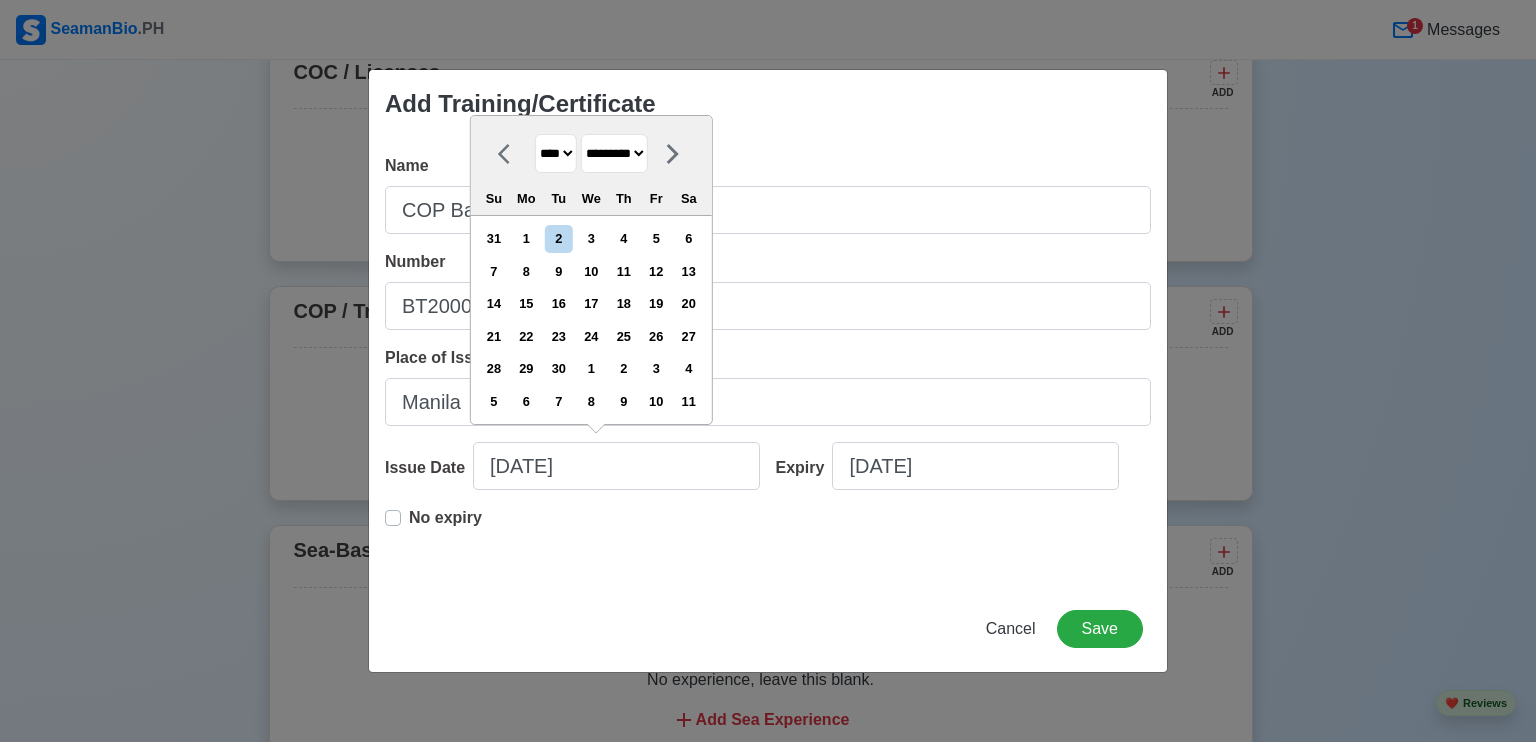 select on "****" 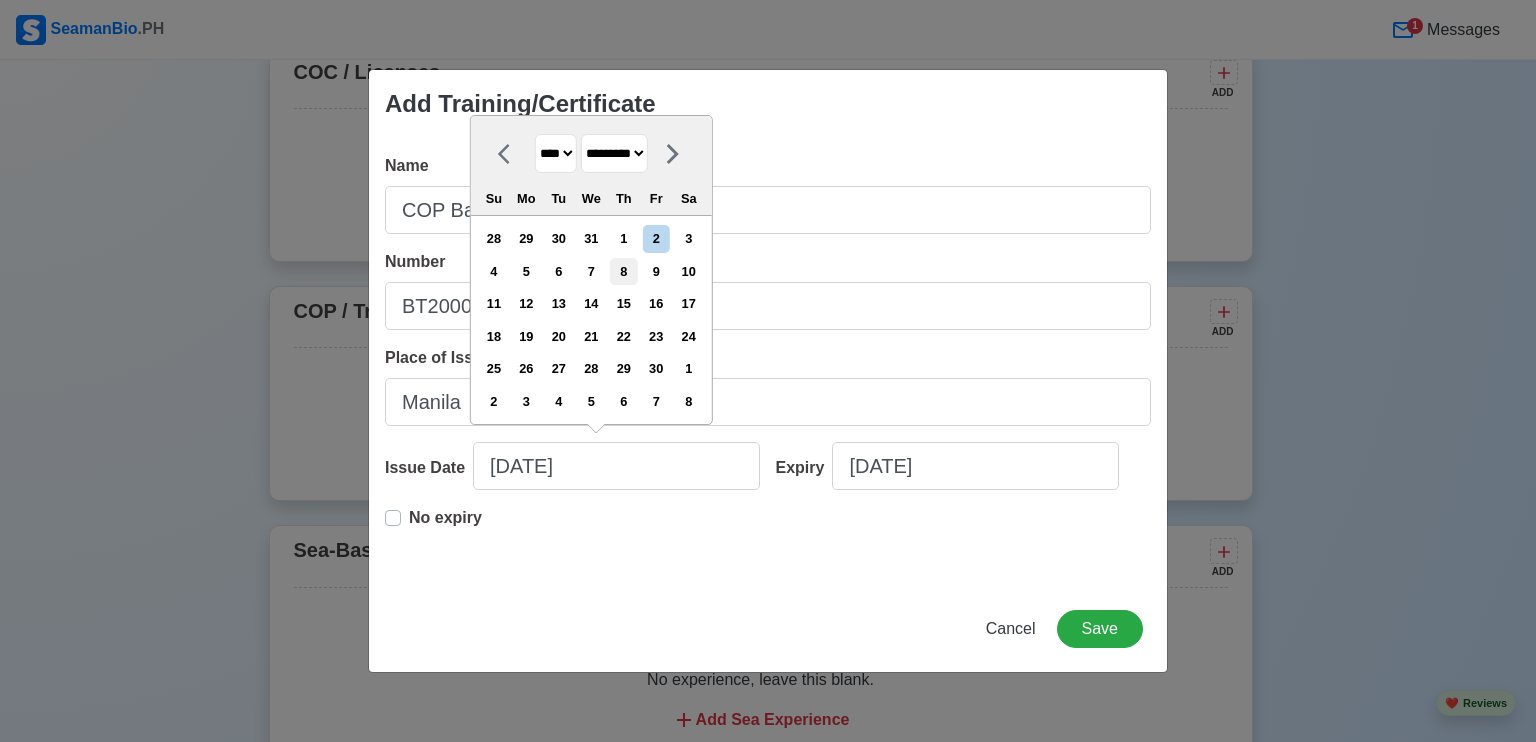 click on "8" at bounding box center [623, 271] 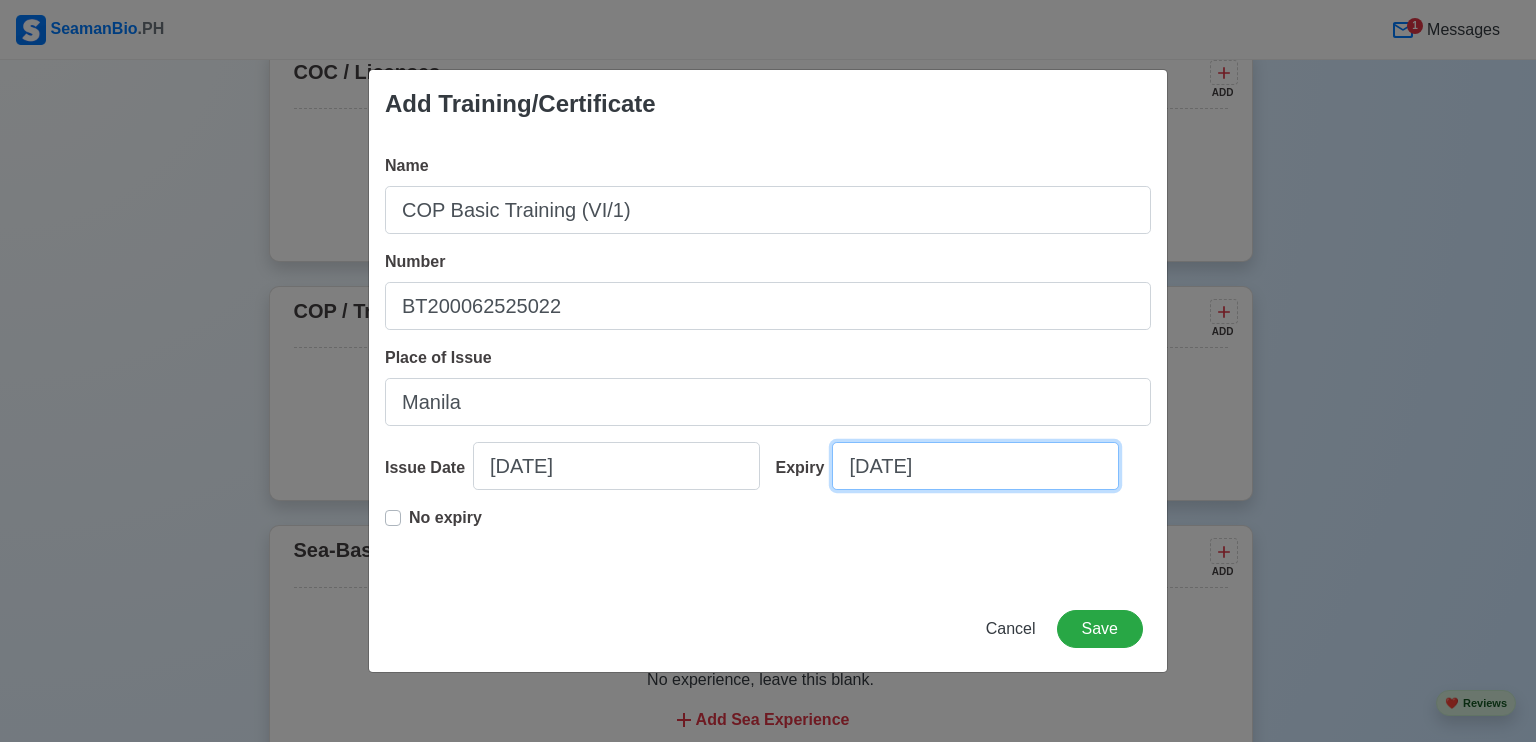 click on "[DATE]" at bounding box center (975, 466) 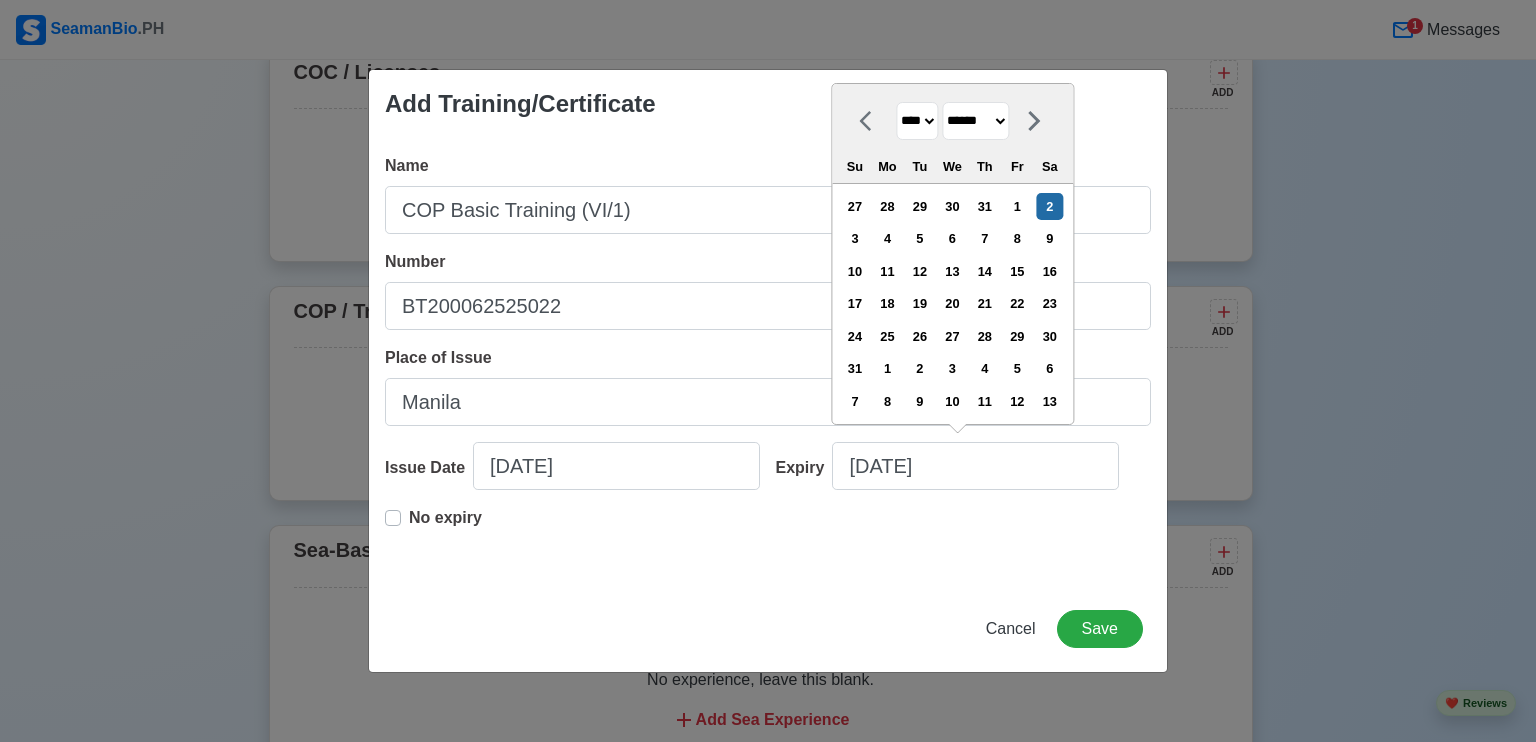 click on "**** **** **** **** **** **** **** **** **** **** **** **** **** **** **** **** **** **** **** **** **** **** **** **** **** **** **** **** **** **** **** **** **** **** **** **** **** **** **** **** **** **** **** **** **** **** **** **** **** **** **** **** **** **** **** **** **** **** **** **** **** **** **** **** **** **** **** **** **** **** **** **** **** **** **** **** **** **** **** **** **** **** **** **** **** **** **** **** **** **** **** **** **** **** **** **** **** **** **** **** **** **** **** **** **** **** **** **** **** **** **** **** **** **** **** **** **** **** **** **** ****" at bounding box center (917, 121) 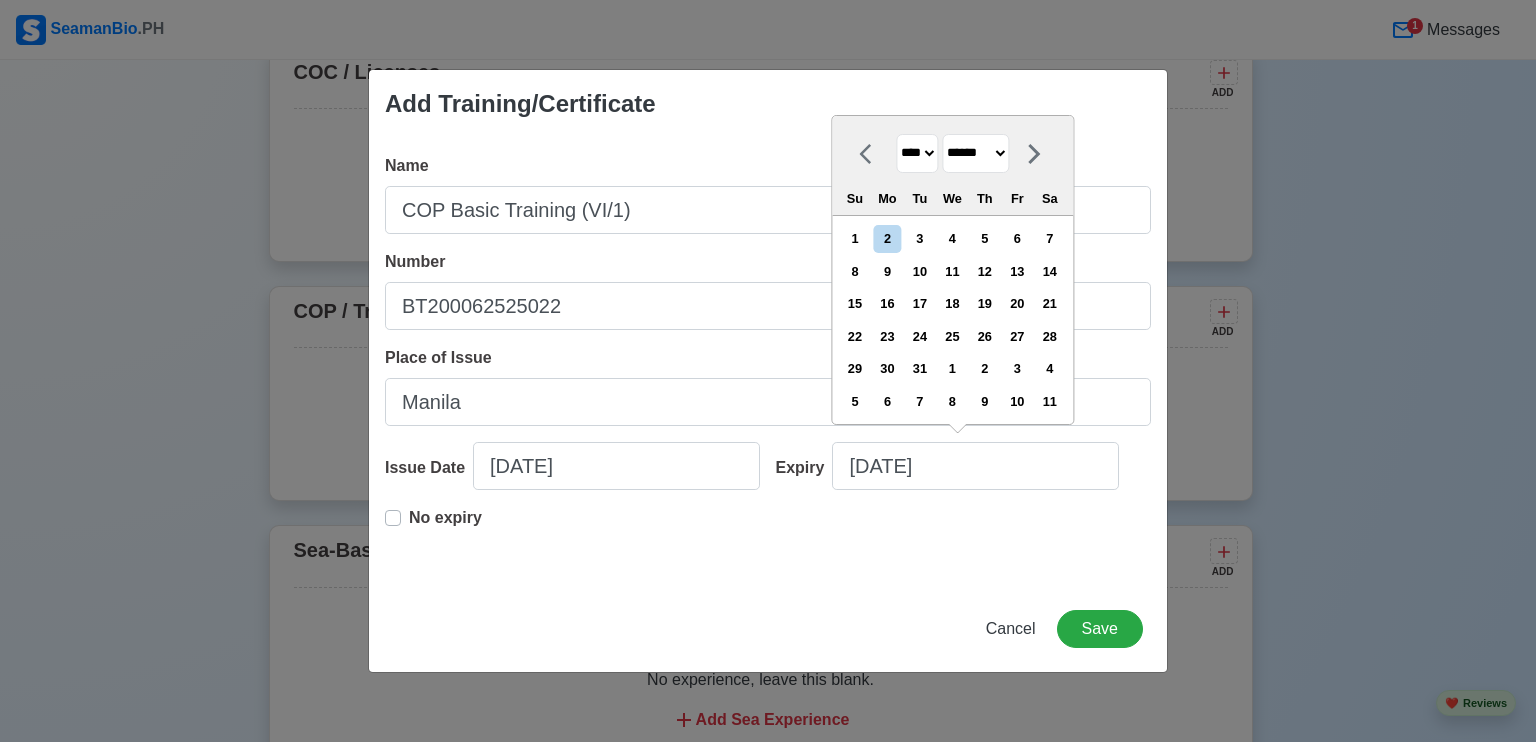 click on "******* ******** ***** ***** *** **** **** ****** ********* ******* ******** ********" at bounding box center (975, 153) 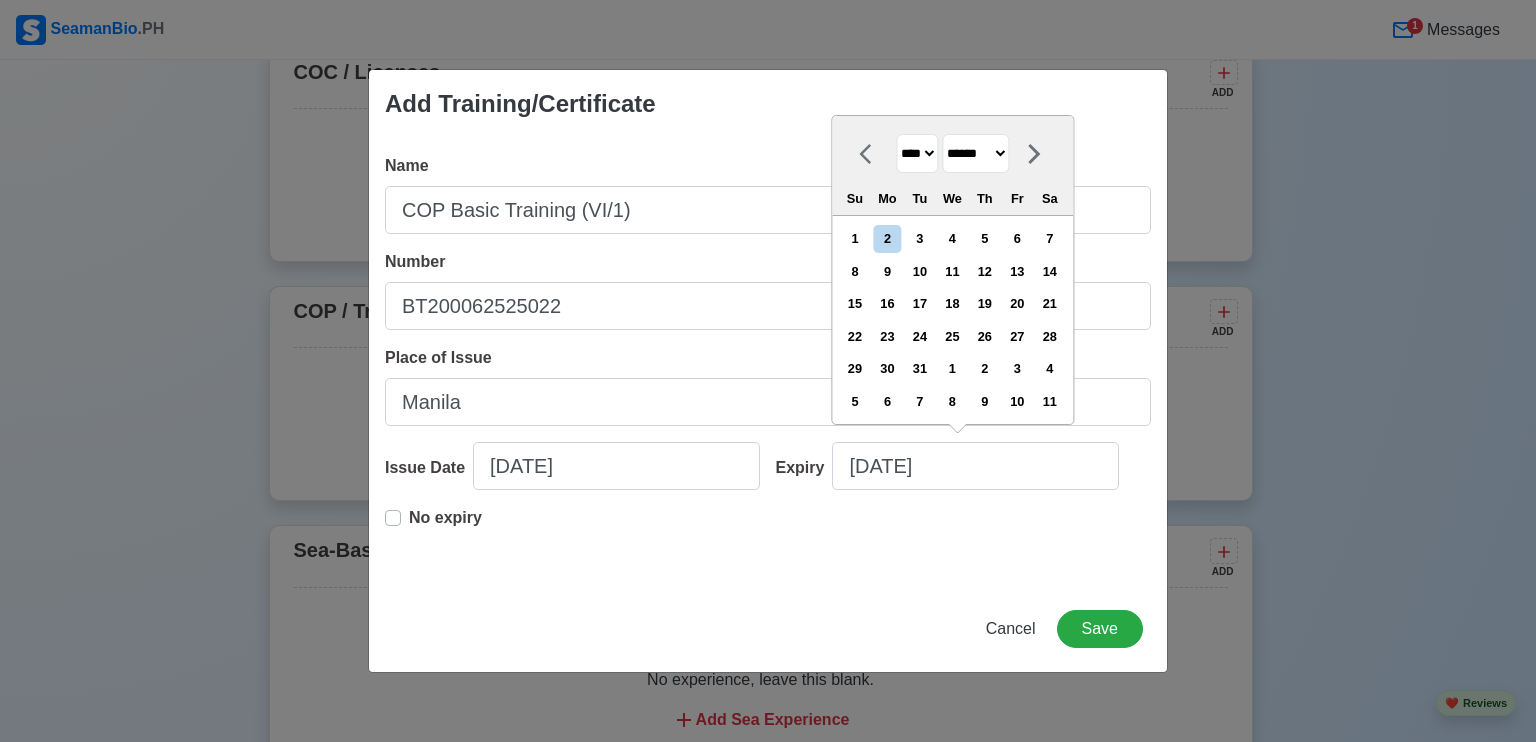 select on "*********" 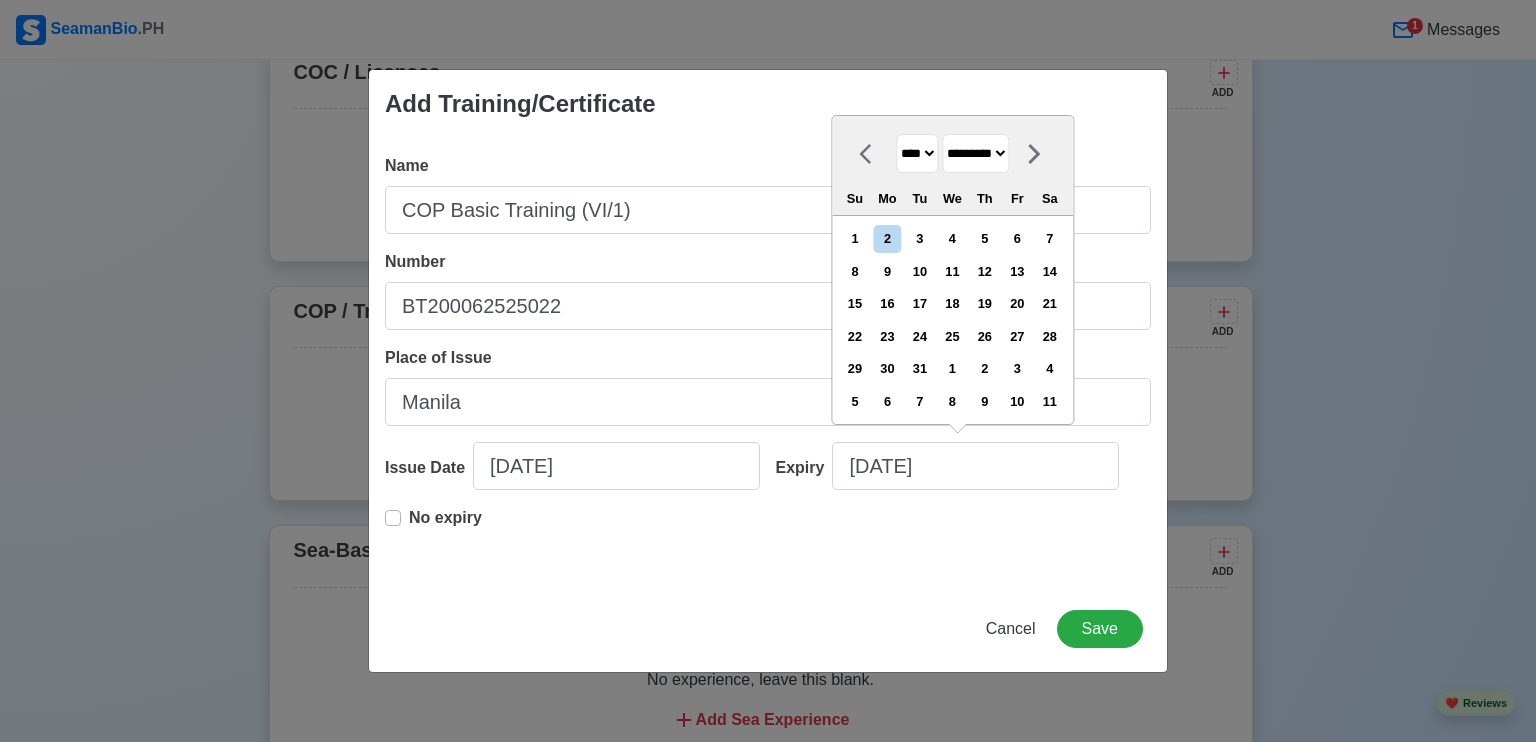 click on "******* ******** ***** ***** *** **** **** ****** ********* ******* ******** ********" at bounding box center (975, 153) 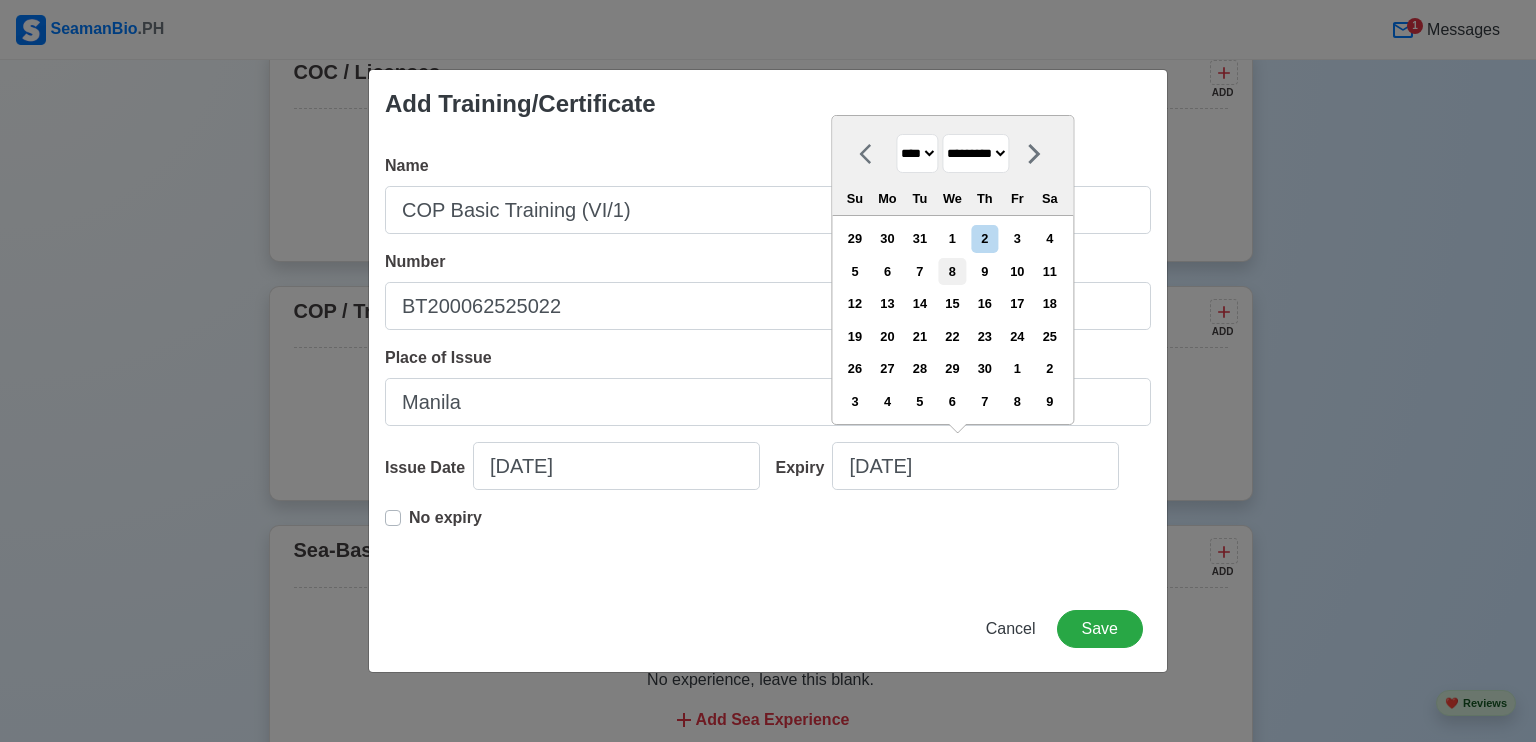 click on "8" at bounding box center (952, 271) 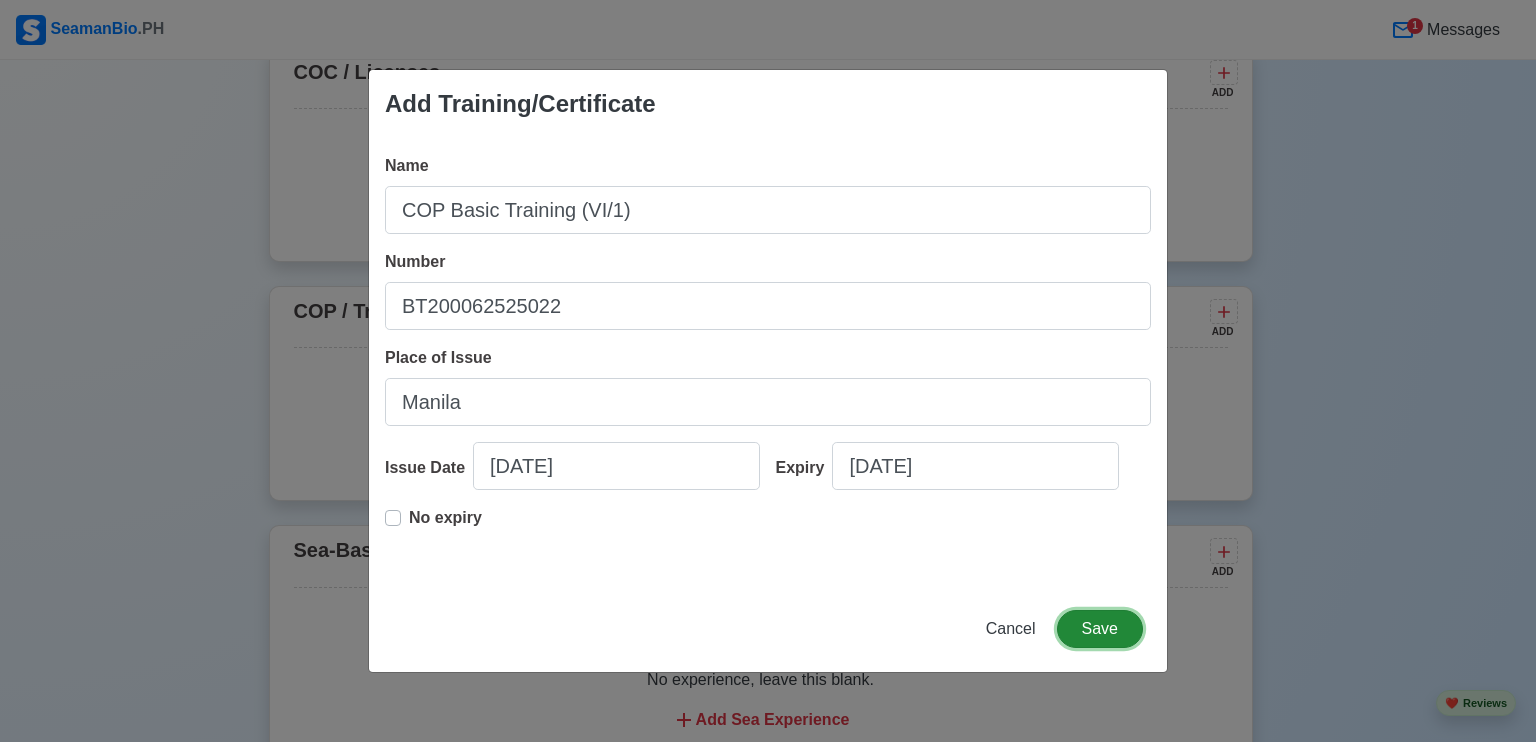 click on "Save" at bounding box center (1100, 629) 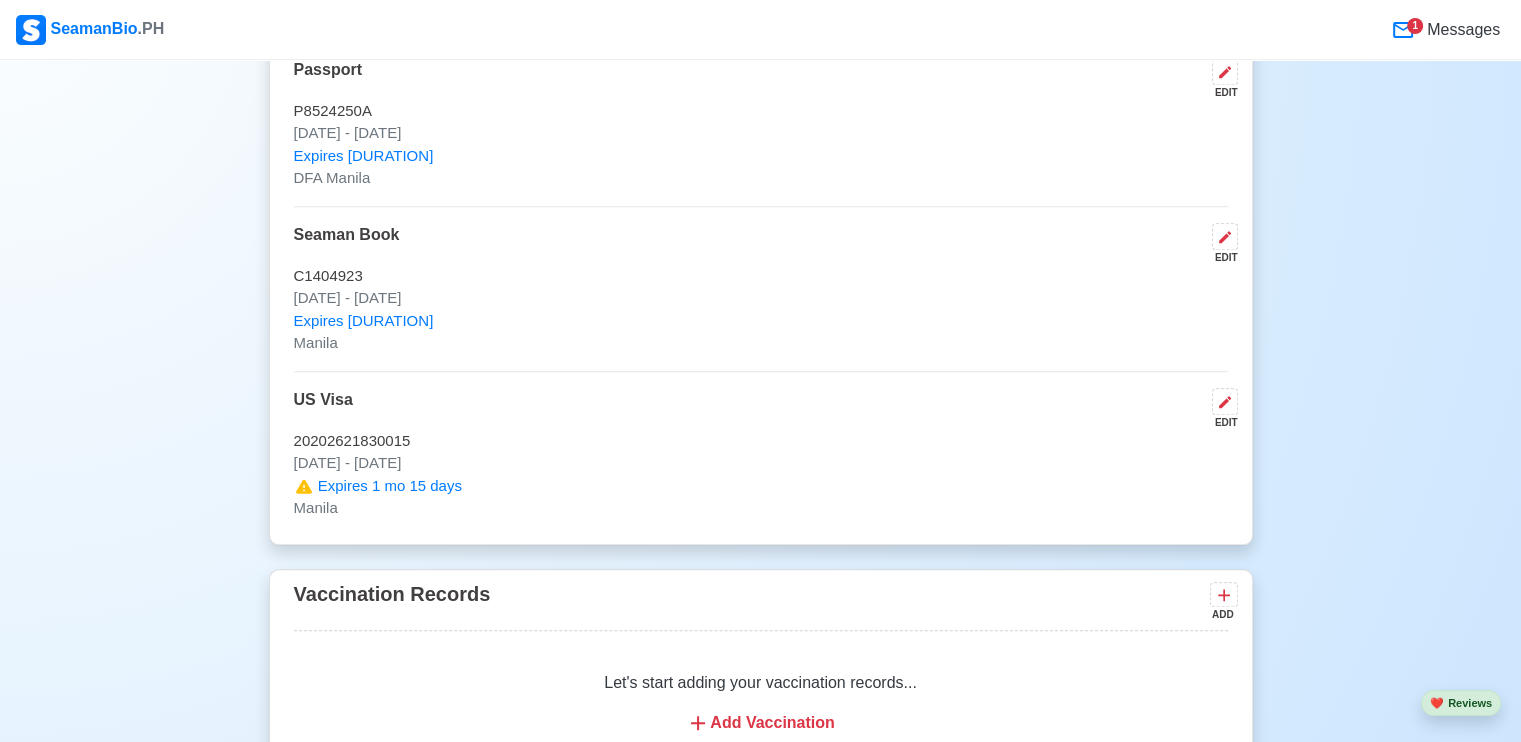 scroll, scrollTop: 1488, scrollLeft: 0, axis: vertical 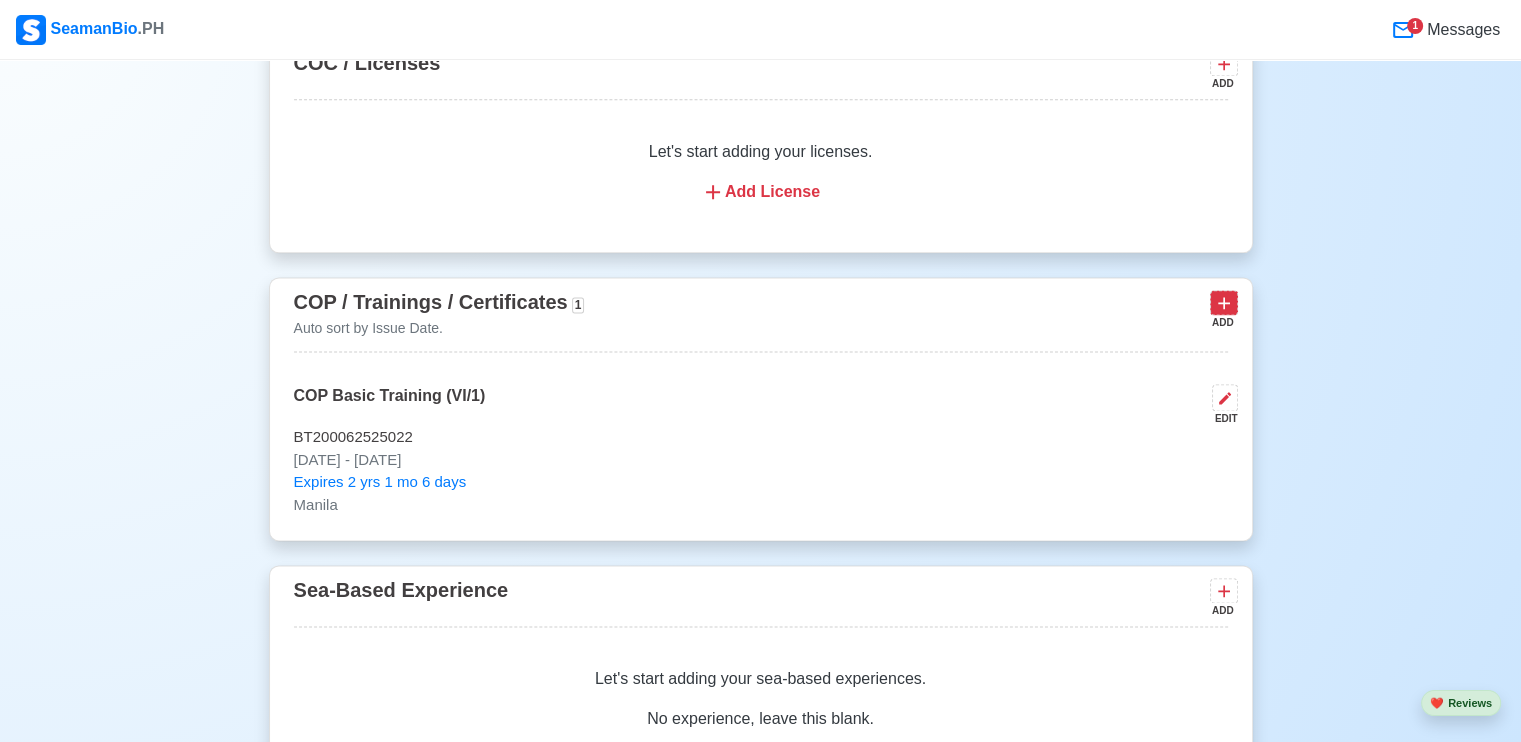 click 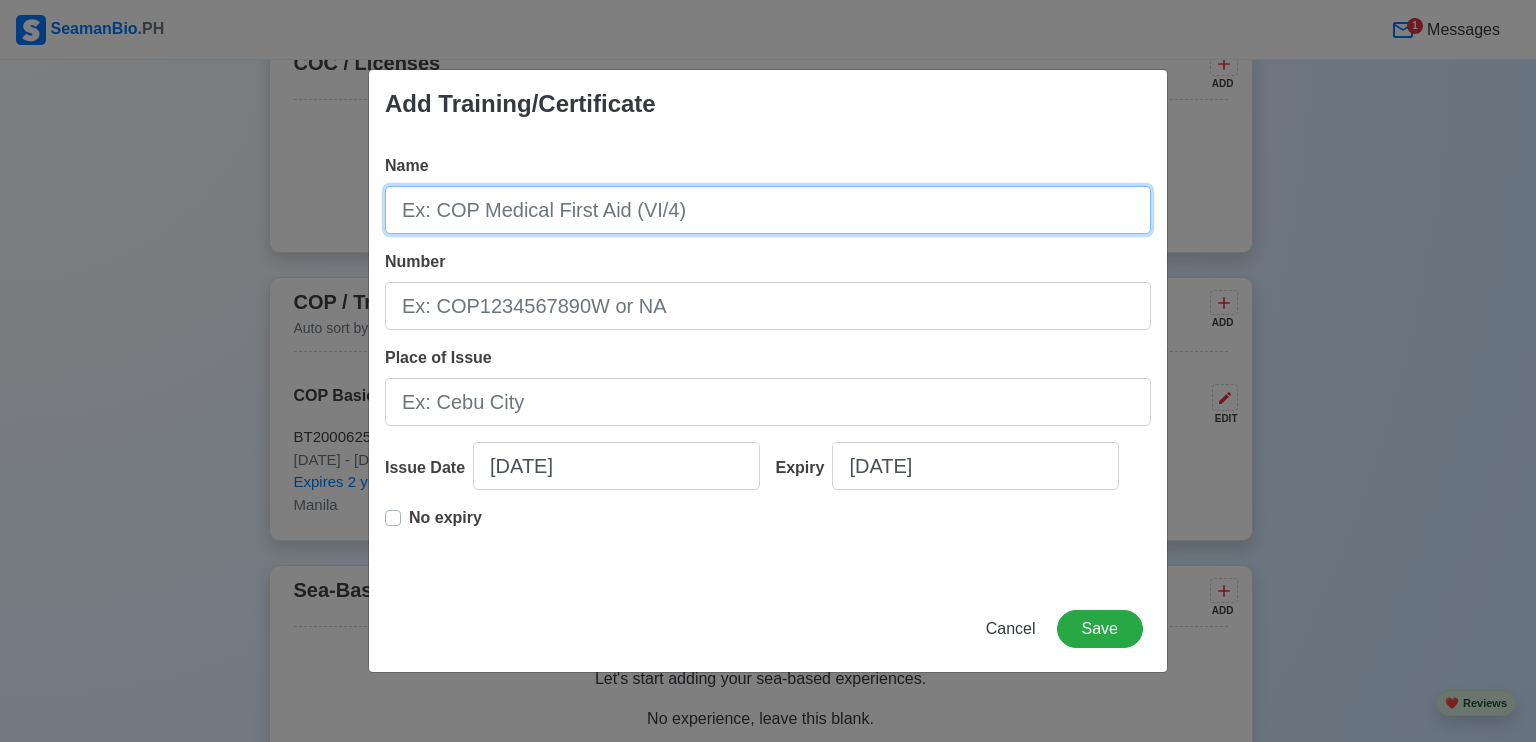 click on "Name" at bounding box center [768, 210] 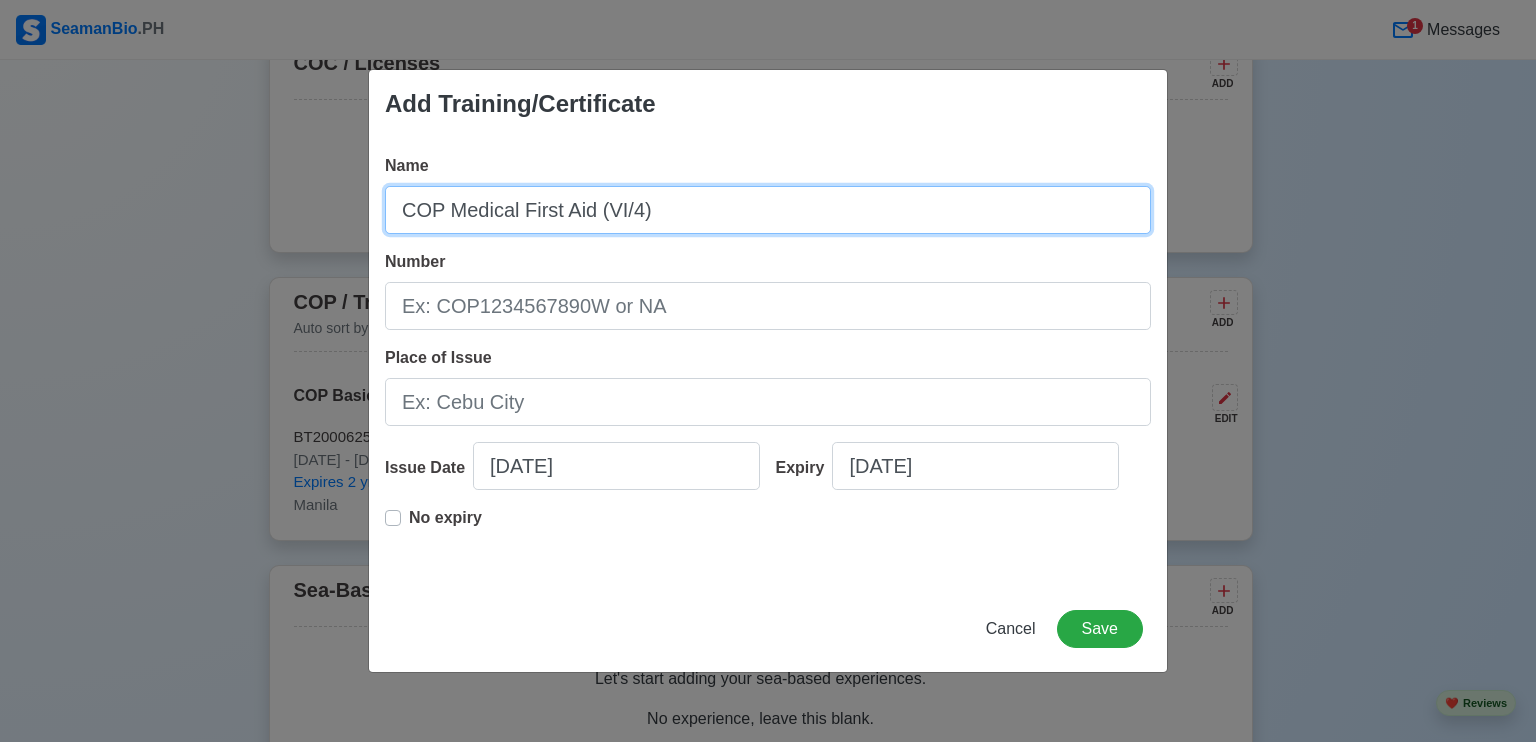 type on "COP Medical First Aid (VI/4)" 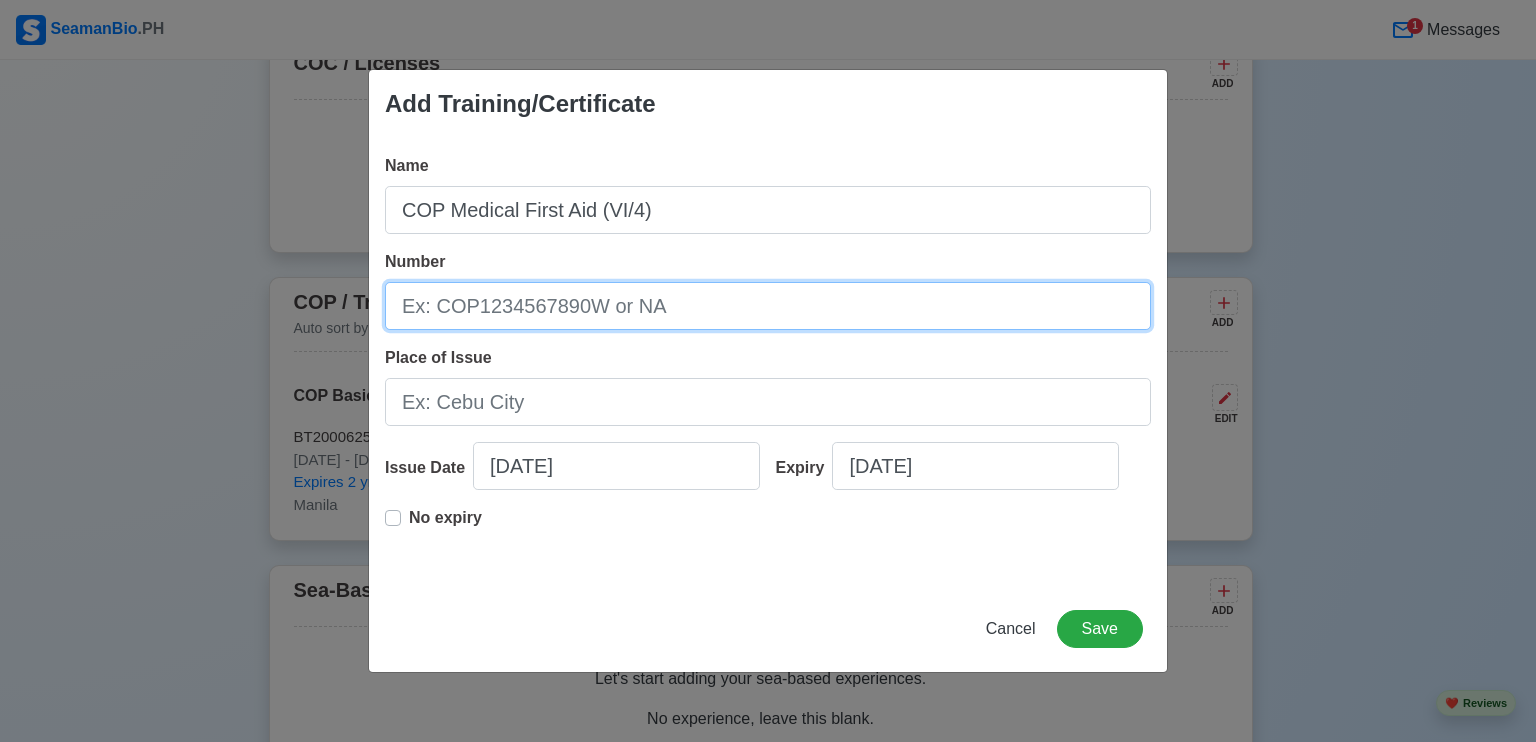 click on "Number" at bounding box center [768, 306] 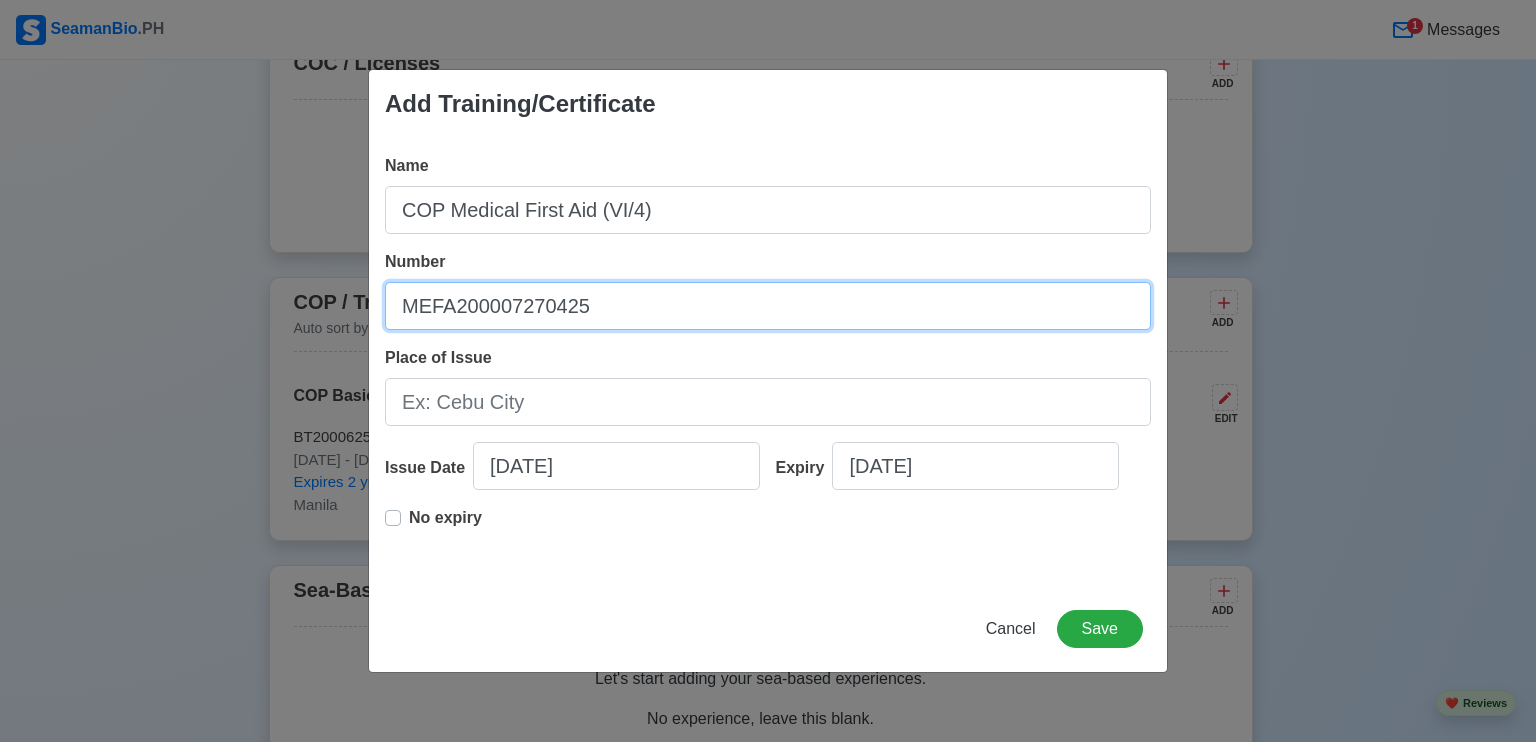 type on "MEFA200007270425" 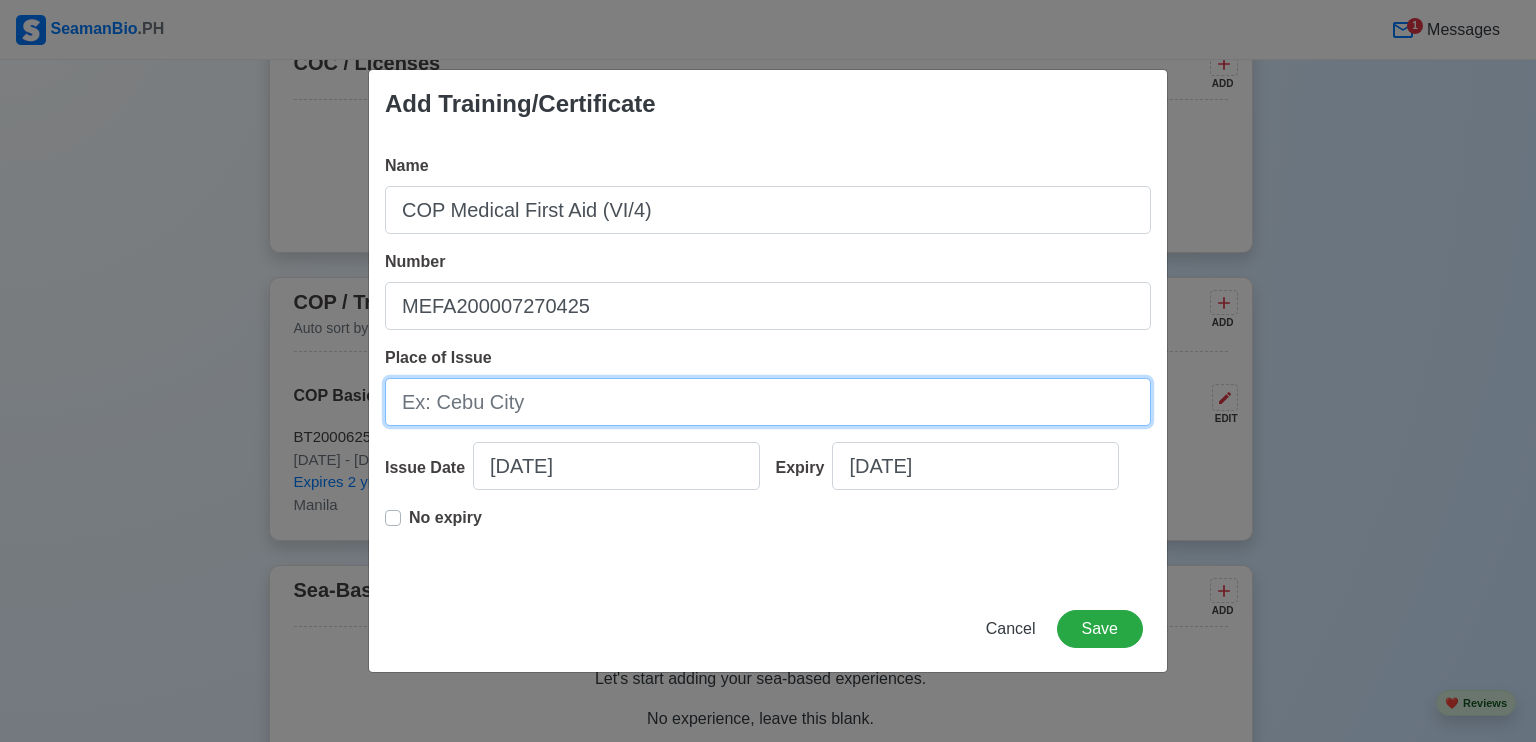 click on "Place of Issue" at bounding box center [768, 402] 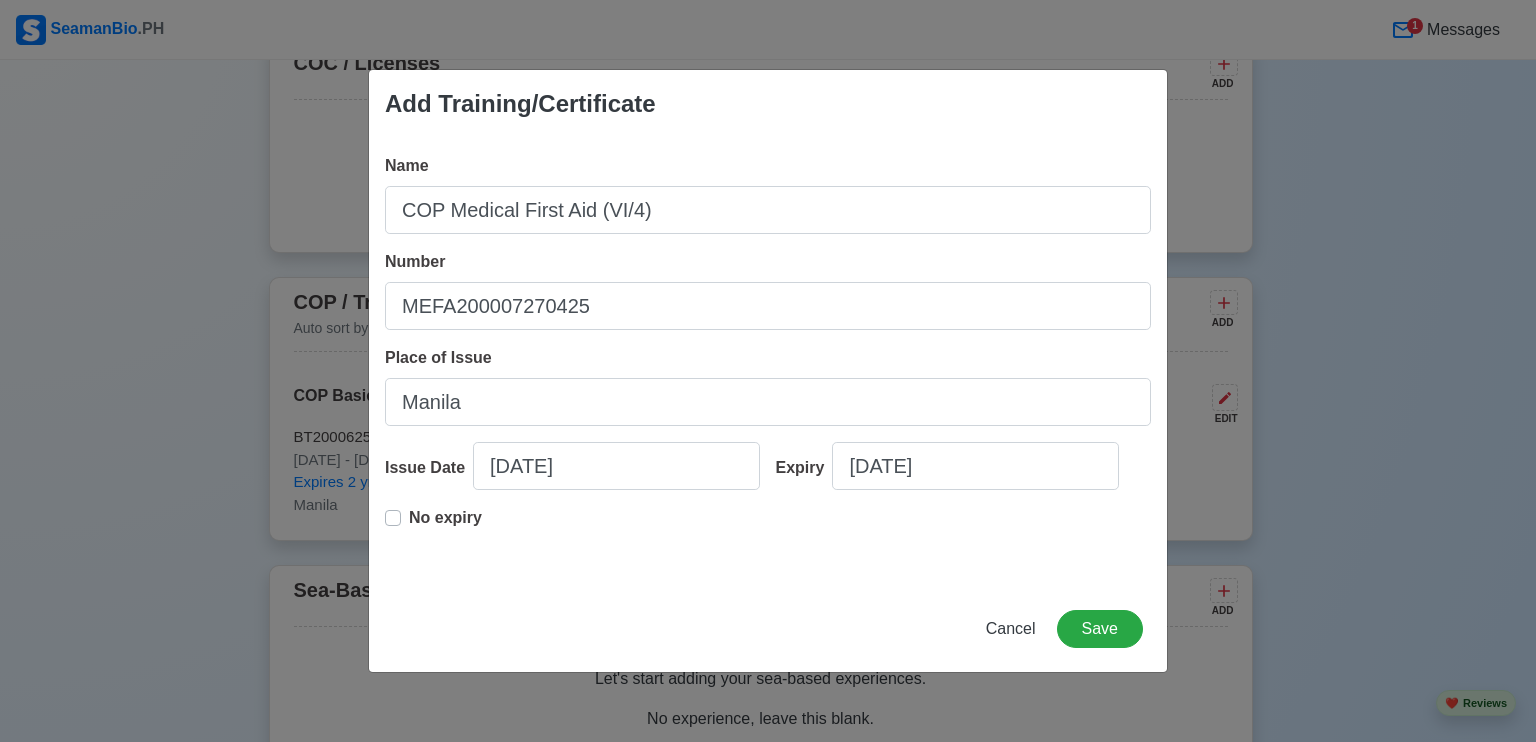 click on "No expiry" at bounding box center [445, 526] 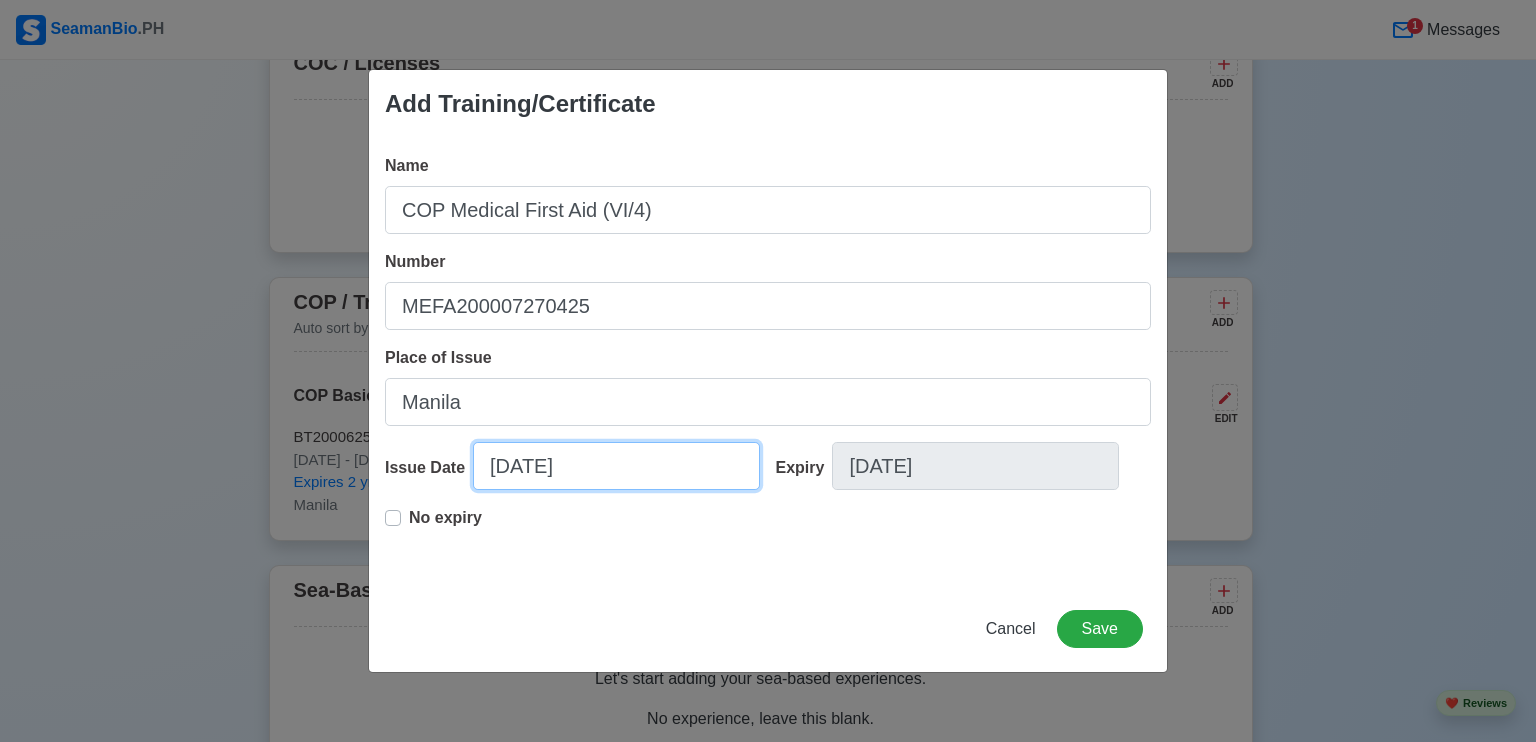 drag, startPoint x: 619, startPoint y: 471, endPoint x: 500, endPoint y: 475, distance: 119.06721 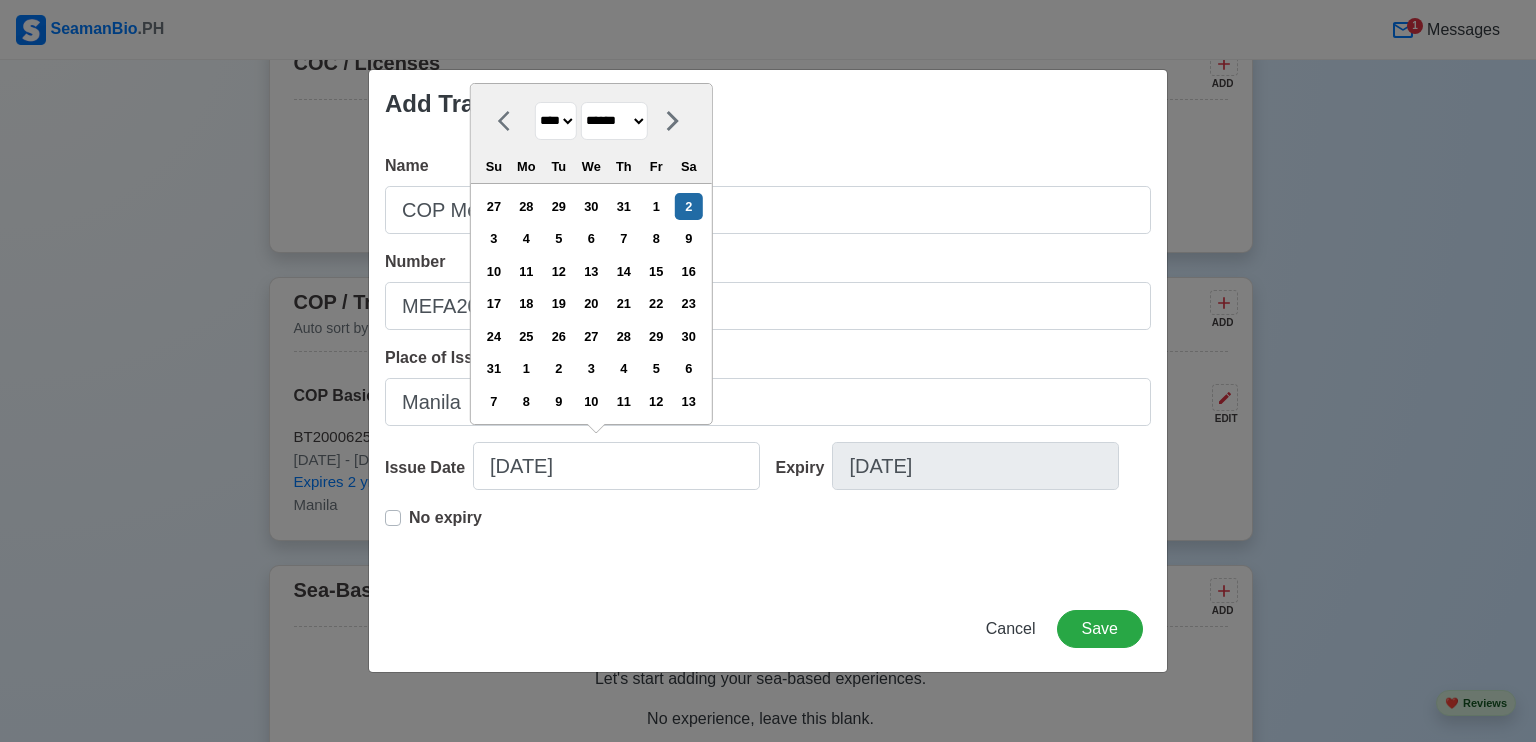 click on "******* ******** ***** ***** *** **** **** ****** ********* ******* ******** ********" at bounding box center (614, 121) 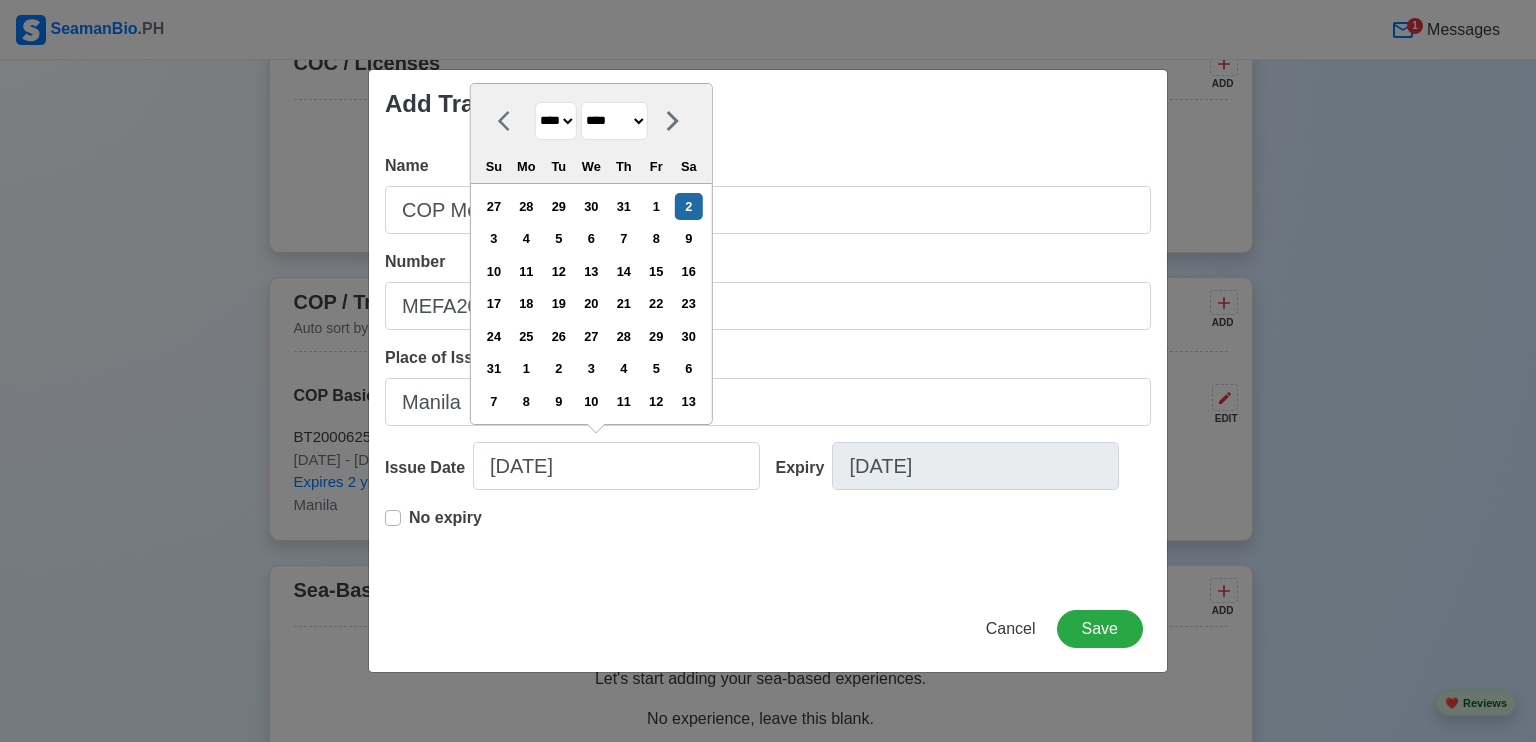 click on "******* ******** ***** ***** *** **** **** ****** ********* ******* ******** ********" at bounding box center (614, 121) 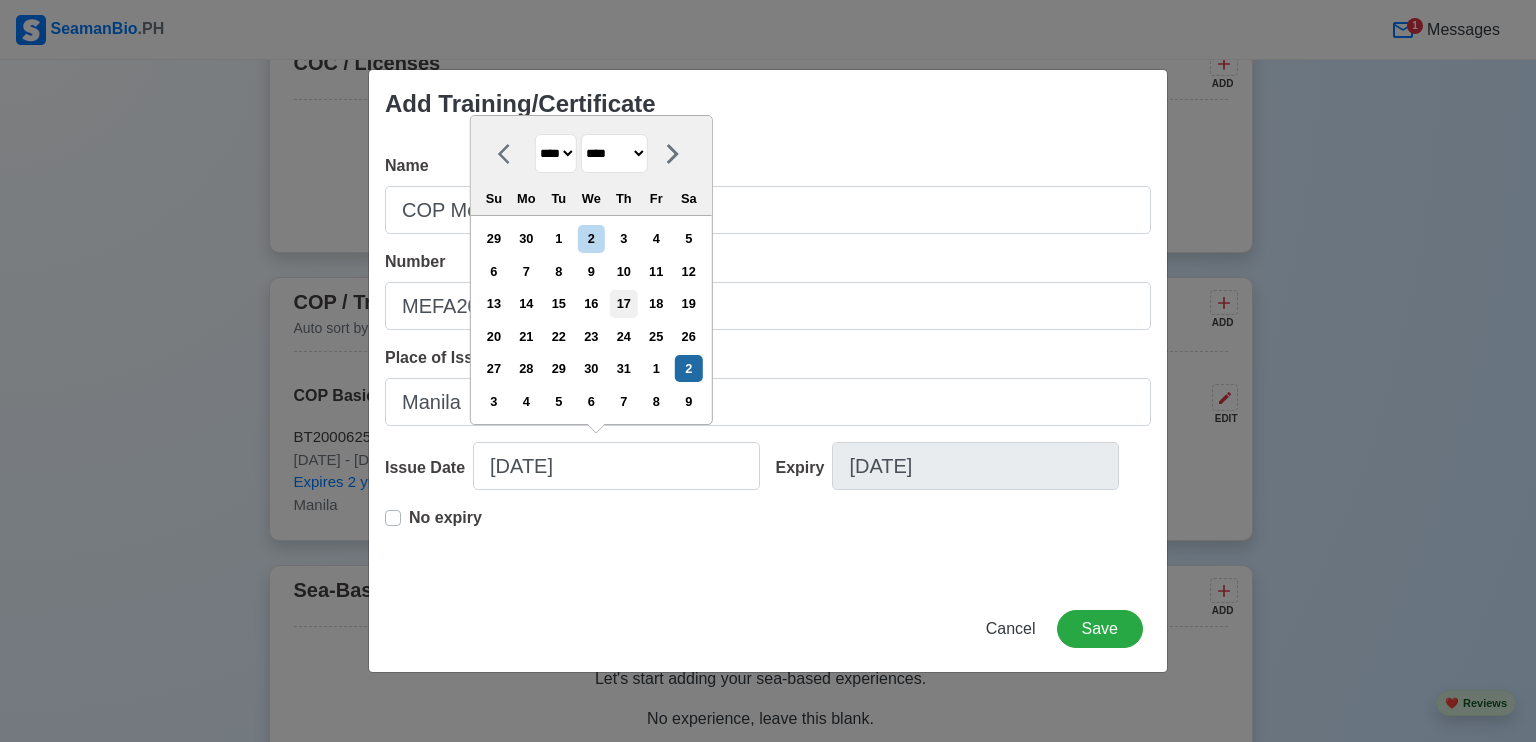 click on "17" at bounding box center (623, 303) 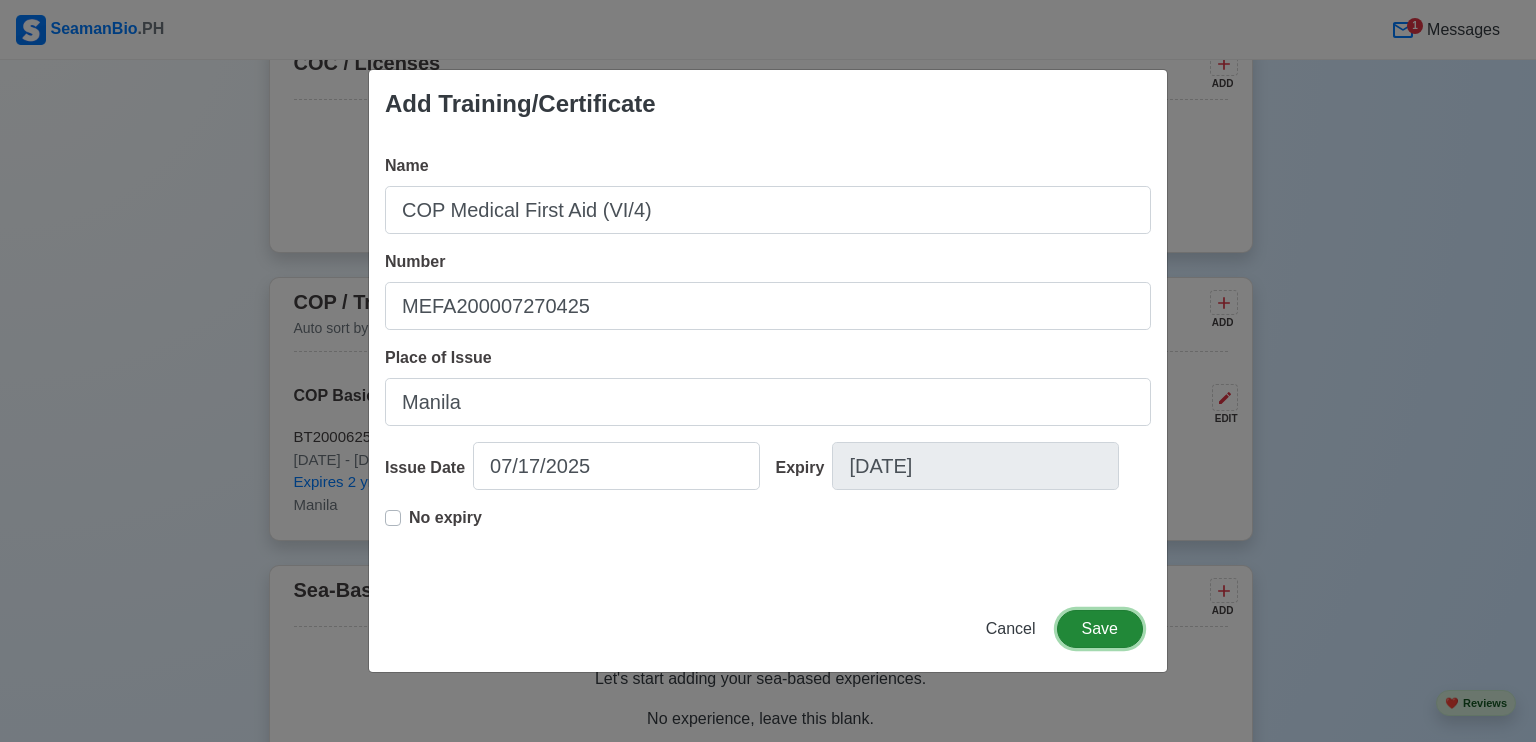 click on "Save" at bounding box center [1100, 629] 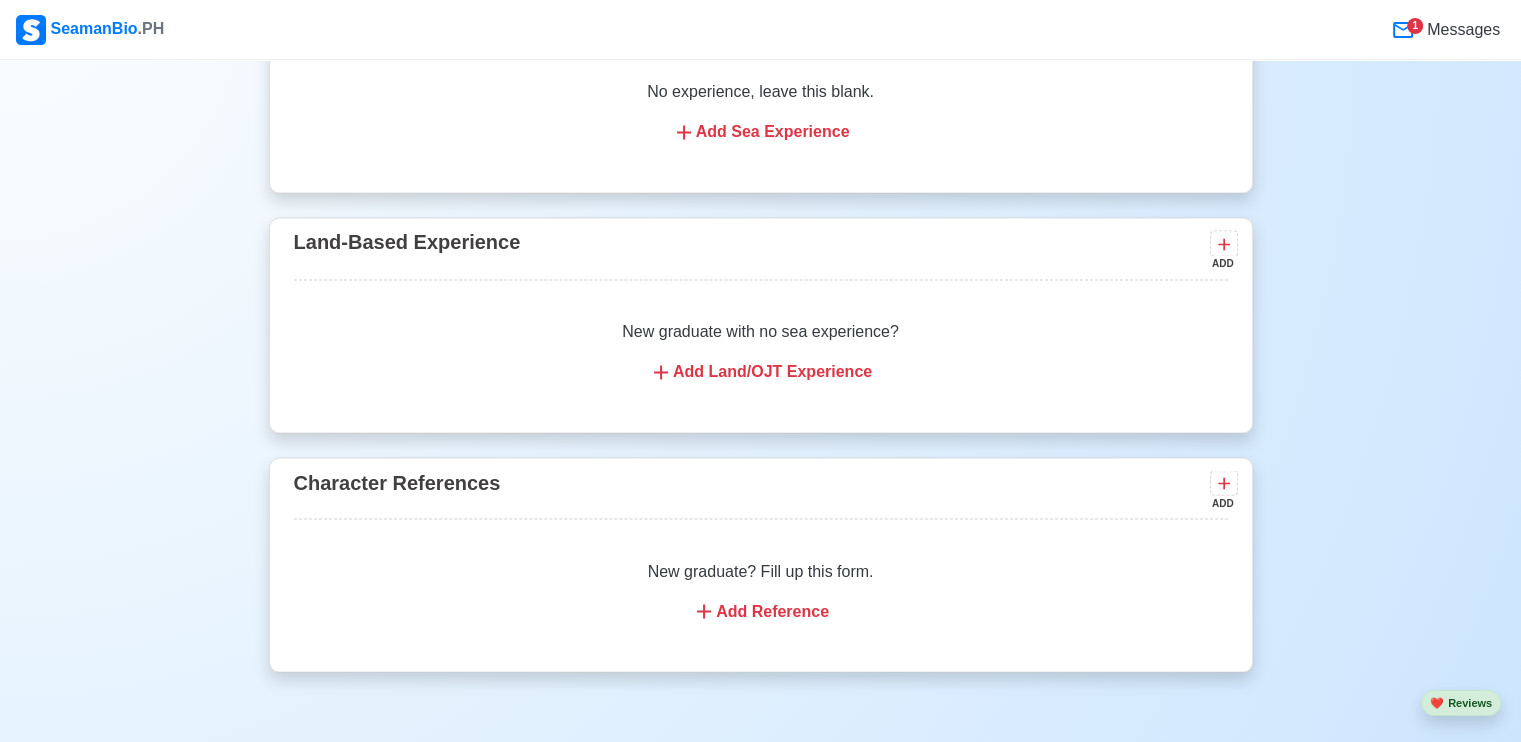 scroll, scrollTop: 3545, scrollLeft: 0, axis: vertical 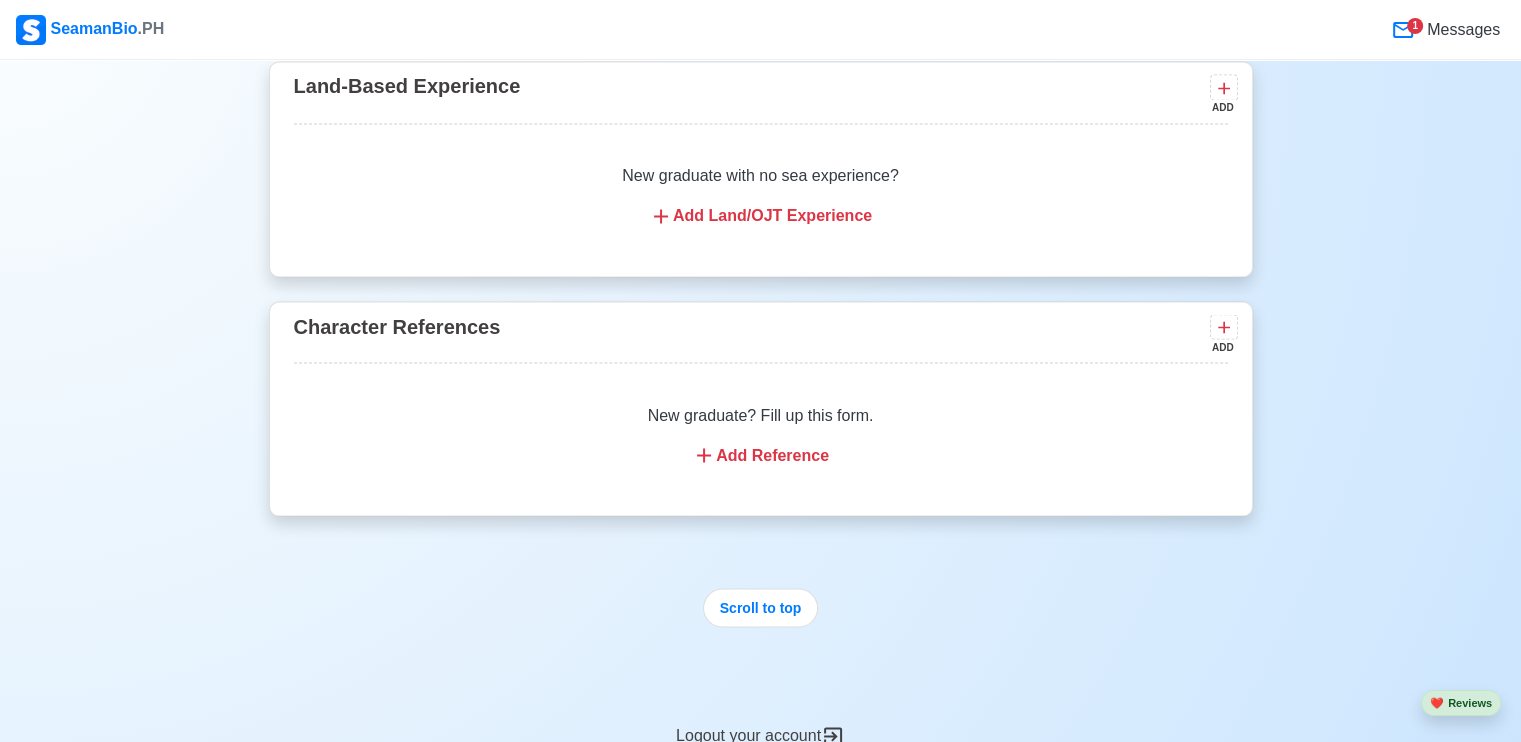click on "Add Reference" at bounding box center (761, 455) 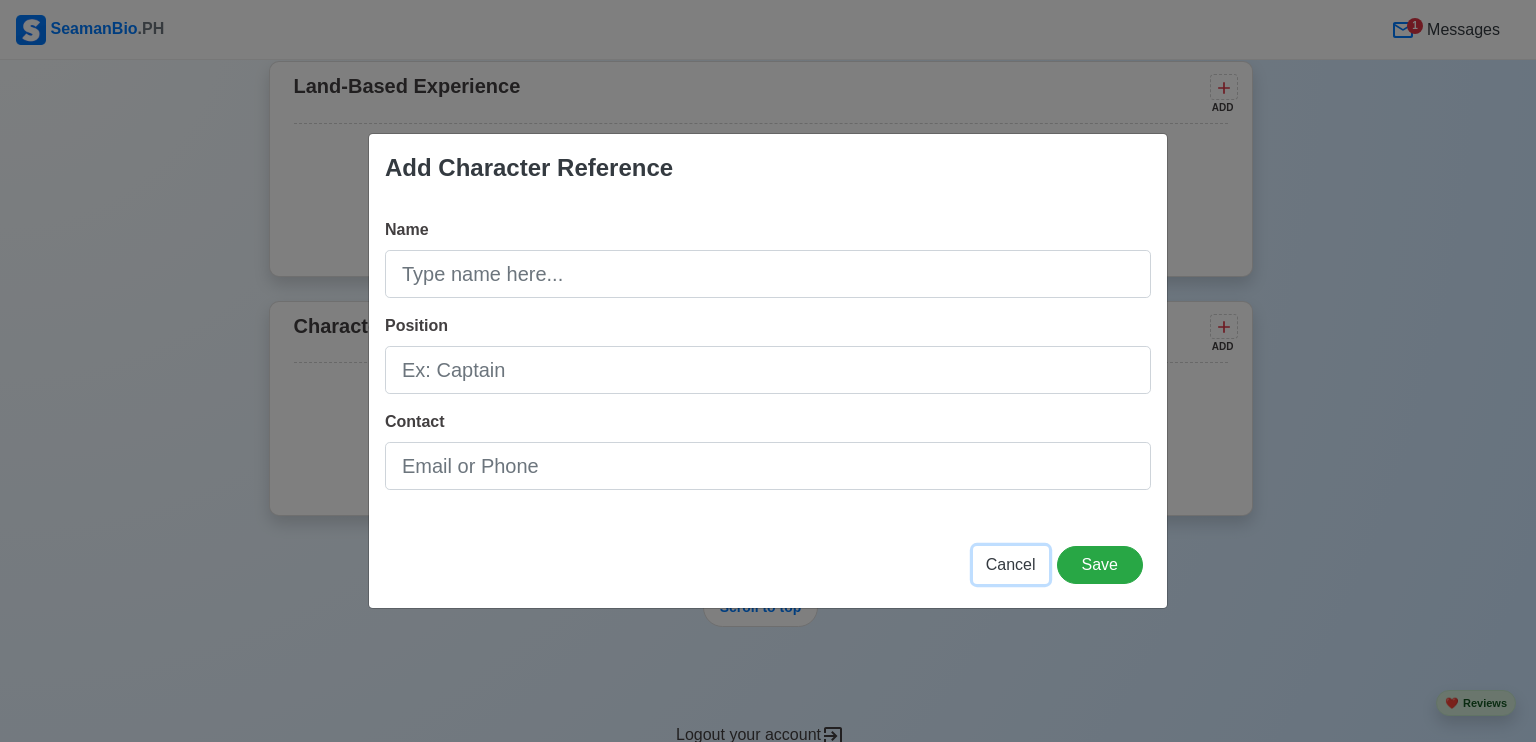 click on "Cancel" at bounding box center [1011, 564] 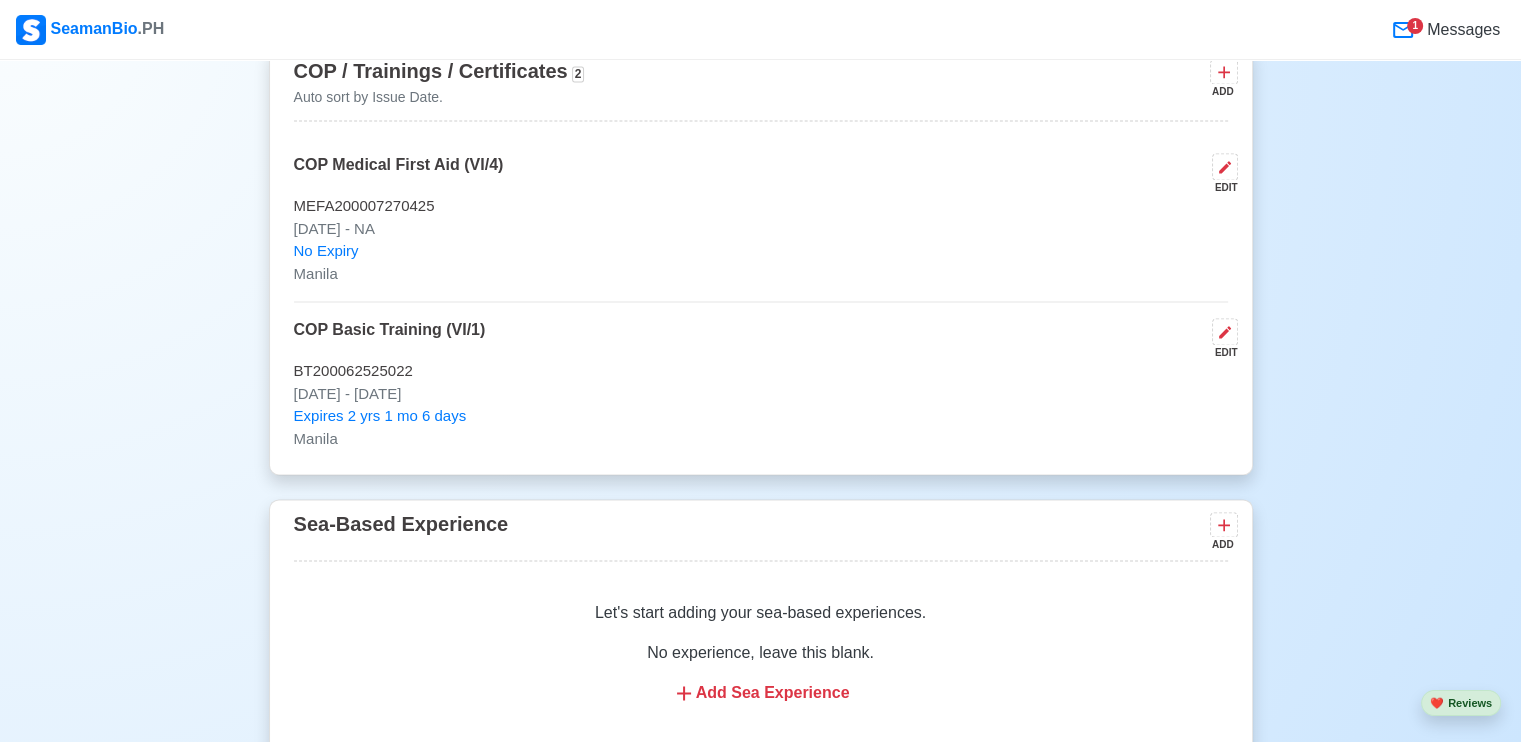 scroll, scrollTop: 2645, scrollLeft: 0, axis: vertical 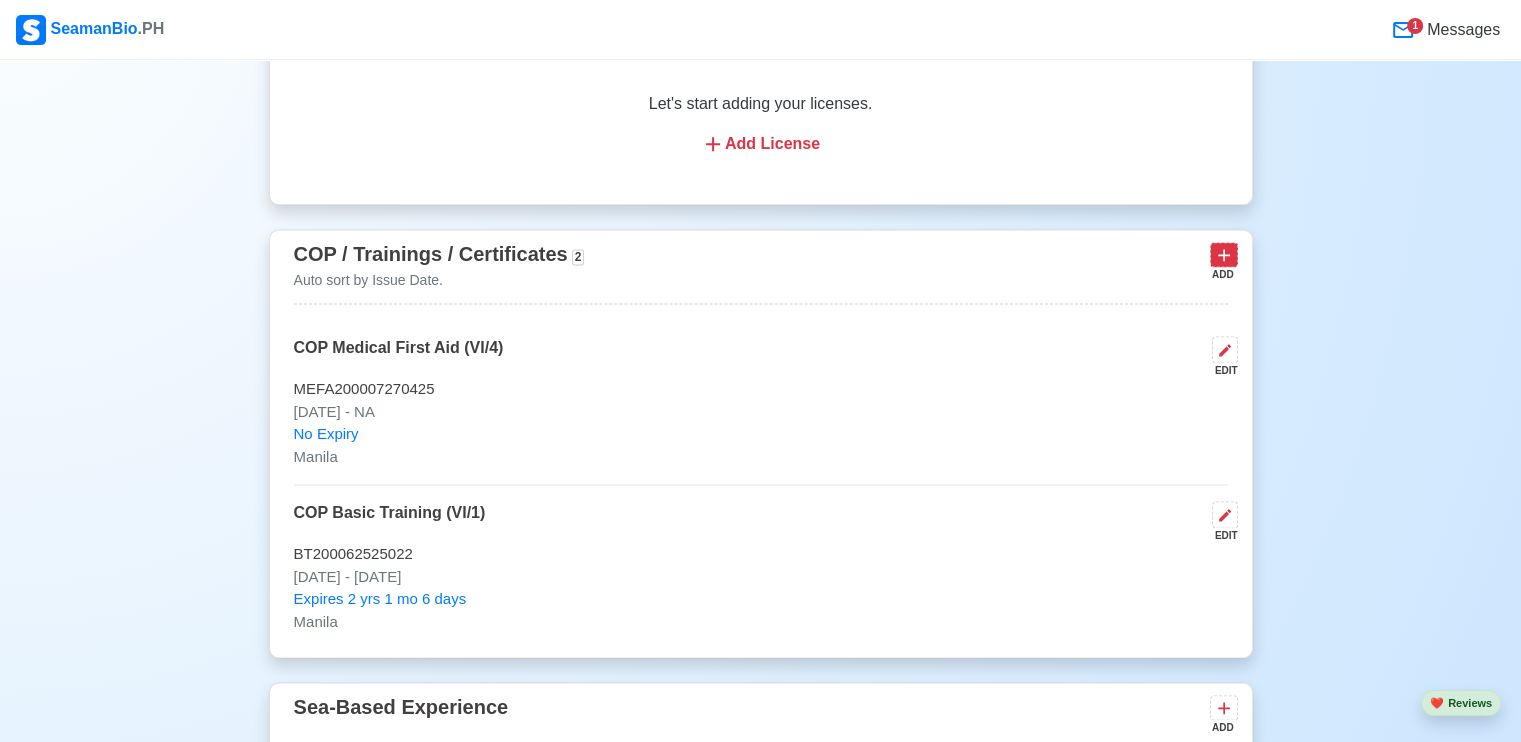 click 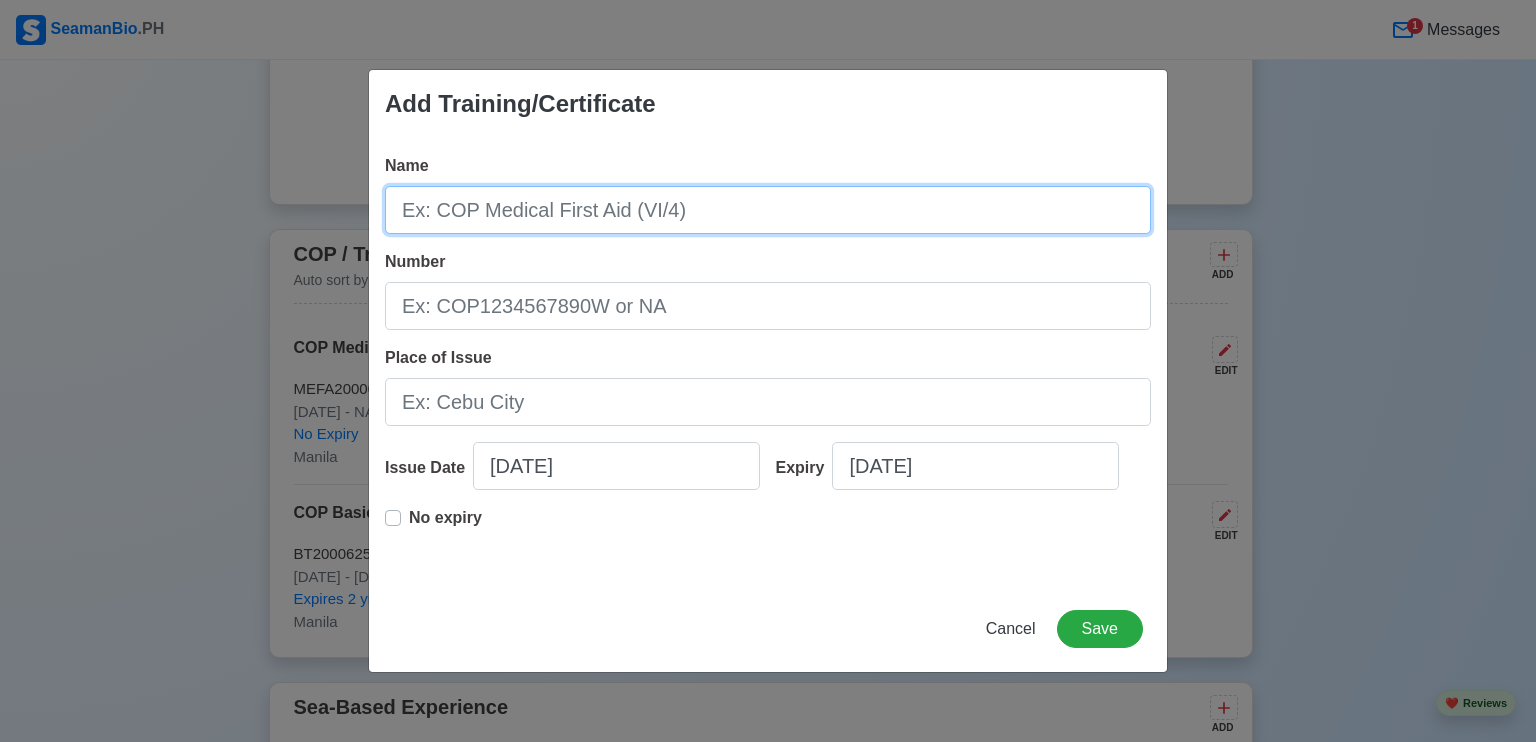 click on "Name" at bounding box center [768, 210] 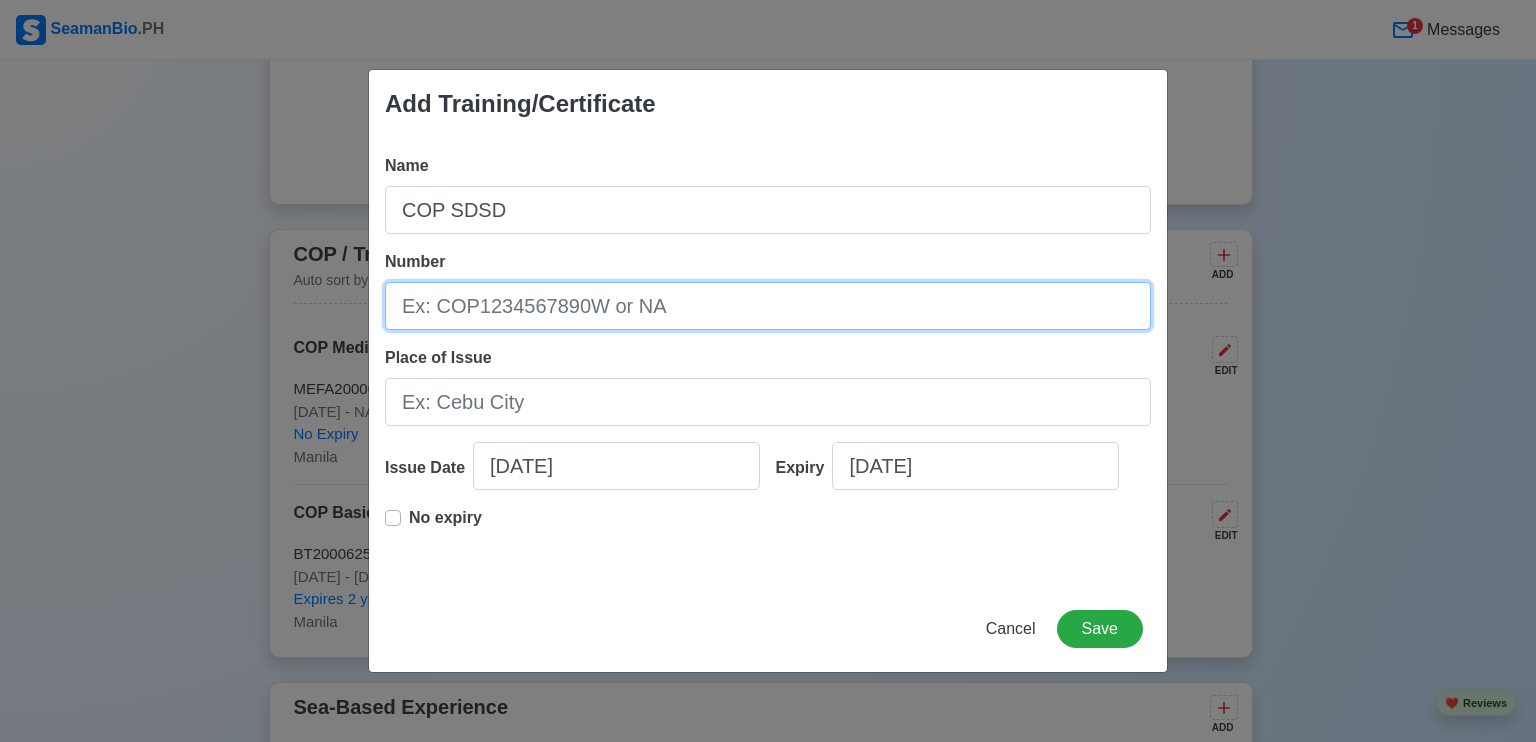click on "Number" at bounding box center [768, 306] 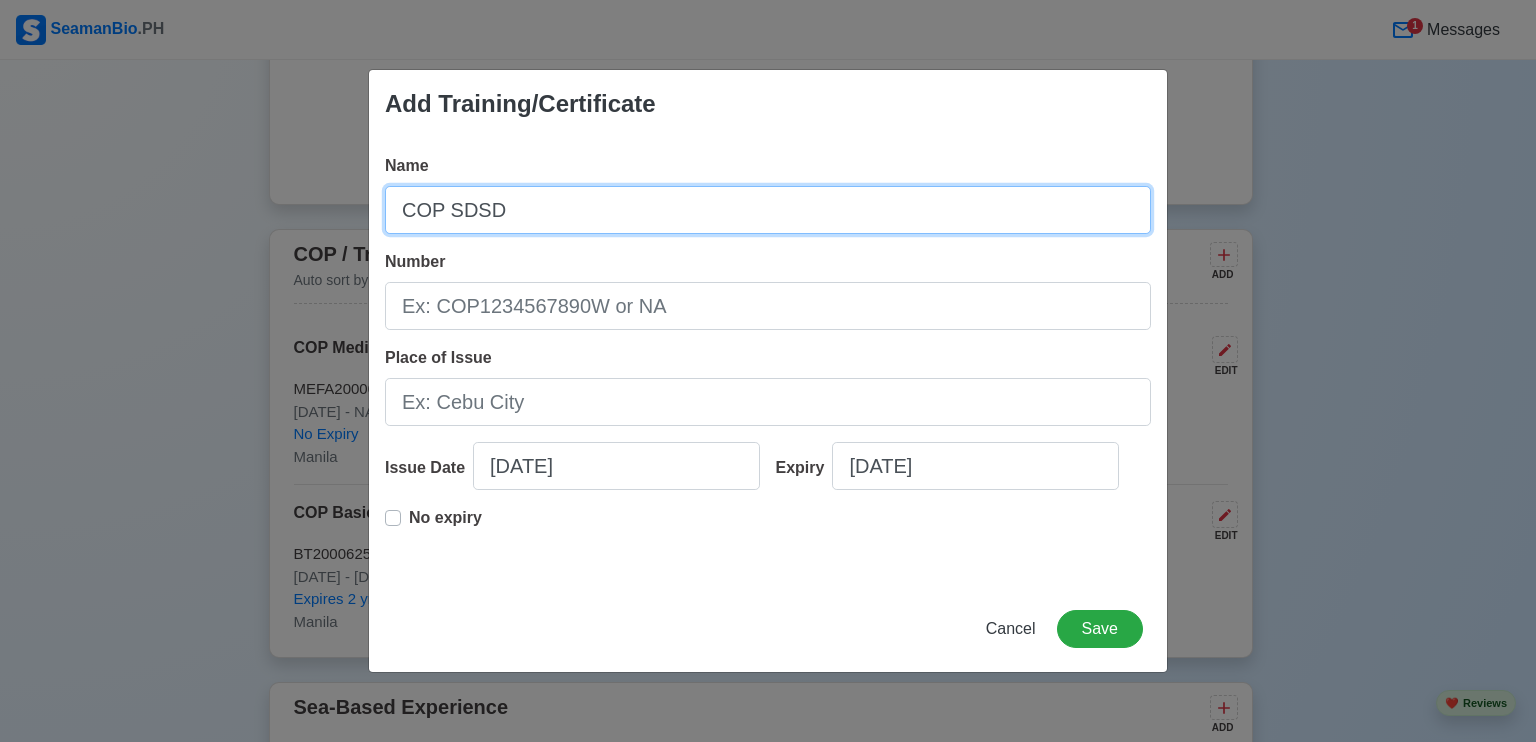 click on "COP SDSD" at bounding box center [768, 210] 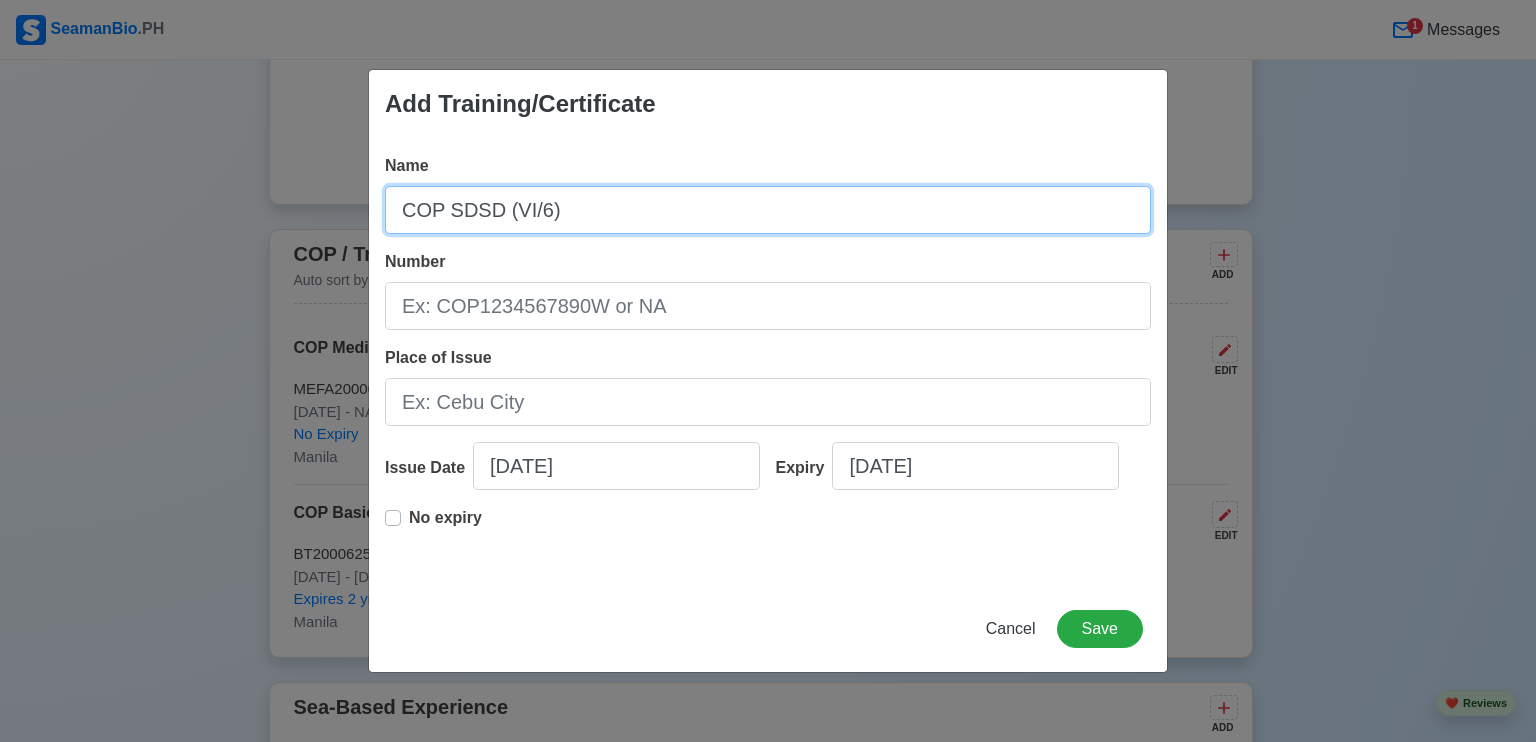 type on "COP SDSD (VI/6)" 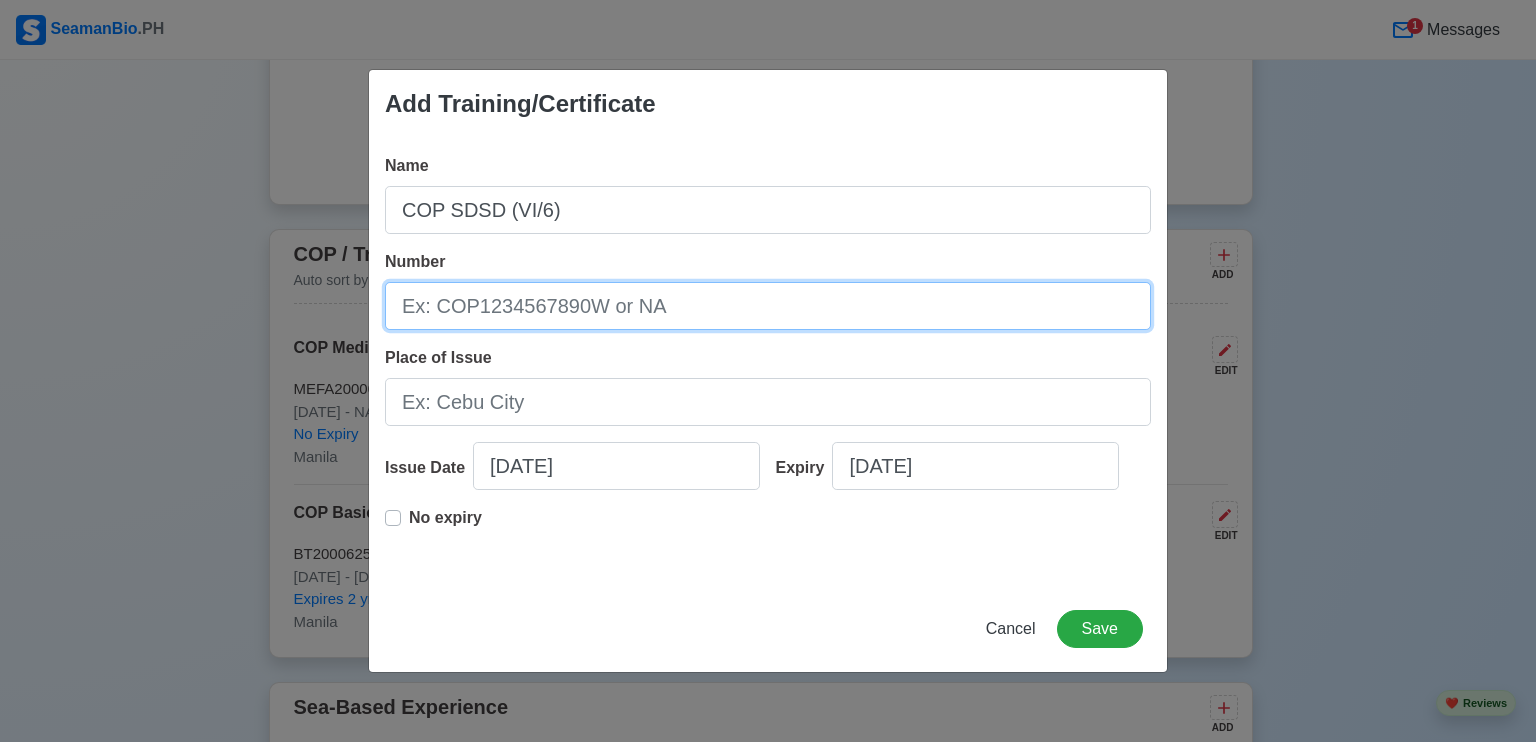 click on "Number" at bounding box center (768, 306) 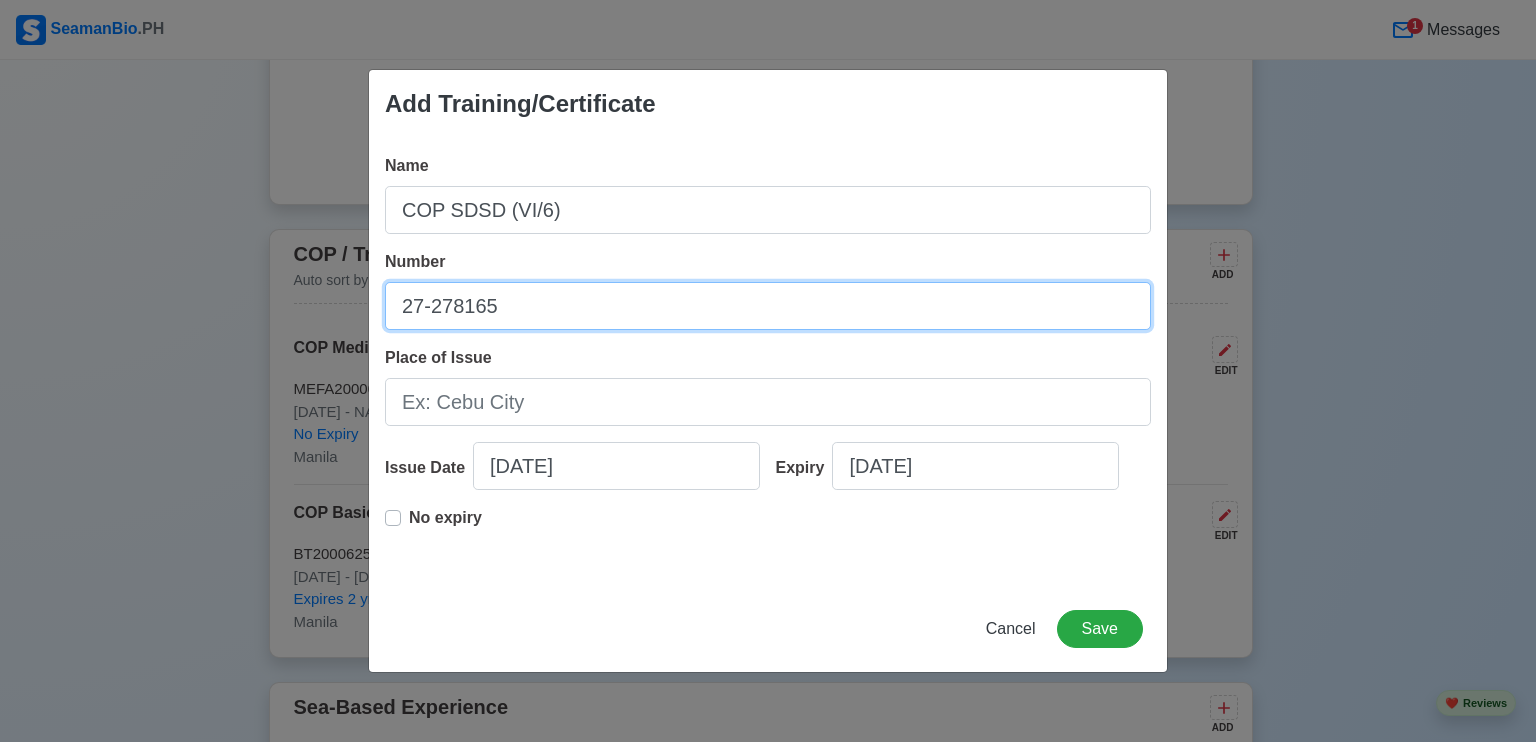 type on "27-278165" 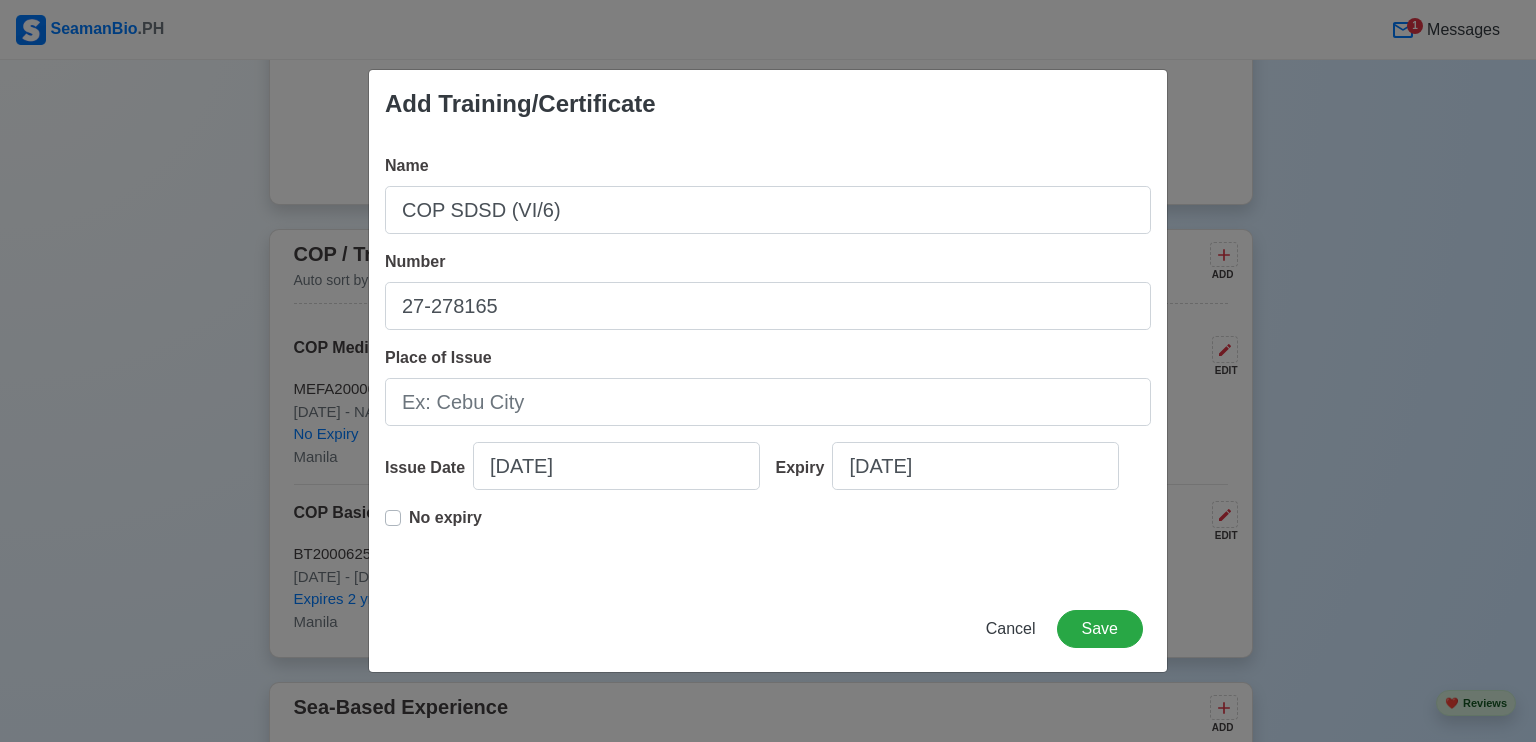 click on "No expiry" at bounding box center (445, 526) 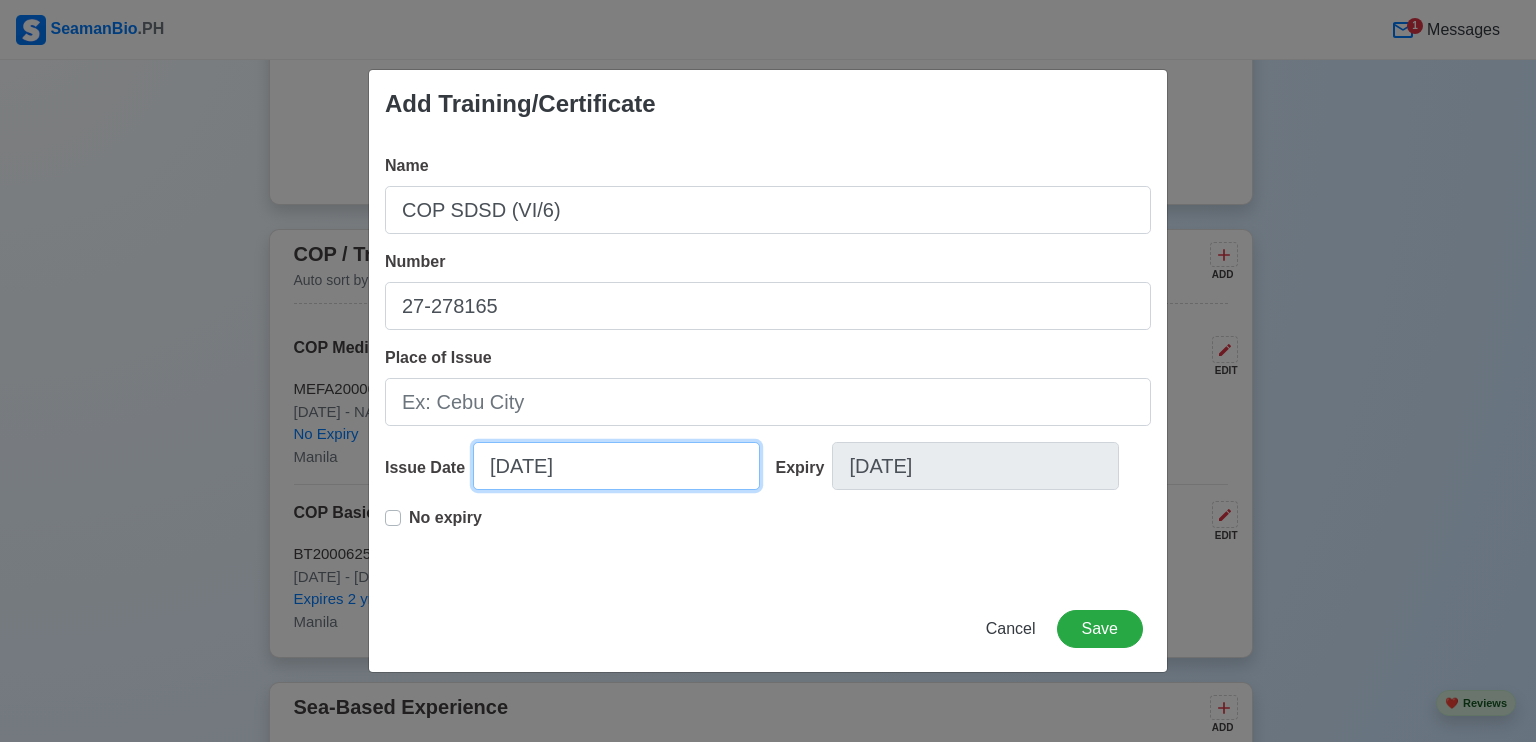 select on "****" 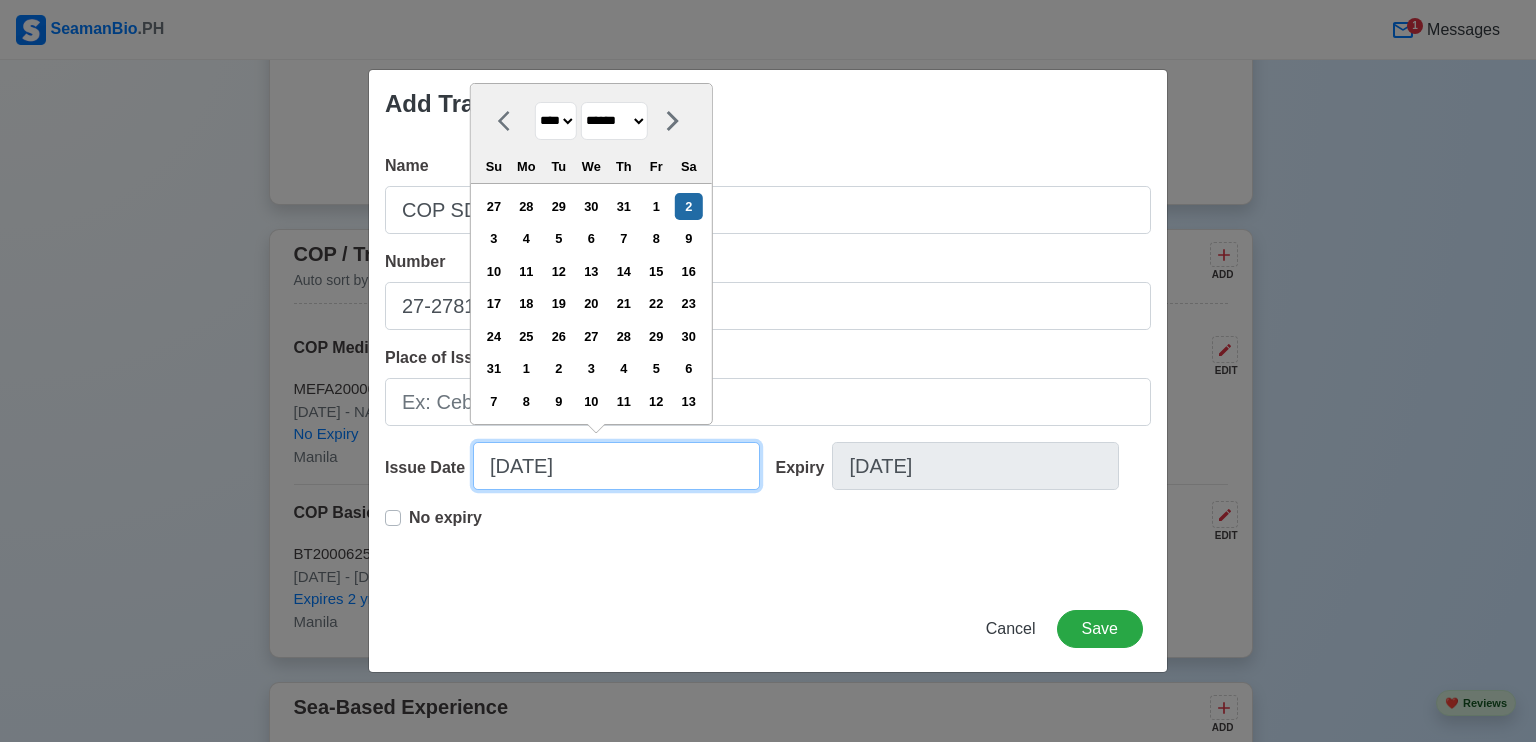 drag, startPoint x: 613, startPoint y: 467, endPoint x: 504, endPoint y: 482, distance: 110.02727 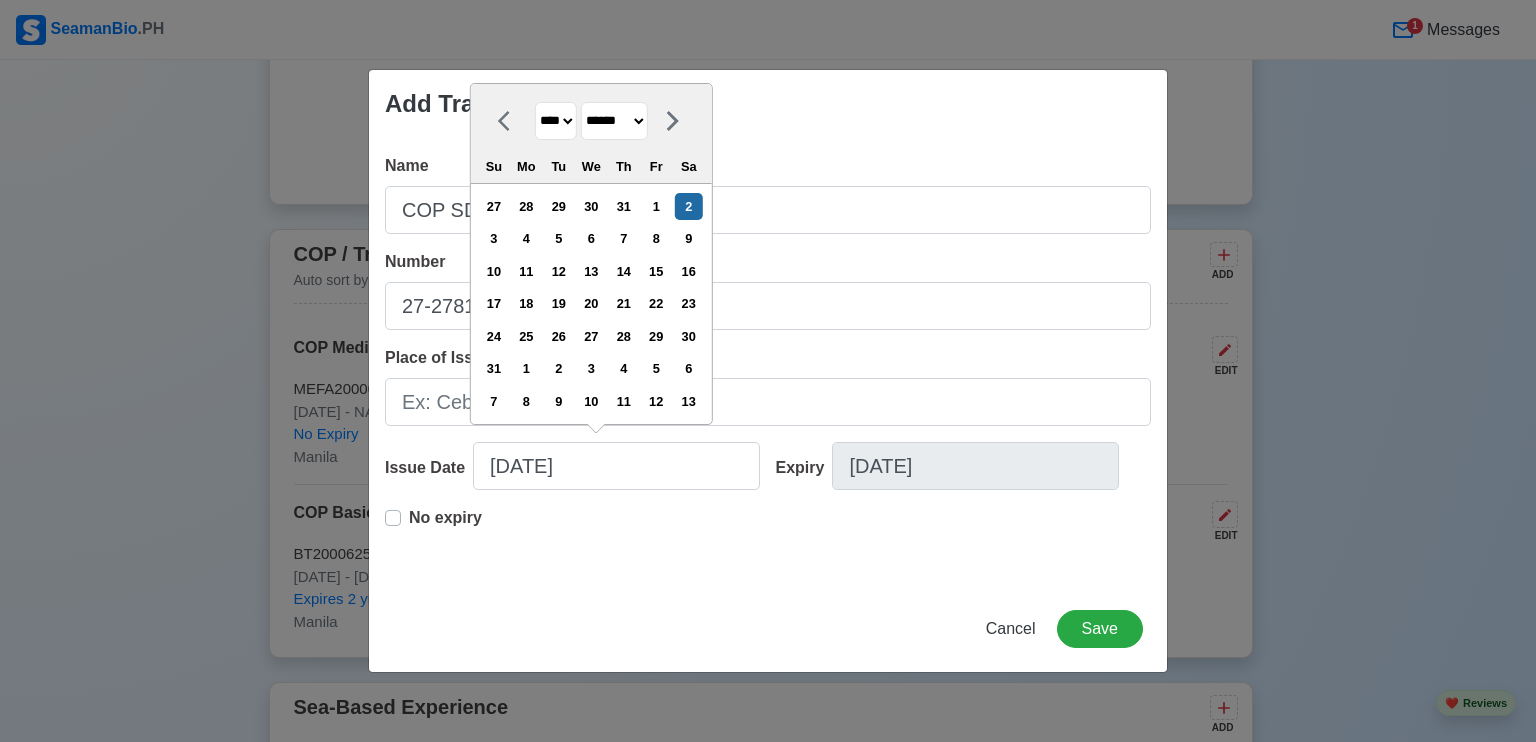 click on "******* ******** ***** ***** *** **** **** ****** ********* ******* ******** ********" at bounding box center [614, 121] 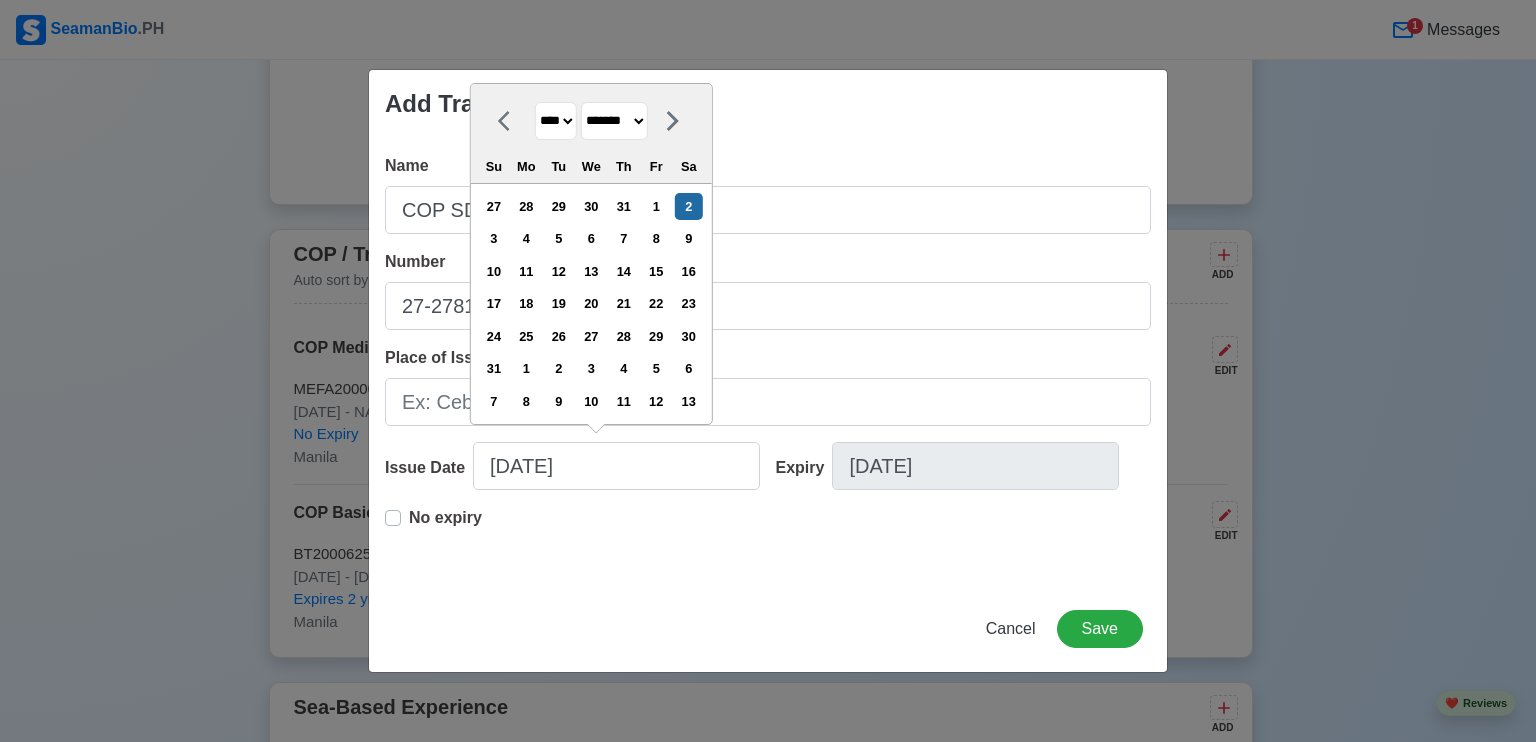 click on "******* ******** ***** ***** *** **** **** ****** ********* ******* ******** ********" at bounding box center [614, 121] 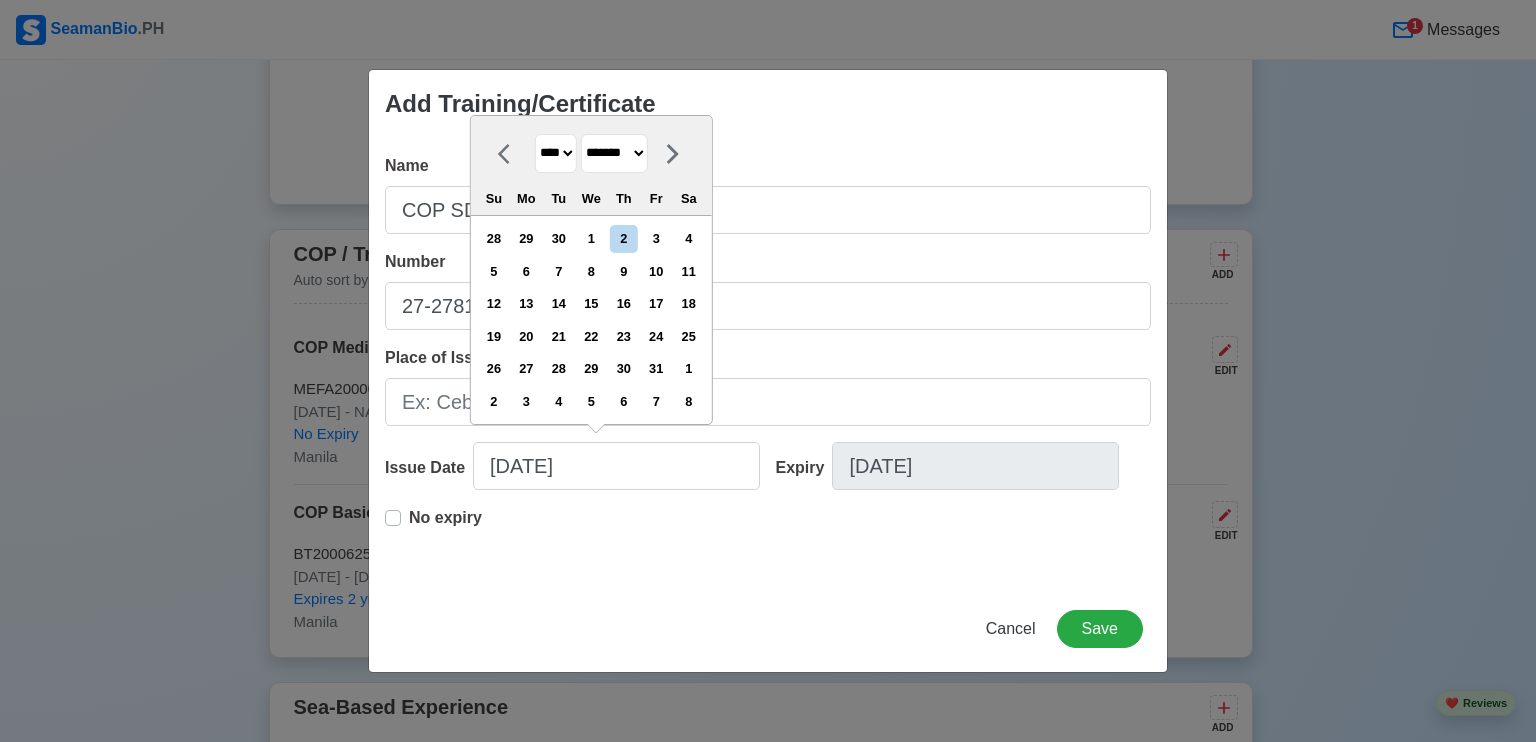 click on "**** **** **** **** **** **** **** **** **** **** **** **** **** **** **** **** **** **** **** **** **** **** **** **** **** **** **** **** **** **** **** **** **** **** **** **** **** **** **** **** **** **** **** **** **** **** **** **** **** **** **** **** **** **** **** **** **** **** **** **** **** **** **** **** **** **** **** **** **** **** **** **** **** **** **** **** **** **** **** **** **** **** **** **** **** **** **** **** **** **** **** **** **** **** **** **** **** **** **** **** **** **** **** **** **** ****" at bounding box center (556, 153) 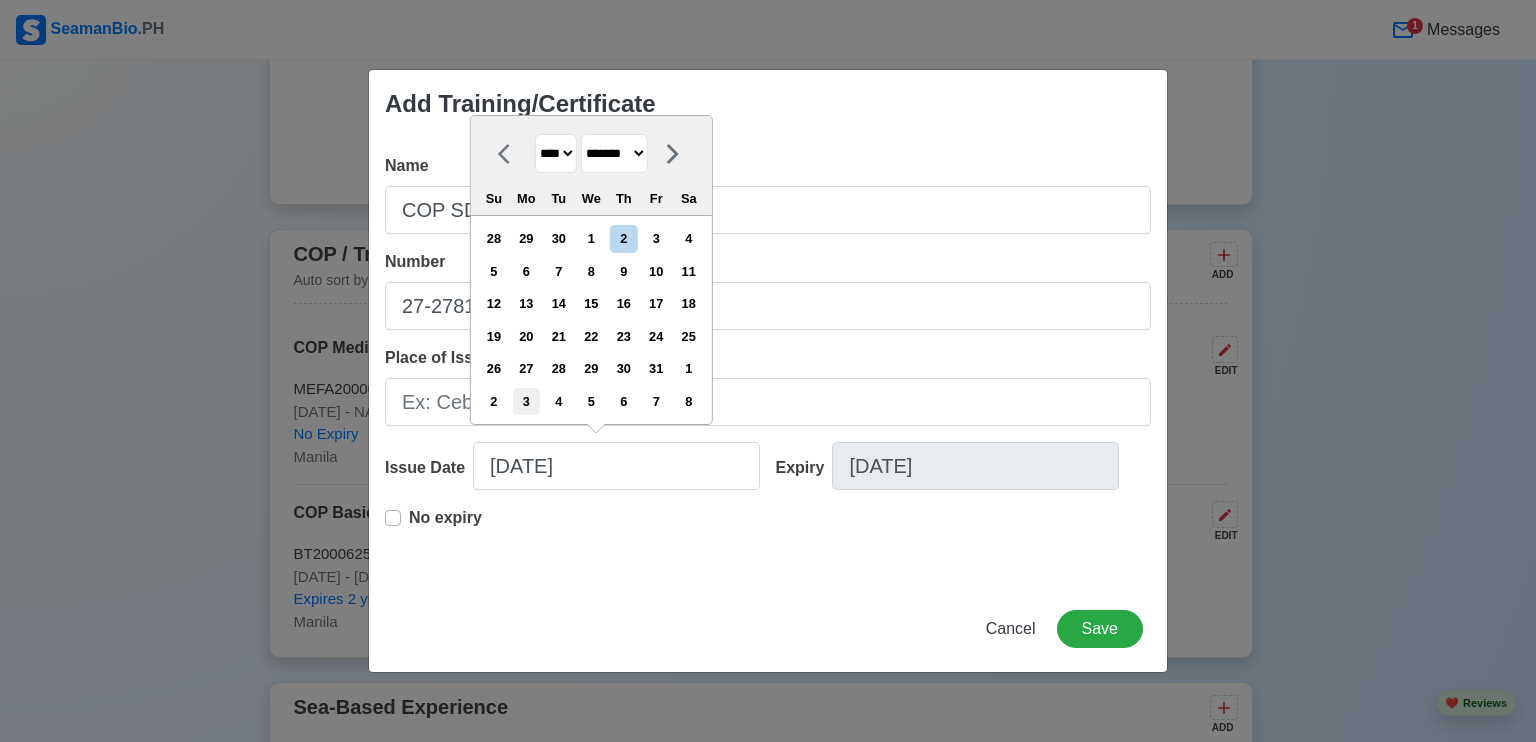 select on "****" 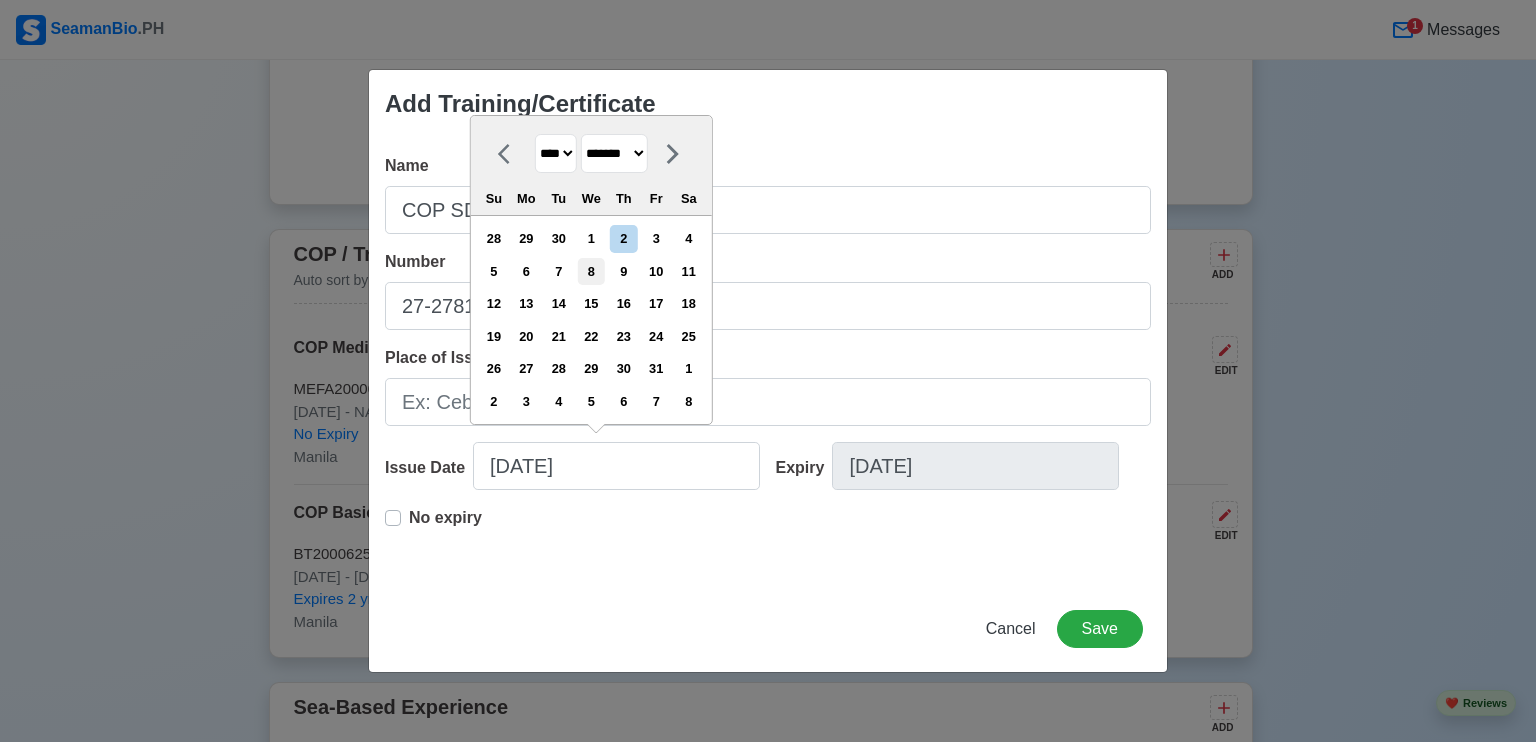 click on "8" at bounding box center [591, 271] 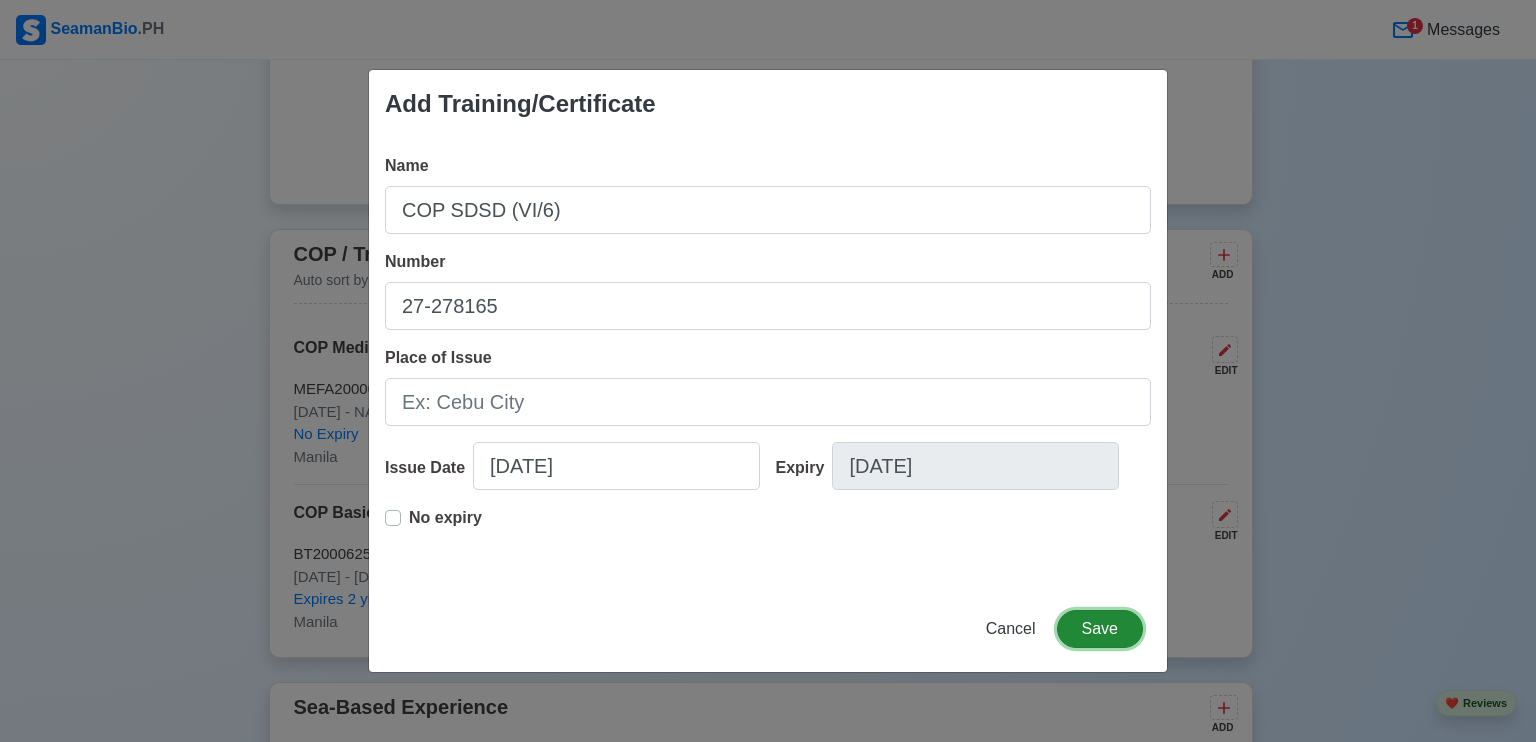 click on "Save" at bounding box center (1100, 629) 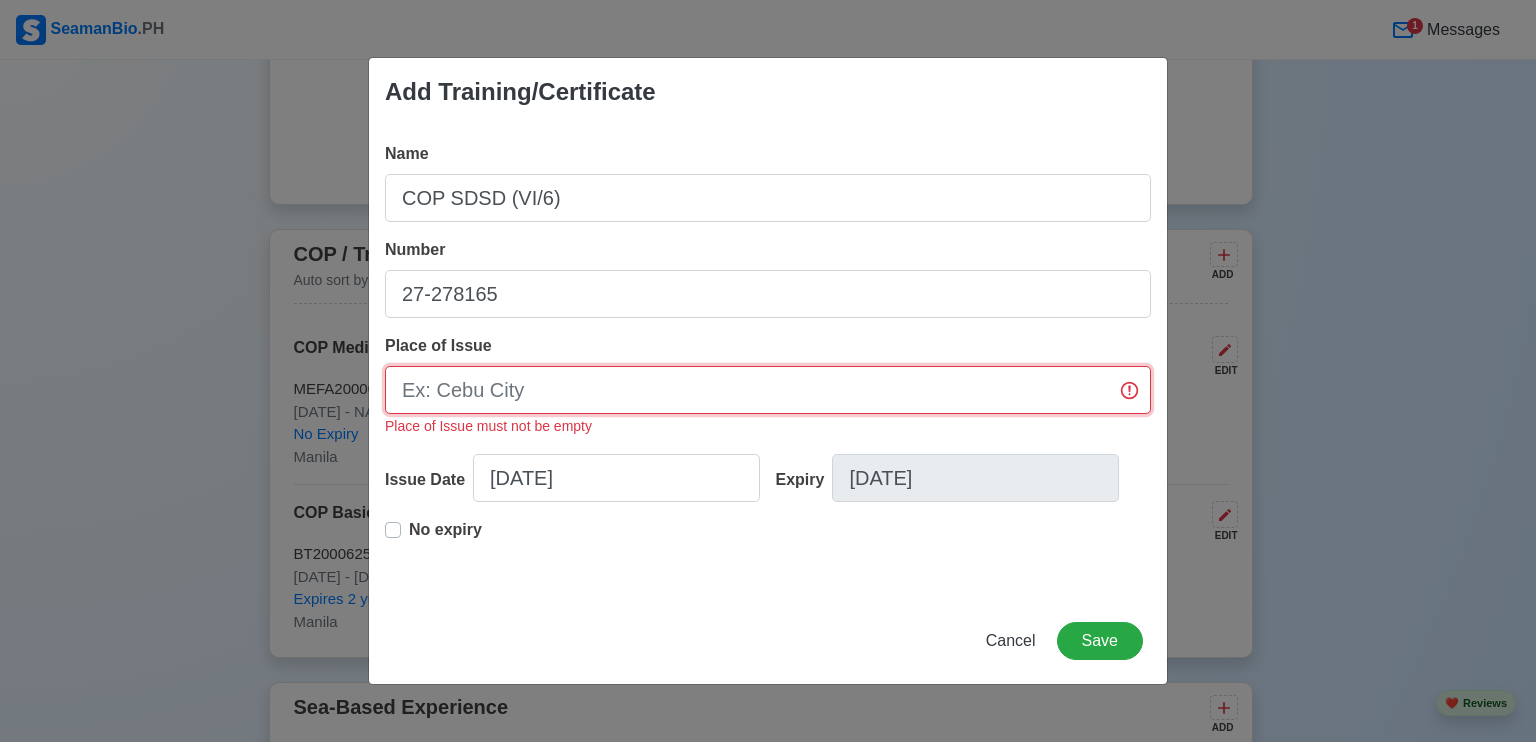 click on "Place of Issue" at bounding box center (768, 390) 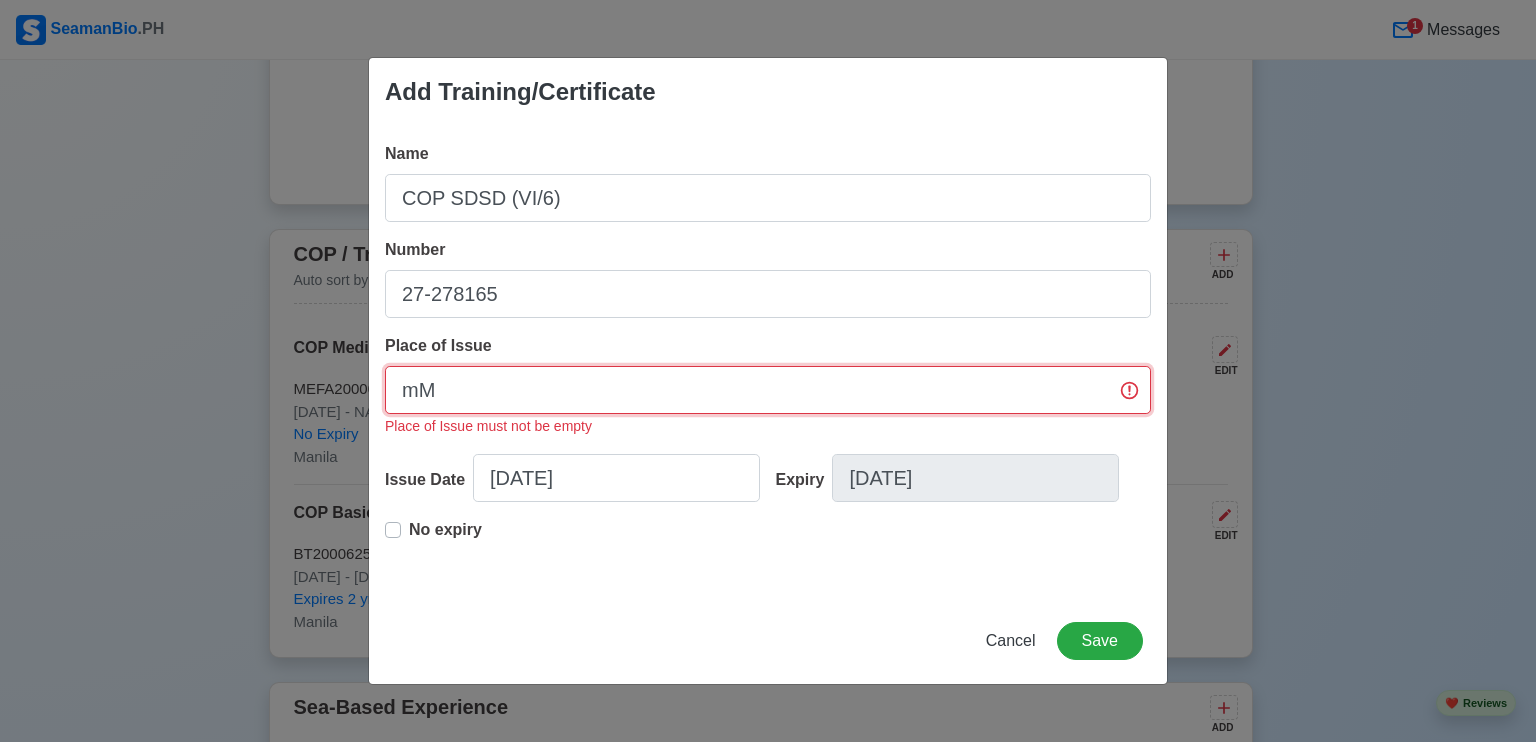 type on "m" 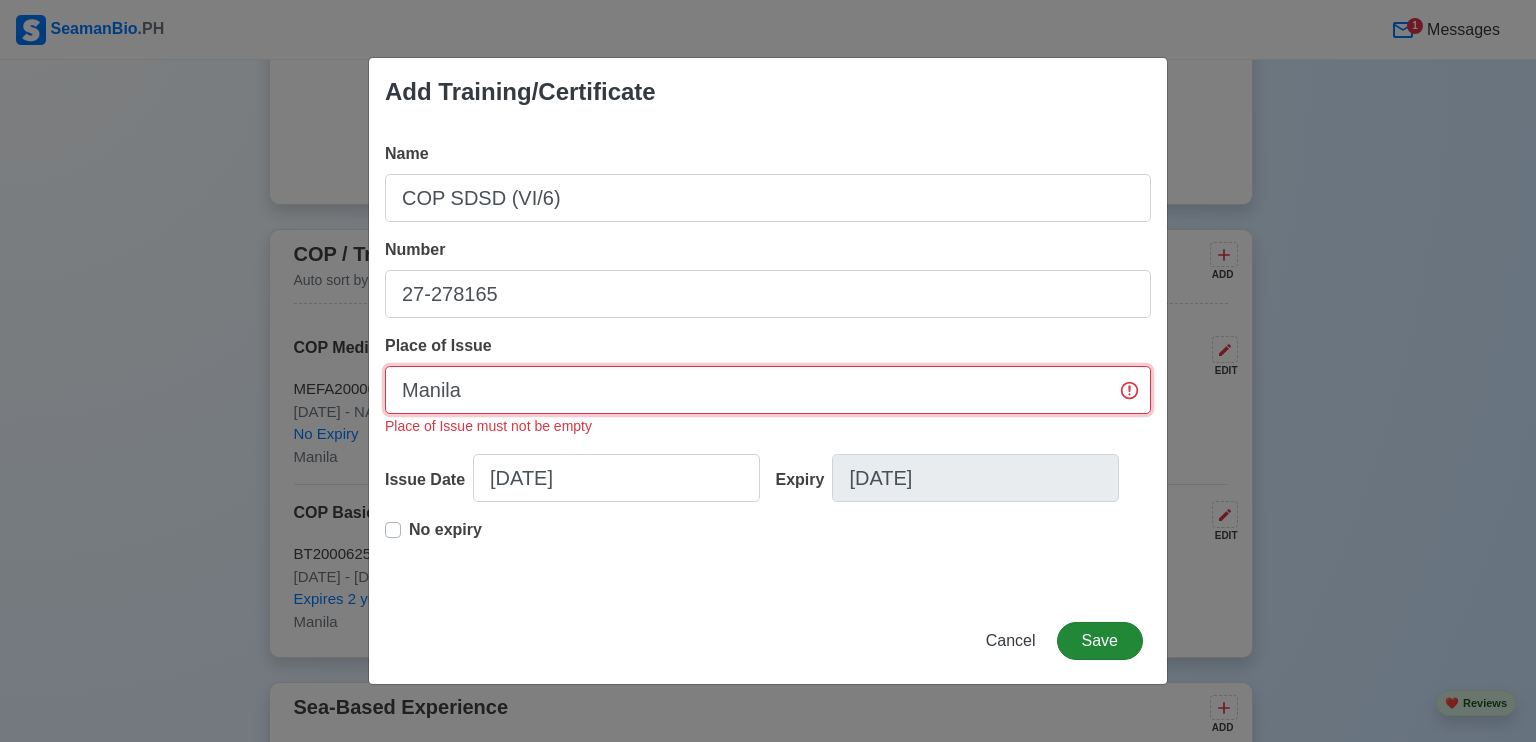 type on "Manila" 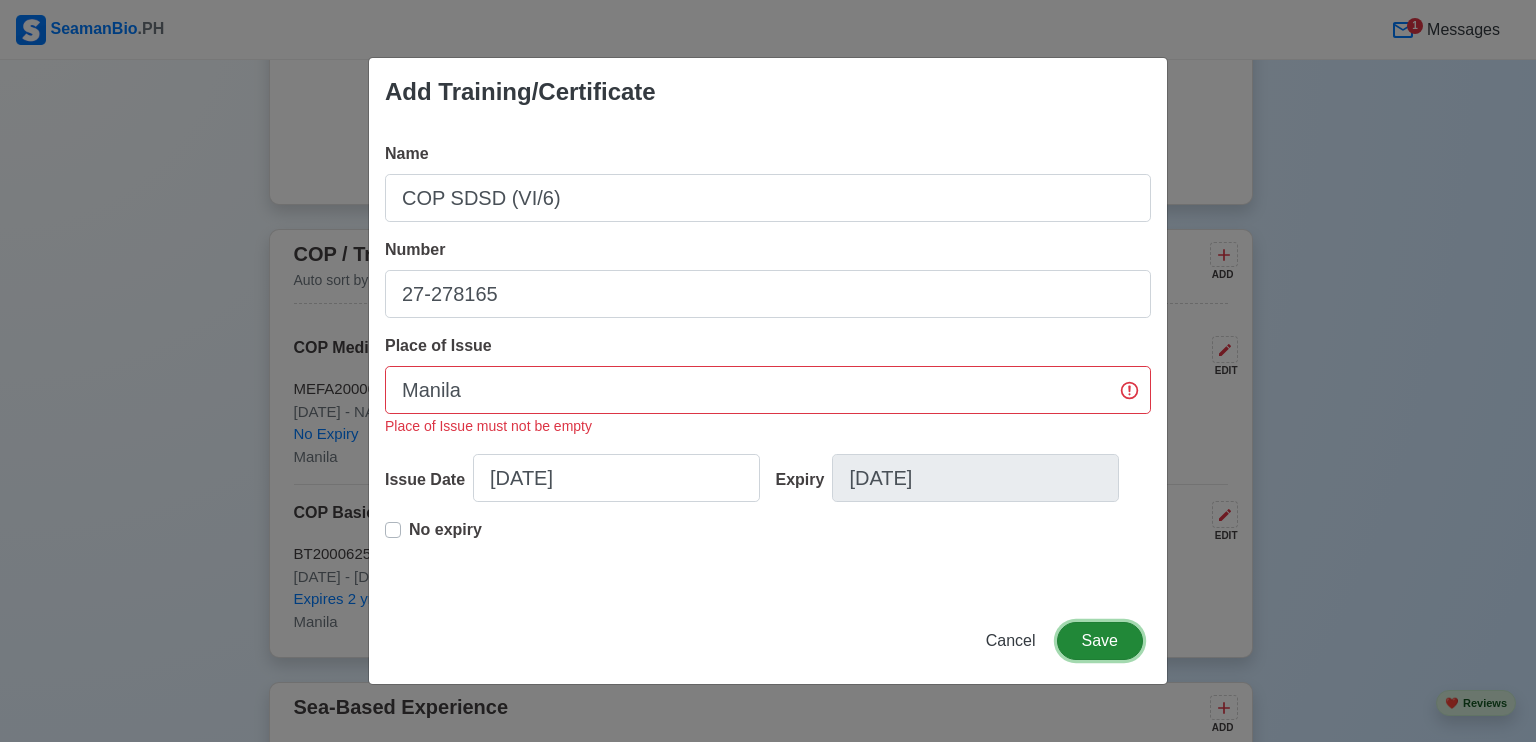 click on "Save" at bounding box center [1100, 641] 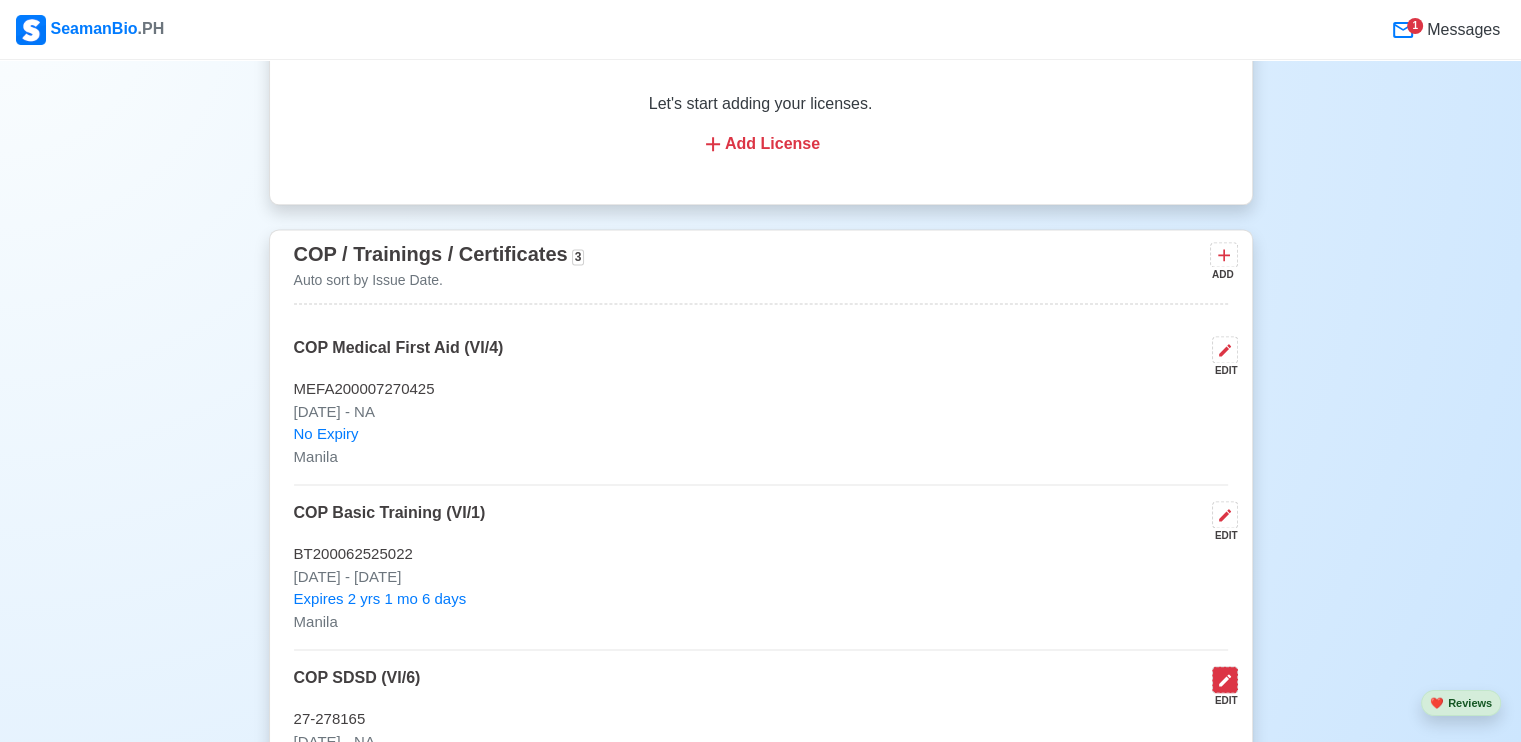 click at bounding box center [1225, 679] 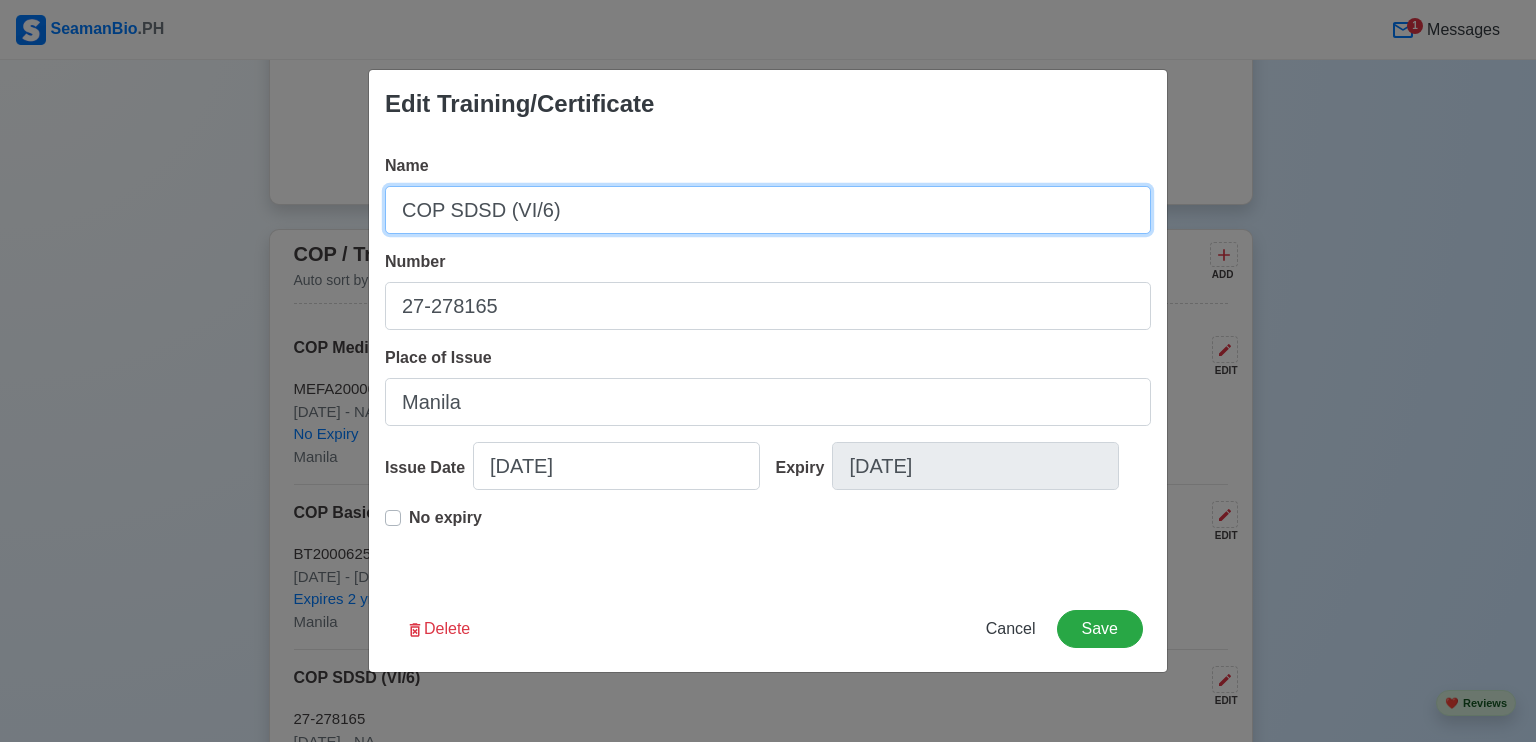 drag, startPoint x: 490, startPoint y: 207, endPoint x: 450, endPoint y: 214, distance: 40.60788 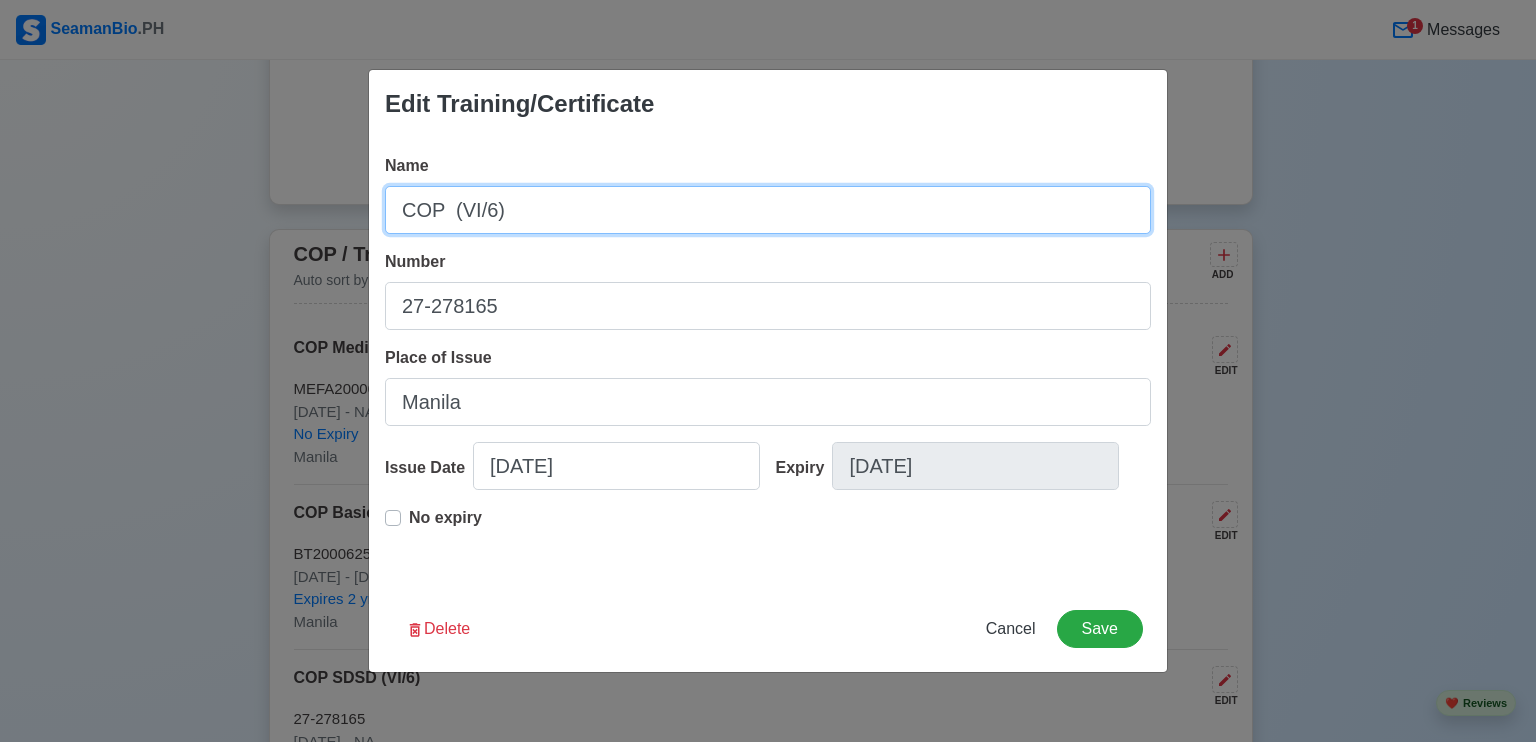 paste on "Security Awareness Training and Seafarers with Designated Security Duties" 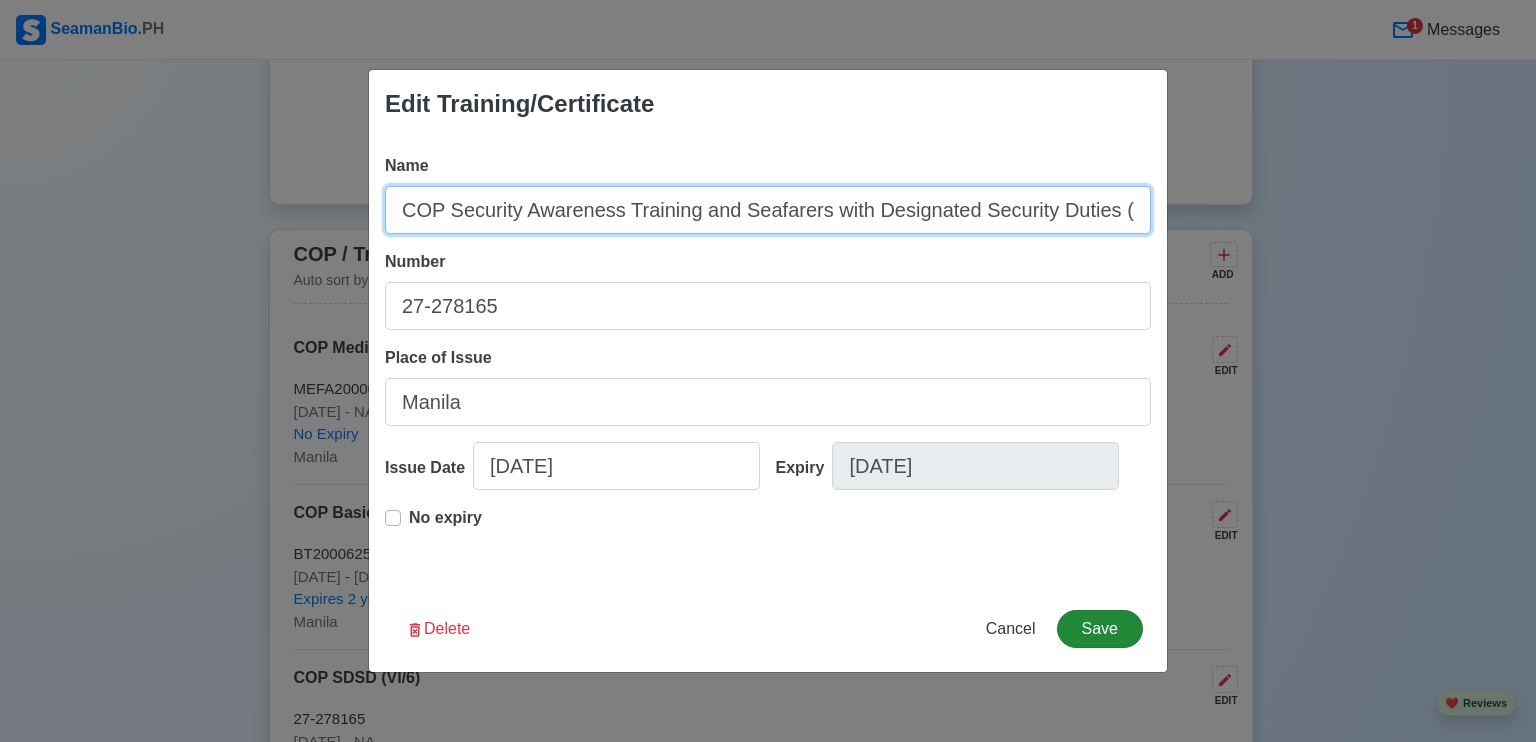 type on "COP Security Awareness Training and Seafarers with Designated Security Duties (VI/6)" 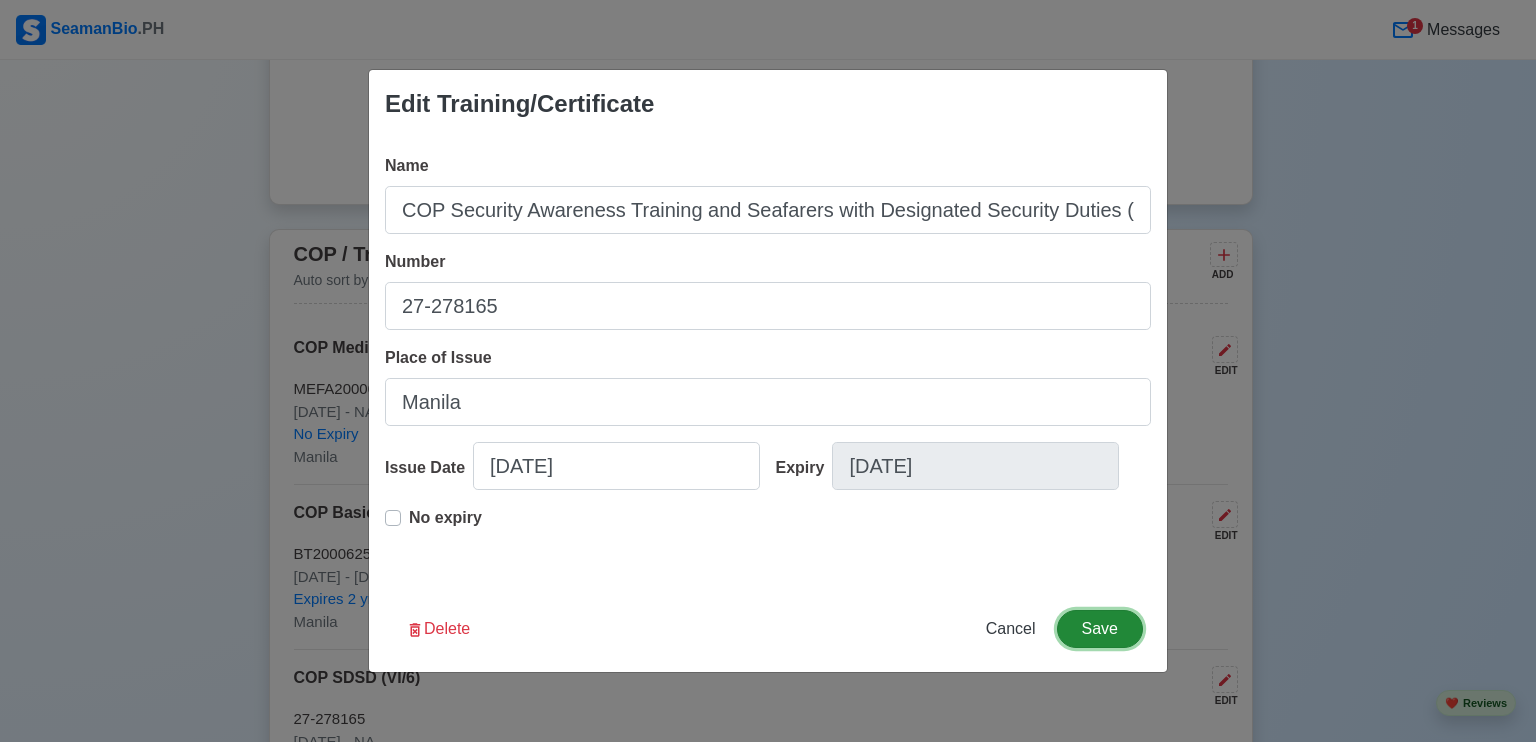 click on "Save" at bounding box center [1100, 629] 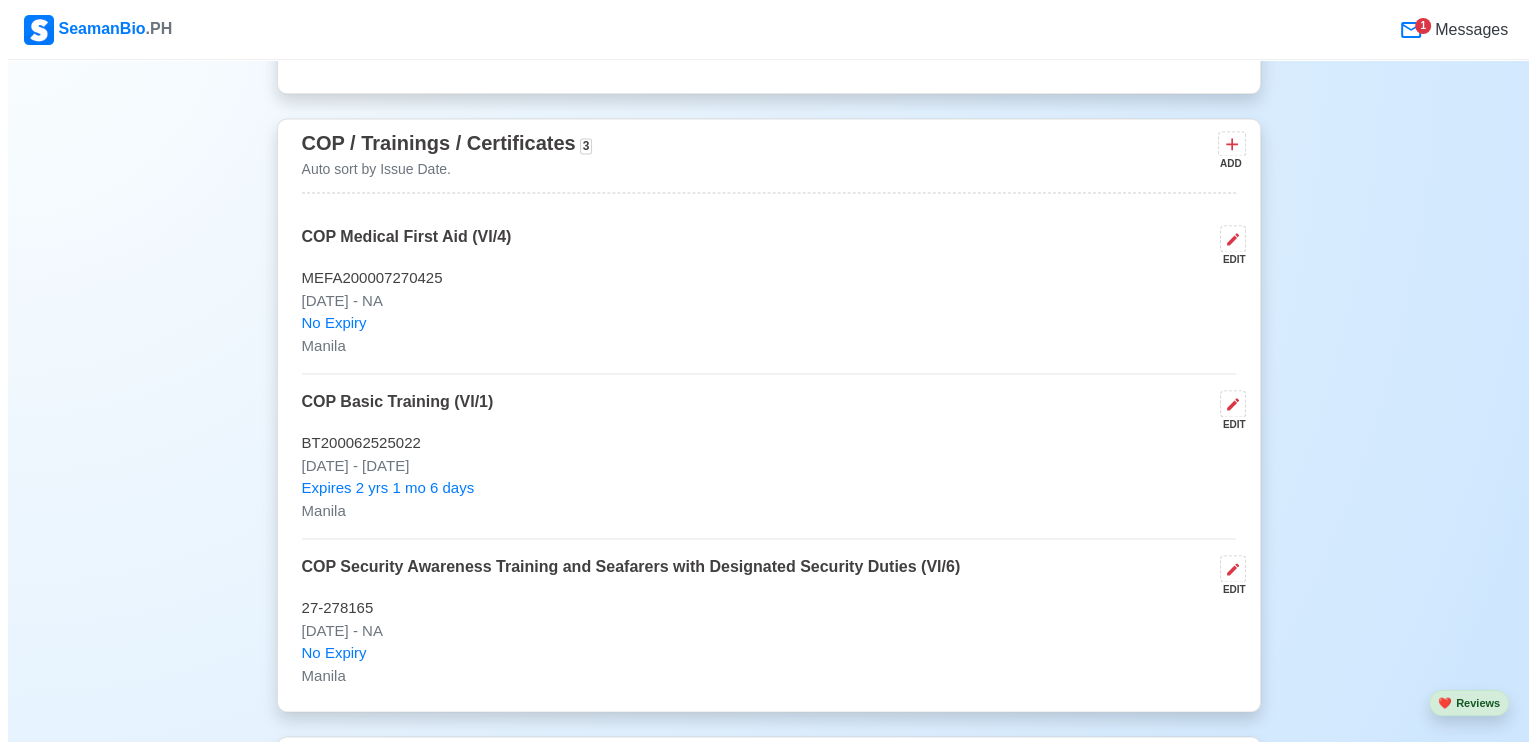 scroll, scrollTop: 2745, scrollLeft: 0, axis: vertical 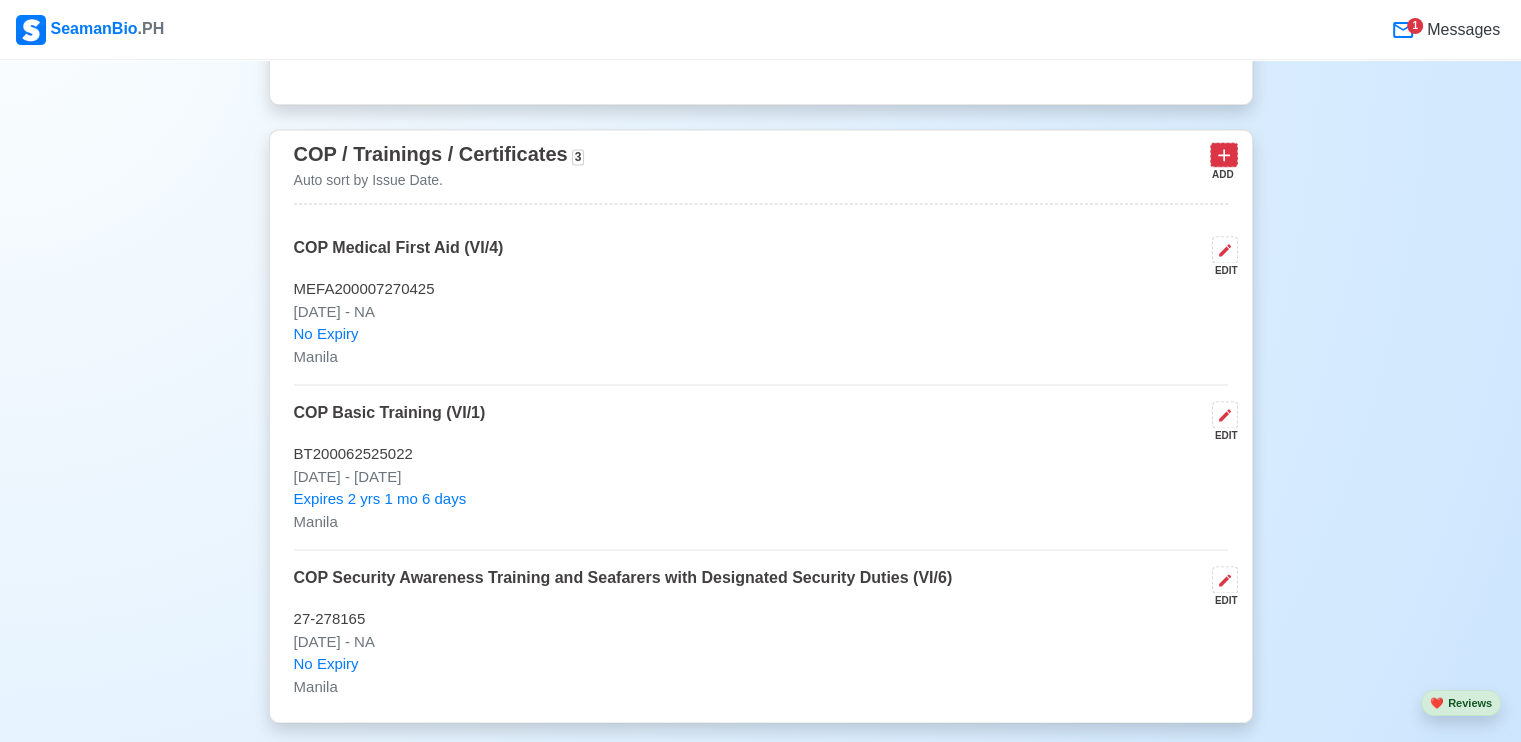 click 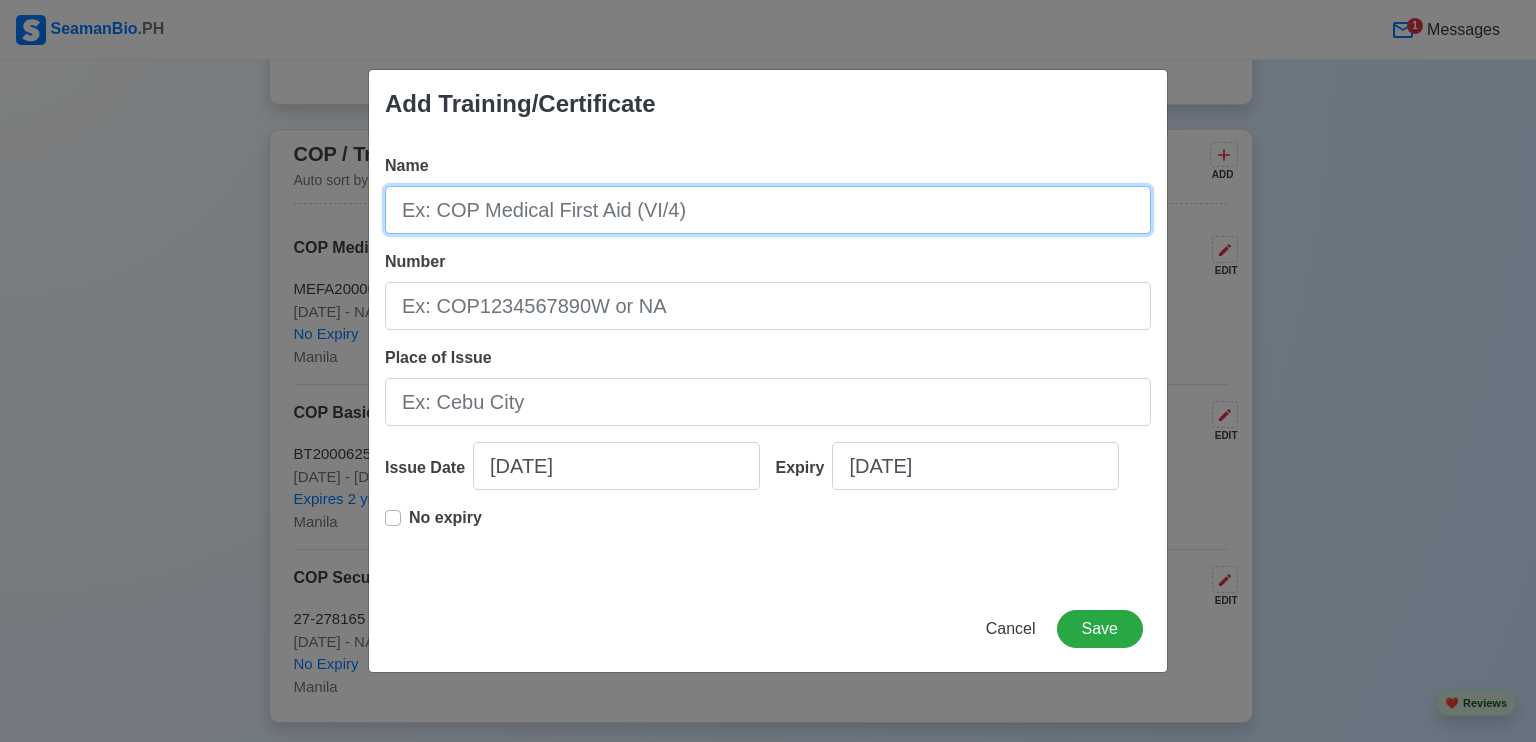 click on "Name" at bounding box center [768, 210] 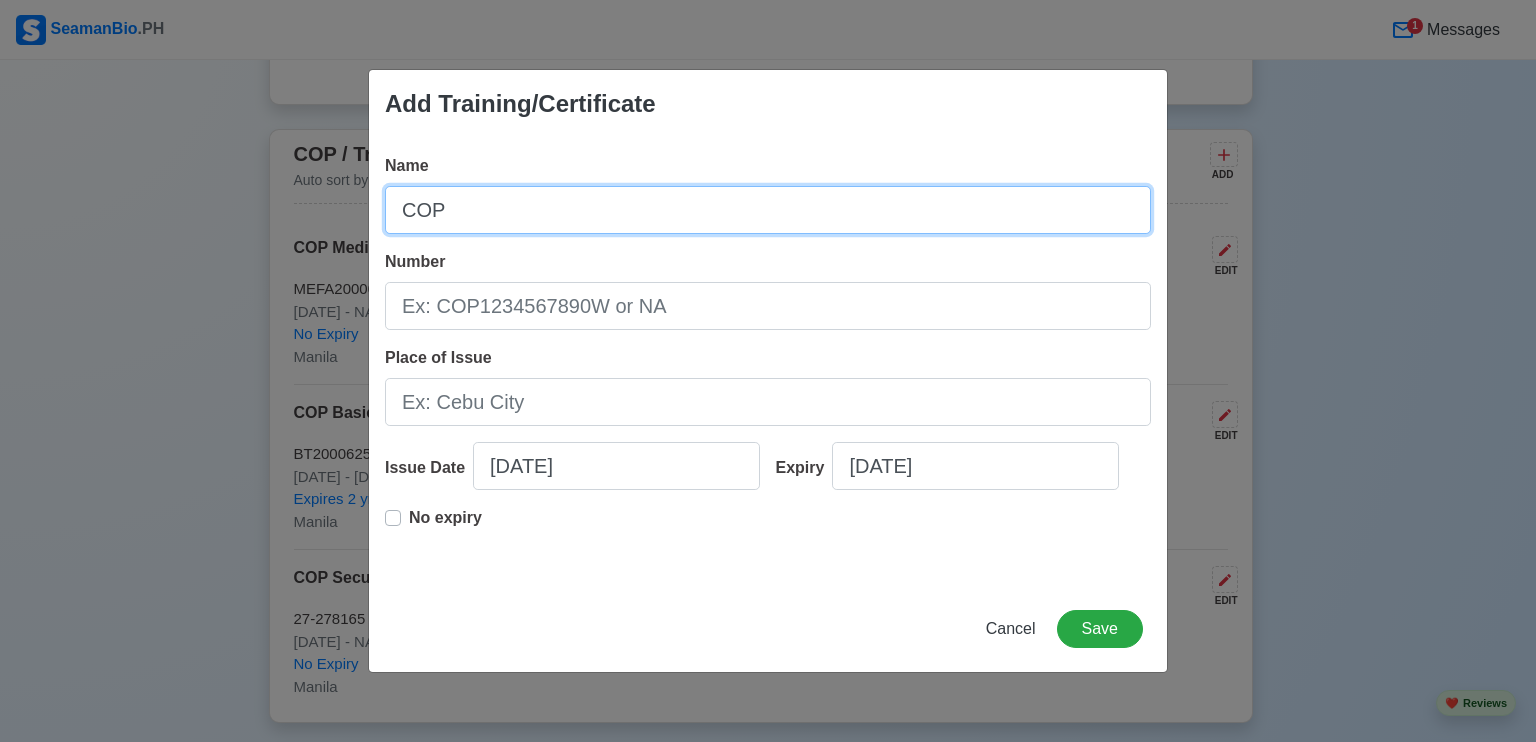 paste on "Navigation Cargo handling and stowage Controlling the operation of the ship and care for persons on board Maintenance and repai" 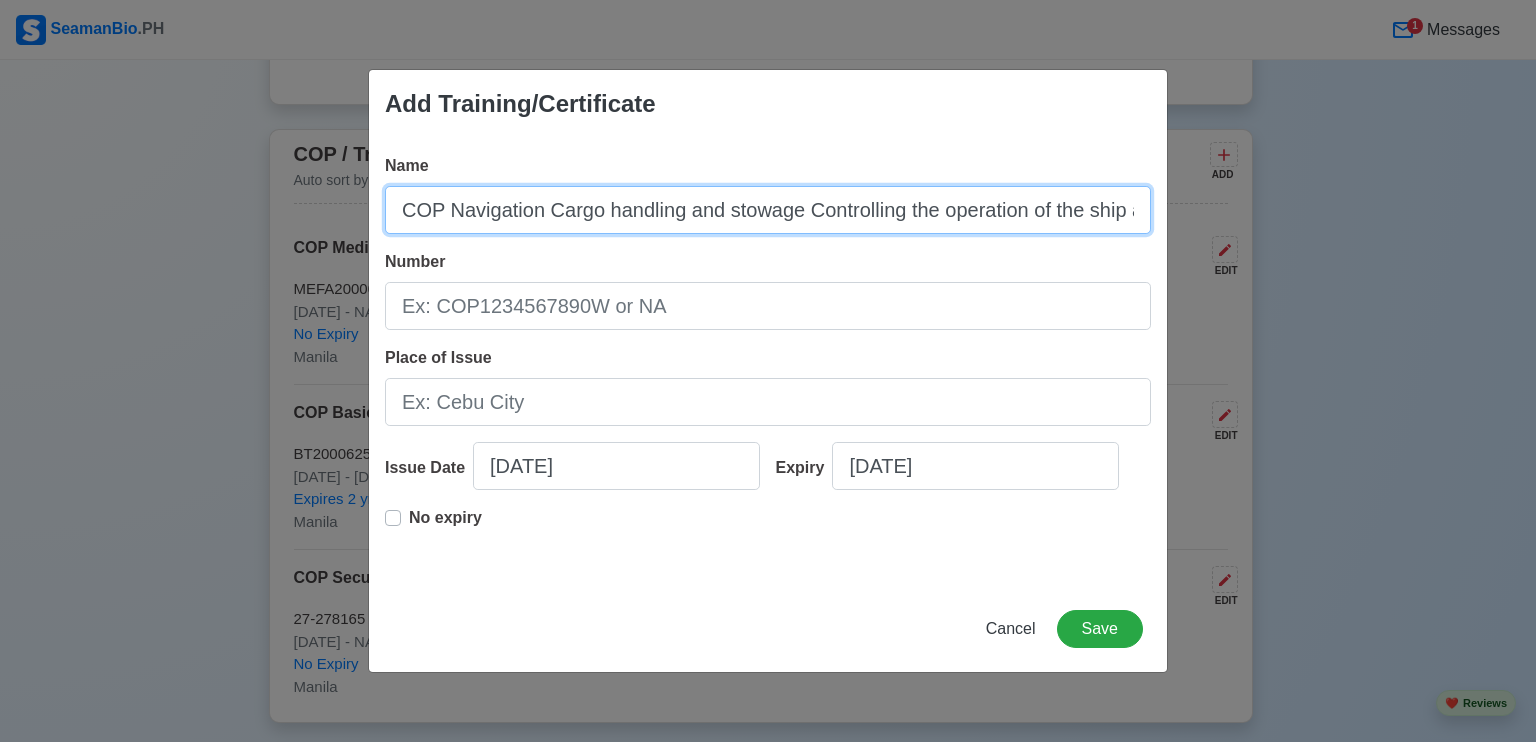 scroll, scrollTop: 0, scrollLeft: 475, axis: horizontal 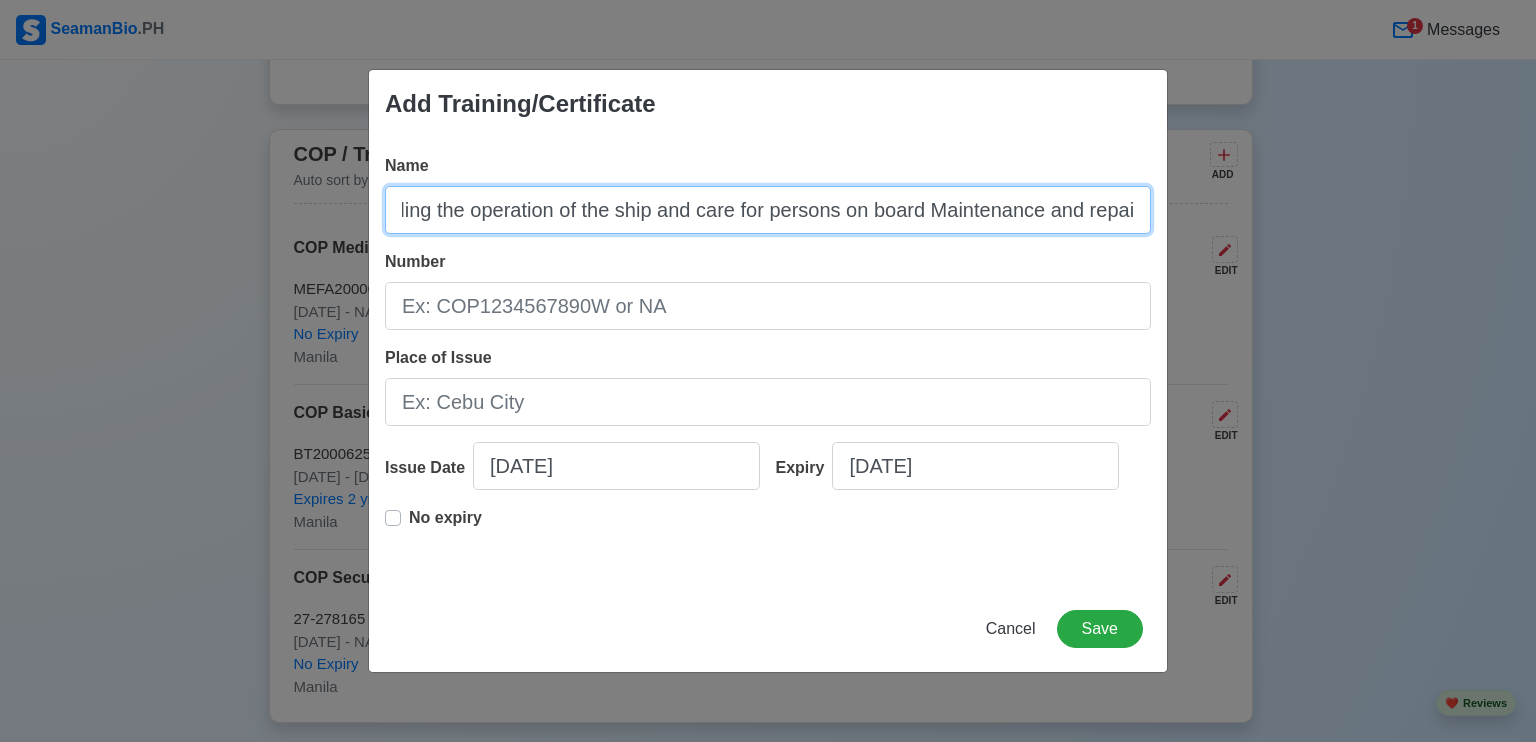 drag, startPoint x: 1053, startPoint y: 195, endPoint x: 1164, endPoint y: 206, distance: 111.54372 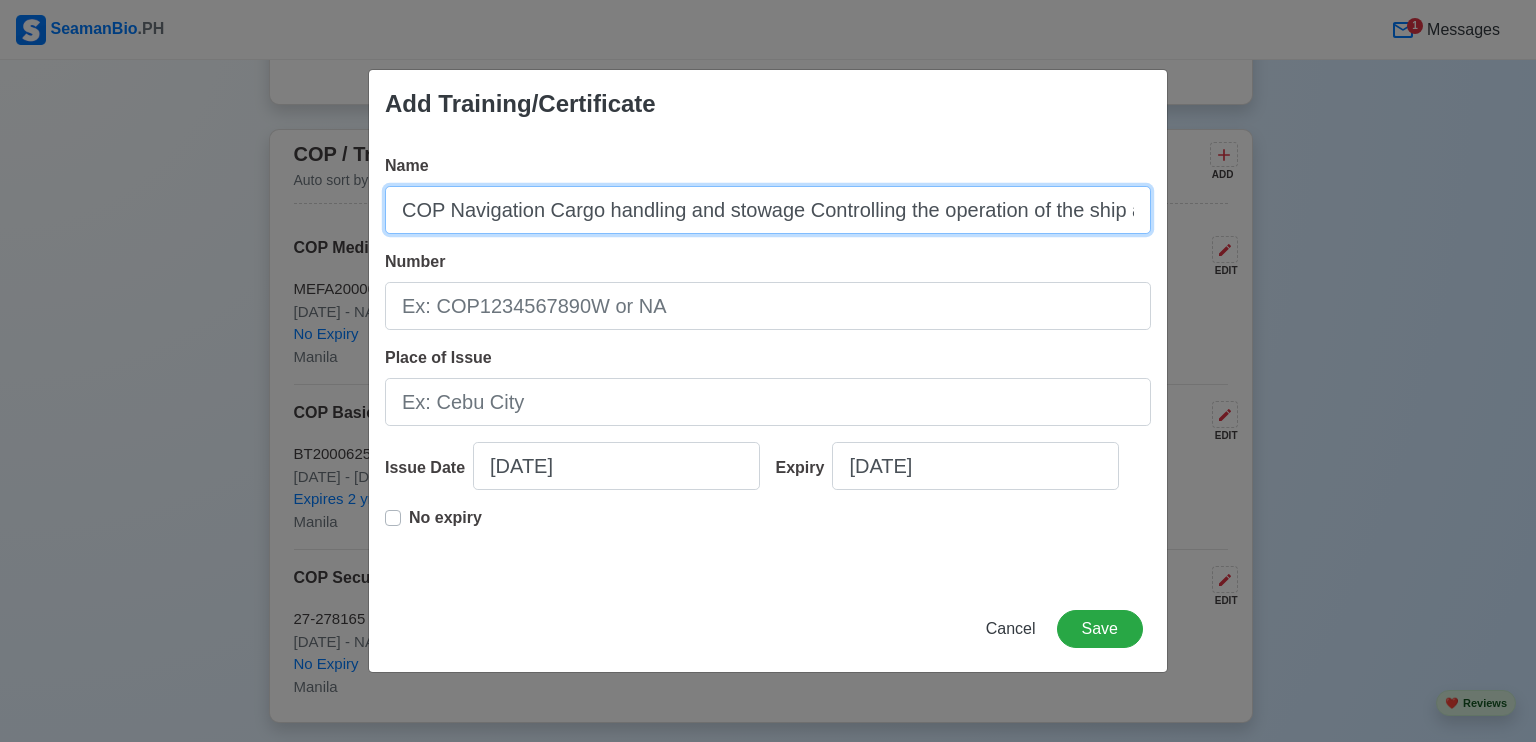 click on "COP Navigation Cargo handling and stowage Controlling the operation of the ship and care for persons on board Maintenance and repai" at bounding box center [768, 210] 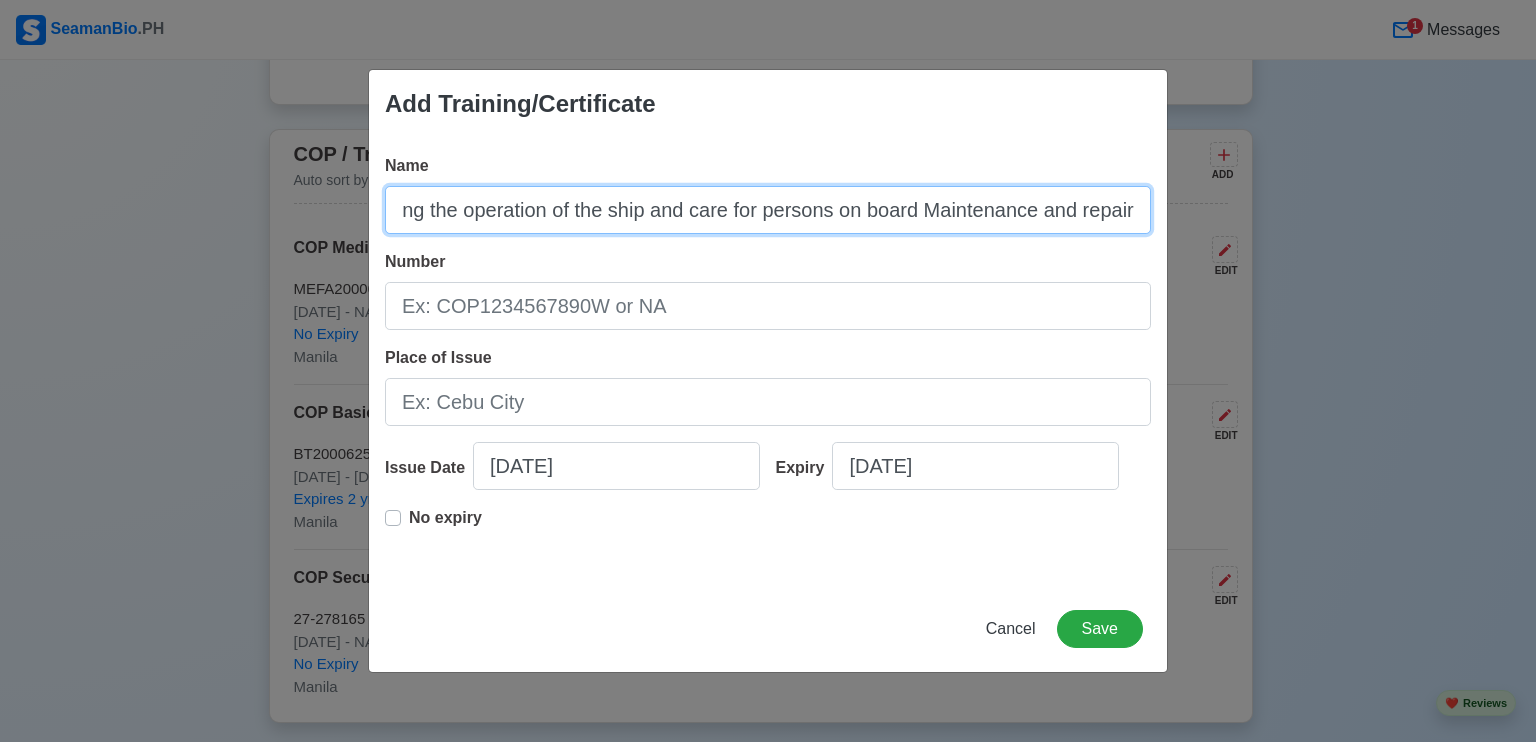 scroll, scrollTop: 0, scrollLeft: 488, axis: horizontal 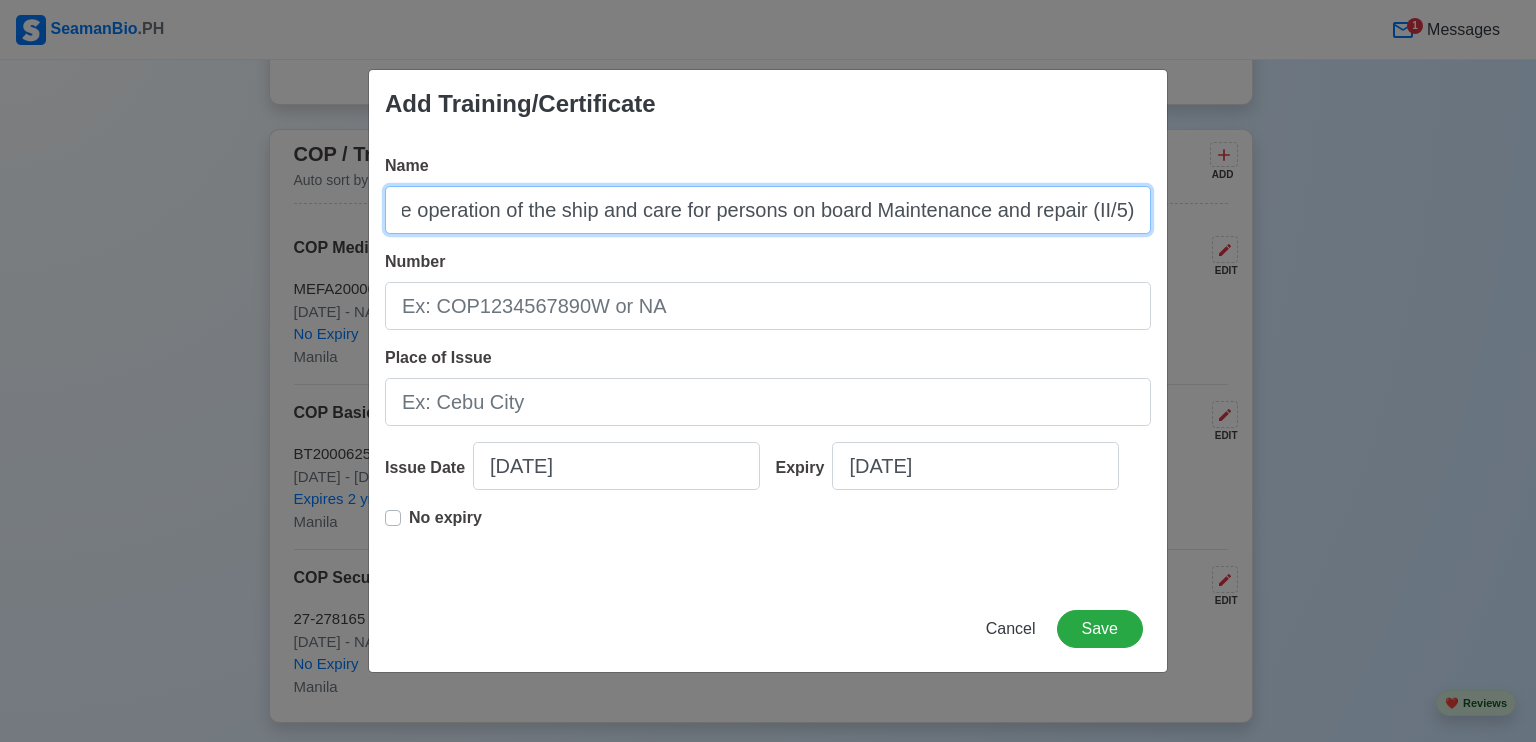 type on "COP Navigation Cargo handling and stowage Controlling the operation of the ship and care for persons on board Maintenance and repair (II/5)" 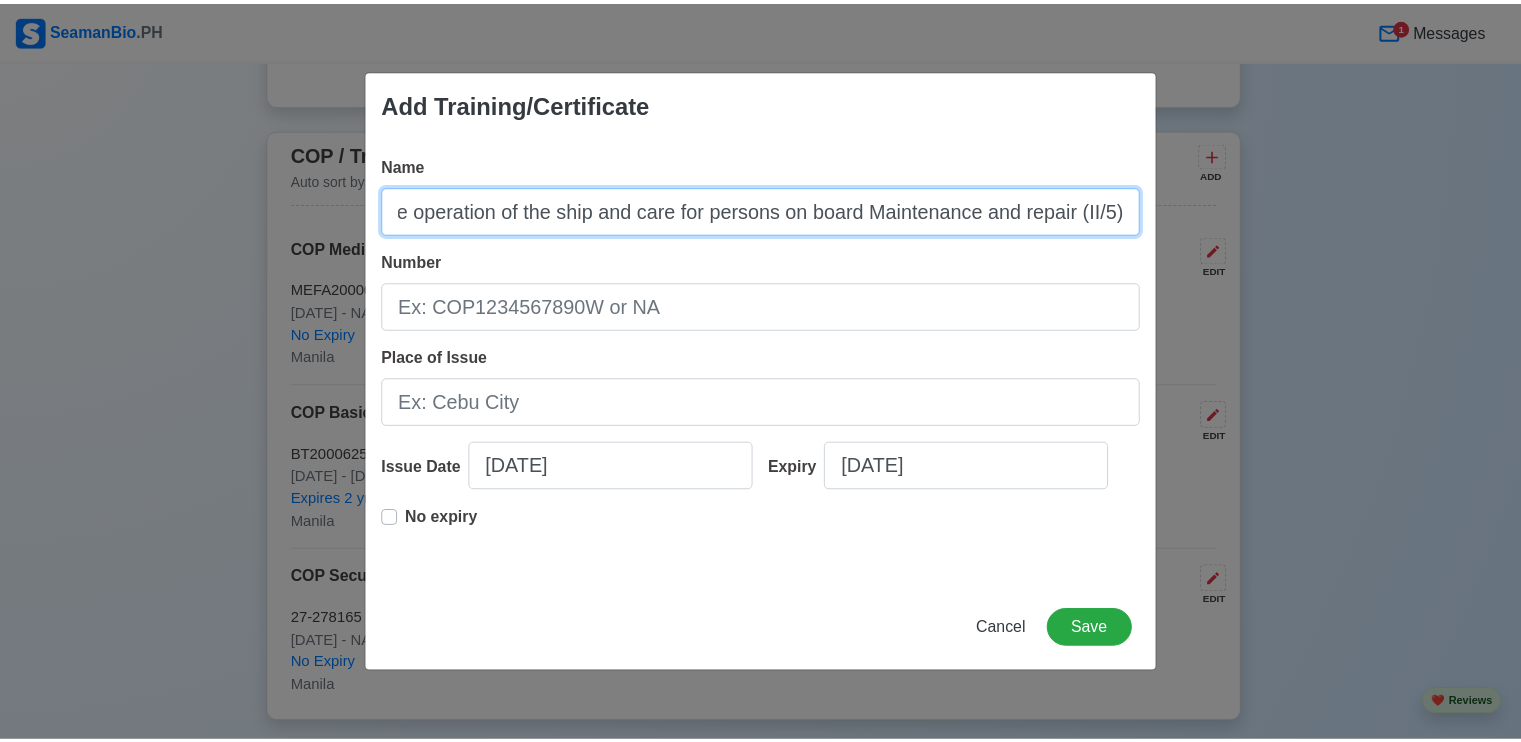 scroll, scrollTop: 0, scrollLeft: 0, axis: both 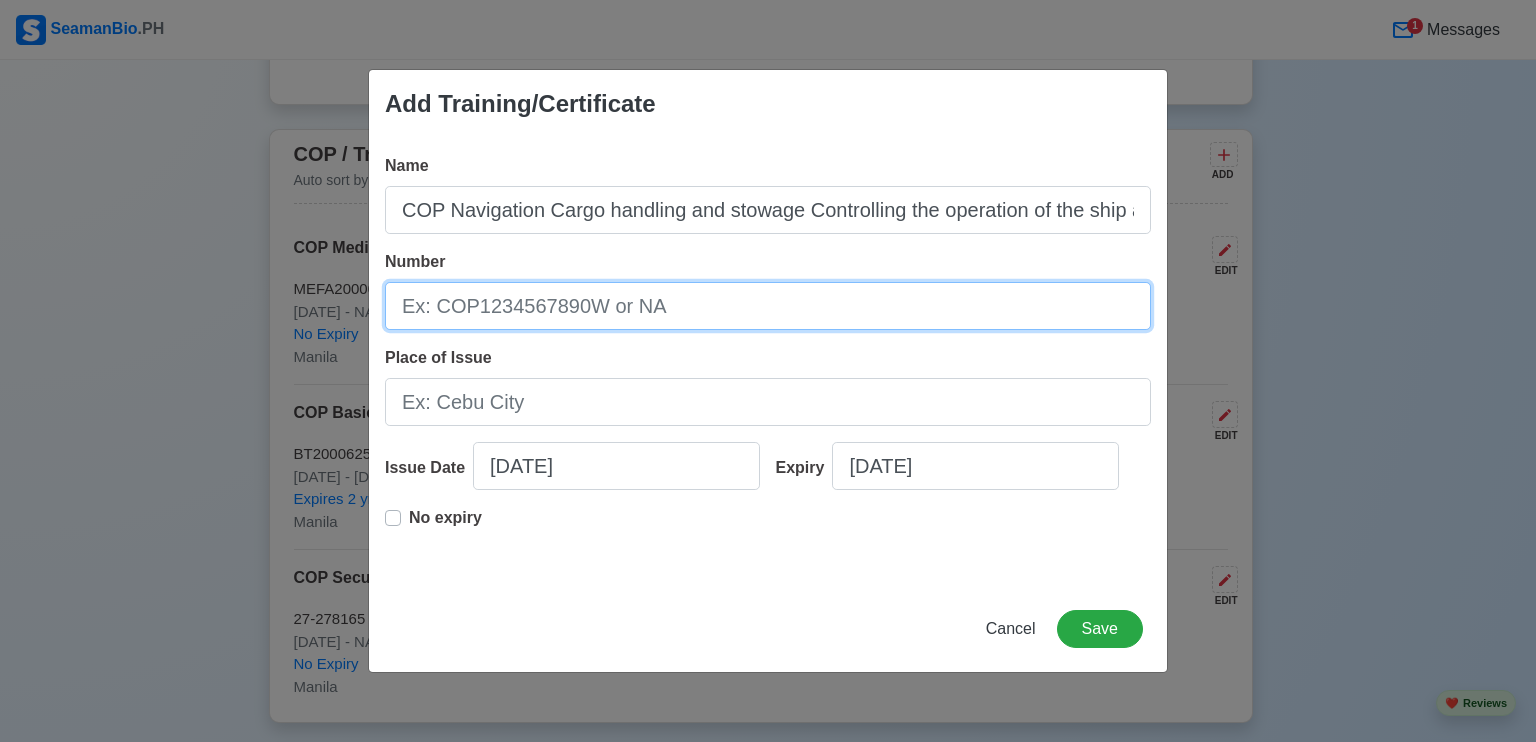 paste on "ANW200000595319" 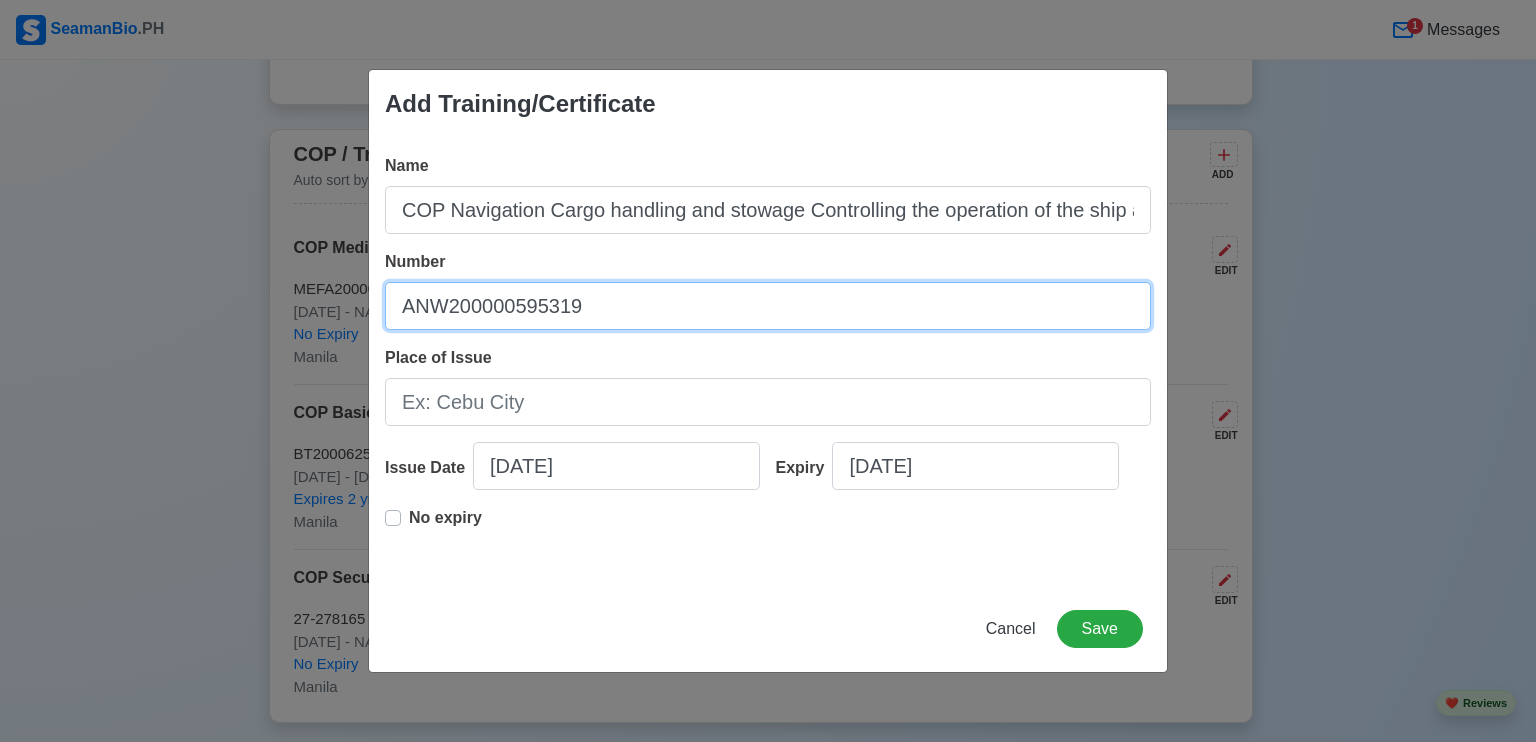 type on "ANW200000595319" 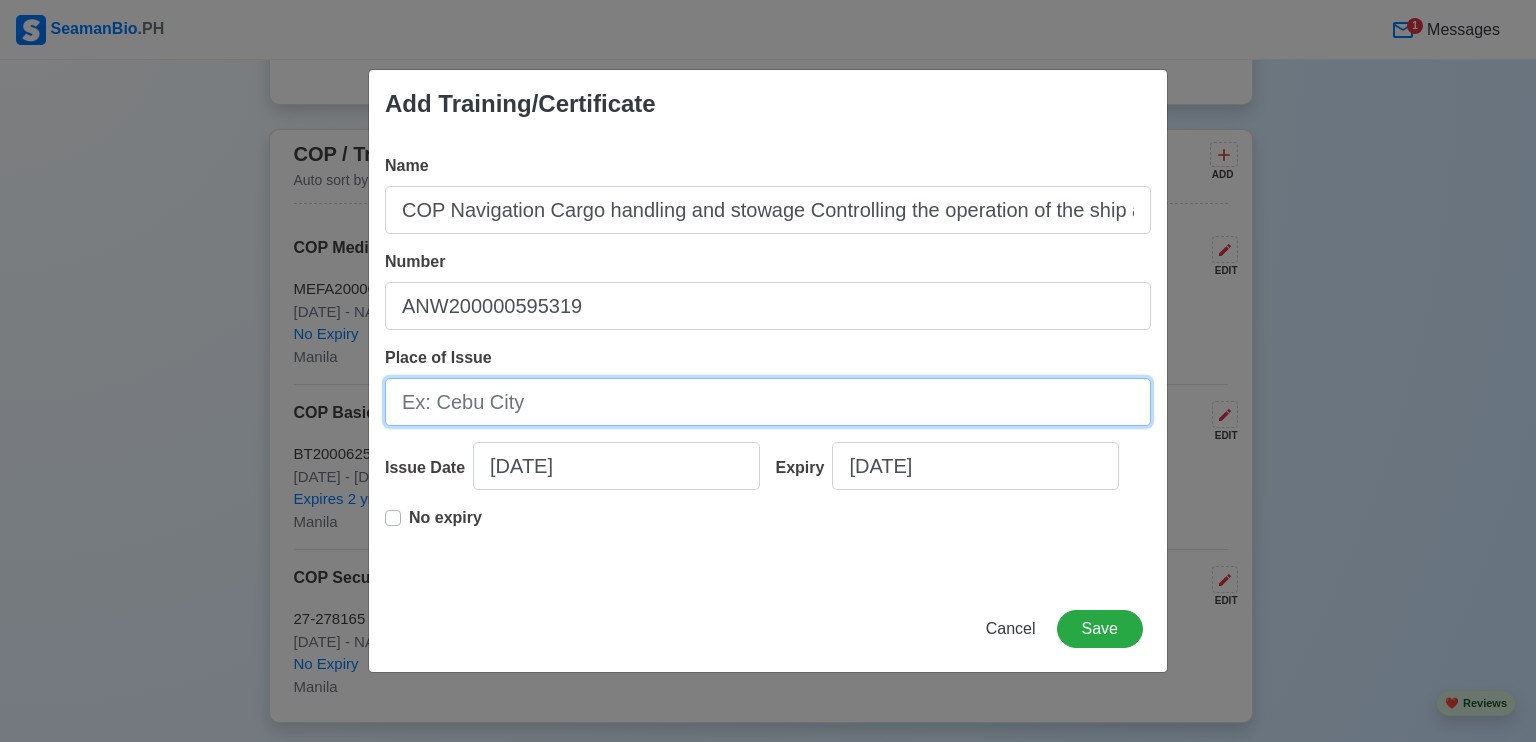 click on "Place of Issue" at bounding box center (768, 402) 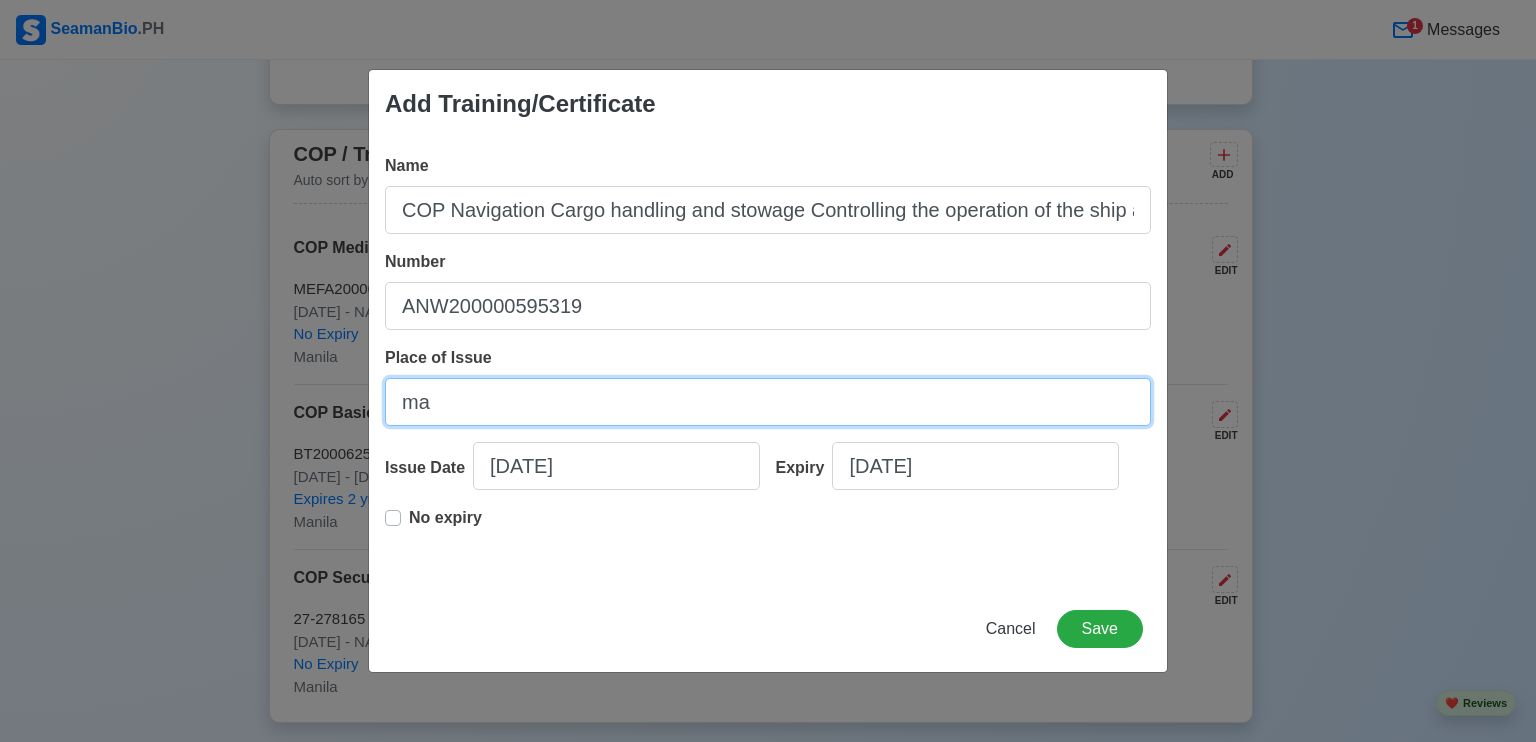 type on "m" 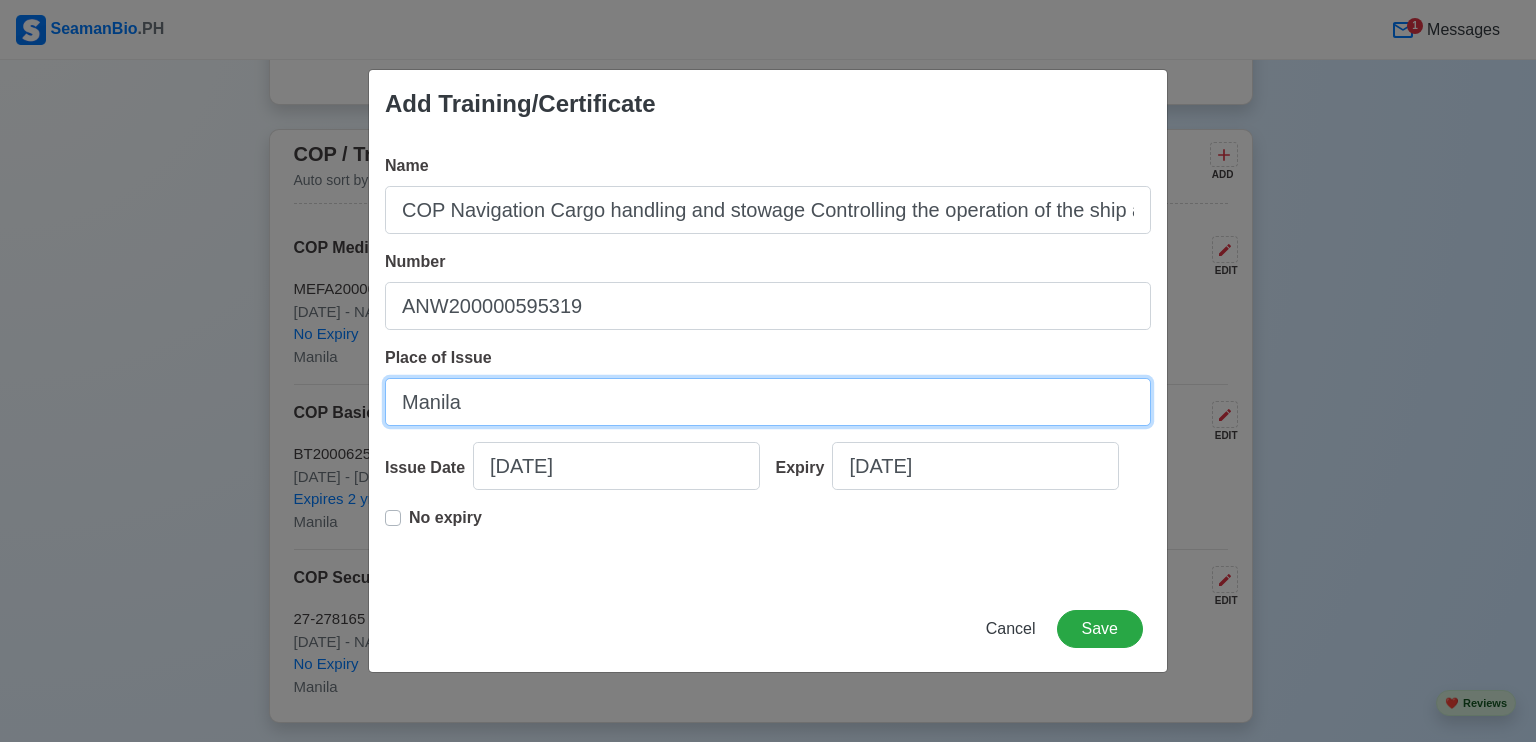 type on "Manila" 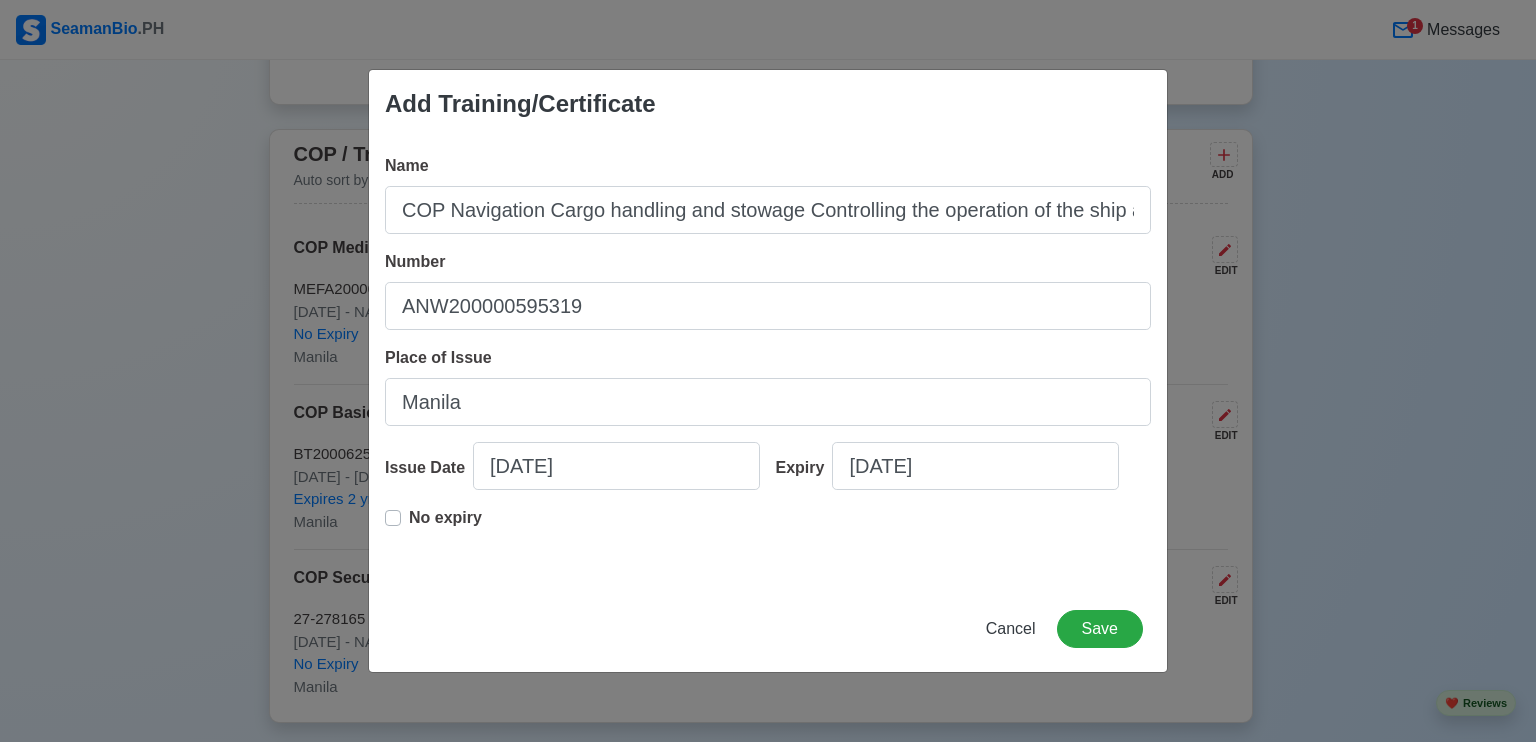 click on "No expiry" at bounding box center (433, 526) 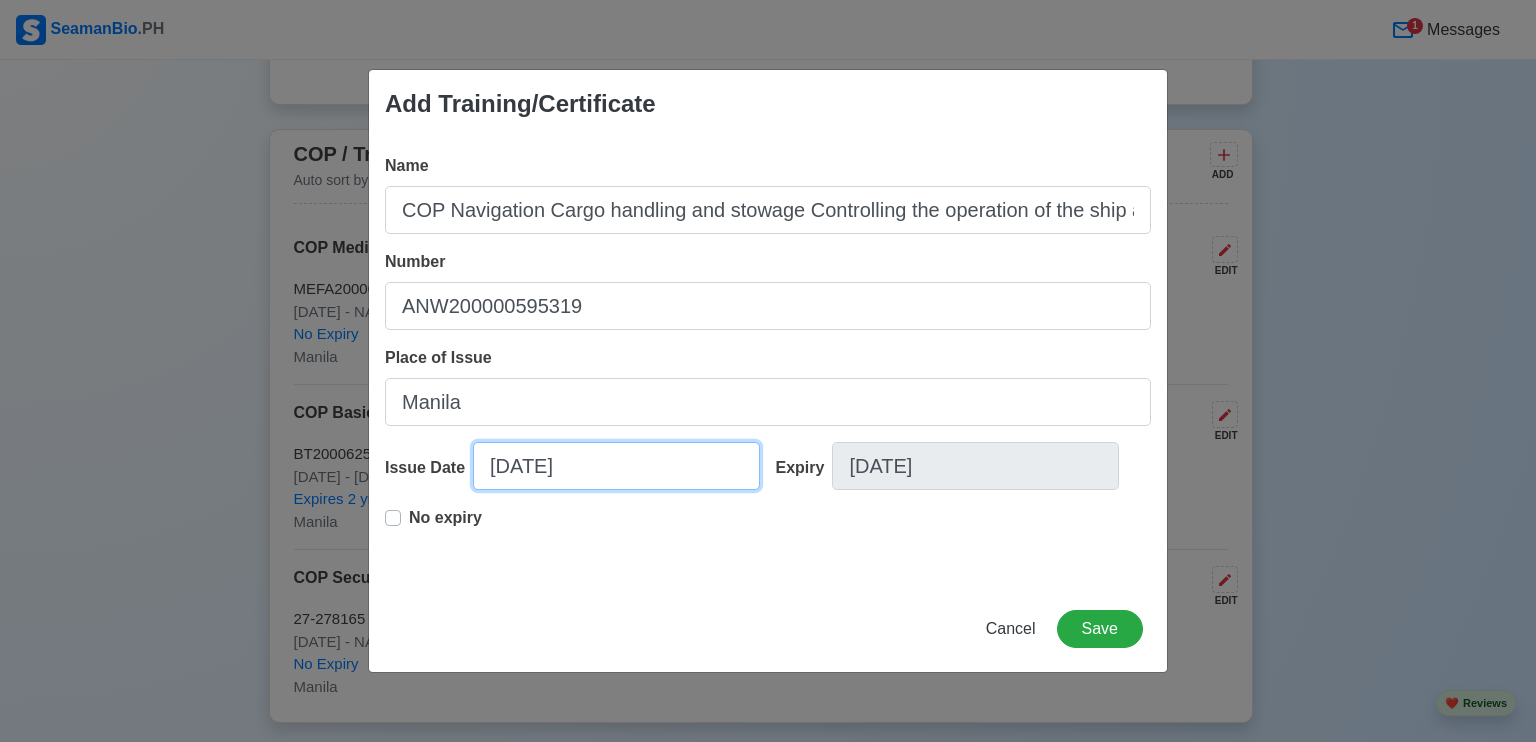 click on "[DATE]" at bounding box center (616, 466) 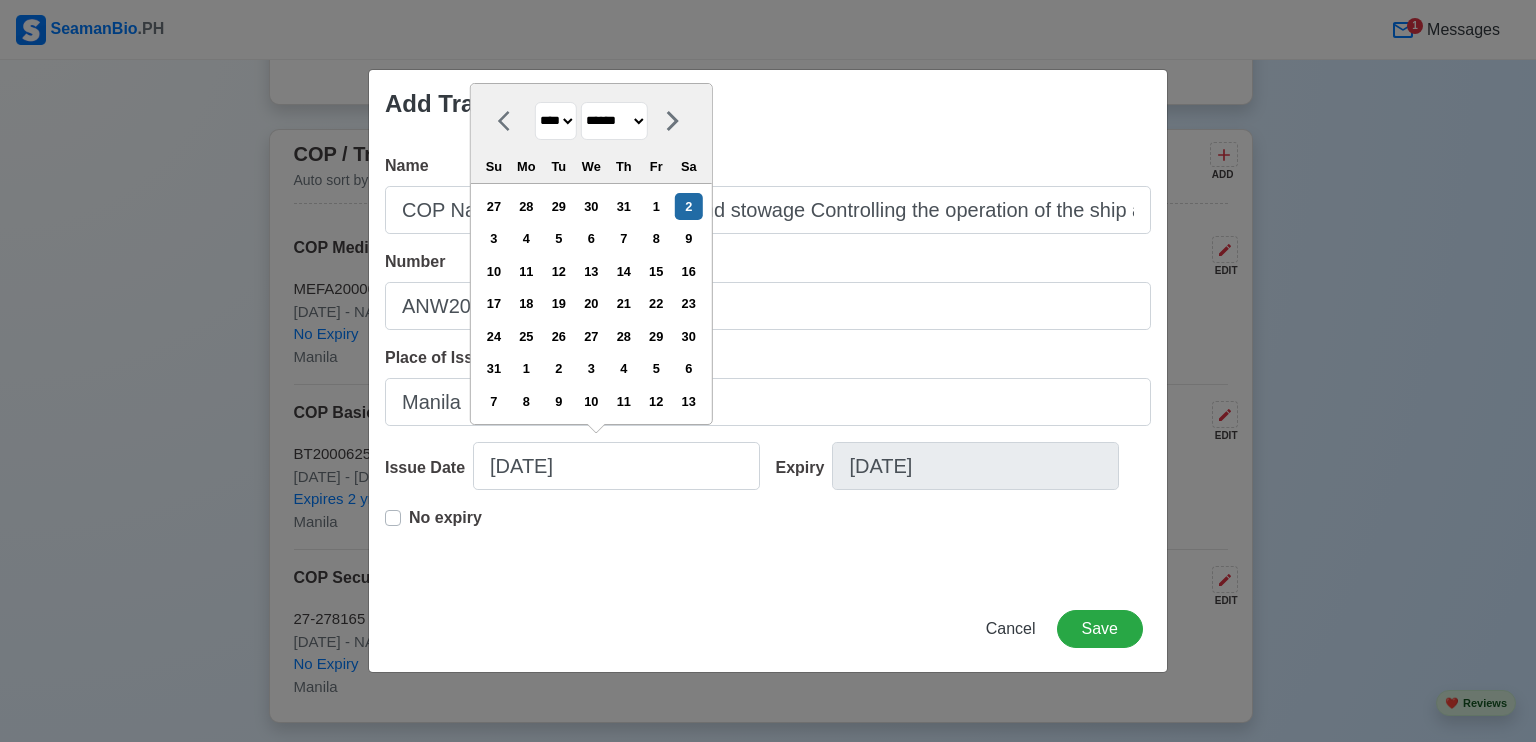 click on "******* ******** ***** ***** *** **** **** ****** ********* ******* ******** ********" at bounding box center [614, 121] 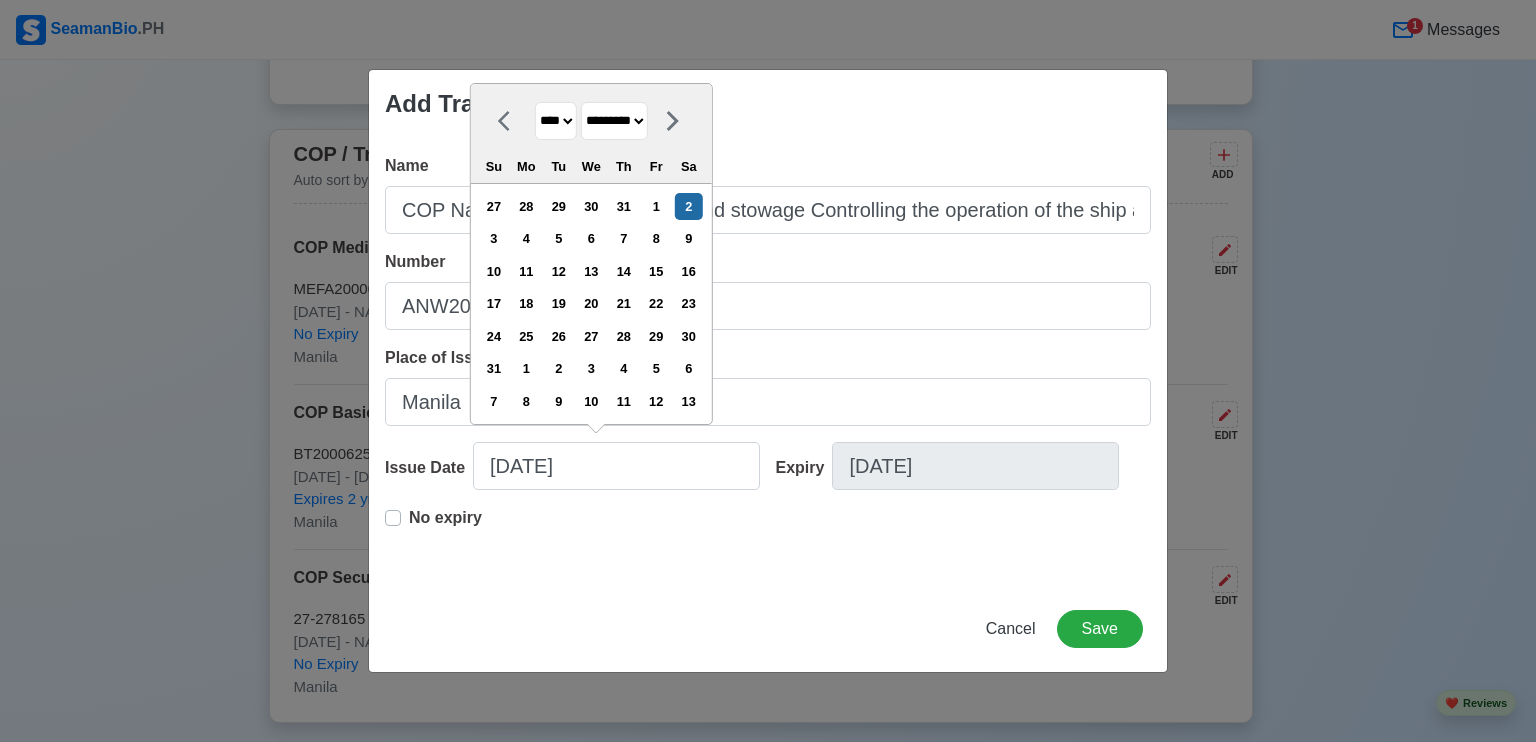 click on "******* ******** ***** ***** *** **** **** ****** ********* ******* ******** ********" at bounding box center (614, 121) 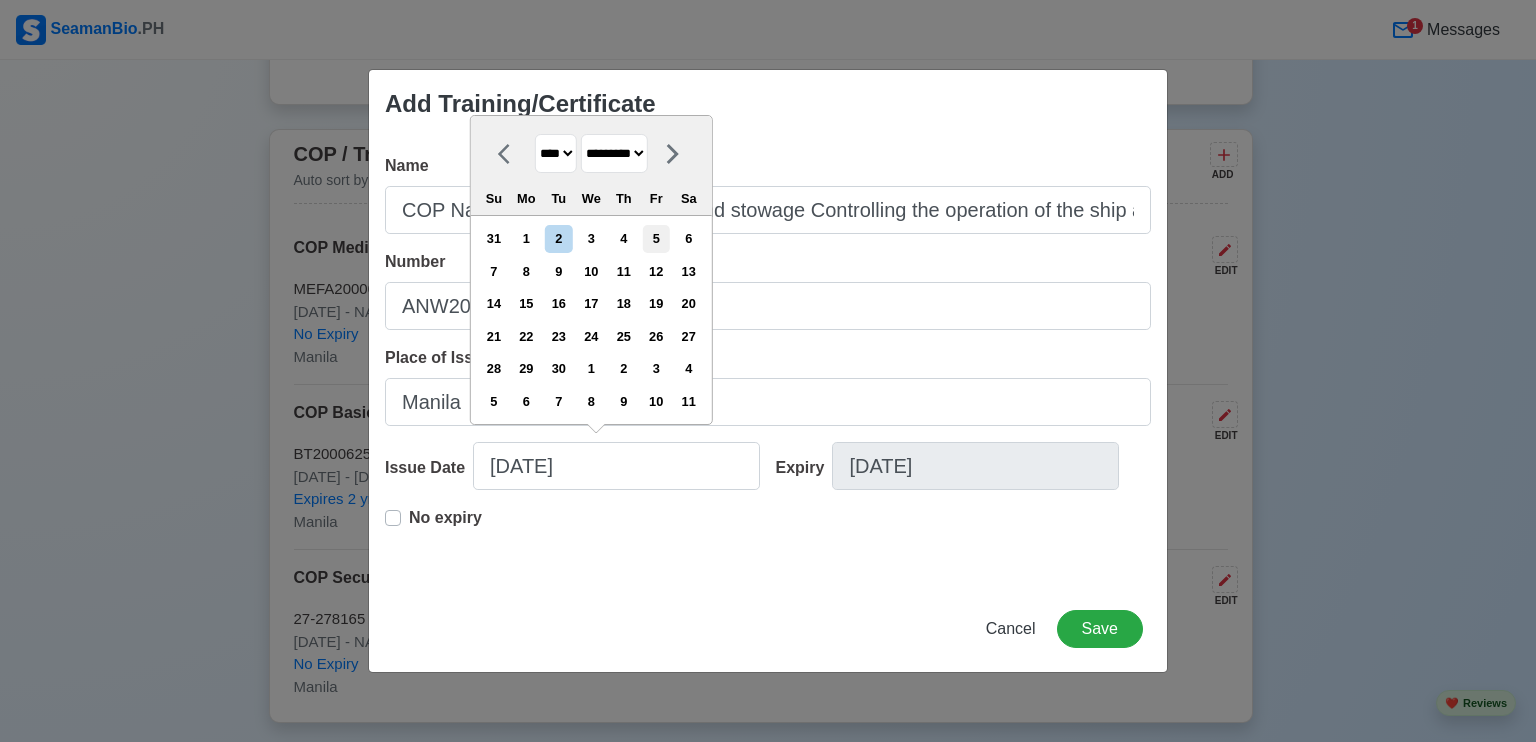click on "5" at bounding box center [656, 238] 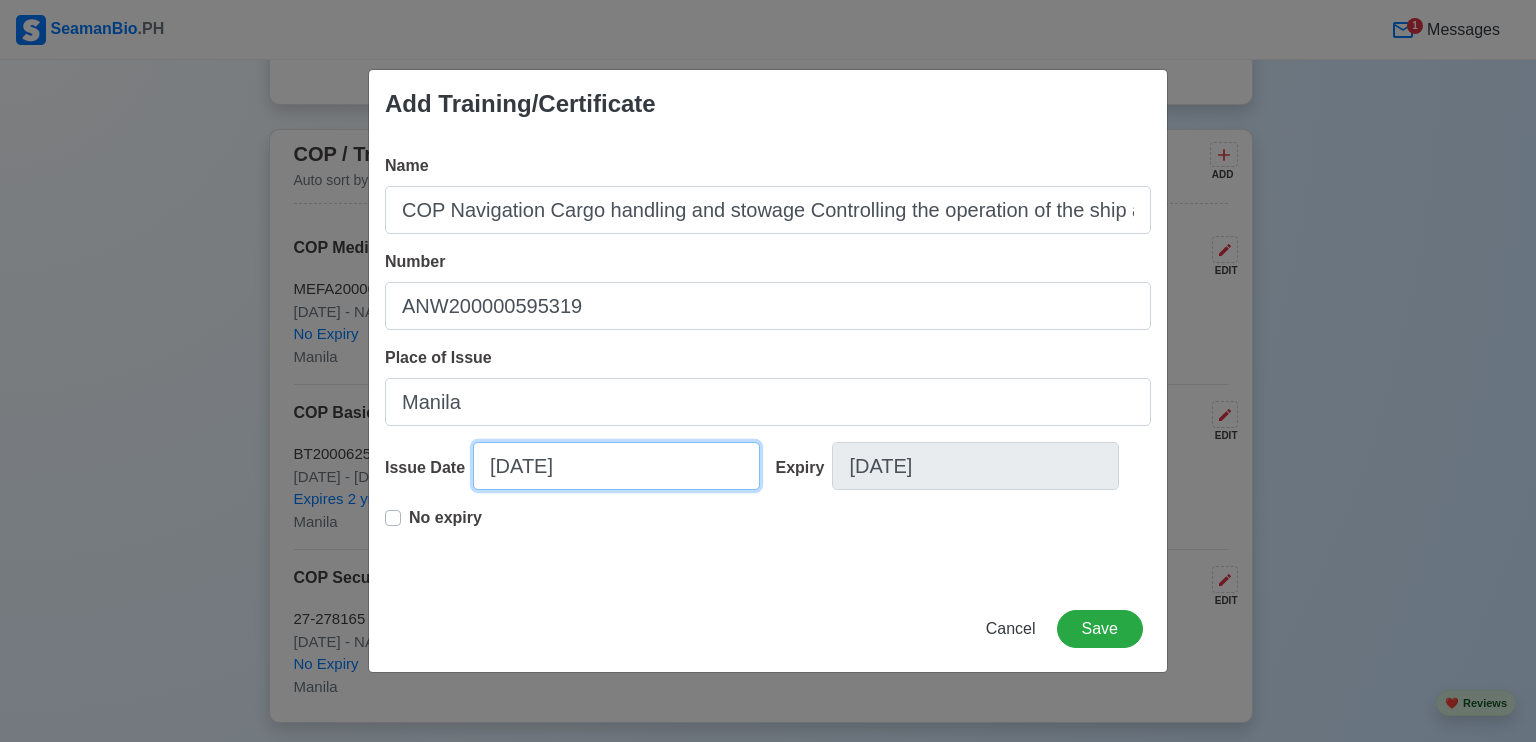 click on "[DATE]" at bounding box center (616, 466) 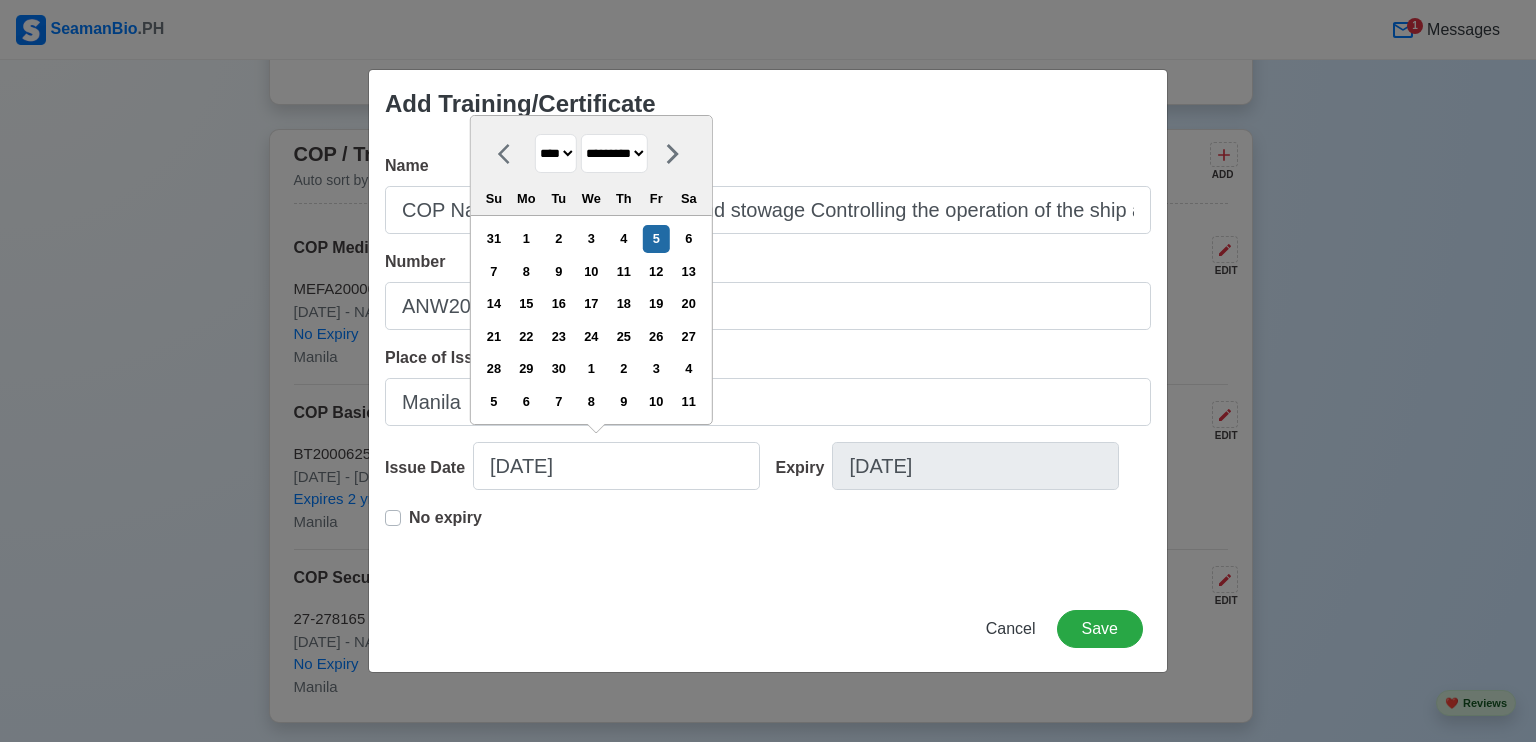 click on "**** **** **** **** **** **** **** **** **** **** **** **** **** **** **** **** **** **** **** **** **** **** **** **** **** **** **** **** **** **** **** **** **** **** **** **** **** **** **** **** **** **** **** **** **** **** **** **** **** **** **** **** **** **** **** **** **** **** **** **** **** **** **** **** **** **** **** **** **** **** **** **** **** **** **** **** **** **** **** **** **** **** **** **** **** **** **** **** **** **** **** **** **** **** **** **** **** **** **** **** **** **** **** **** **** ****" at bounding box center [556, 153] 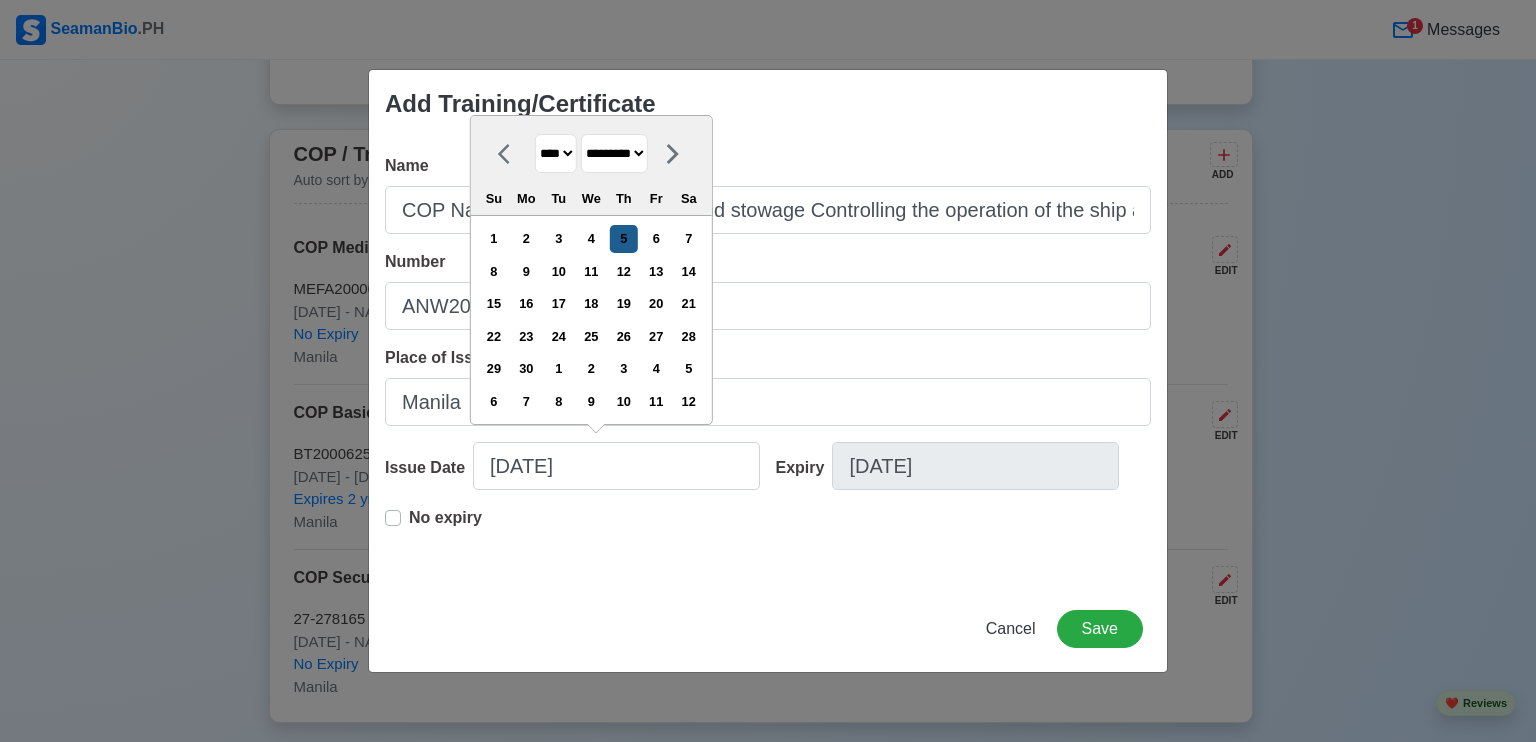 click on "5" at bounding box center (623, 238) 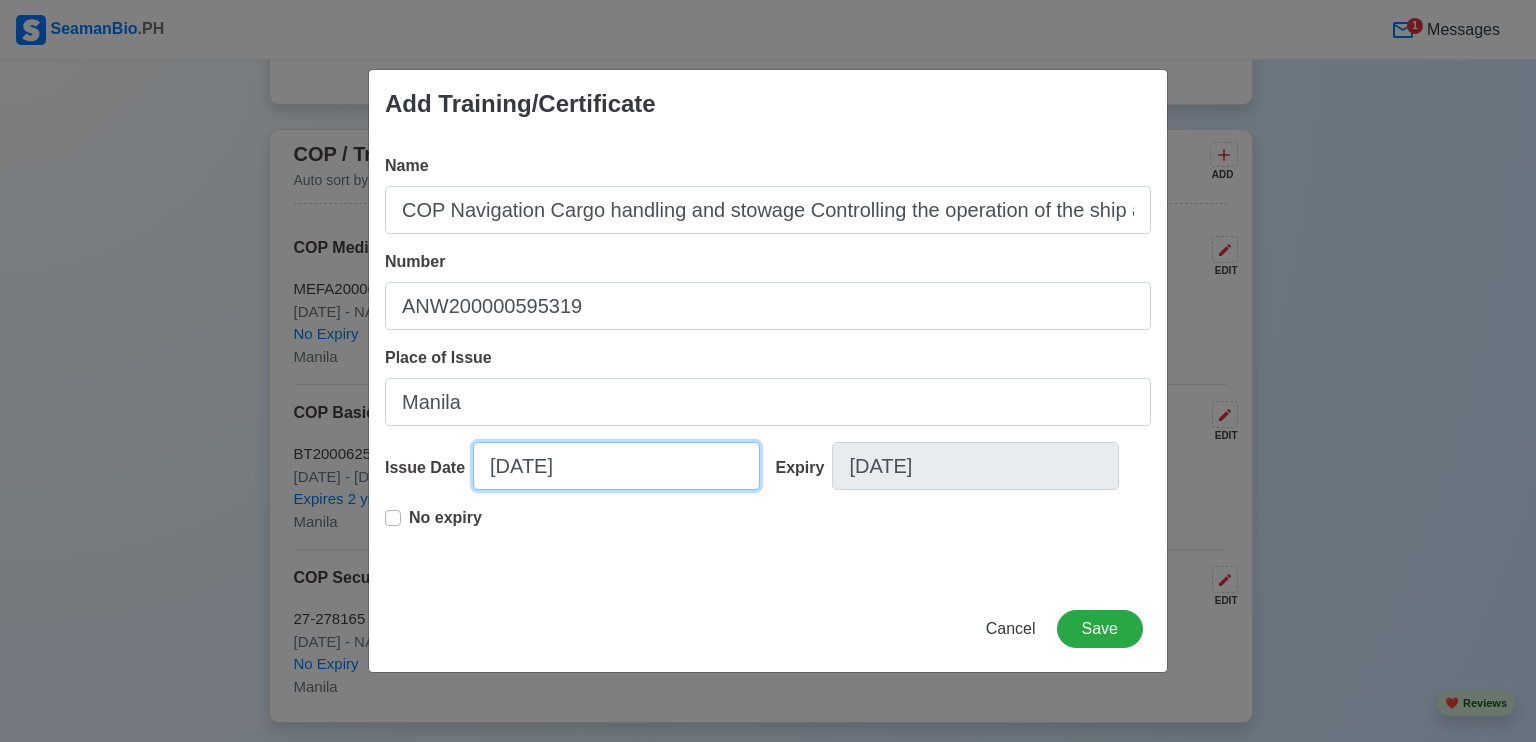 select on "****" 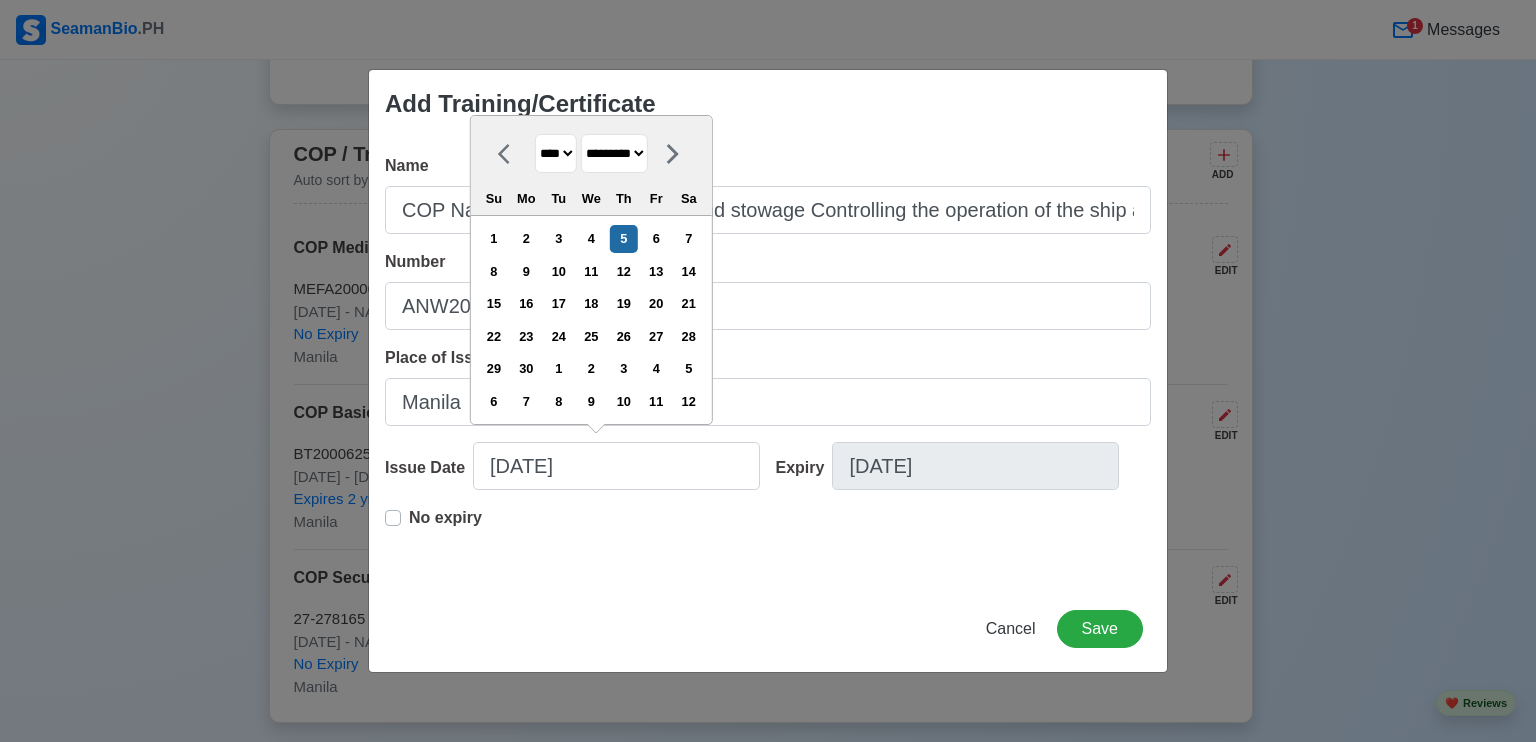 click on "No expiry" at bounding box center (768, 538) 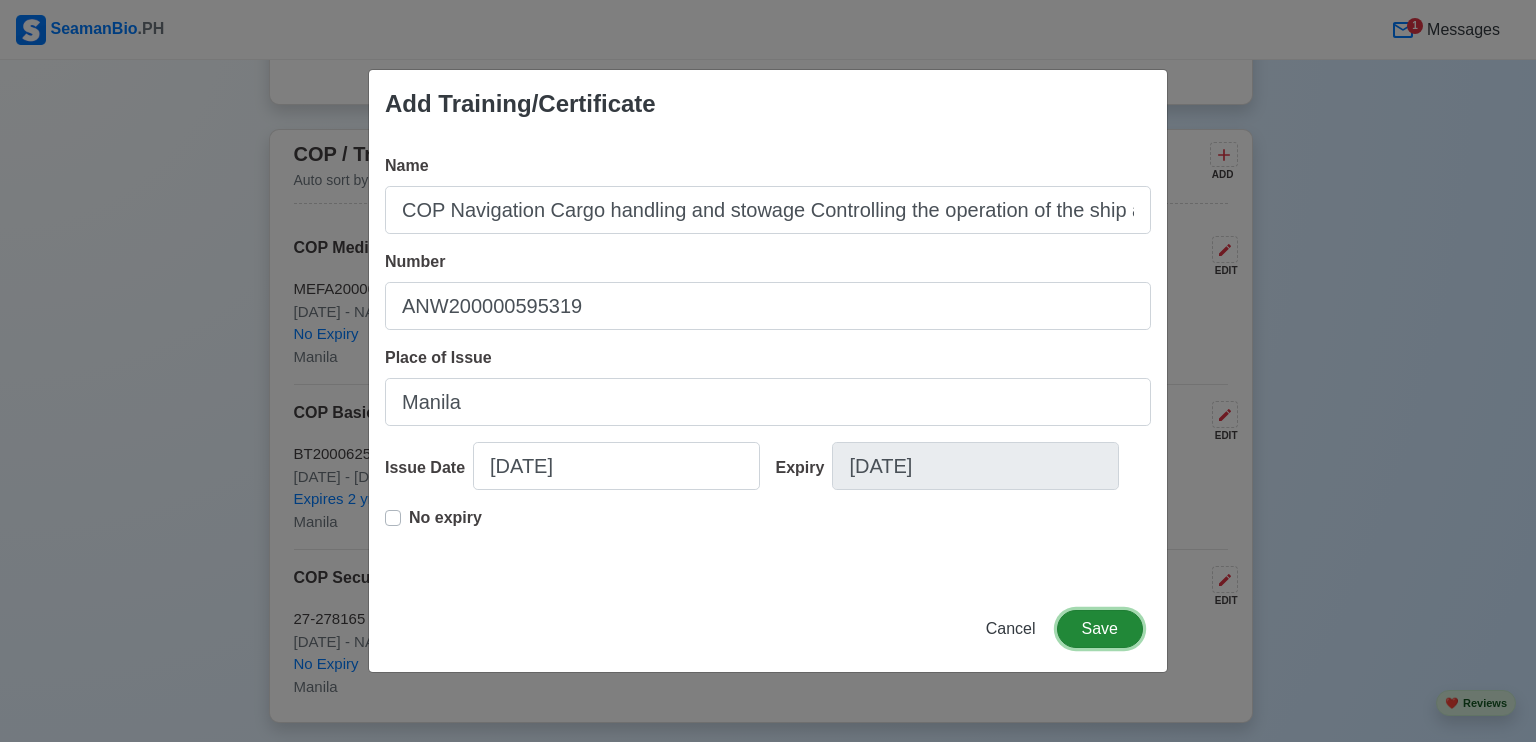 click on "Save" at bounding box center (1100, 629) 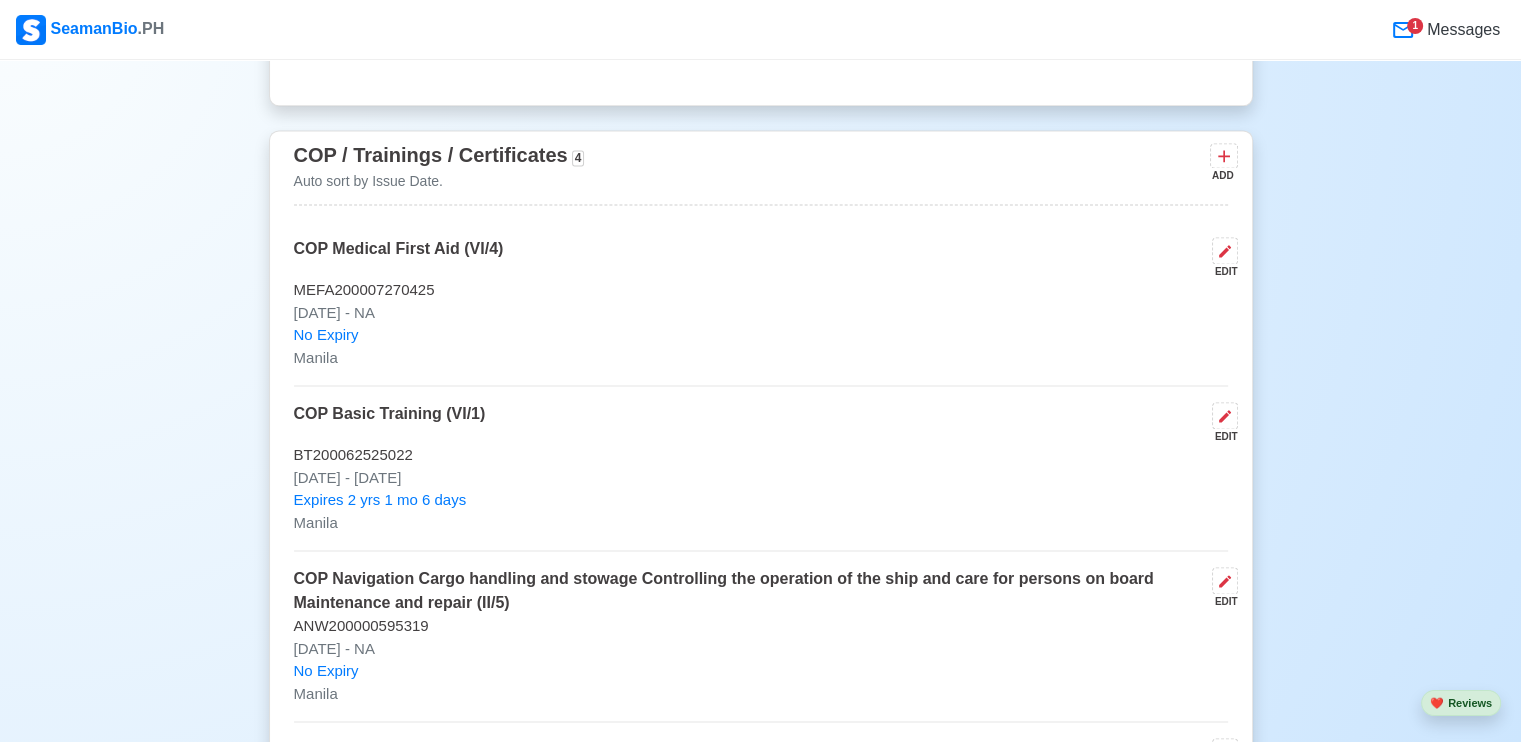 scroll, scrollTop: 2745, scrollLeft: 0, axis: vertical 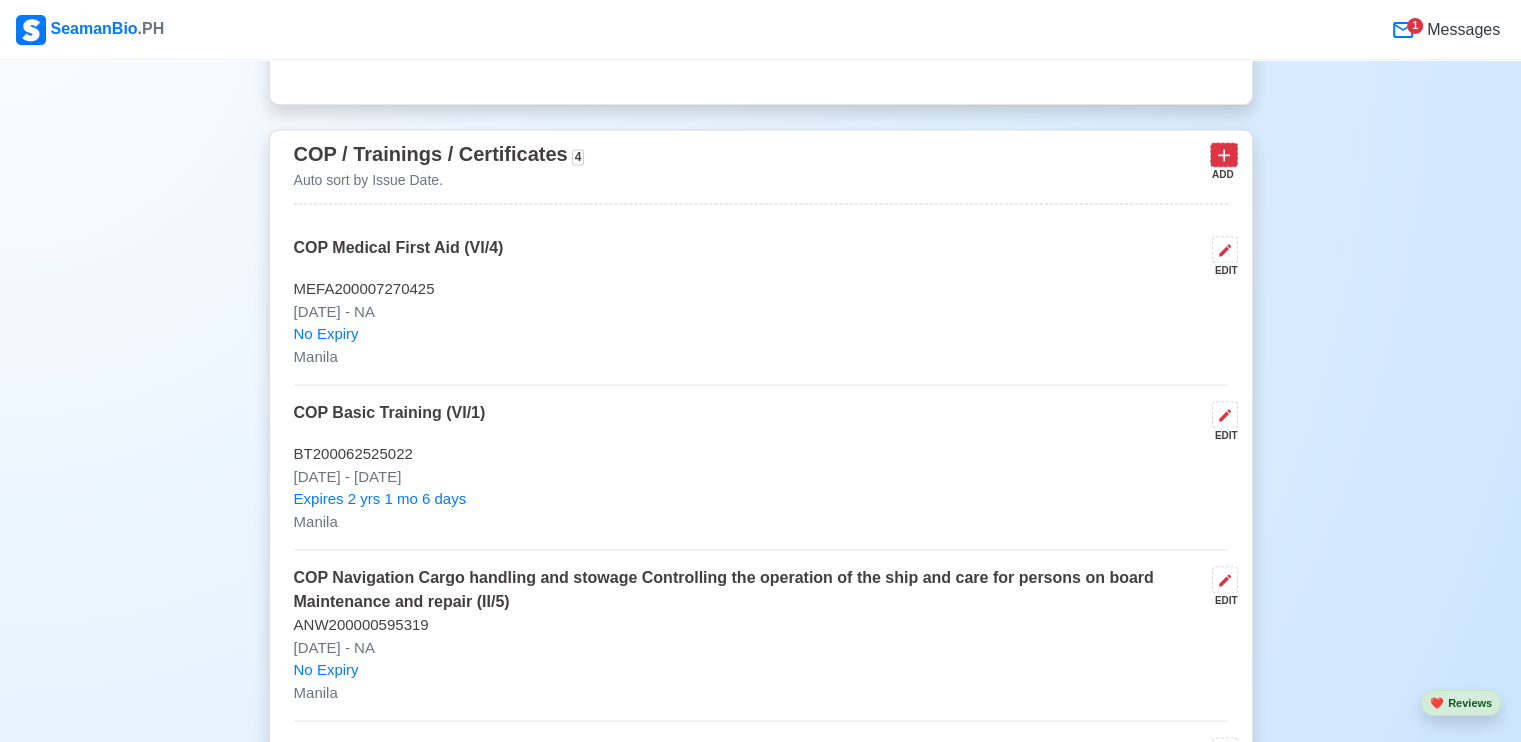 click 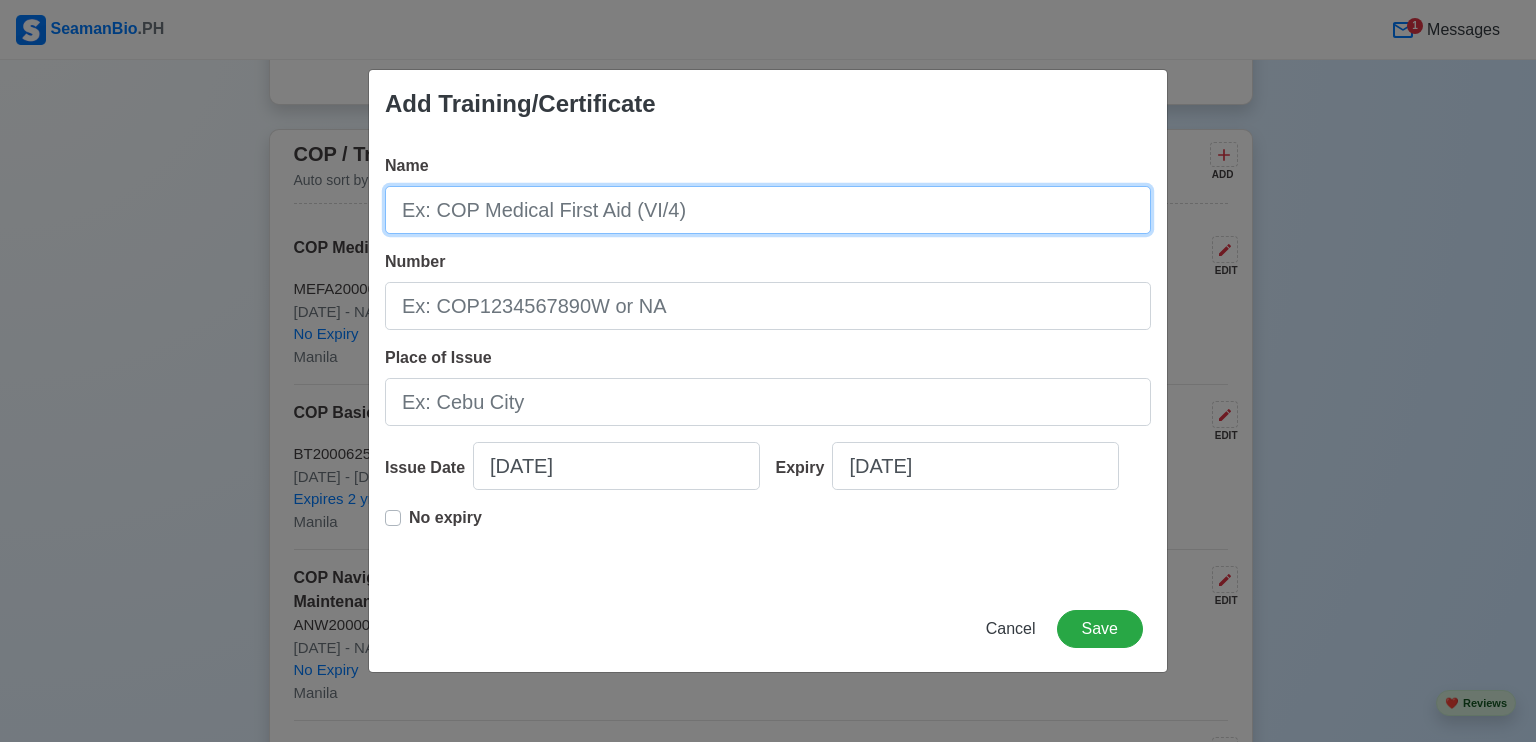click on "Name" at bounding box center (768, 210) 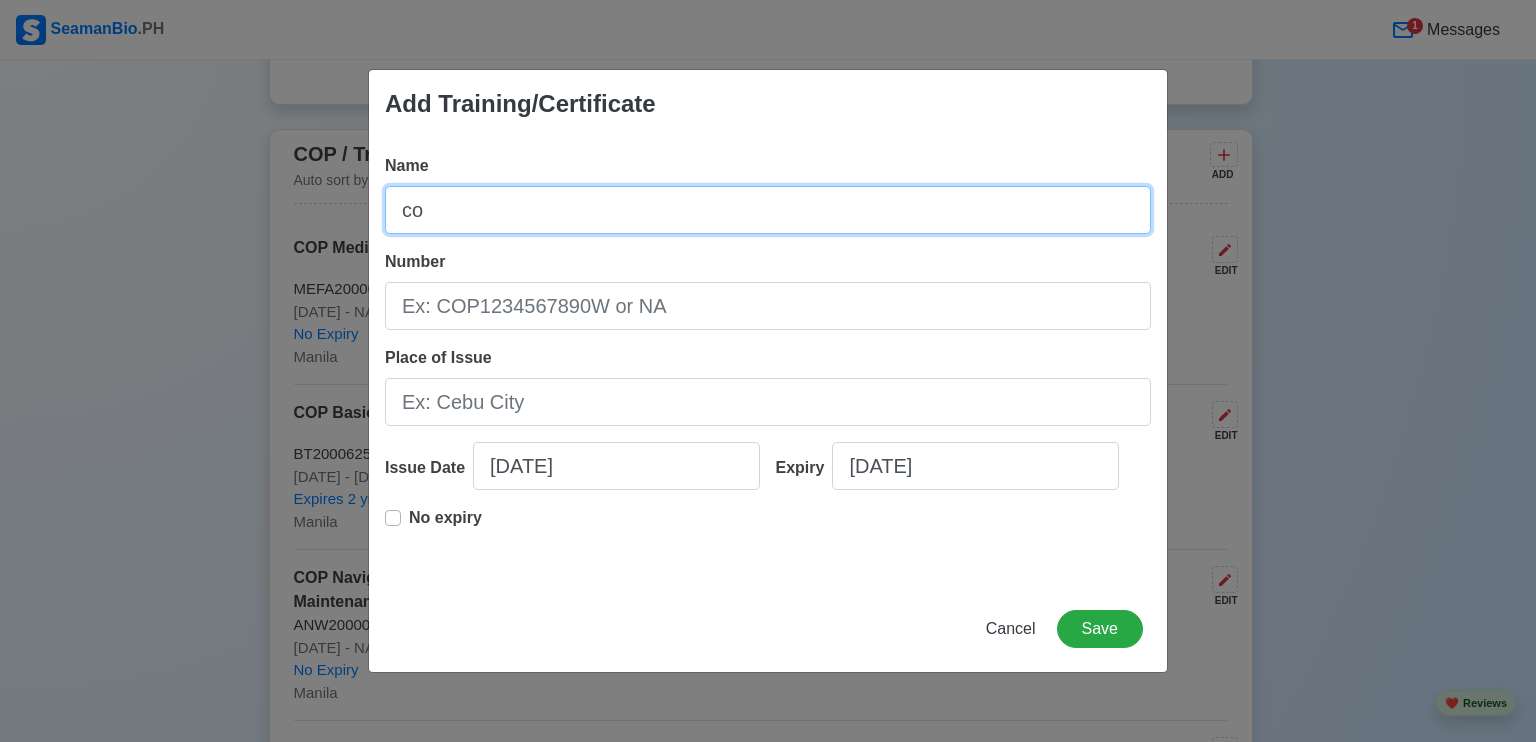 type on "c" 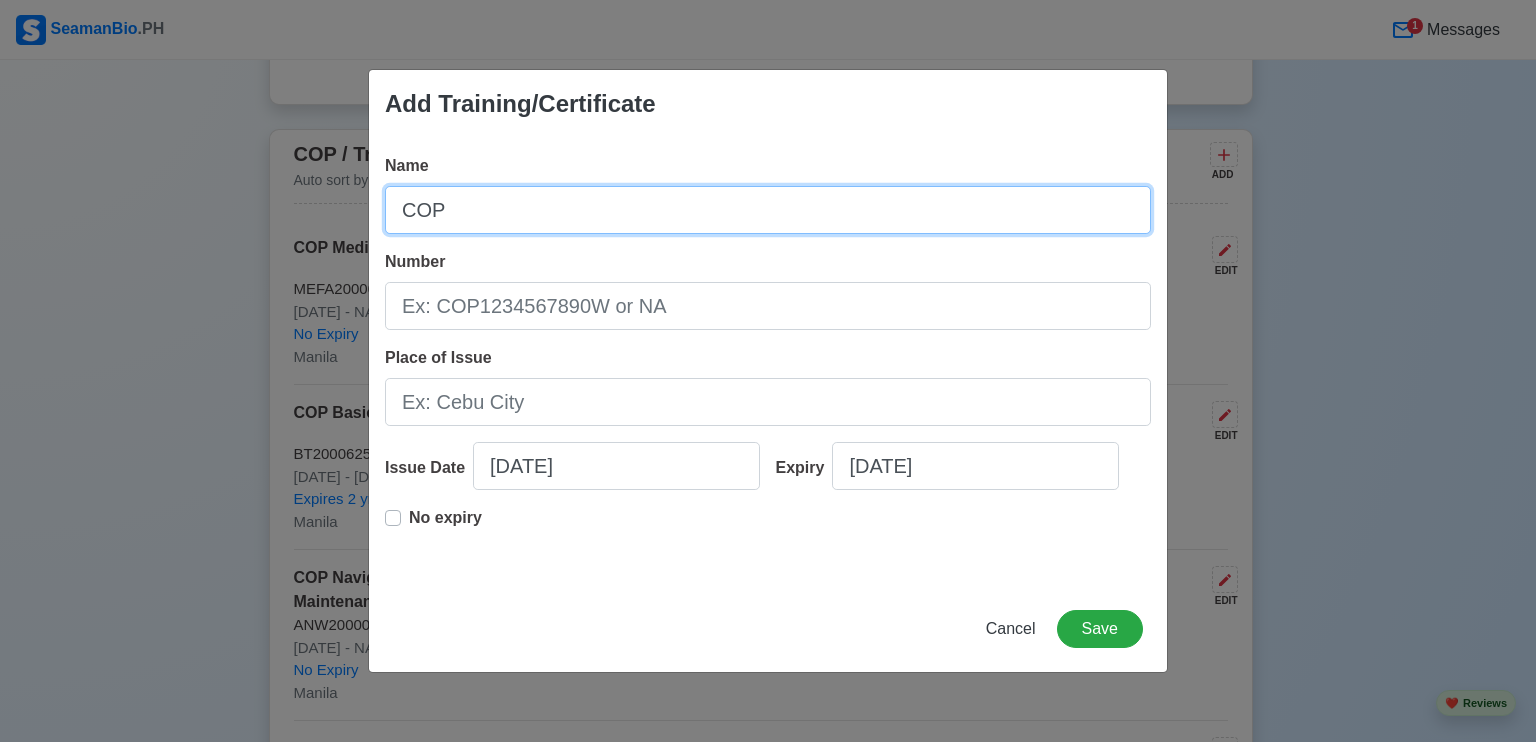 paste on "SURVIVAL CRAFT AND RESCUE BOAT OTHER THAN FAST RESCUE BOAT" 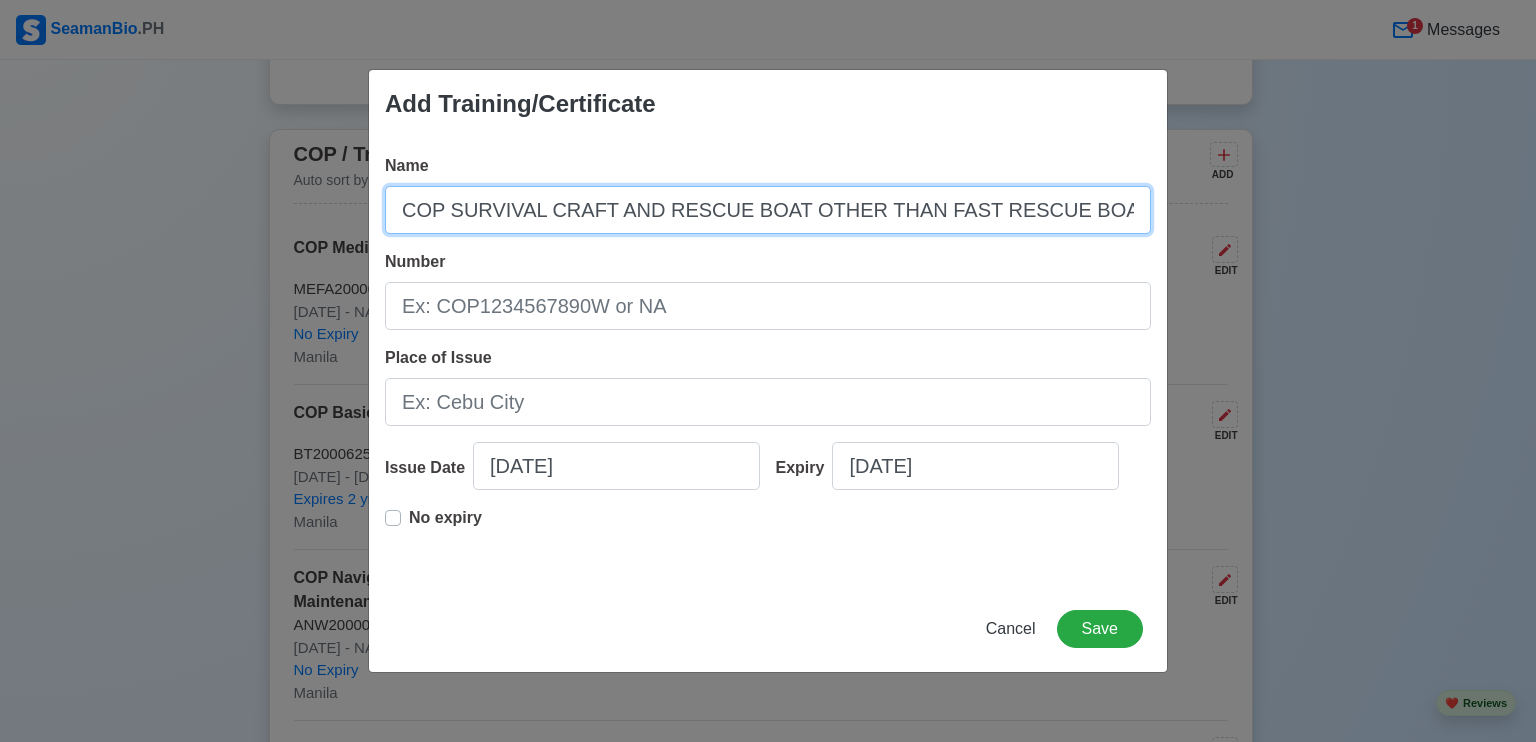 type on "COP SURVIVAL CRAFT AND RESCUE BOAT OTHER THAN FAST RESCUE BOAT" 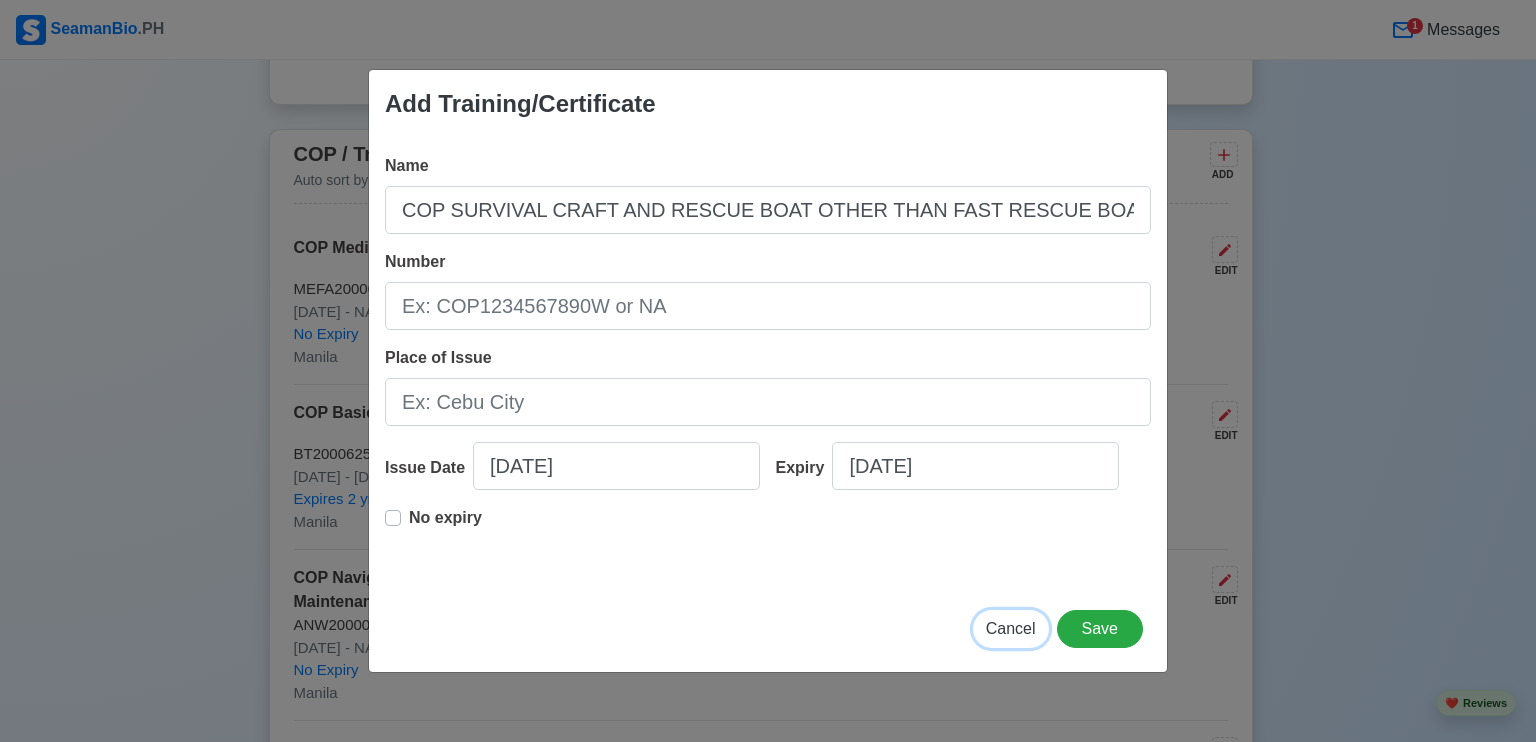 click on "Cancel" at bounding box center (1011, 628) 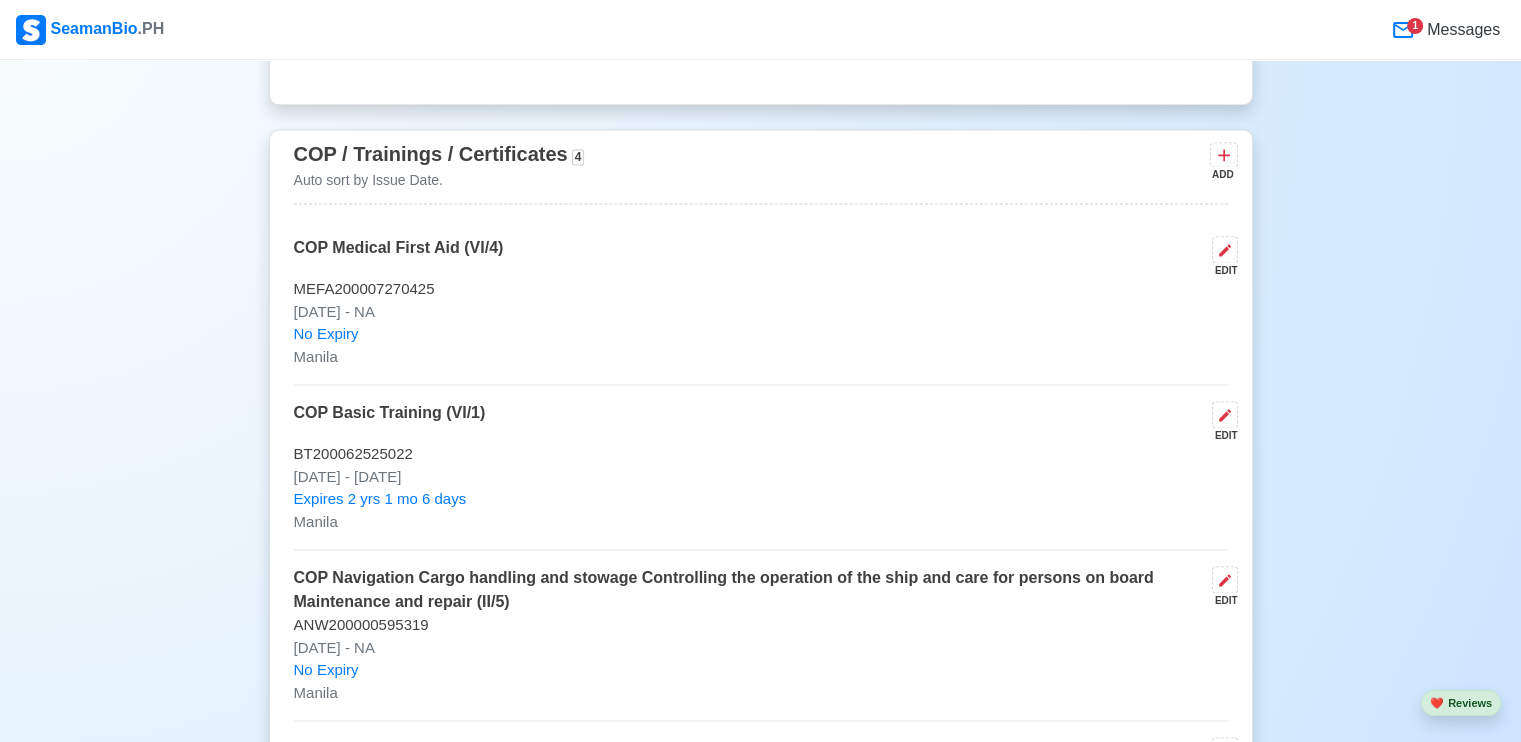scroll, scrollTop: 3045, scrollLeft: 0, axis: vertical 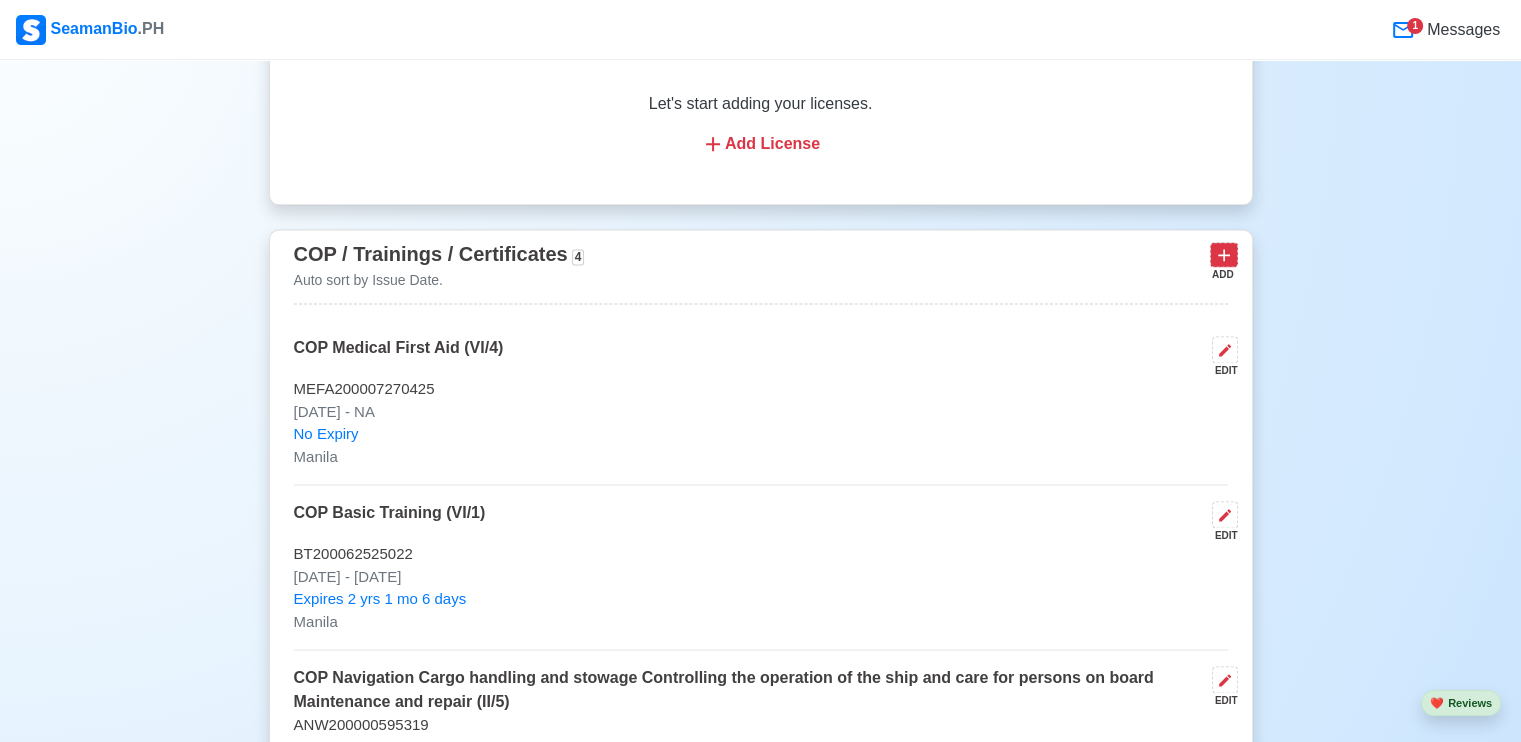 click 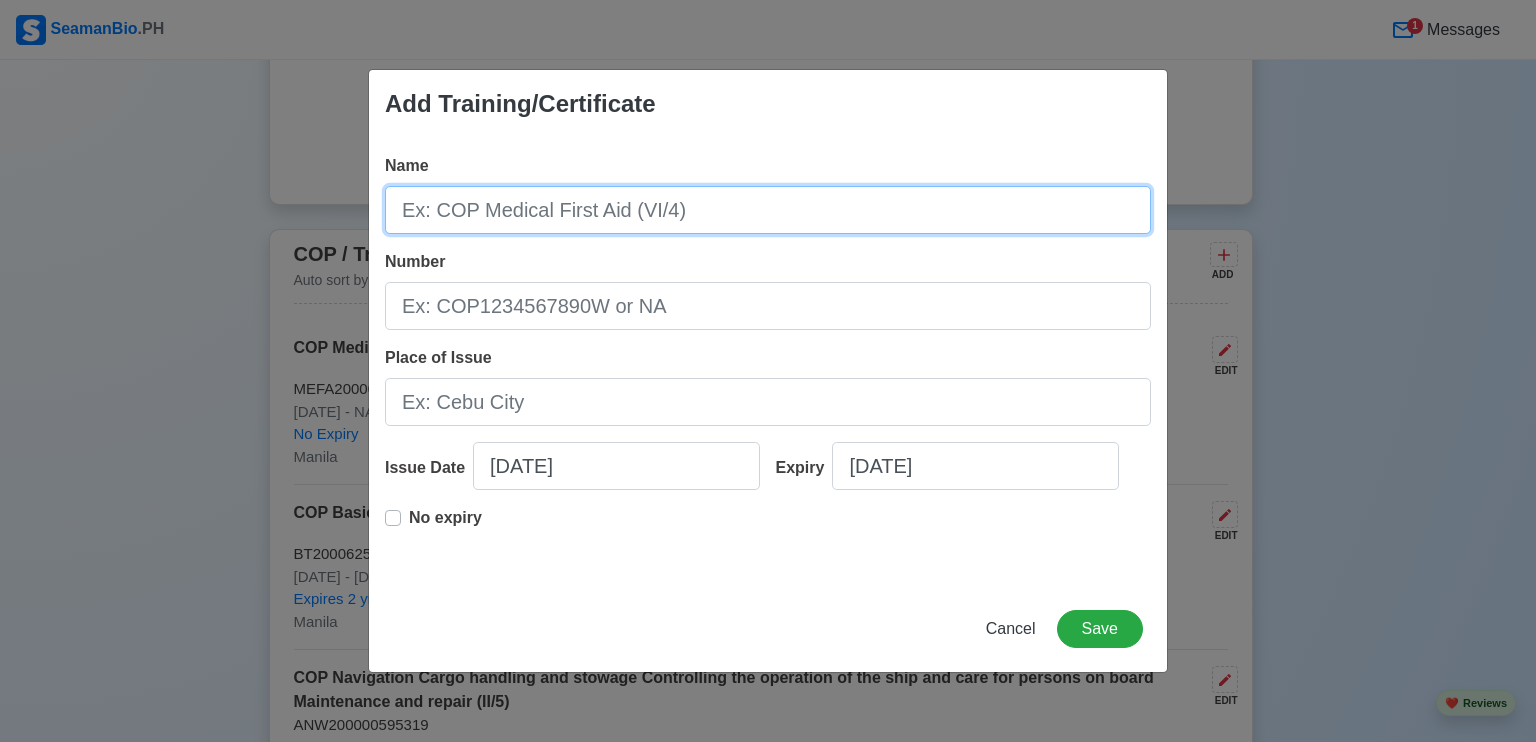 click on "Name" at bounding box center [768, 210] 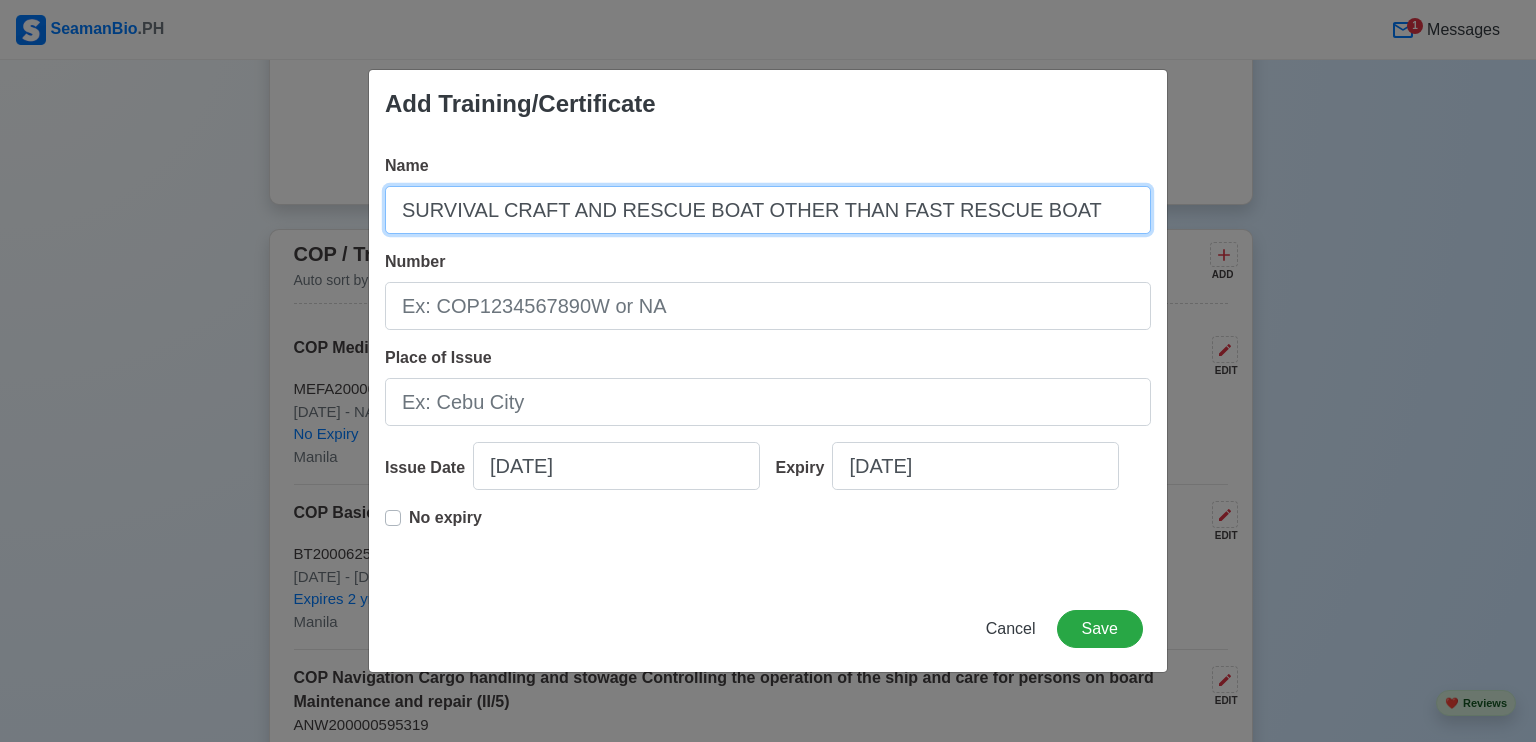 drag, startPoint x: 1048, startPoint y: 206, endPoint x: 435, endPoint y: 239, distance: 613.88763 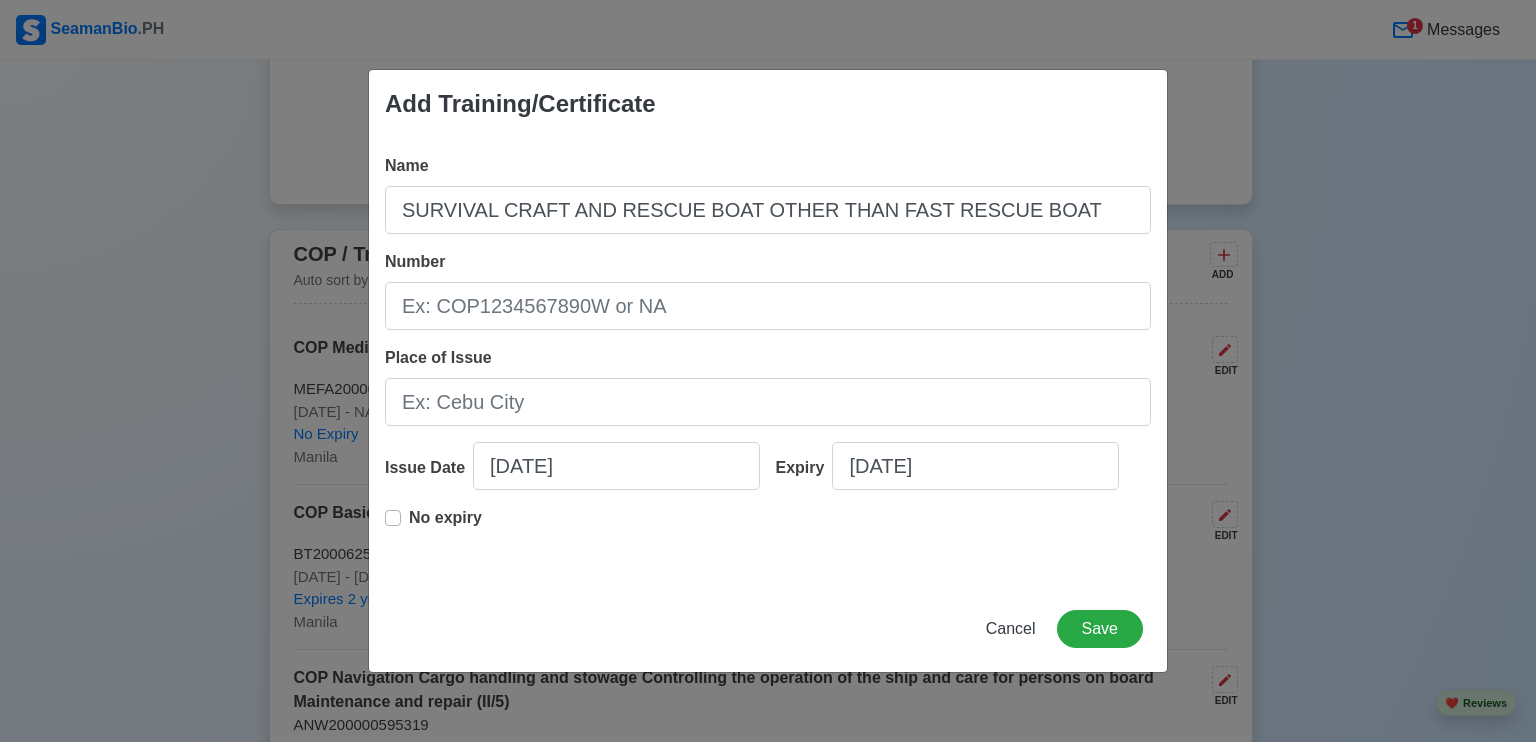 click on "Name SURVIVAL CRAFT AND RESCUE BOAT OTHER THAN FAST RESCUE BOAT Number Place of Issue Issue Date [DATE] Expiry [DATE] No expiry" at bounding box center [768, 362] 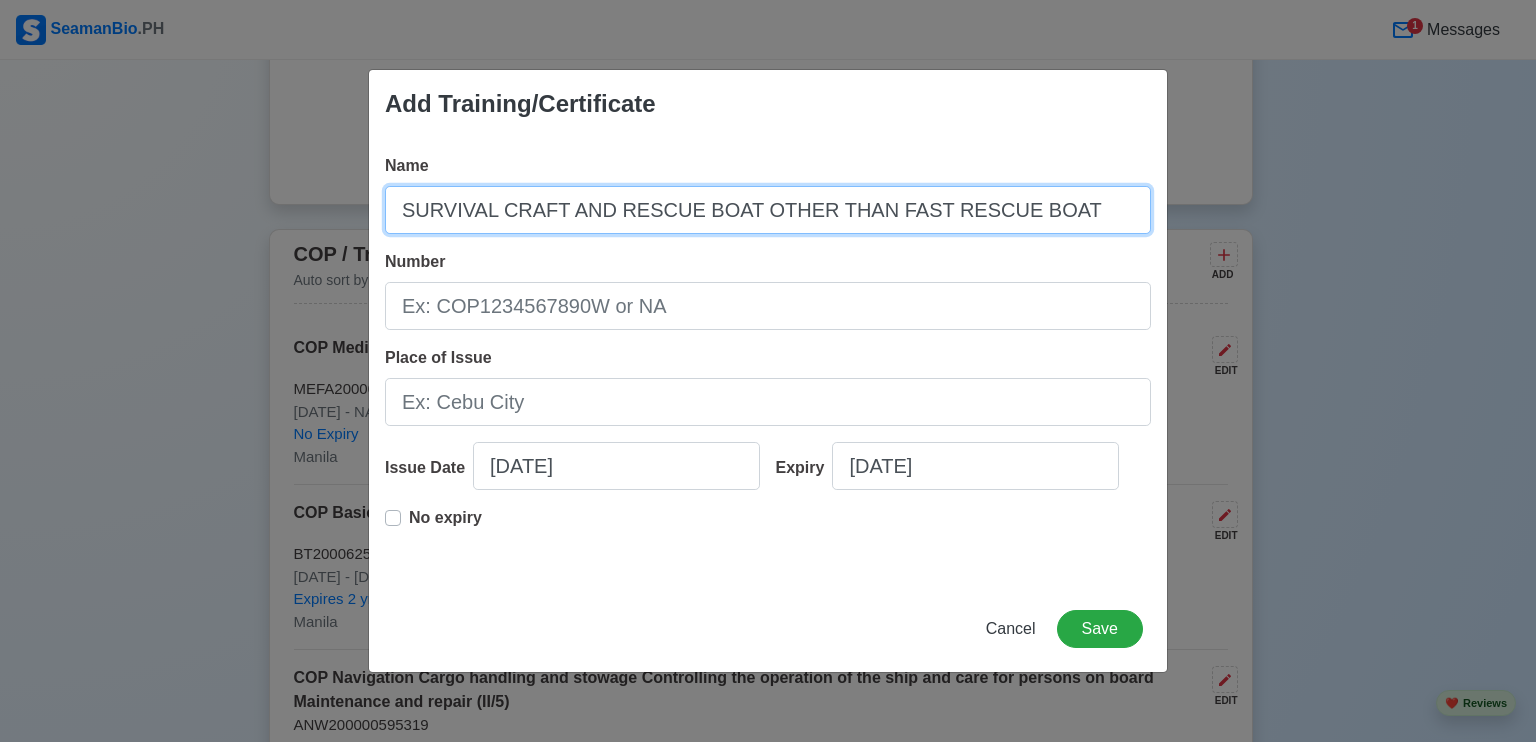 drag, startPoint x: 1041, startPoint y: 203, endPoint x: 365, endPoint y: 219, distance: 676.18933 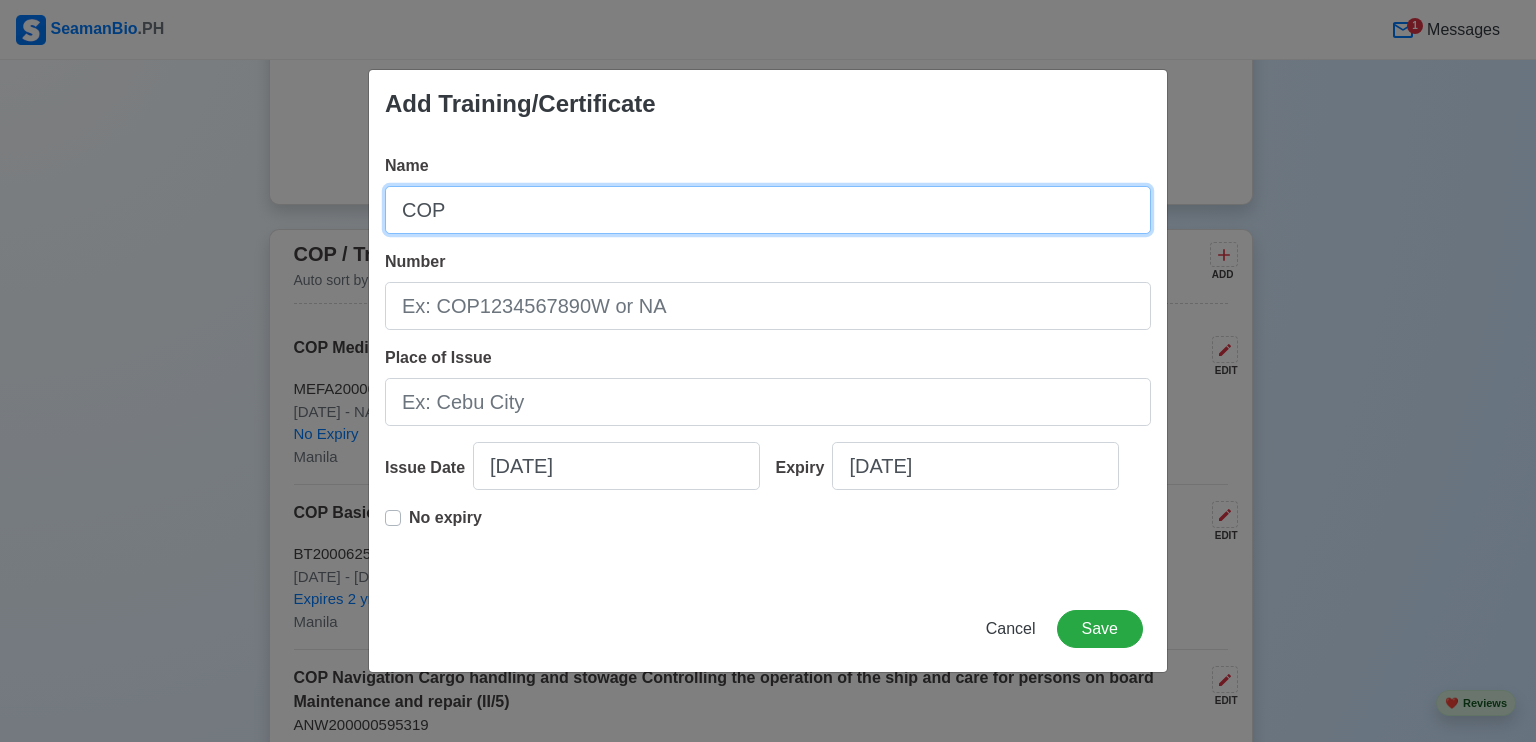 paste on "Survival Craft and Rescue Boats Other Than Fast Rescue Boats" 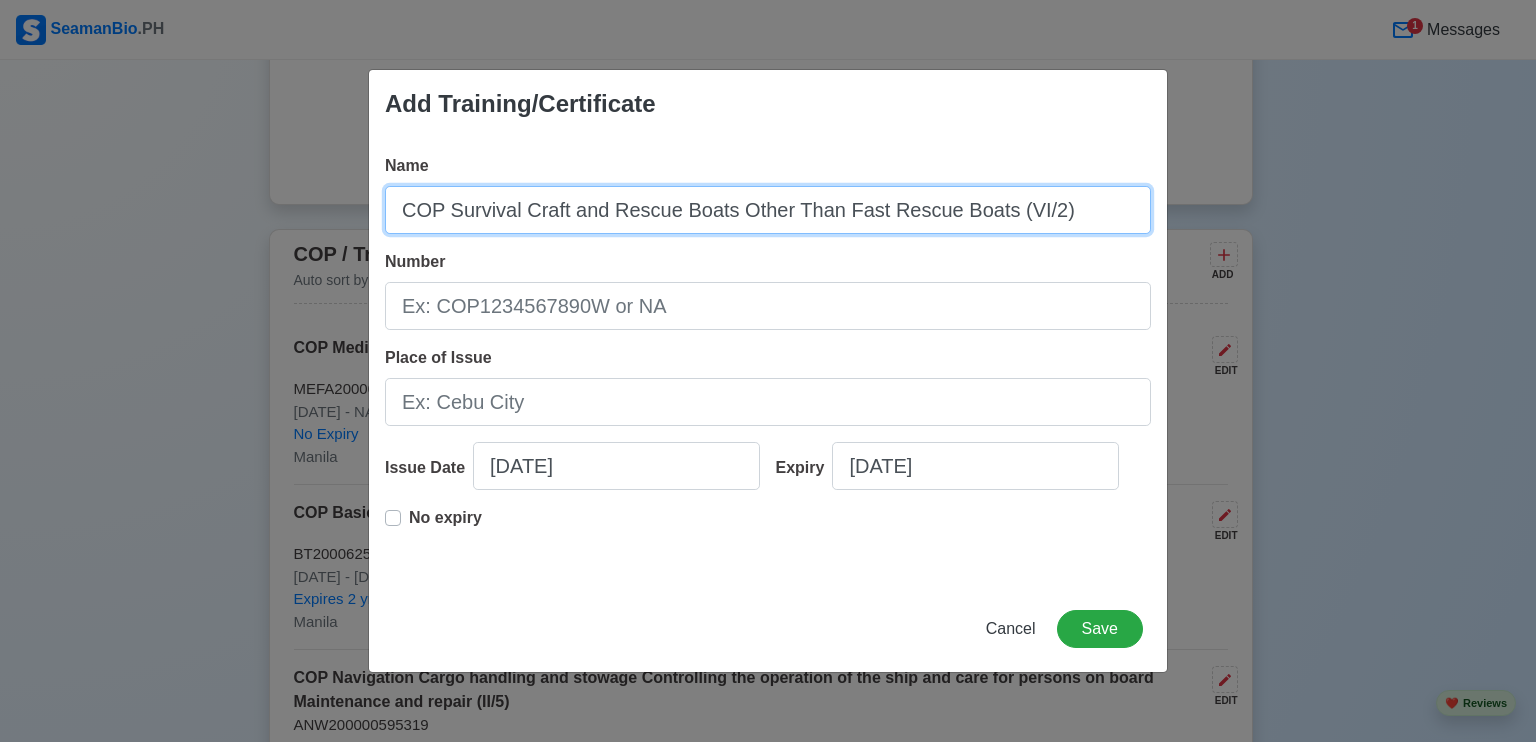 type on "COP Survival Craft and Rescue Boats Other Than Fast Rescue Boats (VI/2)" 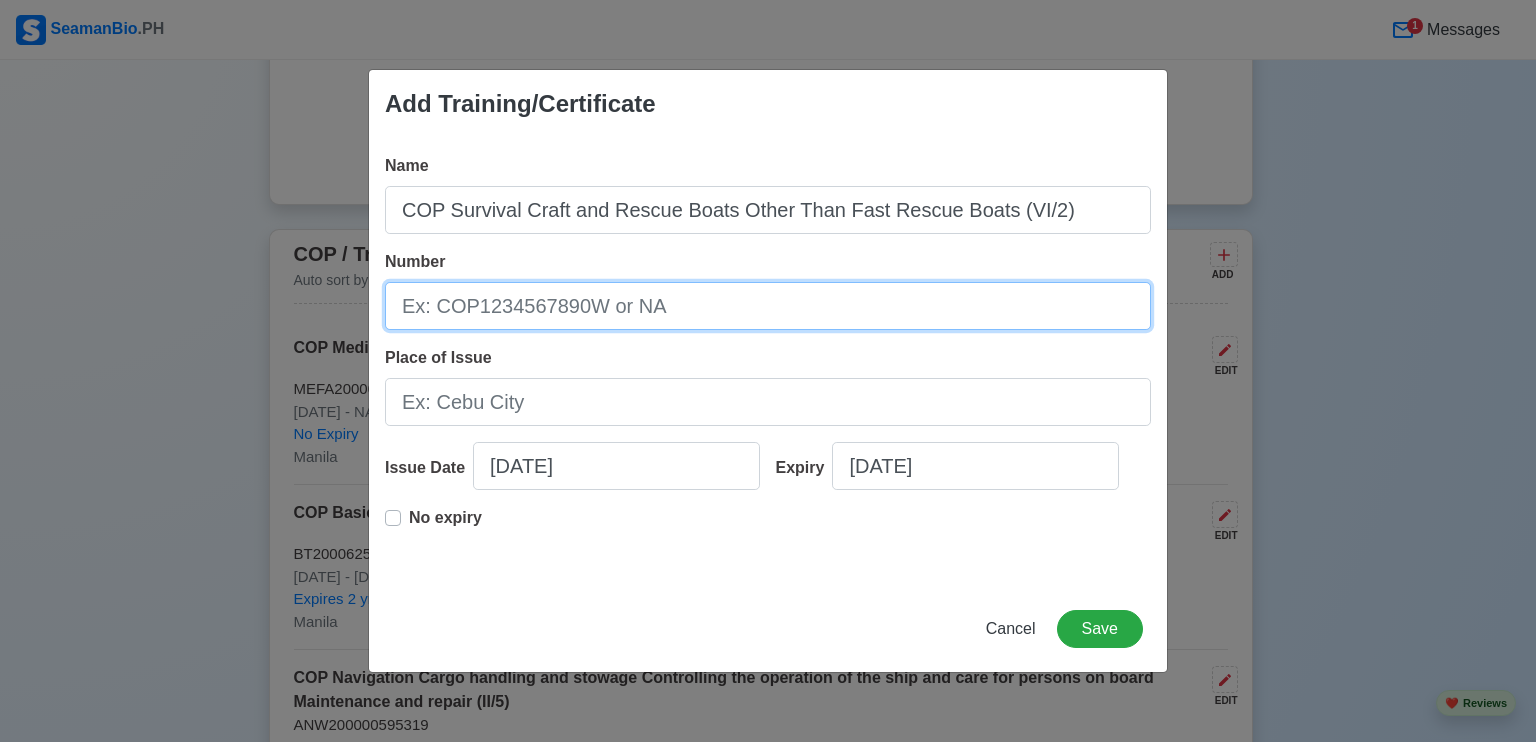 drag, startPoint x: 584, startPoint y: 296, endPoint x: 534, endPoint y: 301, distance: 50.24938 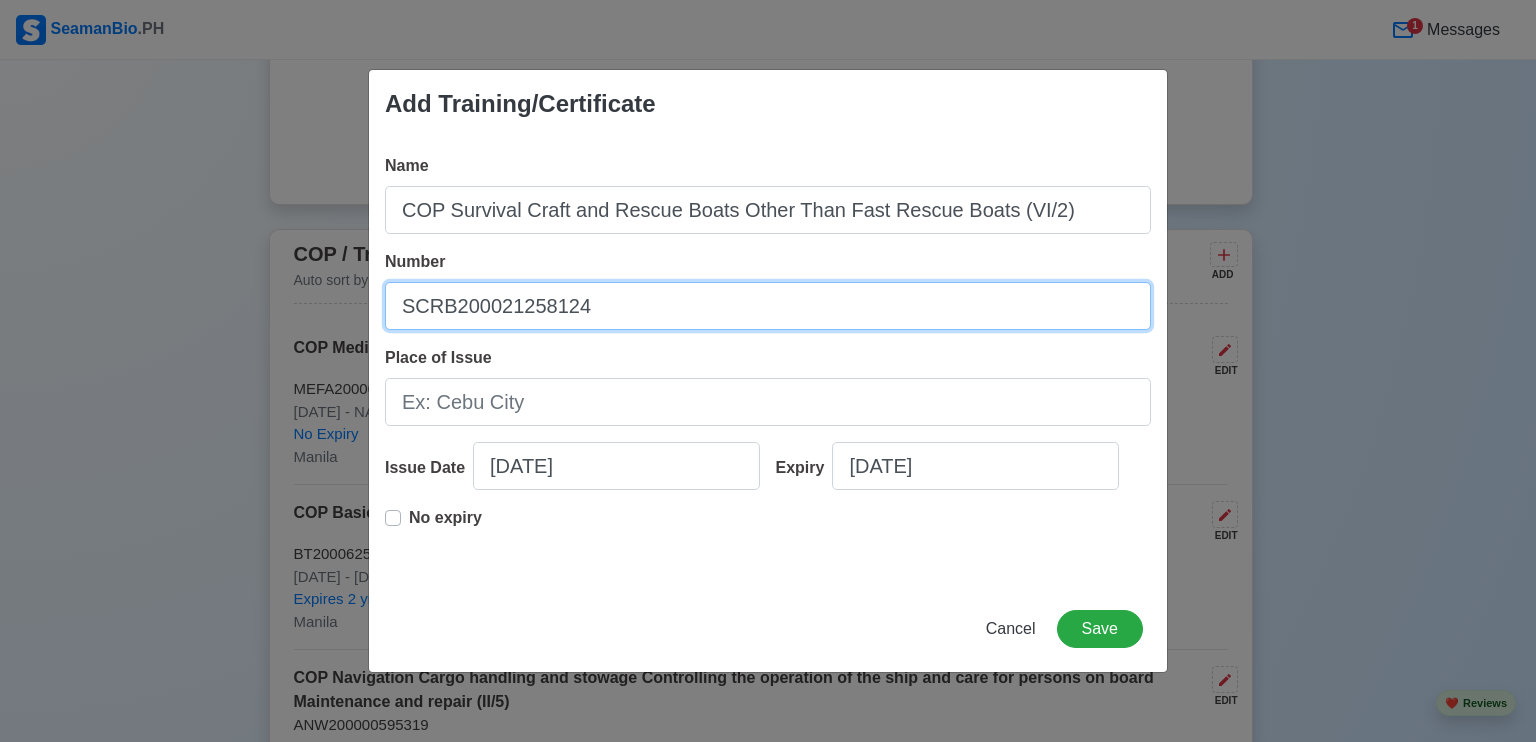 type on "SCRB200021258124" 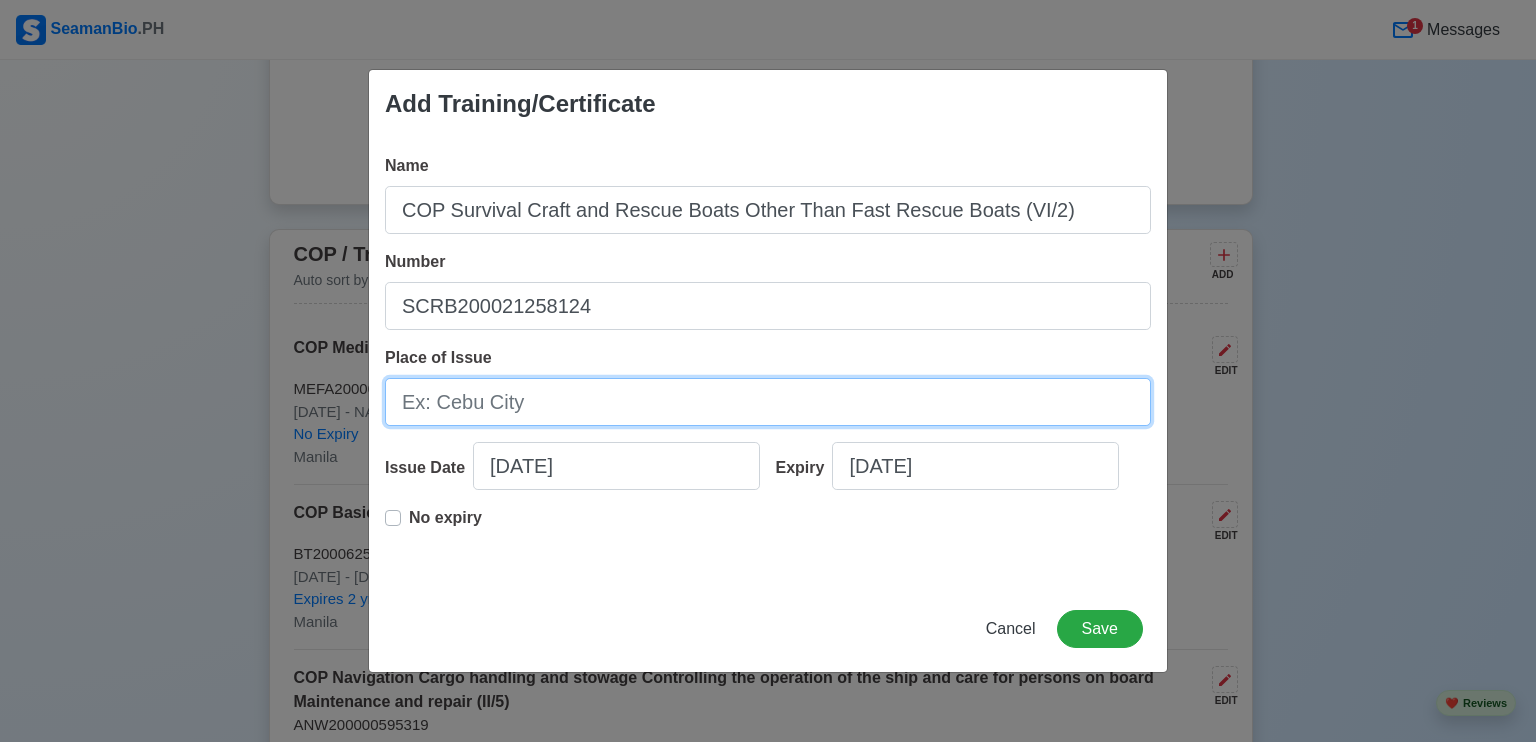 click on "Place of Issue" at bounding box center [768, 402] 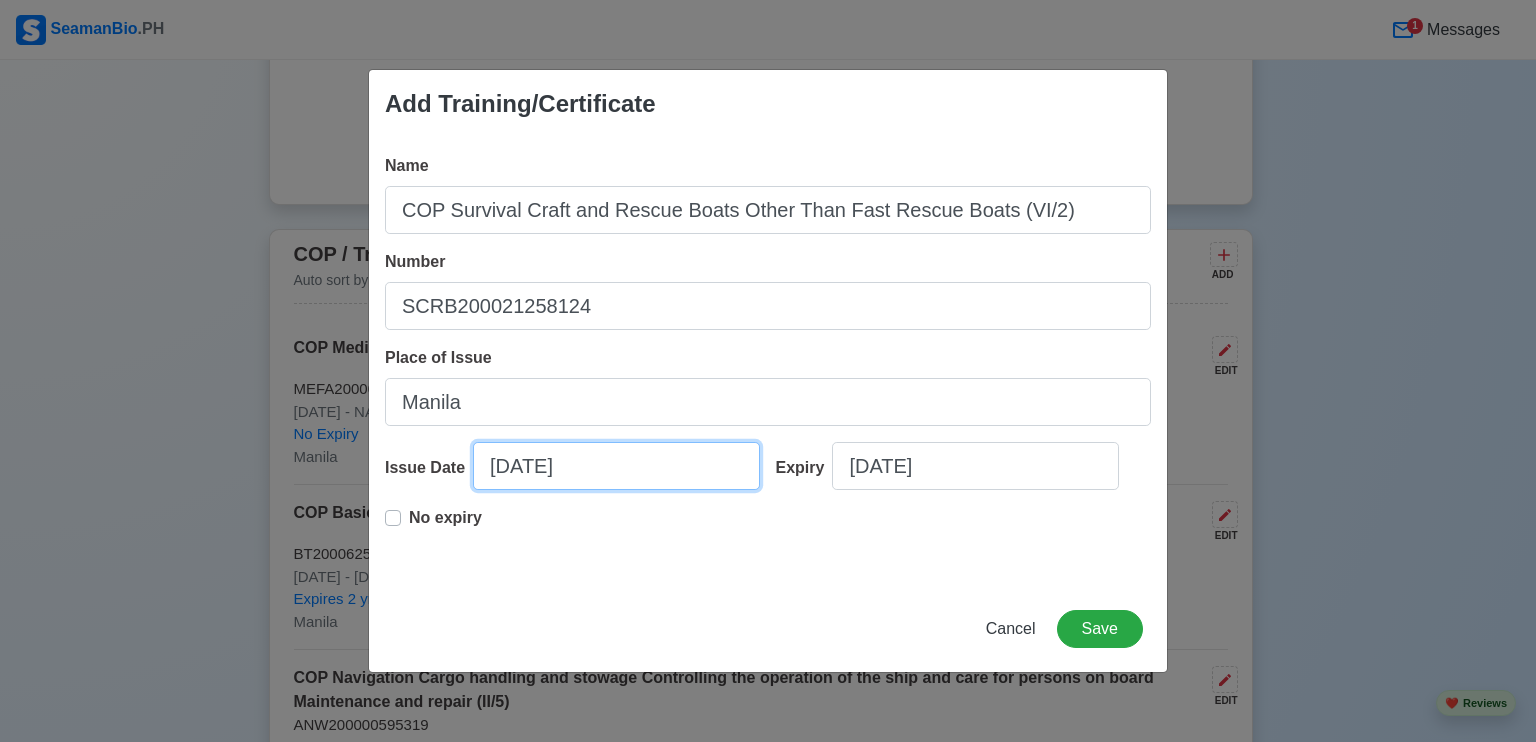 click on "[DATE]" at bounding box center [616, 466] 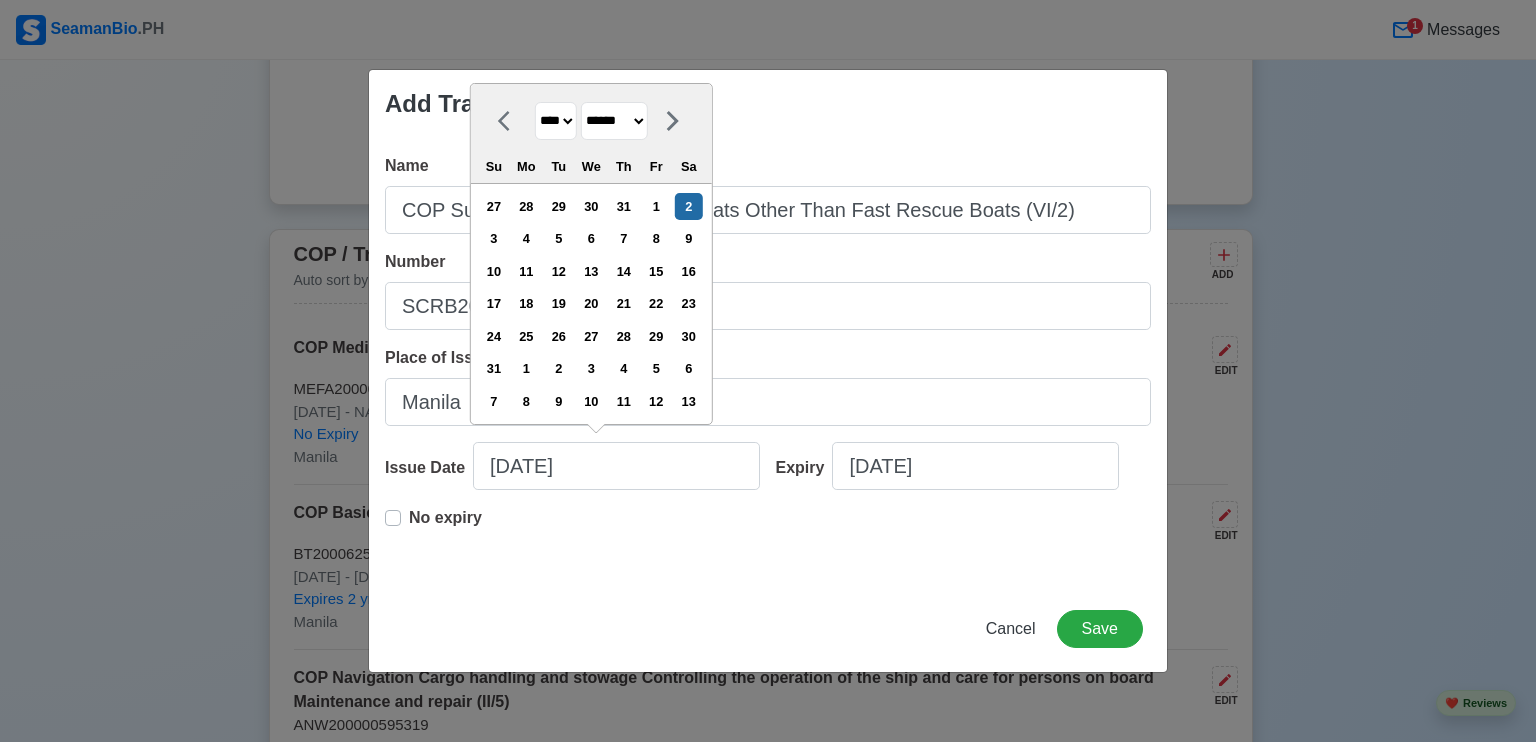 click on "**** **** **** **** **** **** **** **** **** **** **** **** **** **** **** **** **** **** **** **** **** **** **** **** **** **** **** **** **** **** **** **** **** **** **** **** **** **** **** **** **** **** **** **** **** **** **** **** **** **** **** **** **** **** **** **** **** **** **** **** **** **** **** **** **** **** **** **** **** **** **** **** **** **** **** **** **** **** **** **** **** **** **** **** **** **** **** **** **** **** **** **** **** **** **** **** **** **** **** **** **** **** **** **** **** ****" at bounding box center (556, 121) 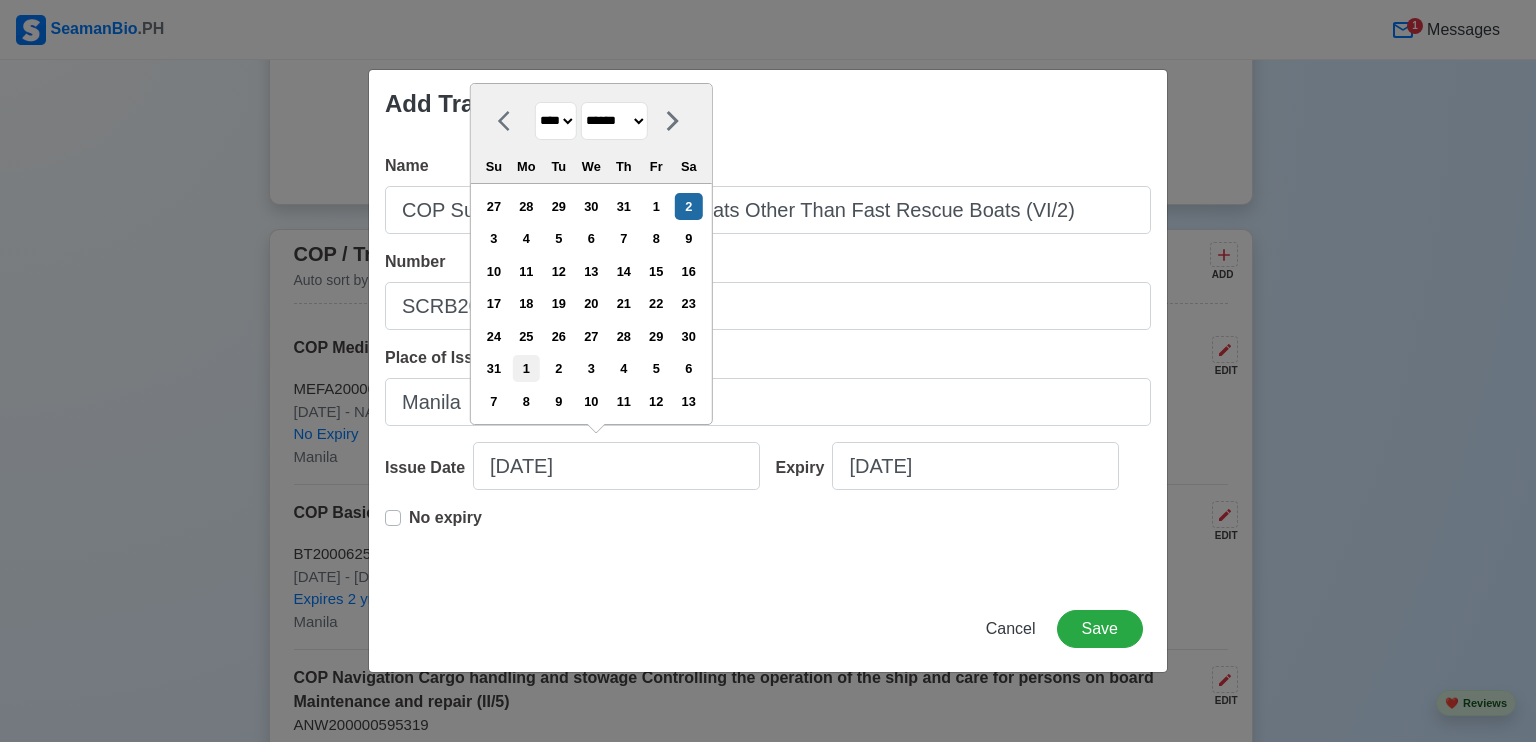 click on "**** **** **** **** **** **** **** **** **** **** **** **** **** **** **** **** **** **** **** **** **** **** **** **** **** **** **** **** **** **** **** **** **** **** **** **** **** **** **** **** **** **** **** **** **** **** **** **** **** **** **** **** **** **** **** **** **** **** **** **** **** **** **** **** **** **** **** **** **** **** **** **** **** **** **** **** **** **** **** **** **** **** **** **** **** **** **** **** **** **** **** **** **** **** **** **** **** **** **** **** **** **** **** **** **** ****" at bounding box center (556, 121) 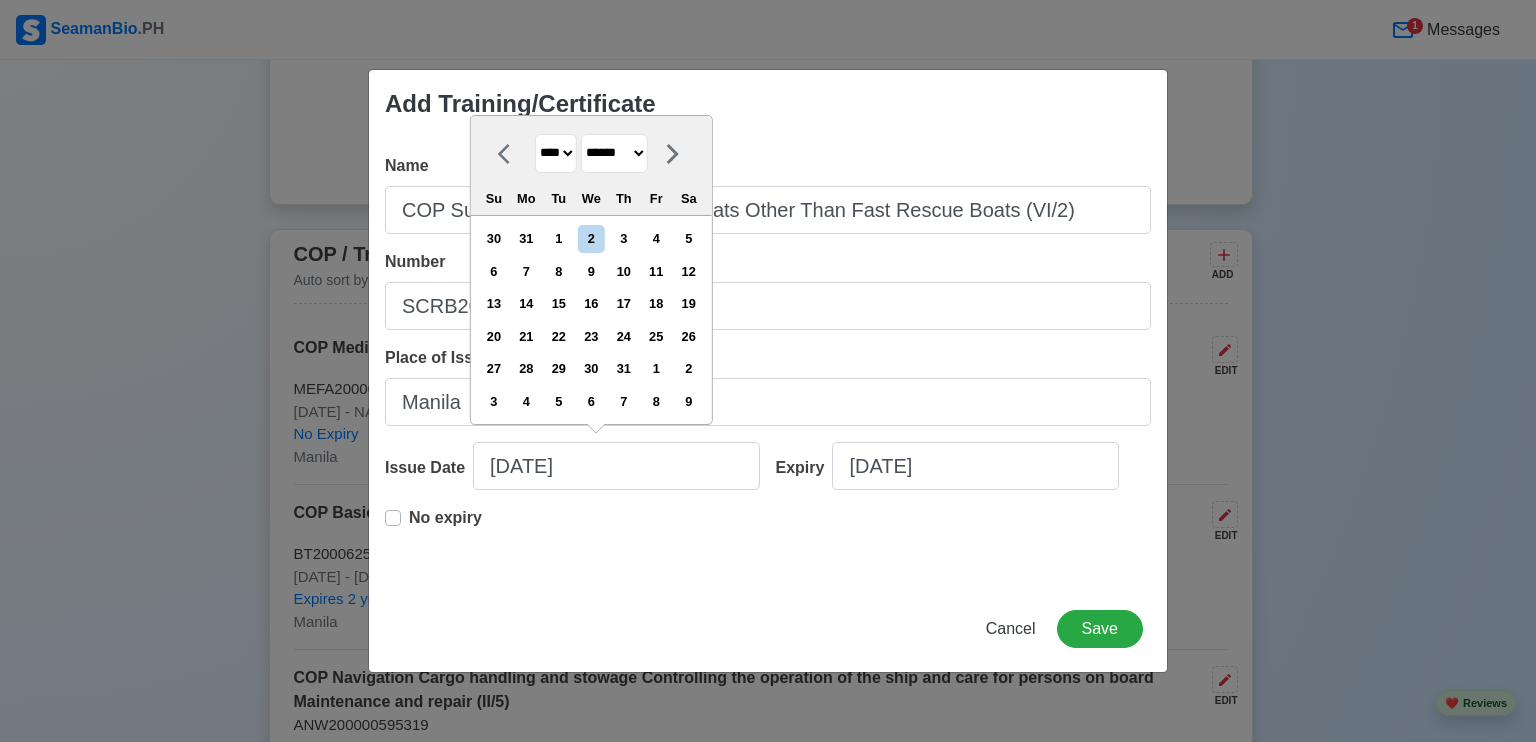 drag, startPoint x: 556, startPoint y: 154, endPoint x: 553, endPoint y: 174, distance: 20.22375 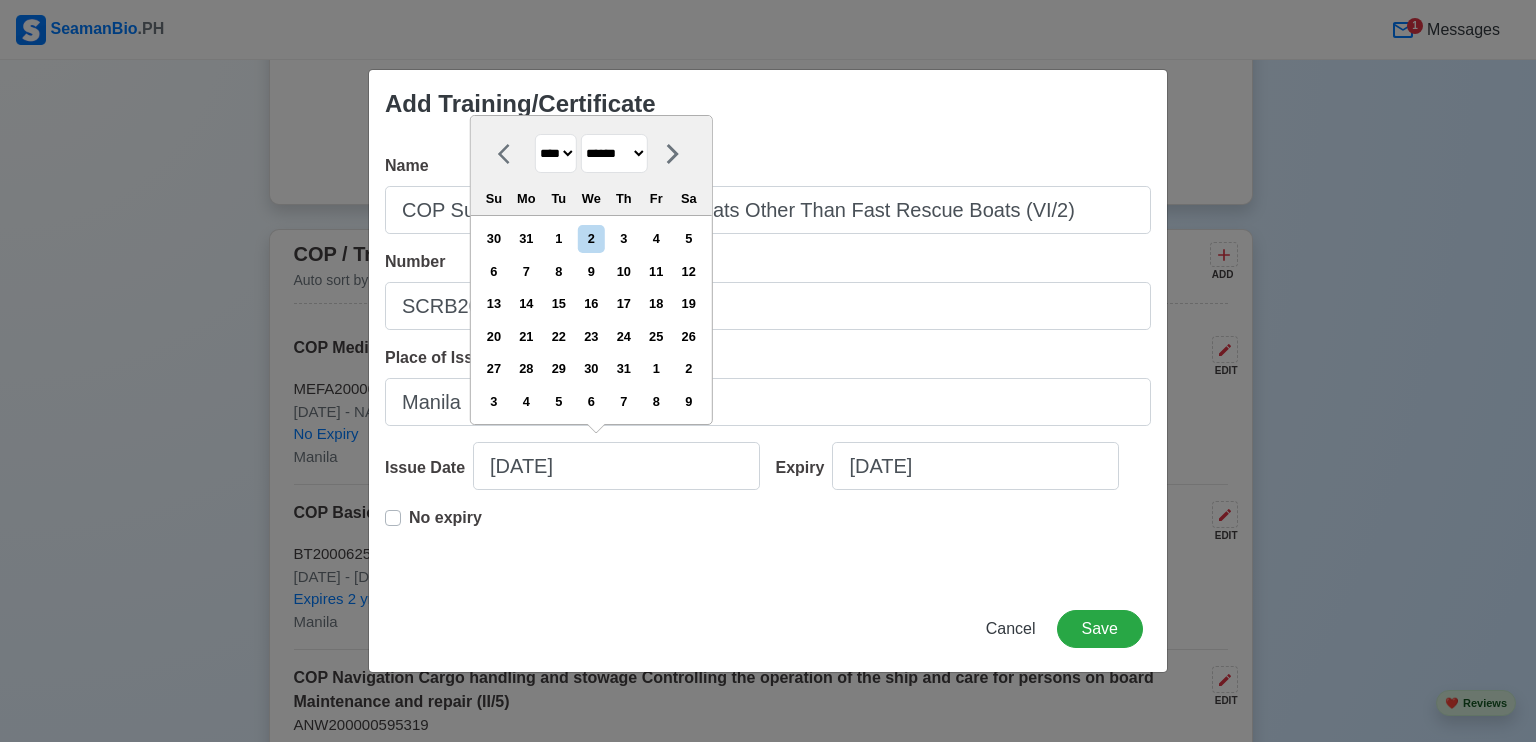 select on "****" 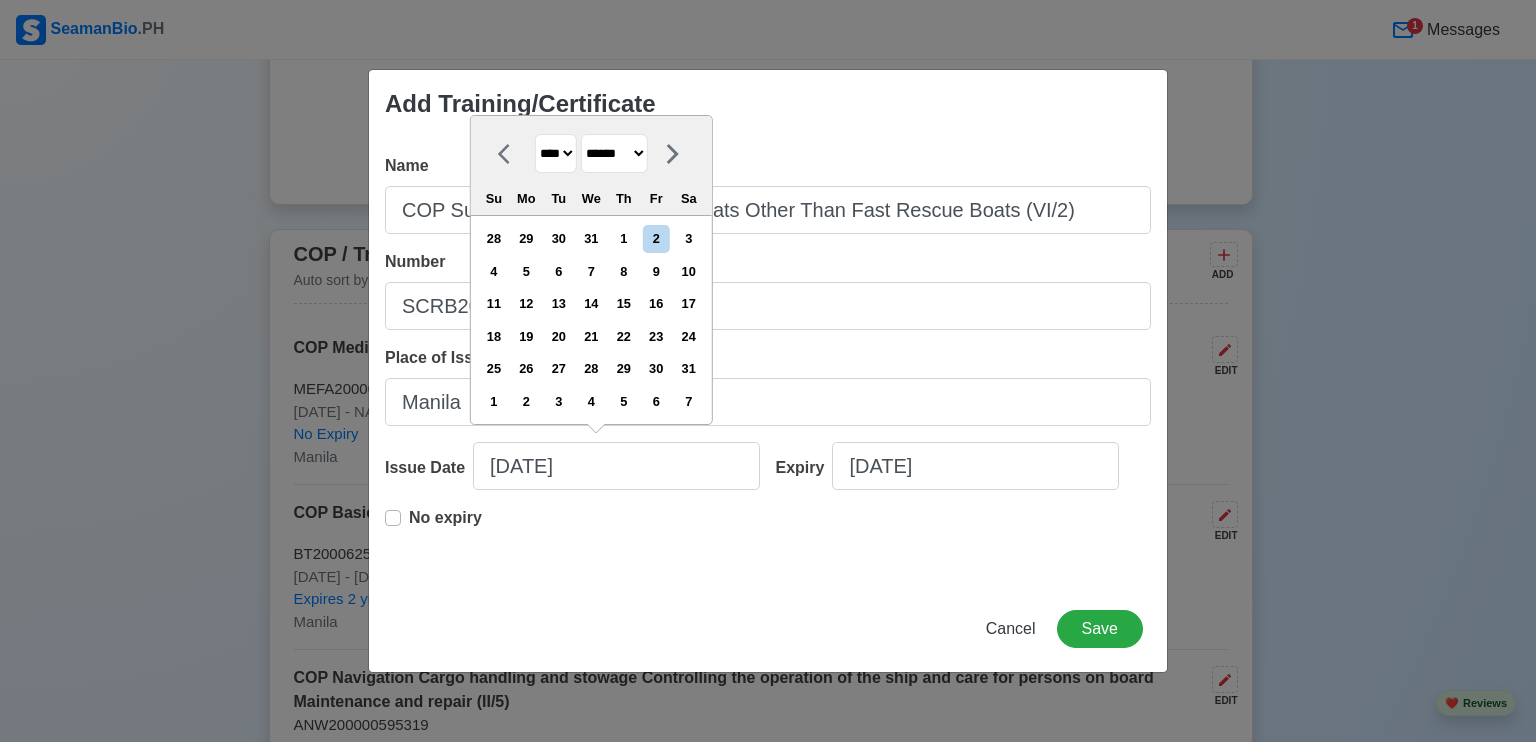 click on "******* ******** ***** ***** *** **** **** ****** ********* ******* ******** ********" at bounding box center (614, 153) 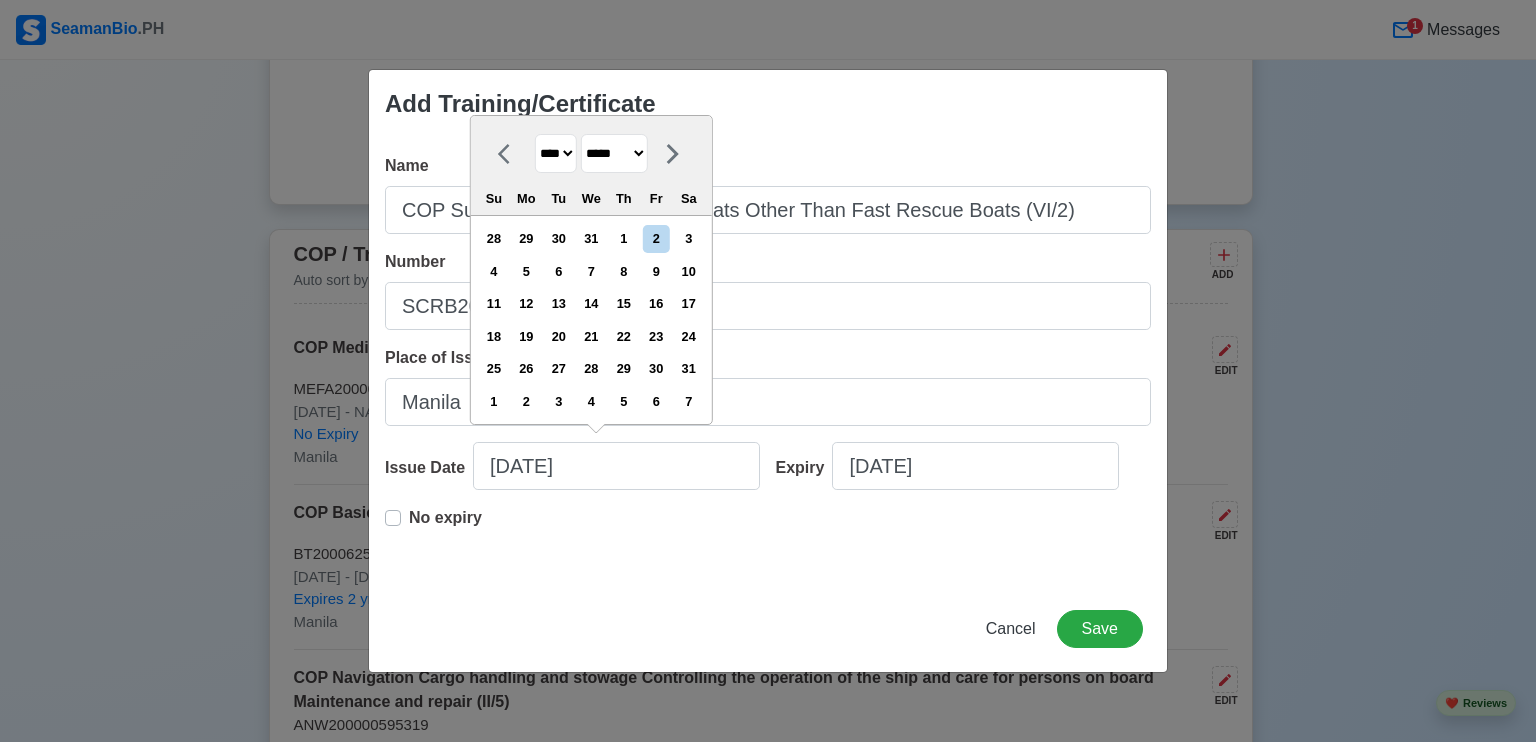click on "******* ******** ***** ***** *** **** **** ****** ********* ******* ******** ********" at bounding box center (614, 153) 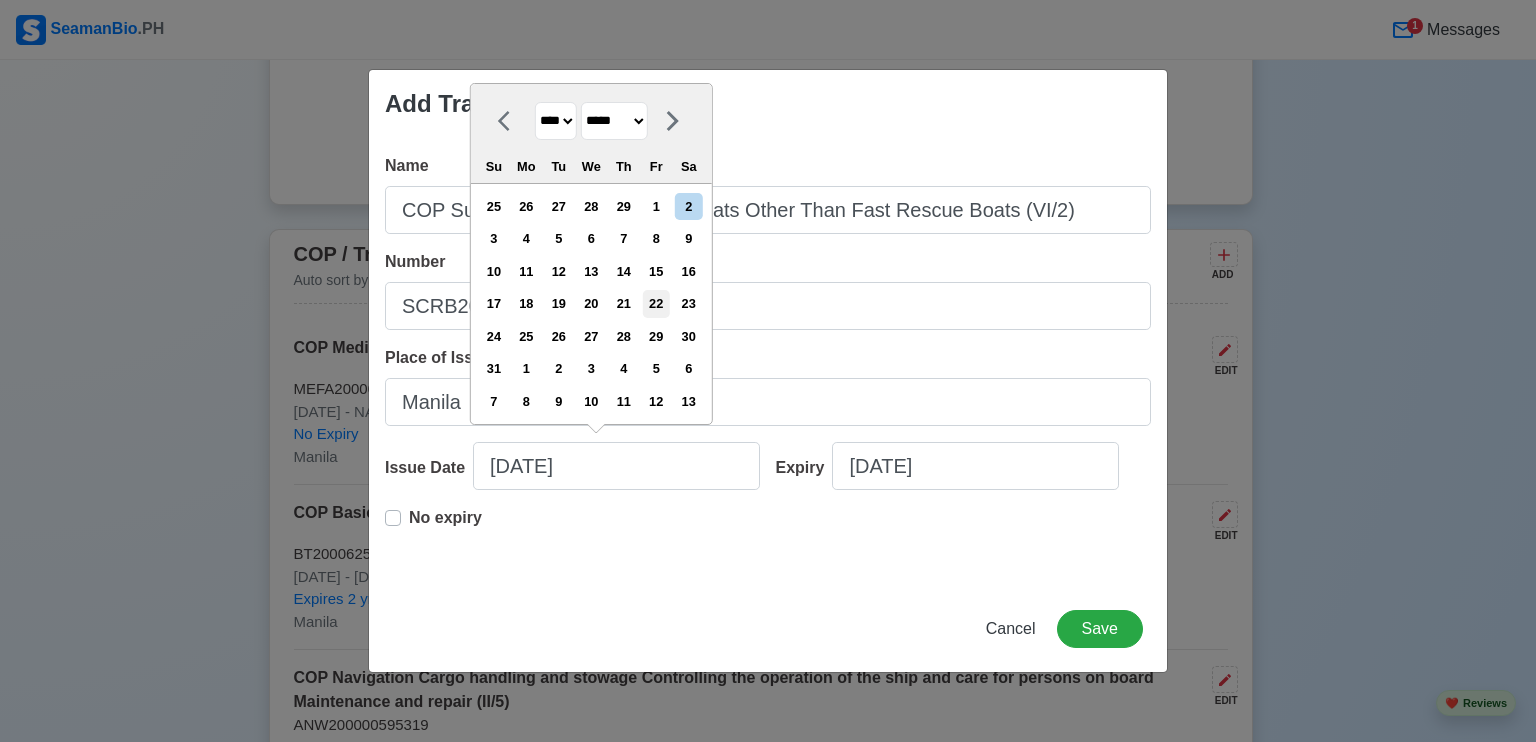 click on "22" at bounding box center [656, 303] 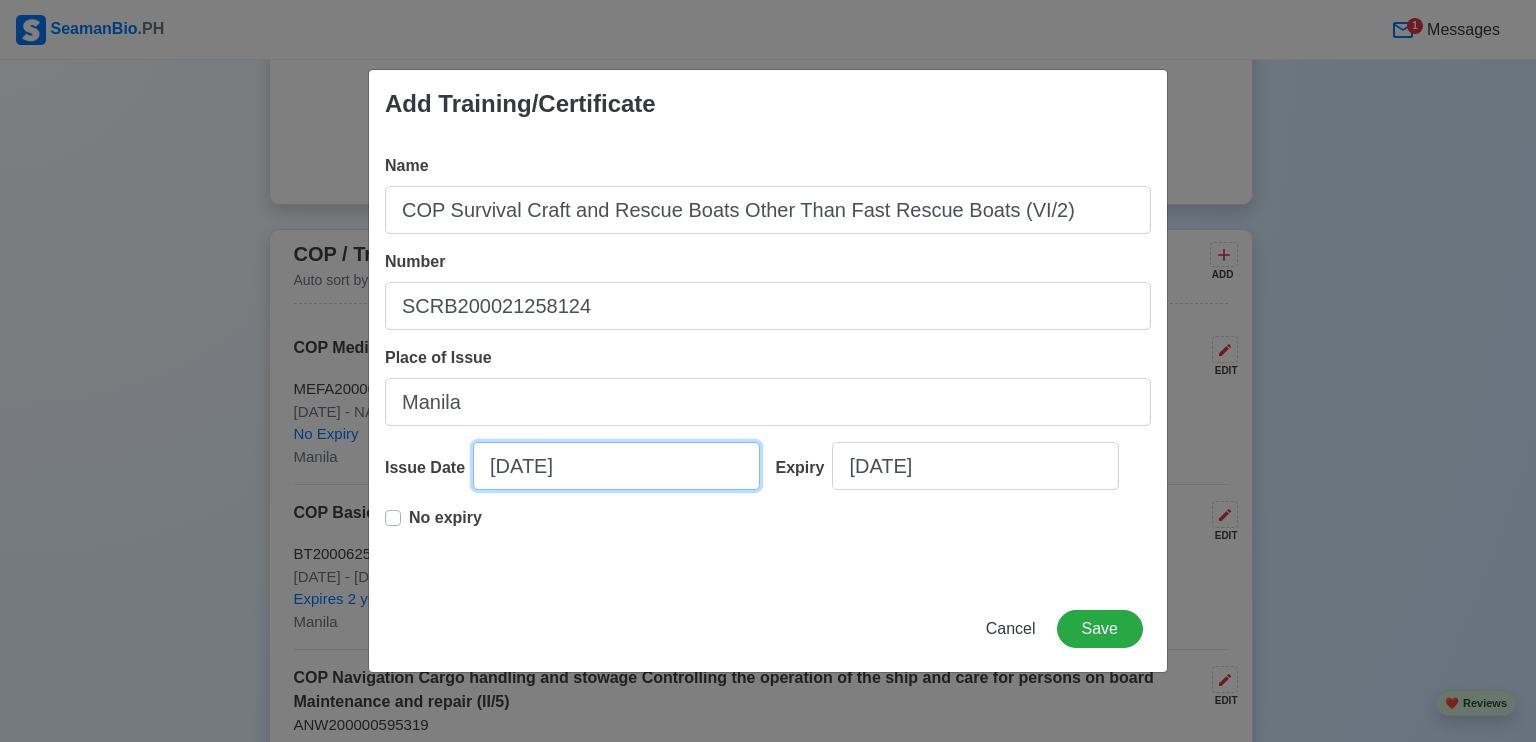 select on "****" 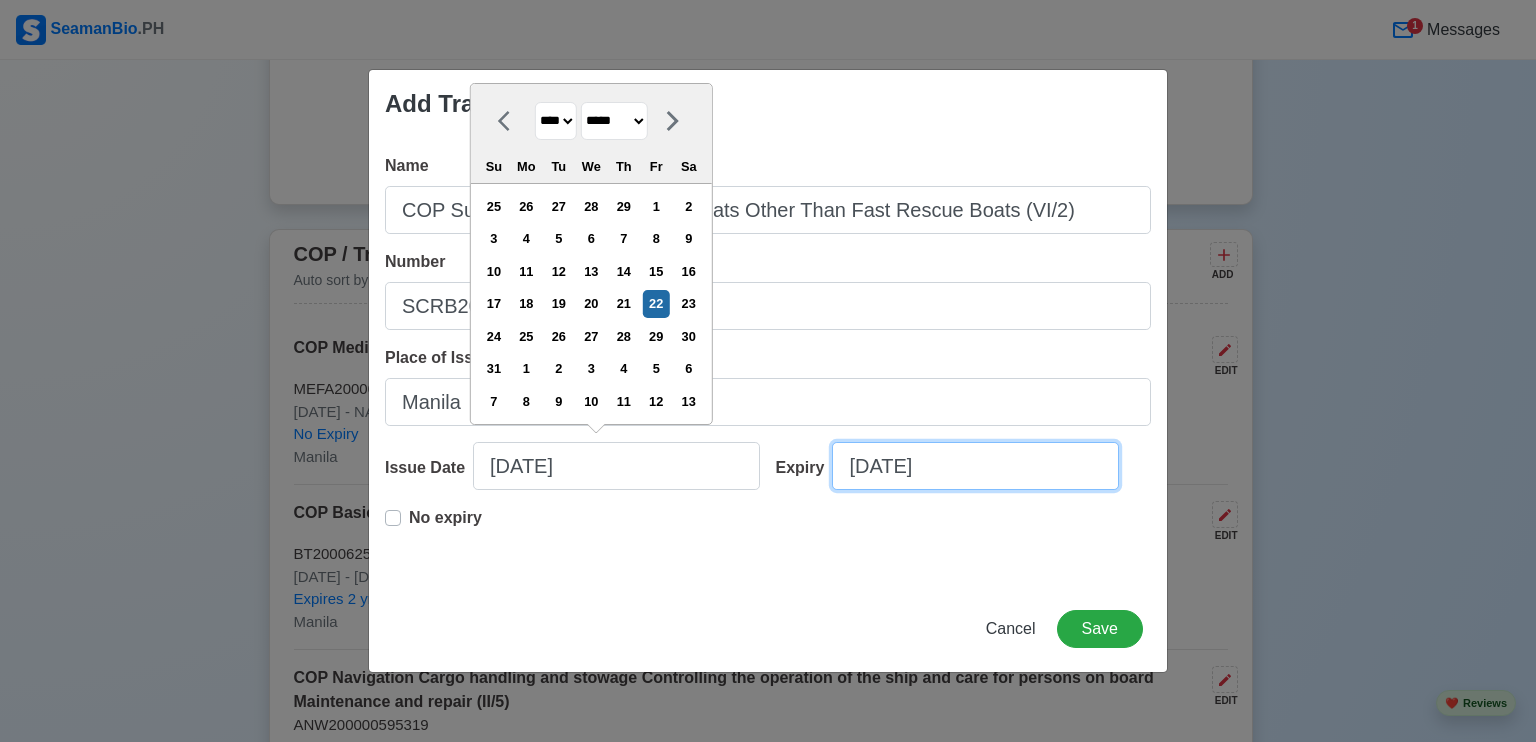 click on "[DATE]" at bounding box center (975, 466) 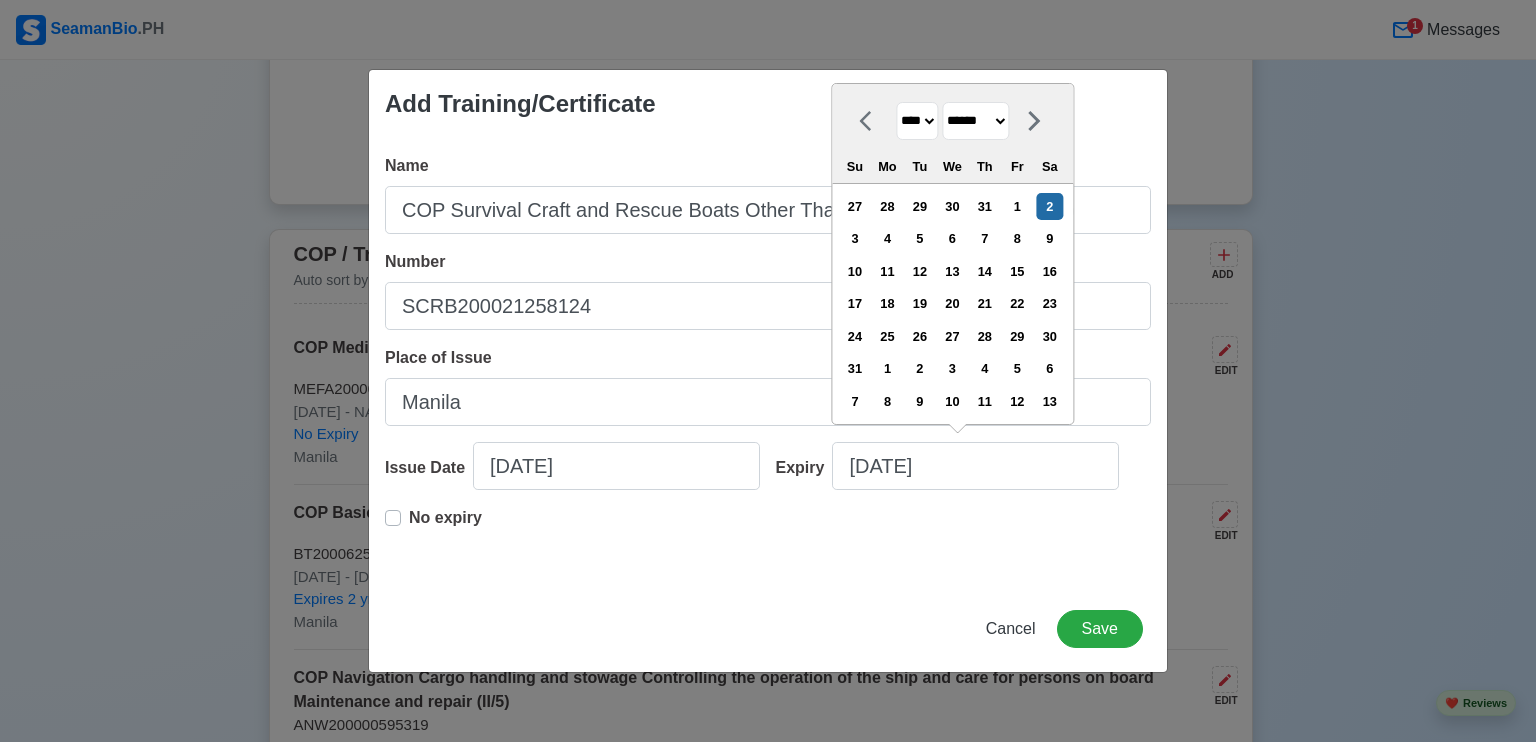 click on "******* ******** ***** ***** *** **** **** ****** ********* ******* ******** ********" at bounding box center (975, 121) 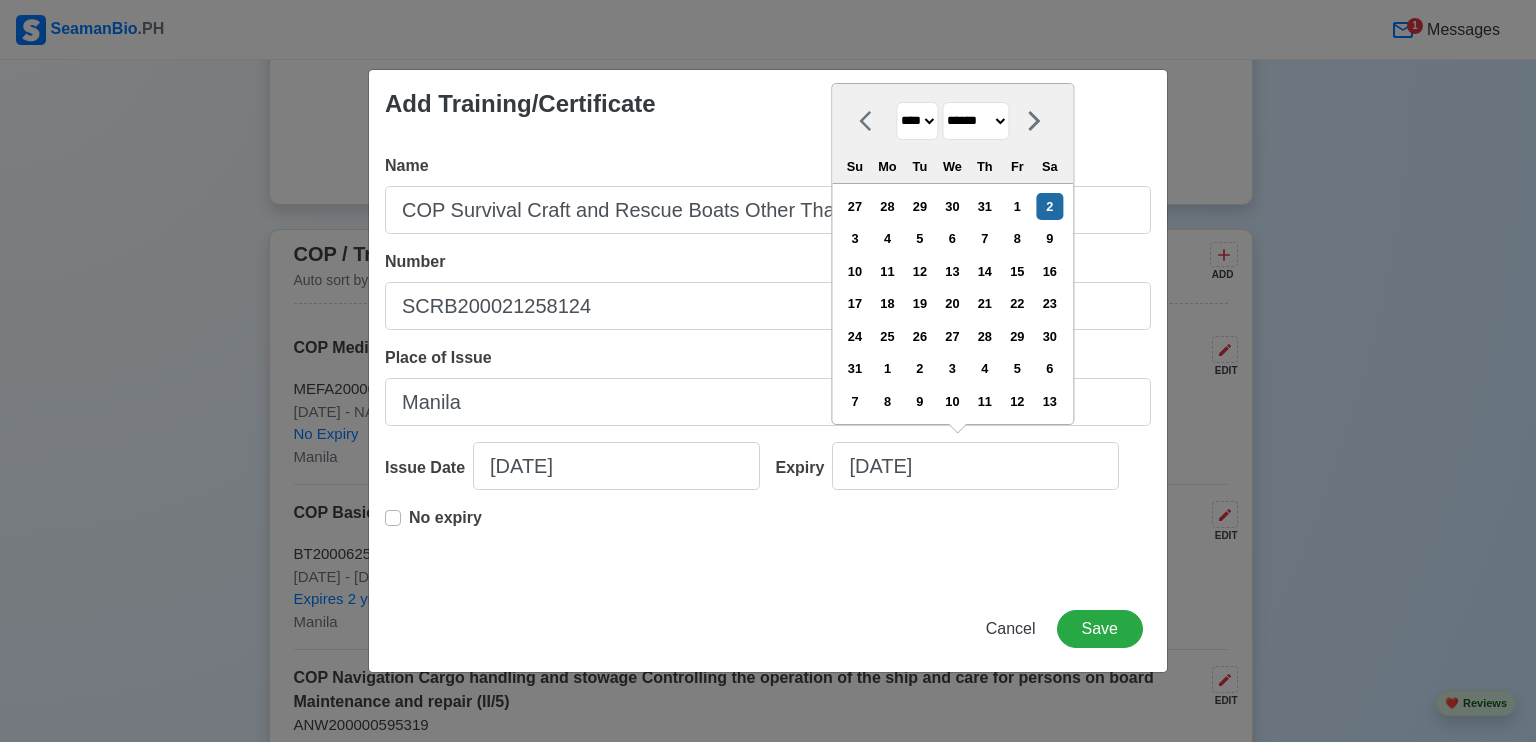 select on "*****" 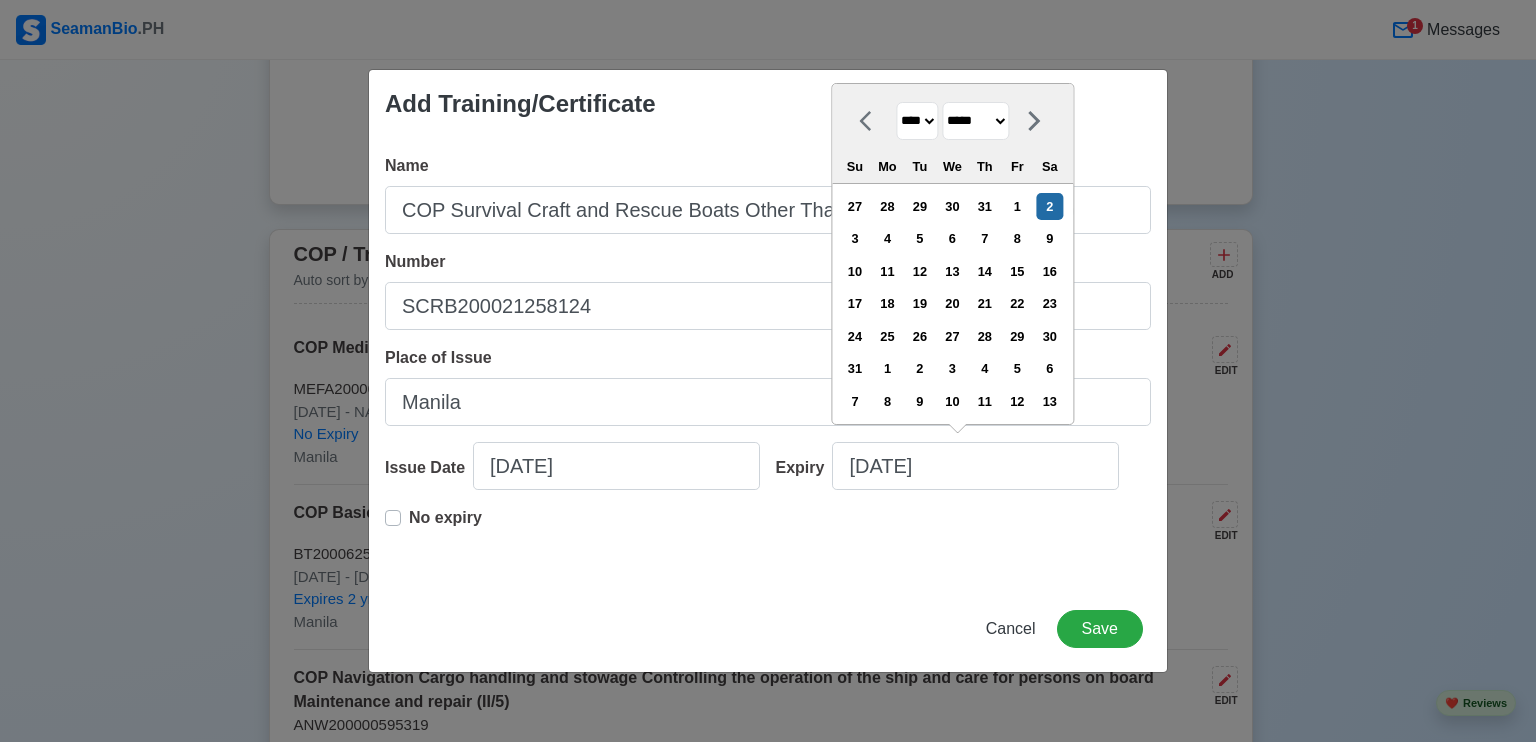 click on "******* ******** ***** ***** *** **** **** ****** ********* ******* ******** ********" at bounding box center [975, 121] 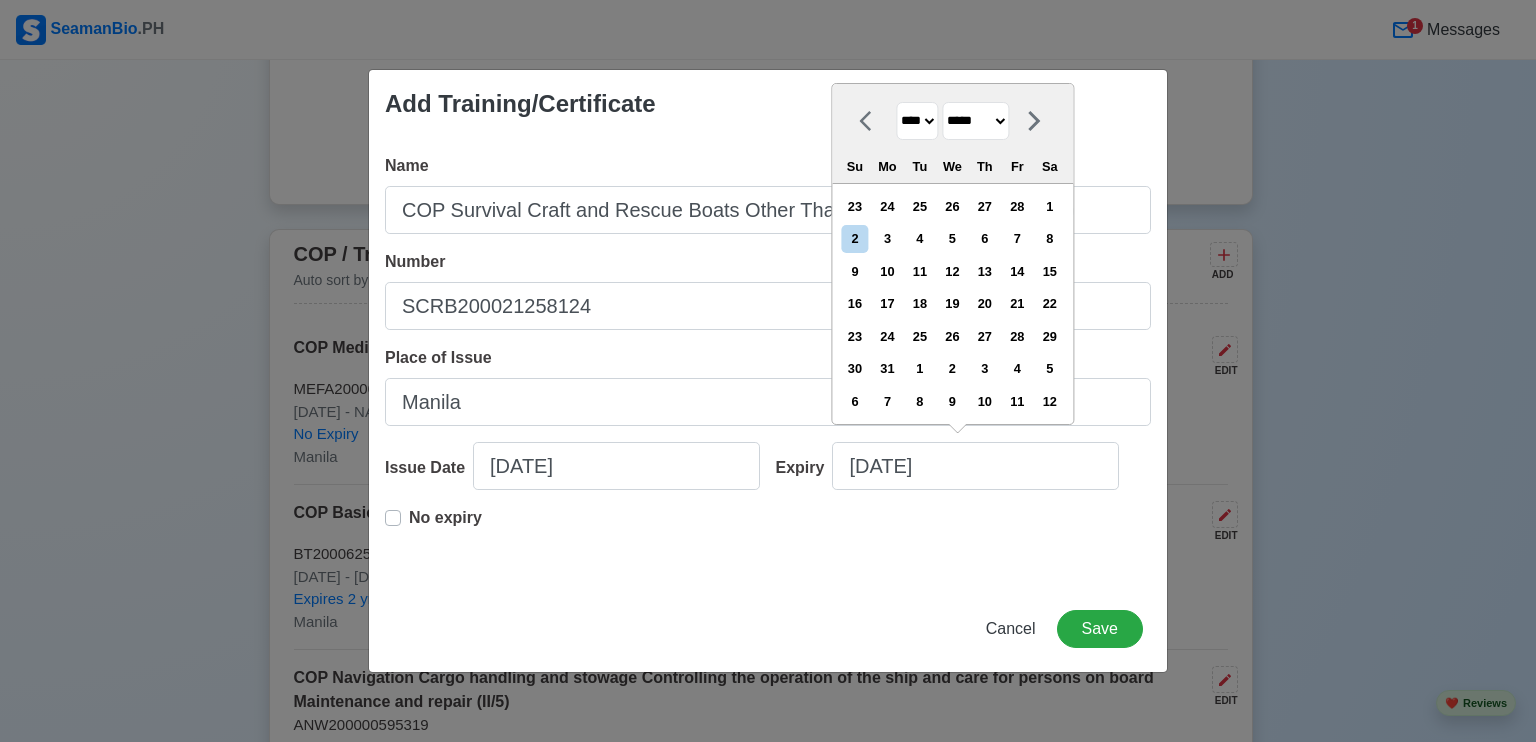 click on "**** **** **** **** **** **** **** **** **** **** **** **** **** **** **** **** **** **** **** **** **** **** **** **** **** **** **** **** **** **** **** **** **** **** **** **** **** **** **** **** **** **** **** **** **** **** **** **** **** **** **** **** **** **** **** **** **** **** **** **** **** **** **** **** **** **** **** **** **** **** **** **** **** **** **** **** **** **** **** **** **** **** **** **** **** **** **** **** **** **** **** **** **** **** **** **** **** **** **** **** **** **** **** **** **** **** **** **** **** **** **** **** **** **** **** **** **** **** **** **** ****" at bounding box center [917, 121] 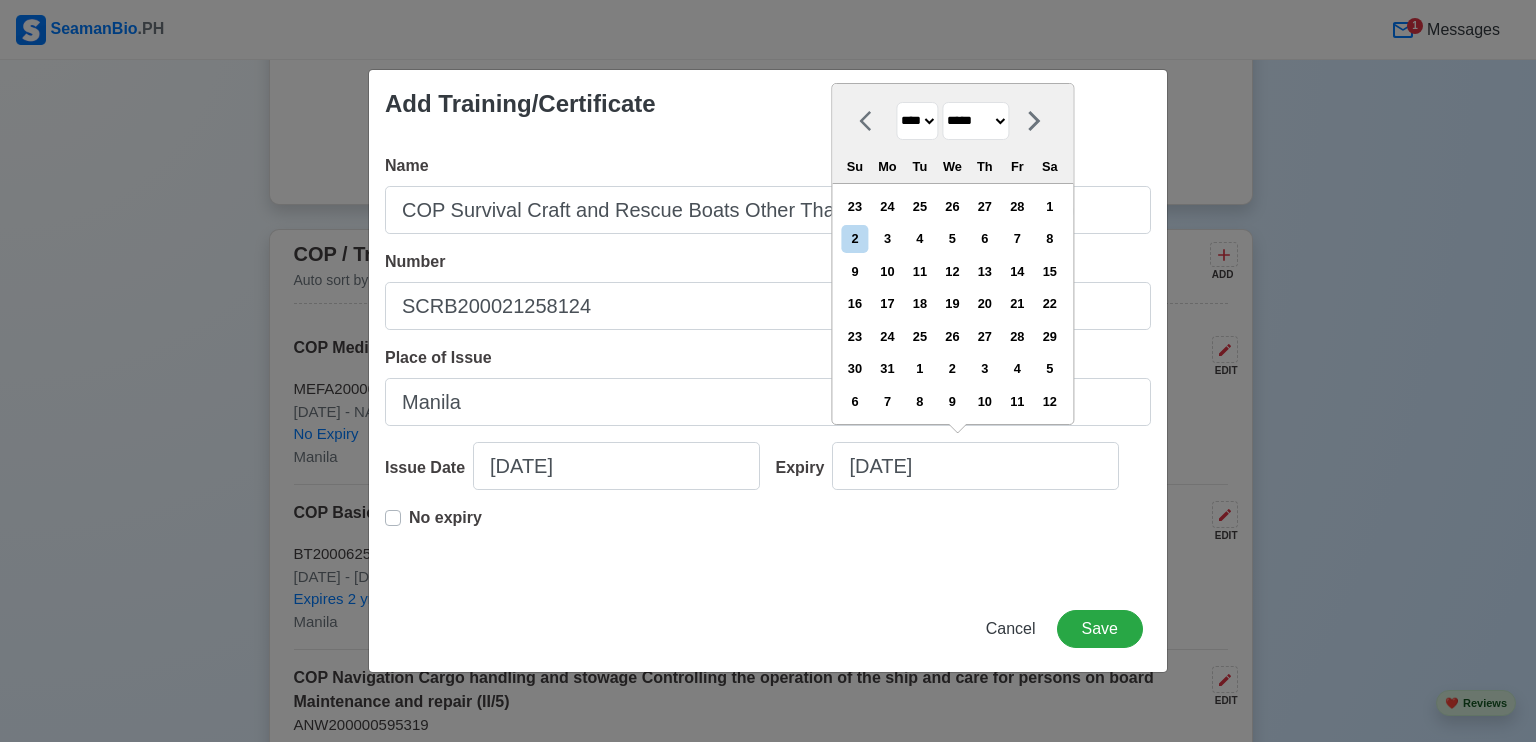click on "No expiry" at bounding box center (768, 538) 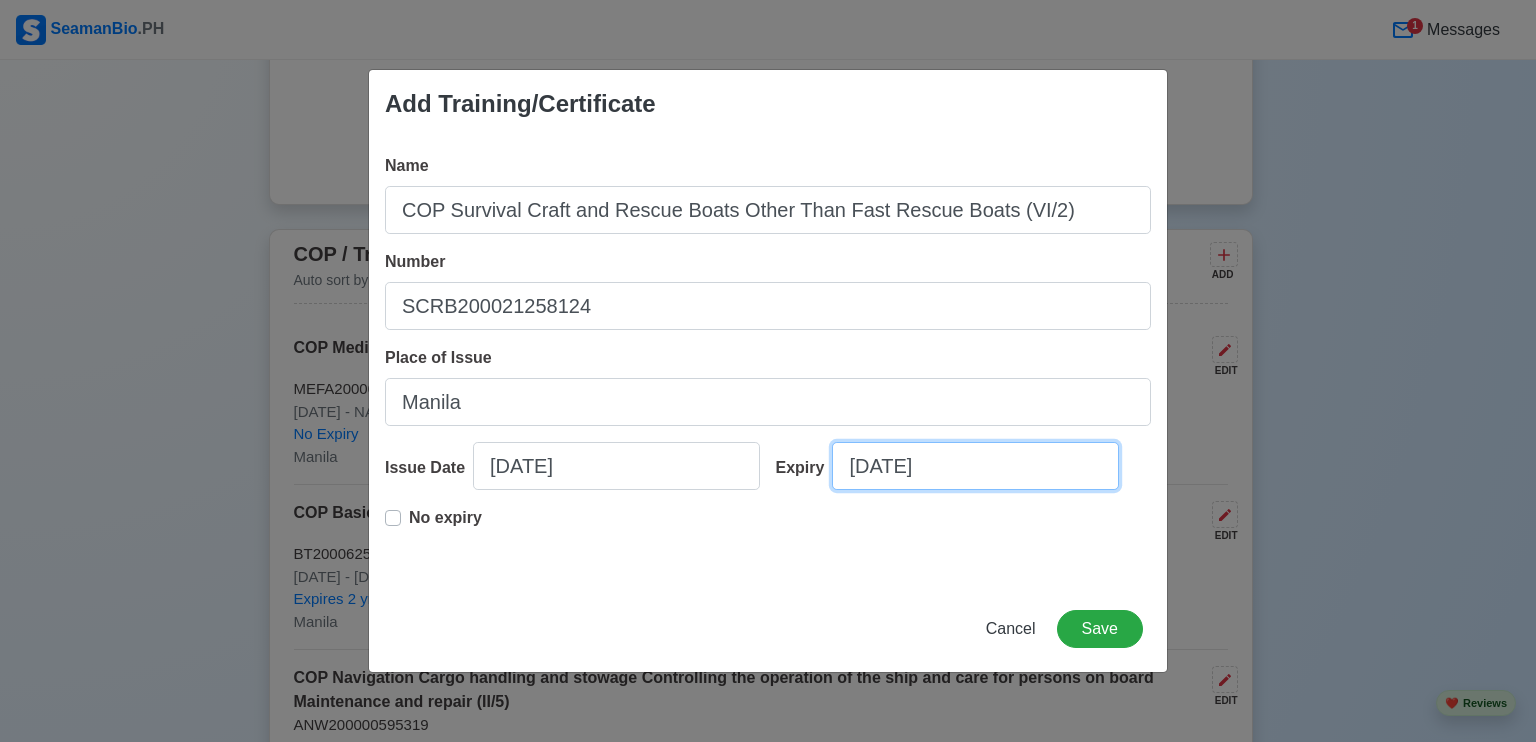 click on "[DATE]" at bounding box center (975, 466) 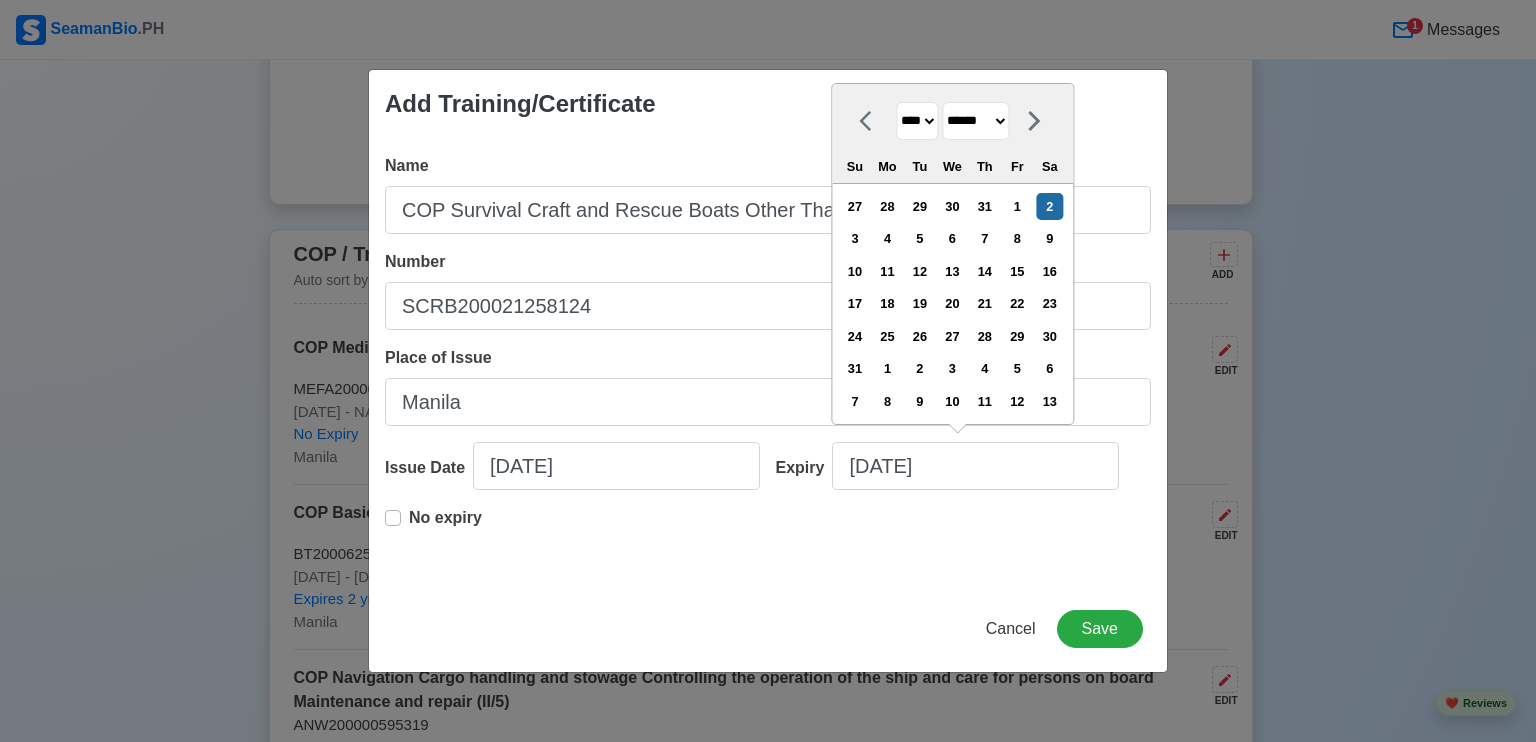 click on "**** **** **** **** **** **** **** **** **** **** **** **** **** **** **** **** **** **** **** **** **** **** **** **** **** **** **** **** **** **** **** **** **** **** **** **** **** **** **** **** **** **** **** **** **** **** **** **** **** **** **** **** **** **** **** **** **** **** **** **** **** **** **** **** **** **** **** **** **** **** **** **** **** **** **** **** **** **** **** **** **** **** **** **** **** **** **** **** **** **** **** **** **** **** **** **** **** **** **** **** **** **** **** **** **** **** **** **** **** **** **** **** **** **** **** **** **** **** **** **** ****" at bounding box center [917, 121] 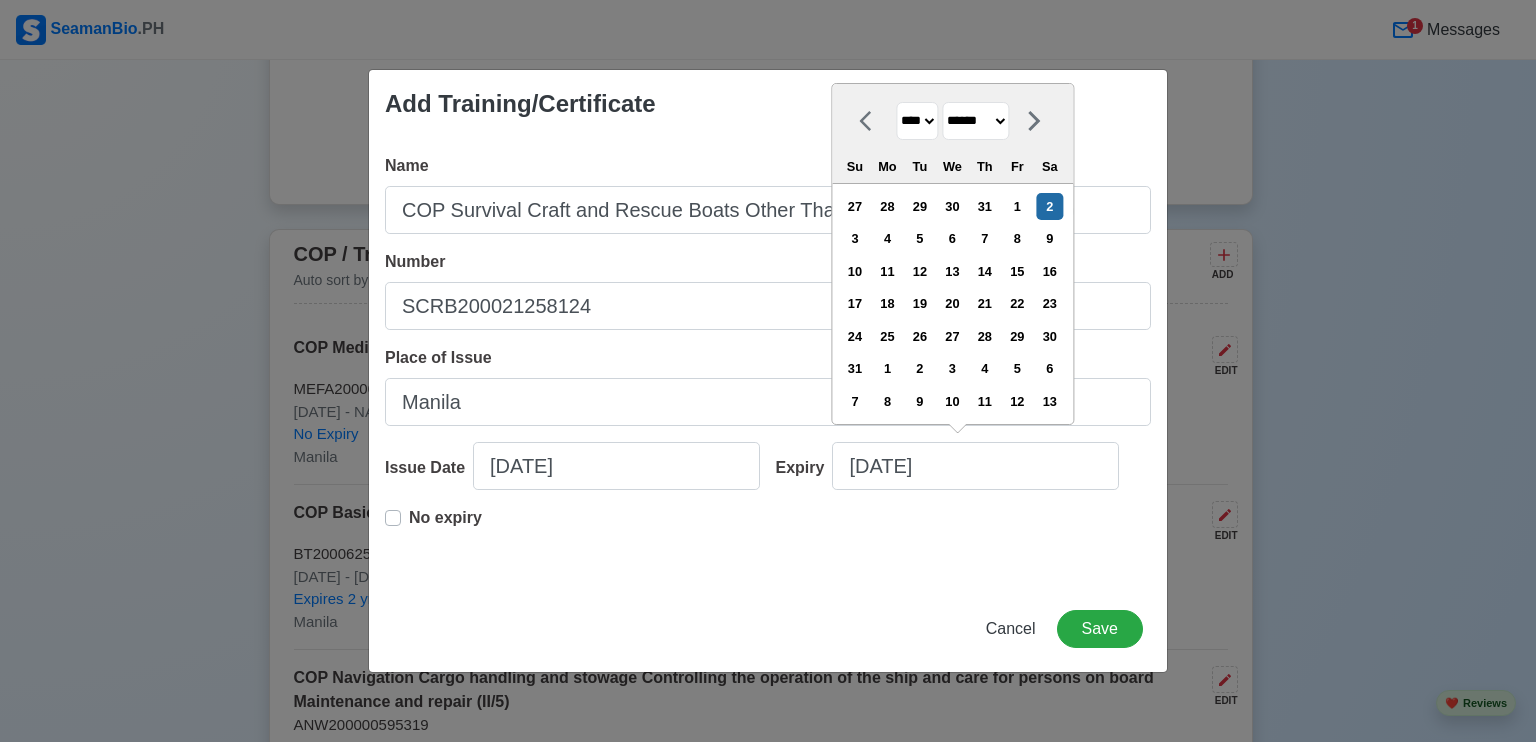 click on "******* ******** ***** ***** *** **** **** ****** ********* ******* ******** ********" at bounding box center (975, 121) 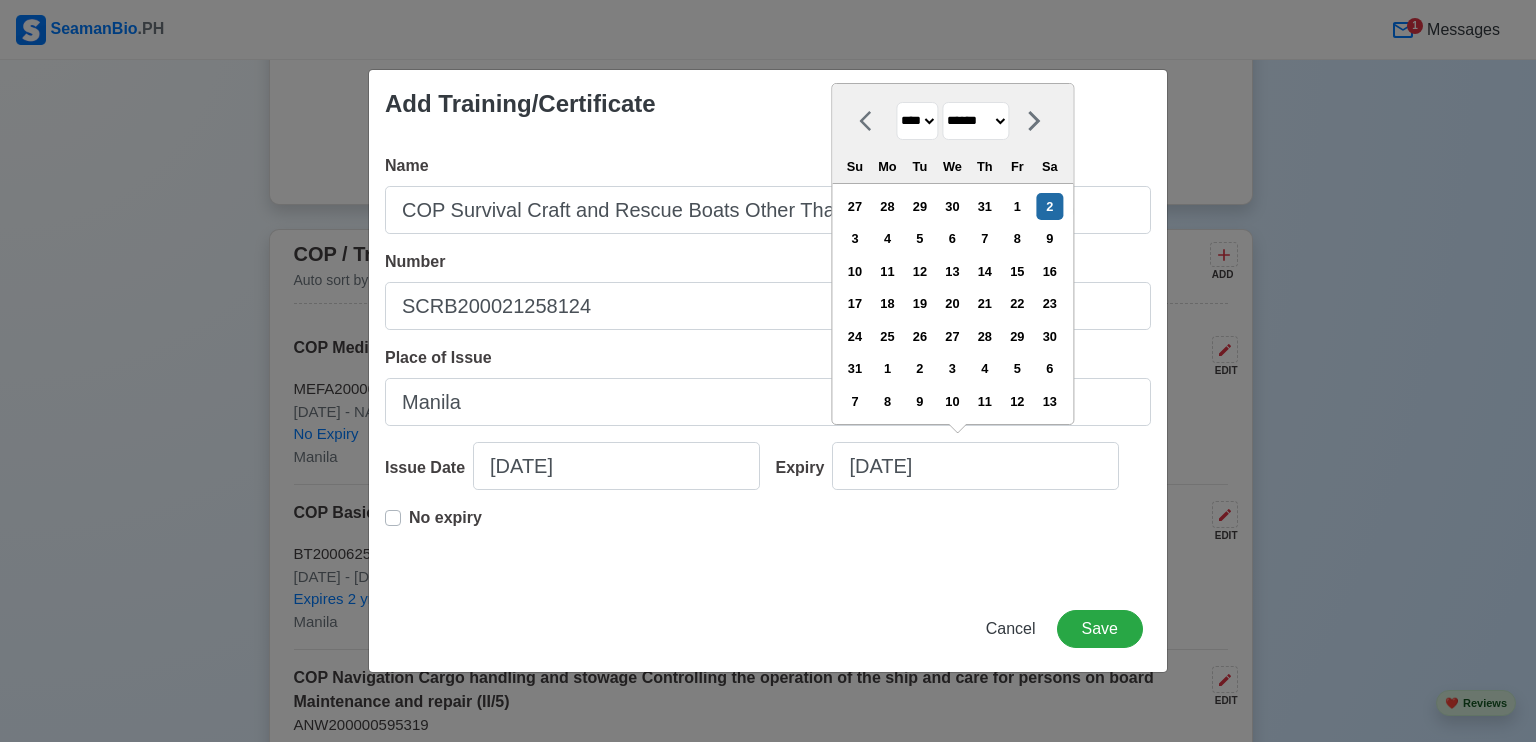 select on "*****" 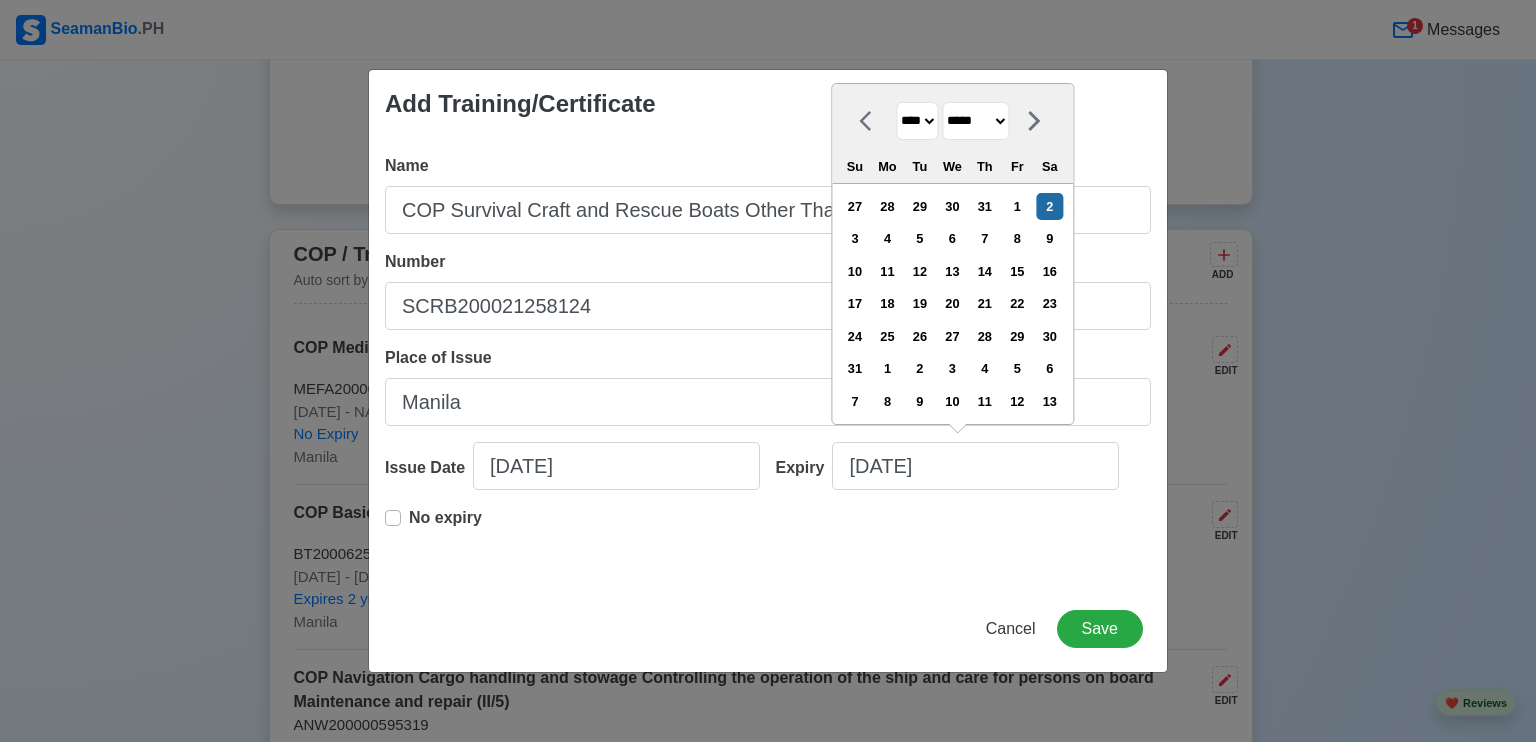 click on "******* ******** ***** ***** *** **** **** ****** ********* ******* ******** ********" at bounding box center (975, 121) 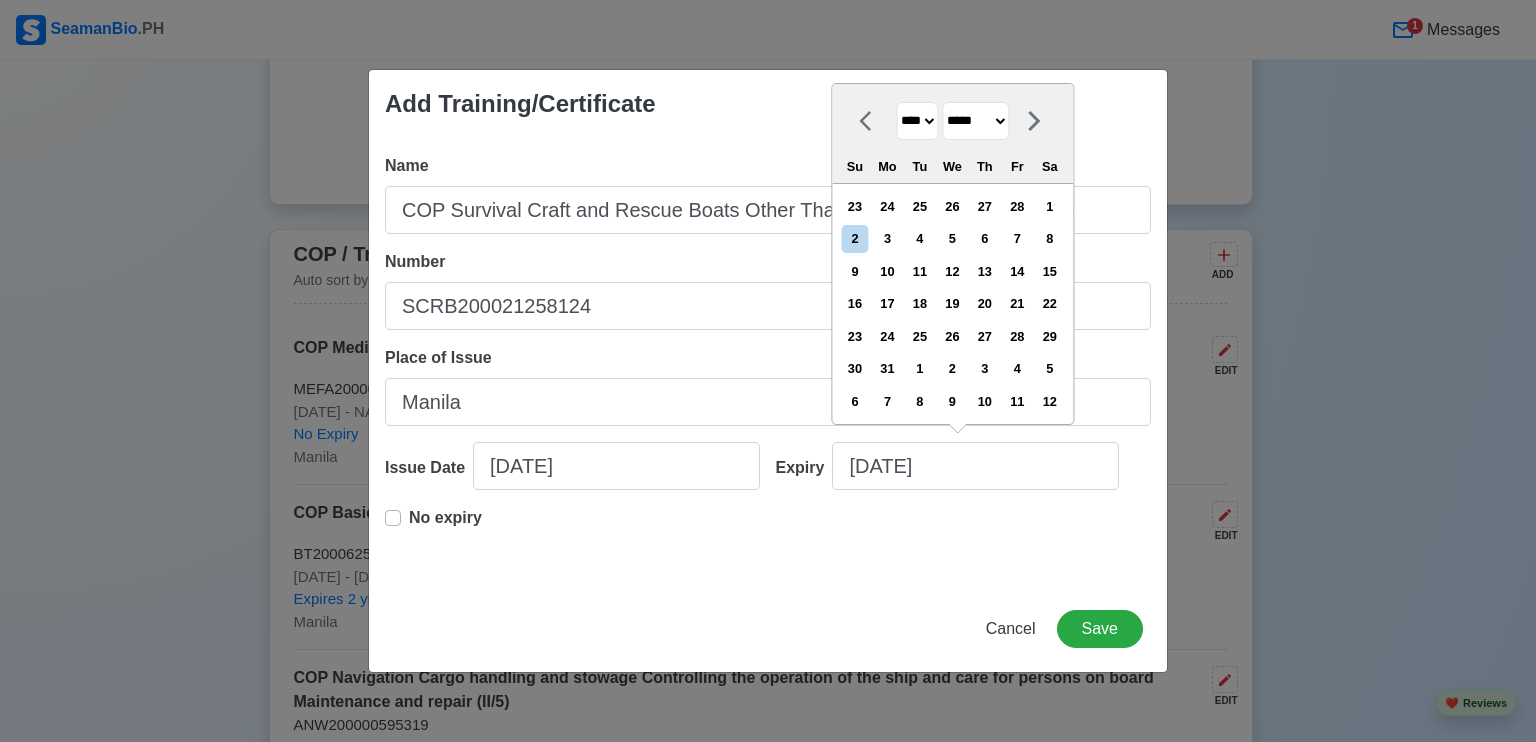 click on "**** **** **** **** **** **** **** **** **** **** **** **** **** **** **** **** **** **** **** **** **** **** **** **** **** **** **** **** **** **** **** **** **** **** **** **** **** **** **** **** **** **** **** **** **** **** **** **** **** **** **** **** **** **** **** **** **** **** **** **** **** **** **** **** **** **** **** **** **** **** **** **** **** **** **** **** **** **** **** **** **** **** **** **** **** **** **** **** **** **** **** **** **** **** **** **** **** **** **** **** **** **** **** **** **** **** **** **** **** **** **** **** **** **** **** **** **** **** **** **** ****" at bounding box center (917, 121) 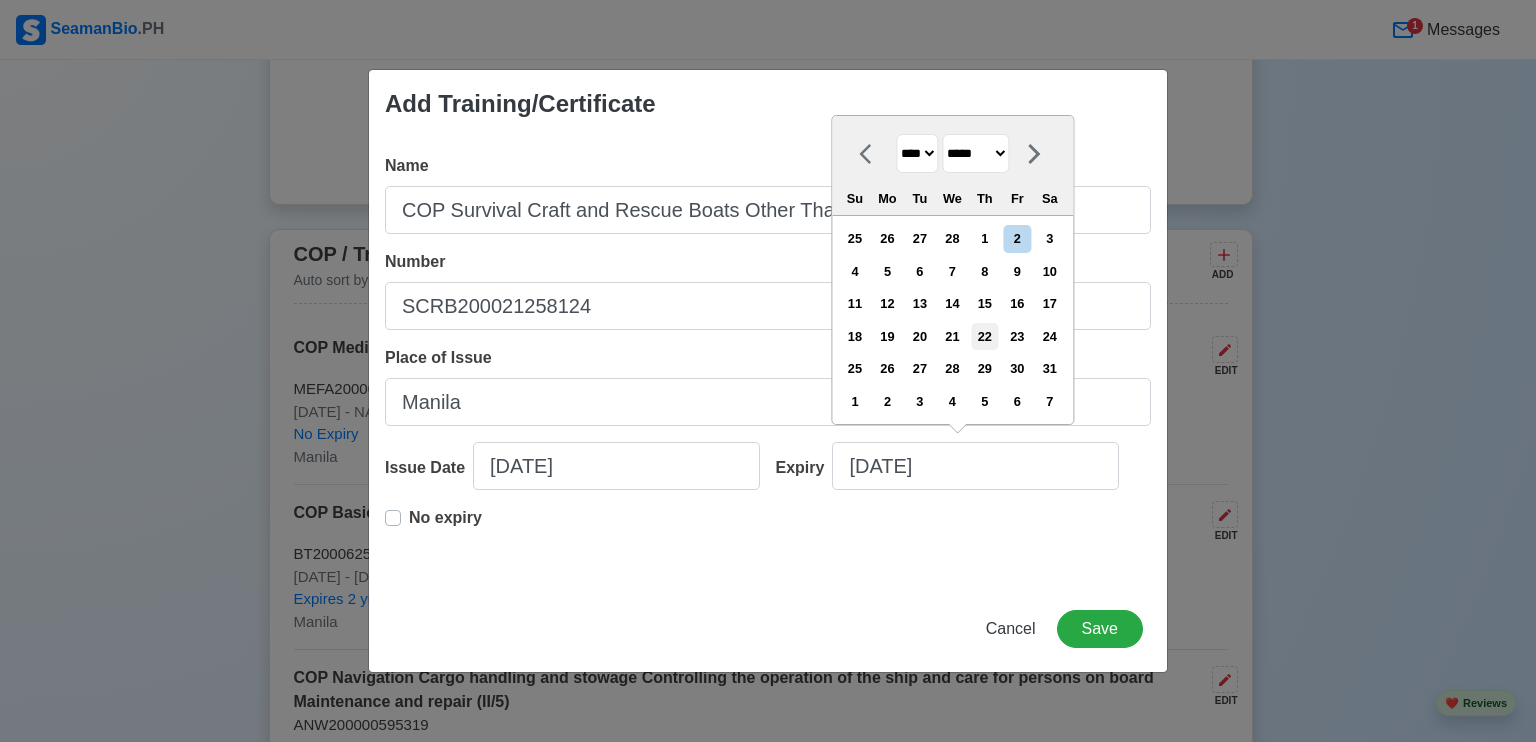 click on "22" at bounding box center [984, 336] 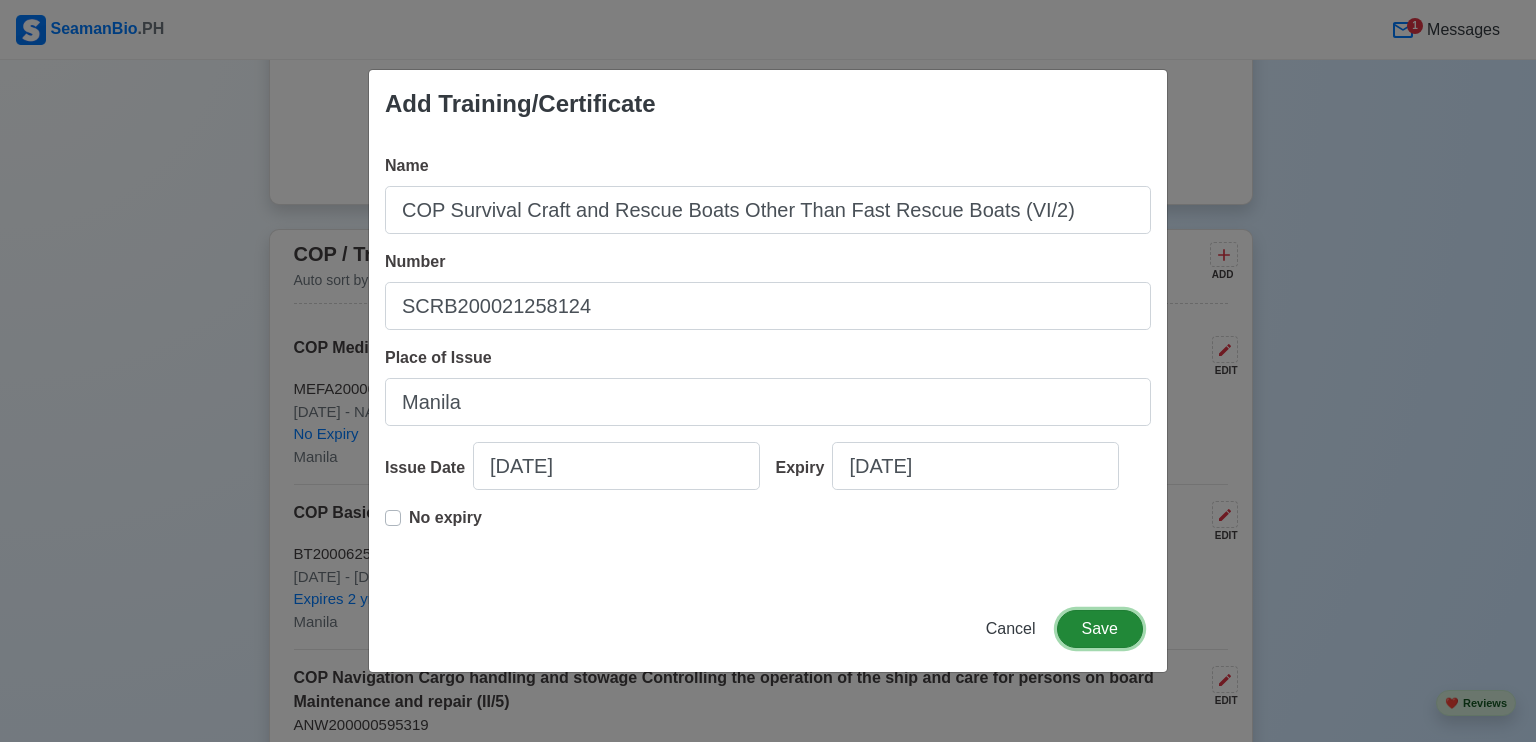 click on "Save" at bounding box center [1100, 629] 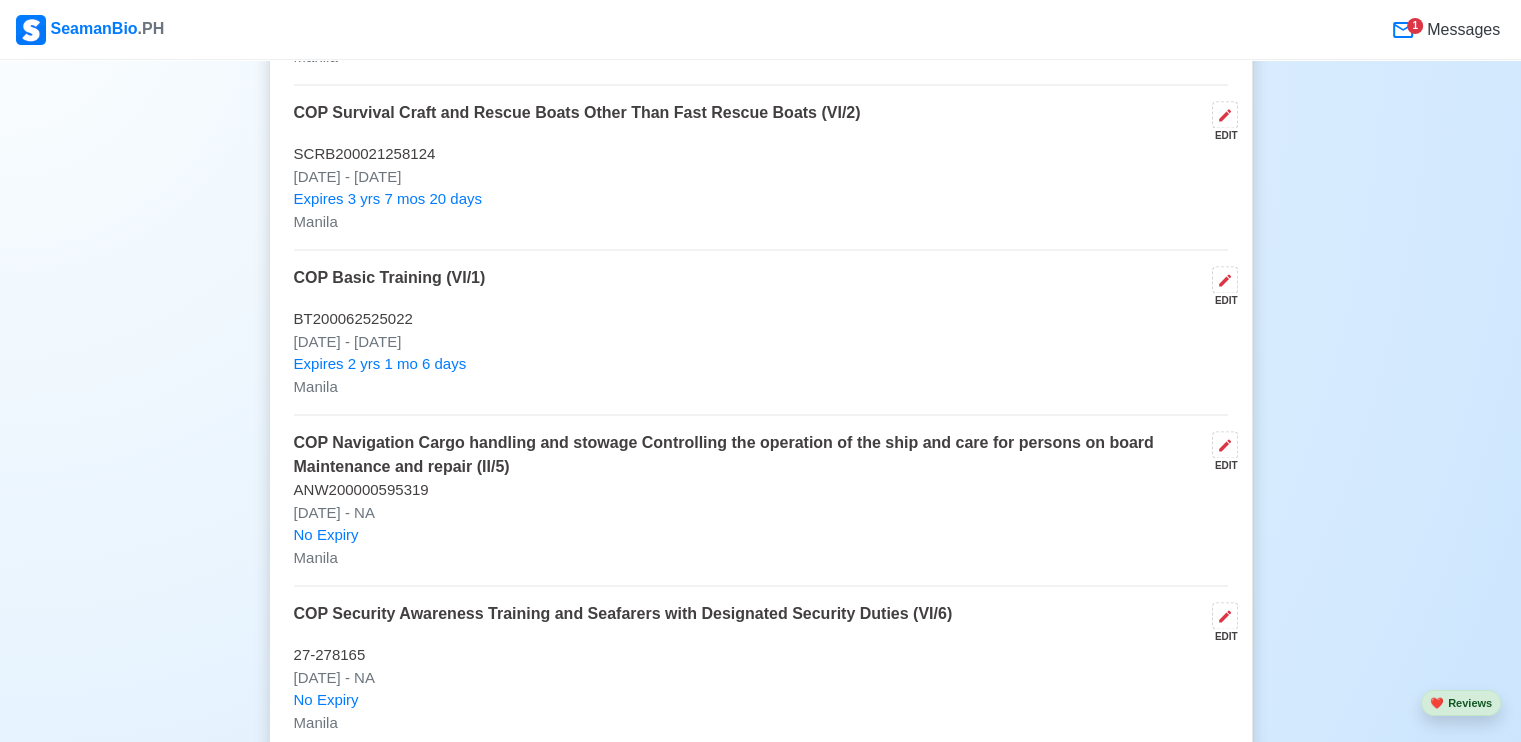 scroll, scrollTop: 3145, scrollLeft: 0, axis: vertical 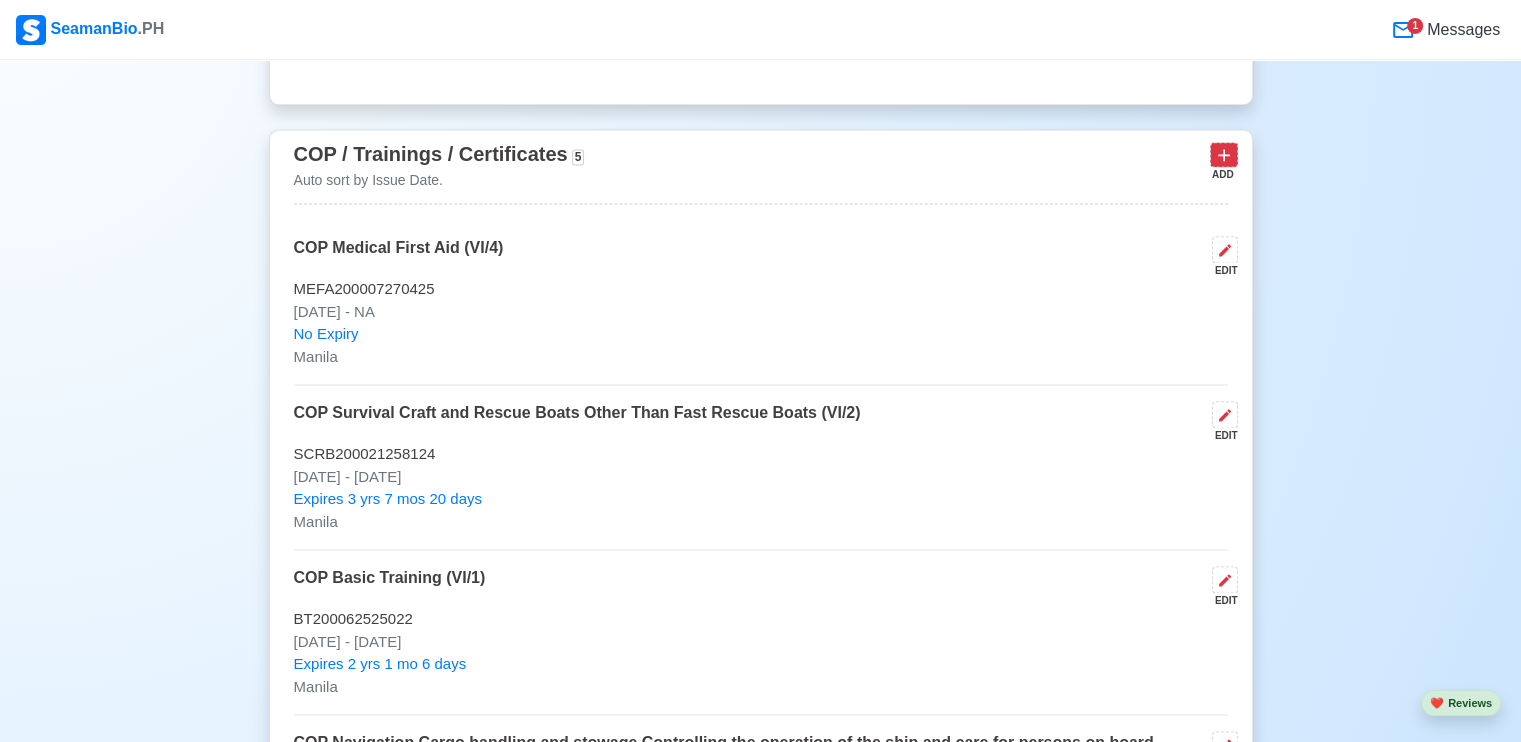 click 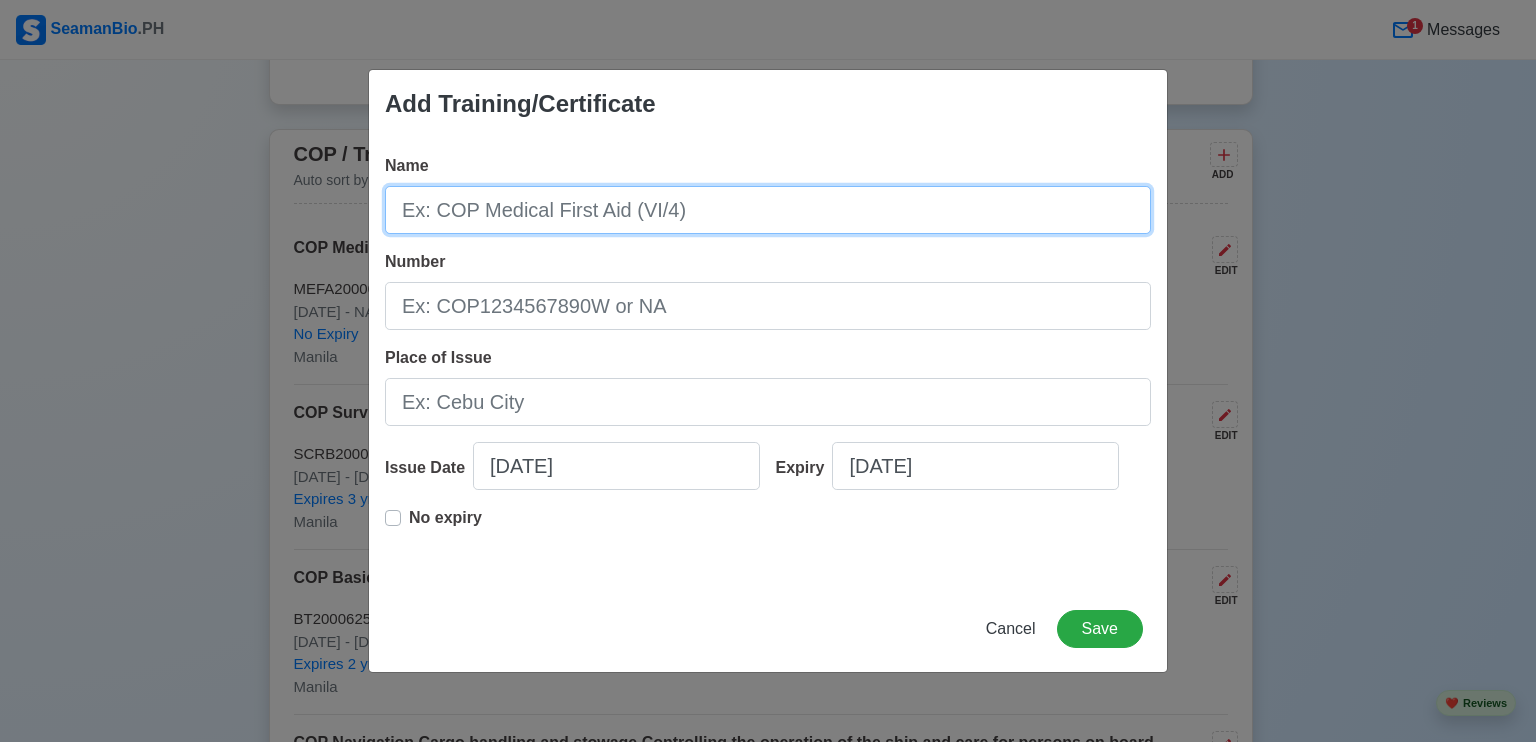 click on "Name" at bounding box center [768, 210] 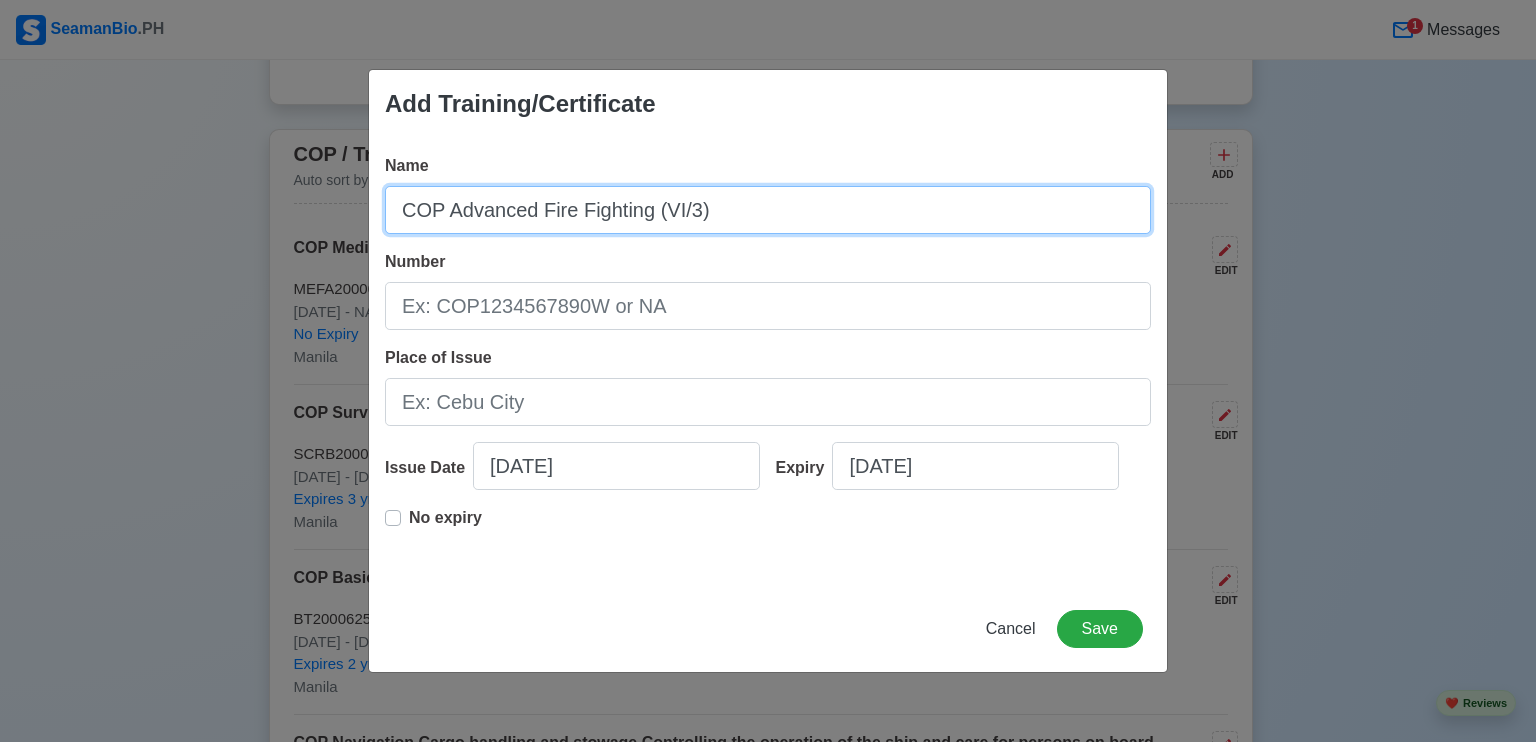type on "COP Advanced Fire Fighting (VI/3)" 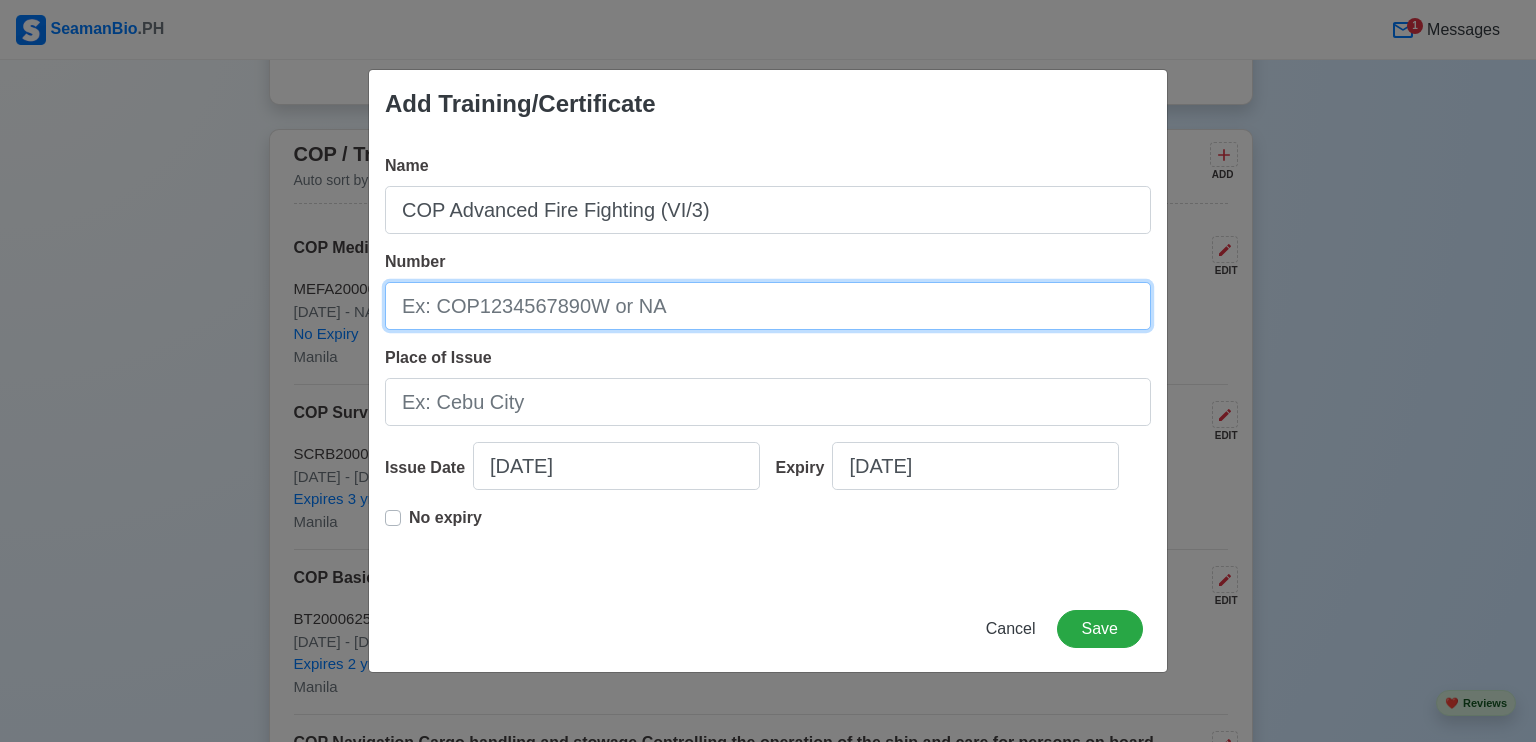 click on "Number" at bounding box center [768, 306] 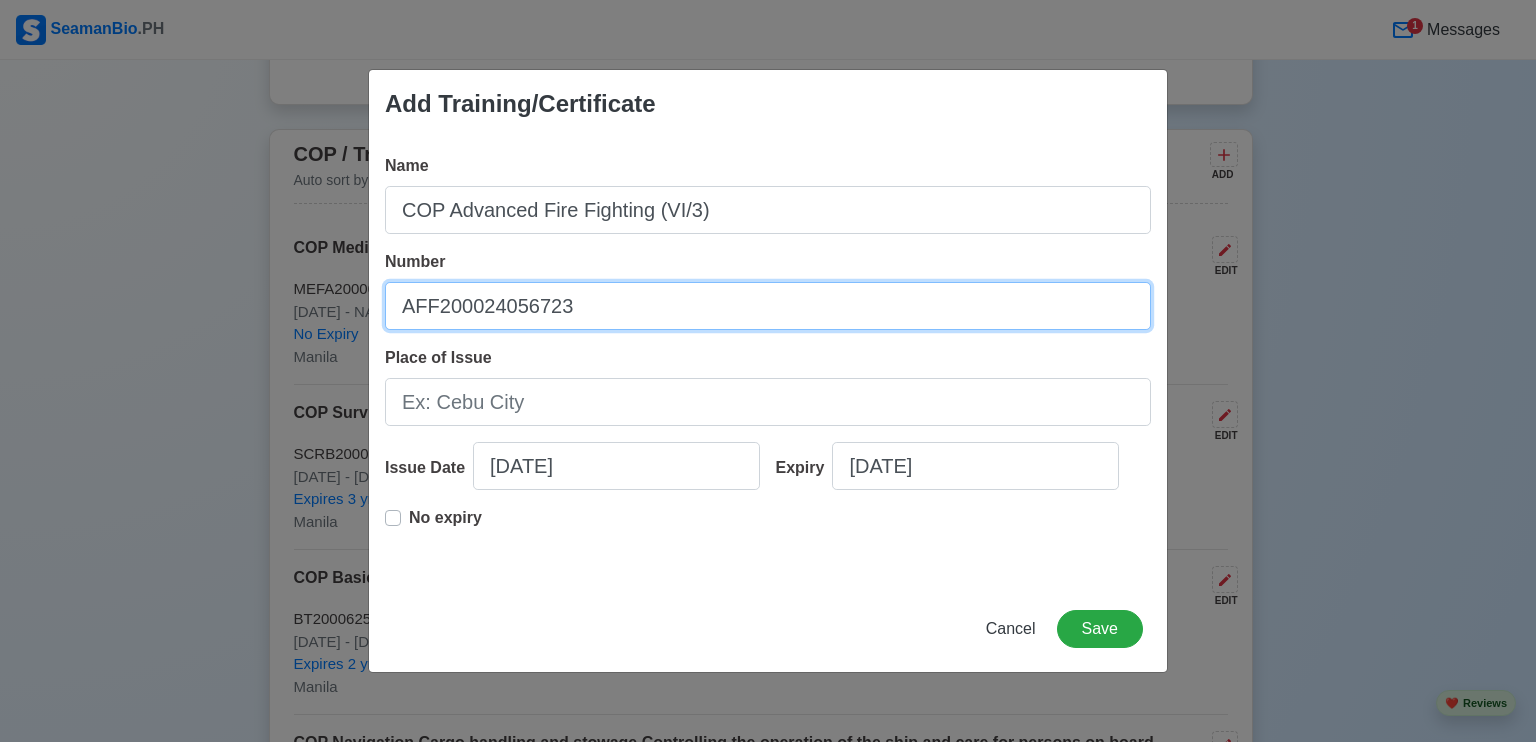 type on "AFF200024056723" 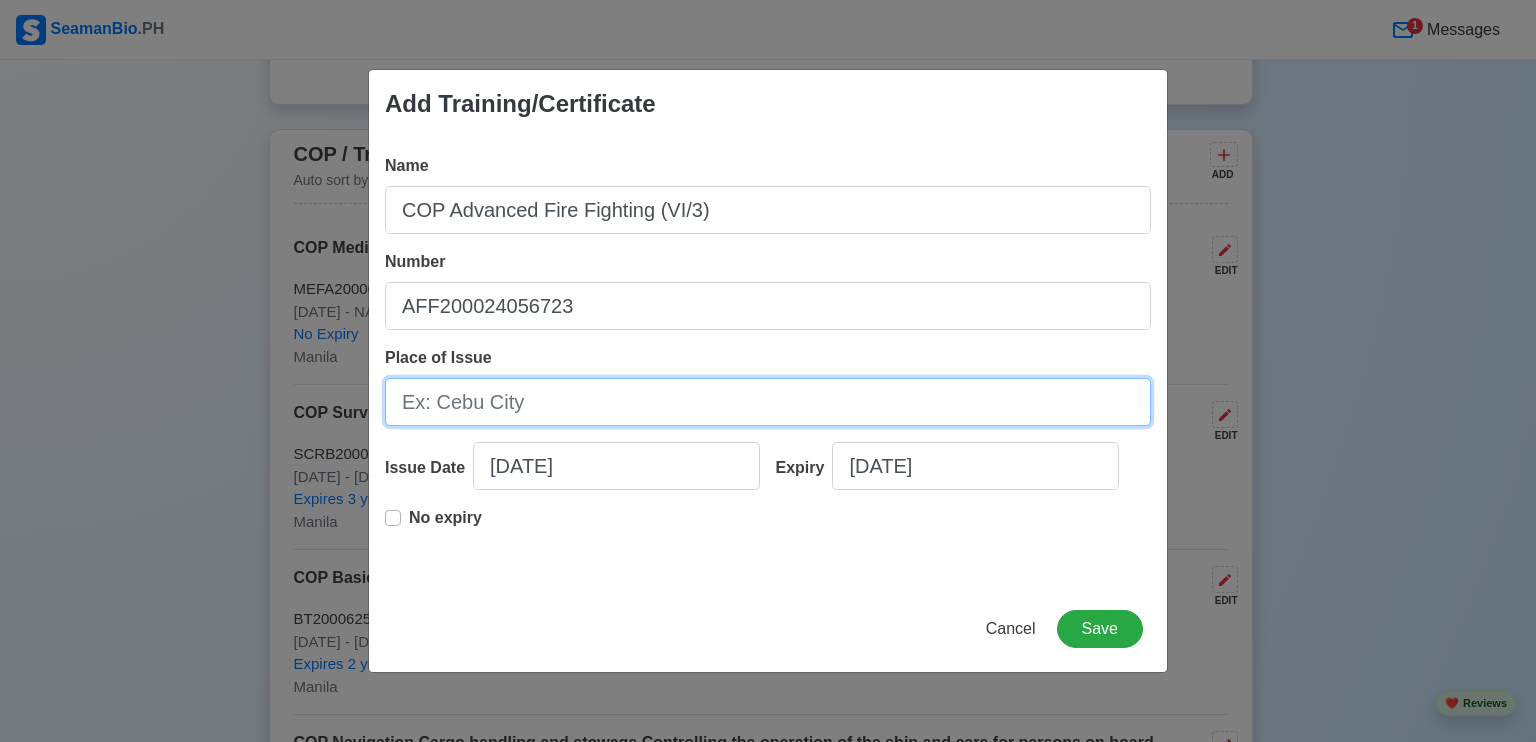 click on "Place of Issue" at bounding box center [768, 402] 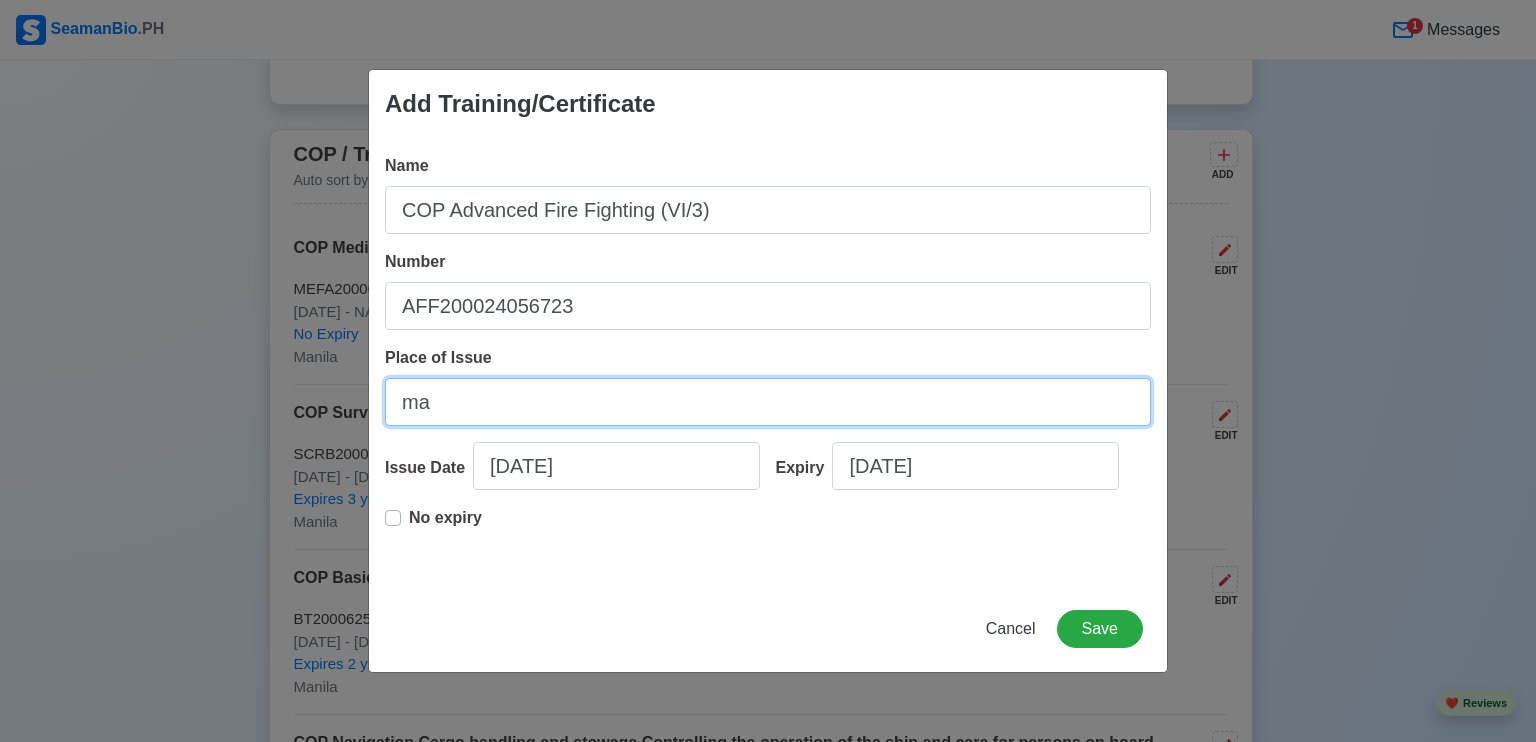 type on "m" 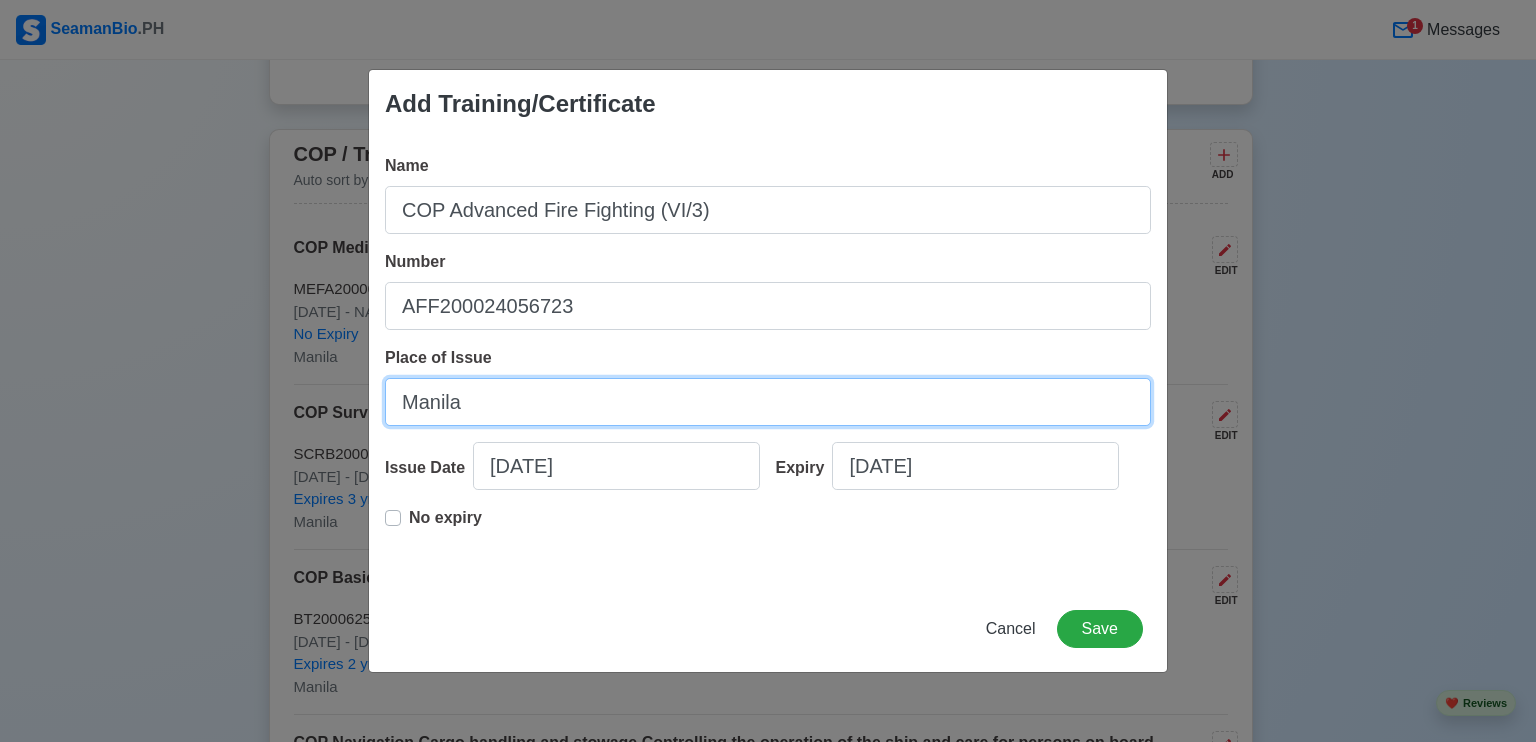 type on "Manila" 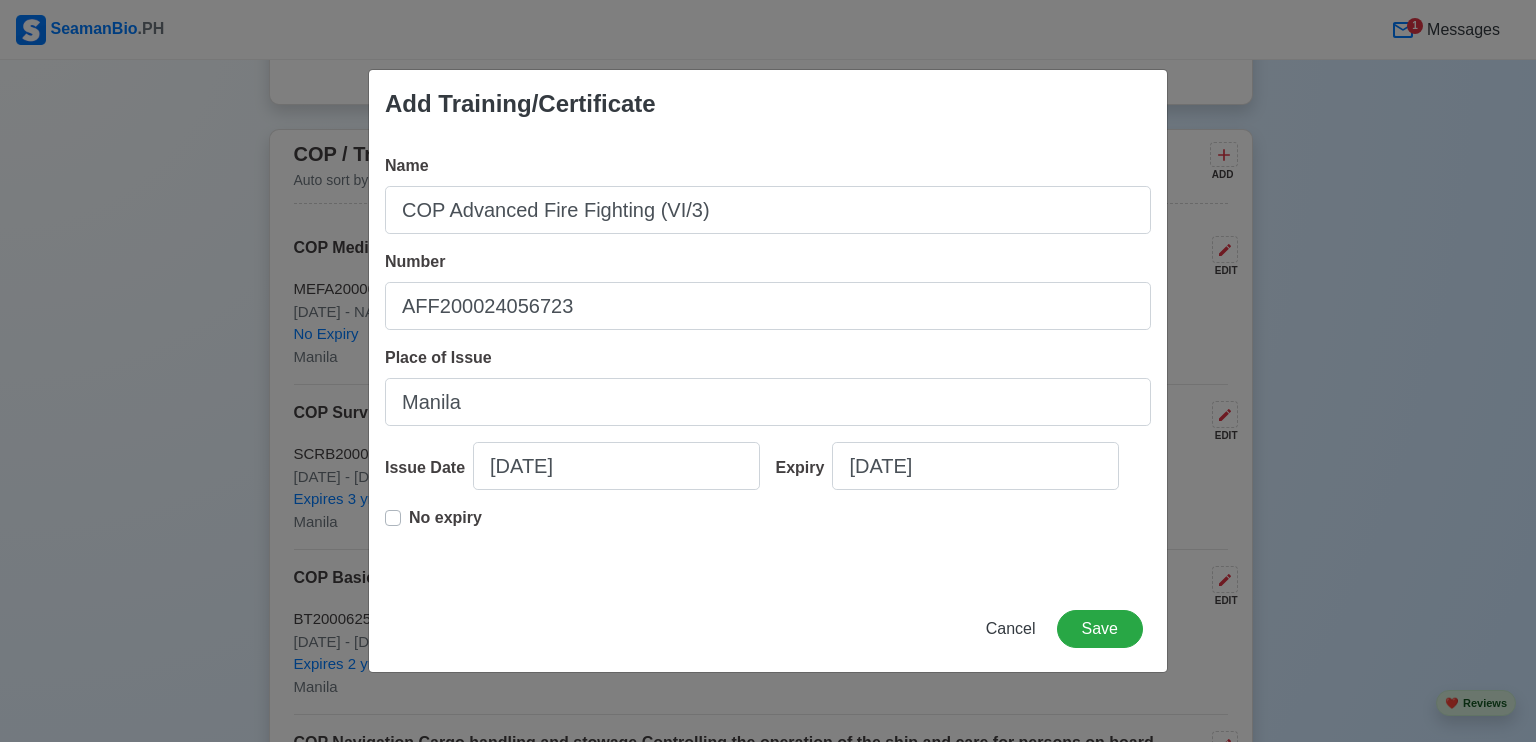 click on "Name COP Advanced Fire Fighting (VI/3) Number AFF200024056723 Place of Issue [CITY] Issue Date [DATE] Expiry [DATE] No expiry" at bounding box center (768, 362) 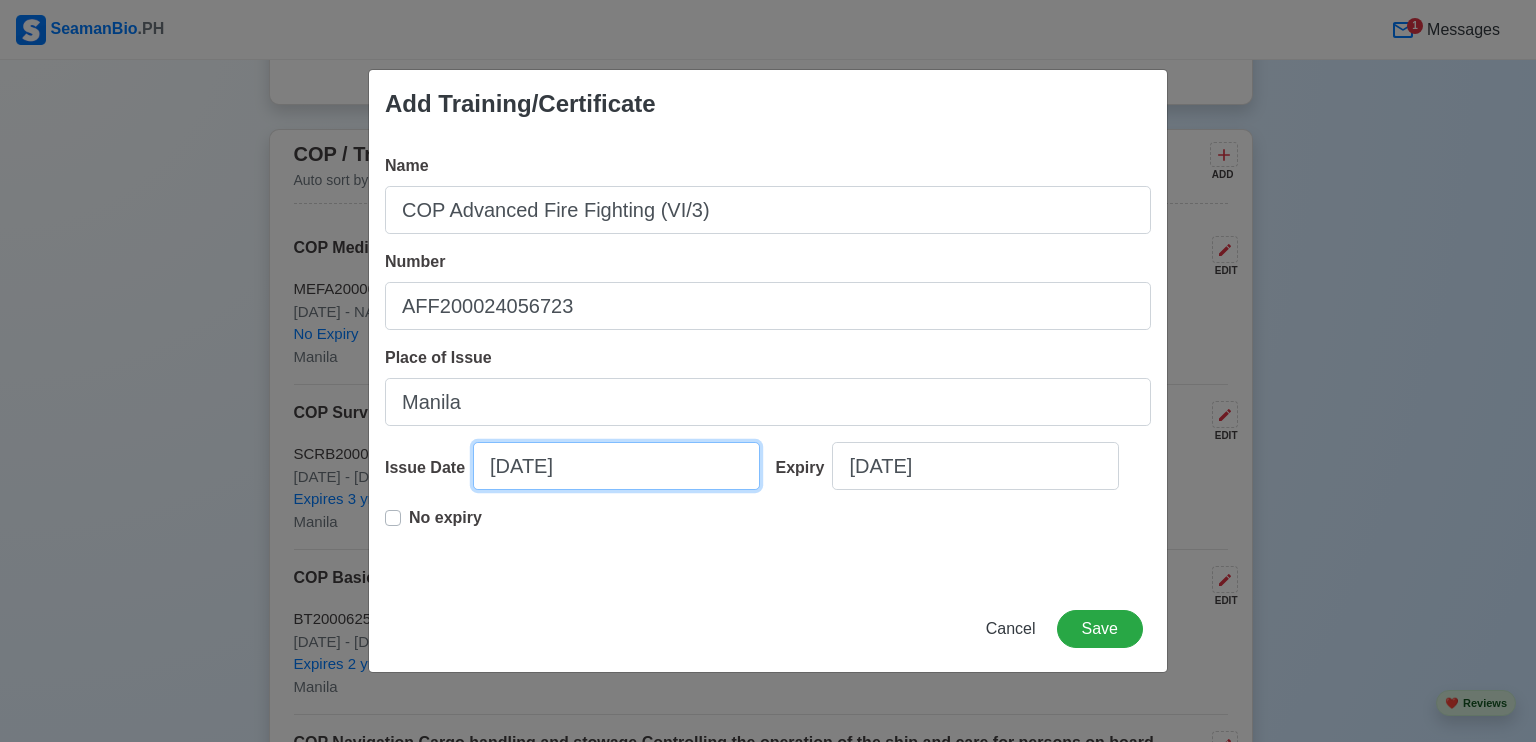 click on "[DATE]" at bounding box center [616, 466] 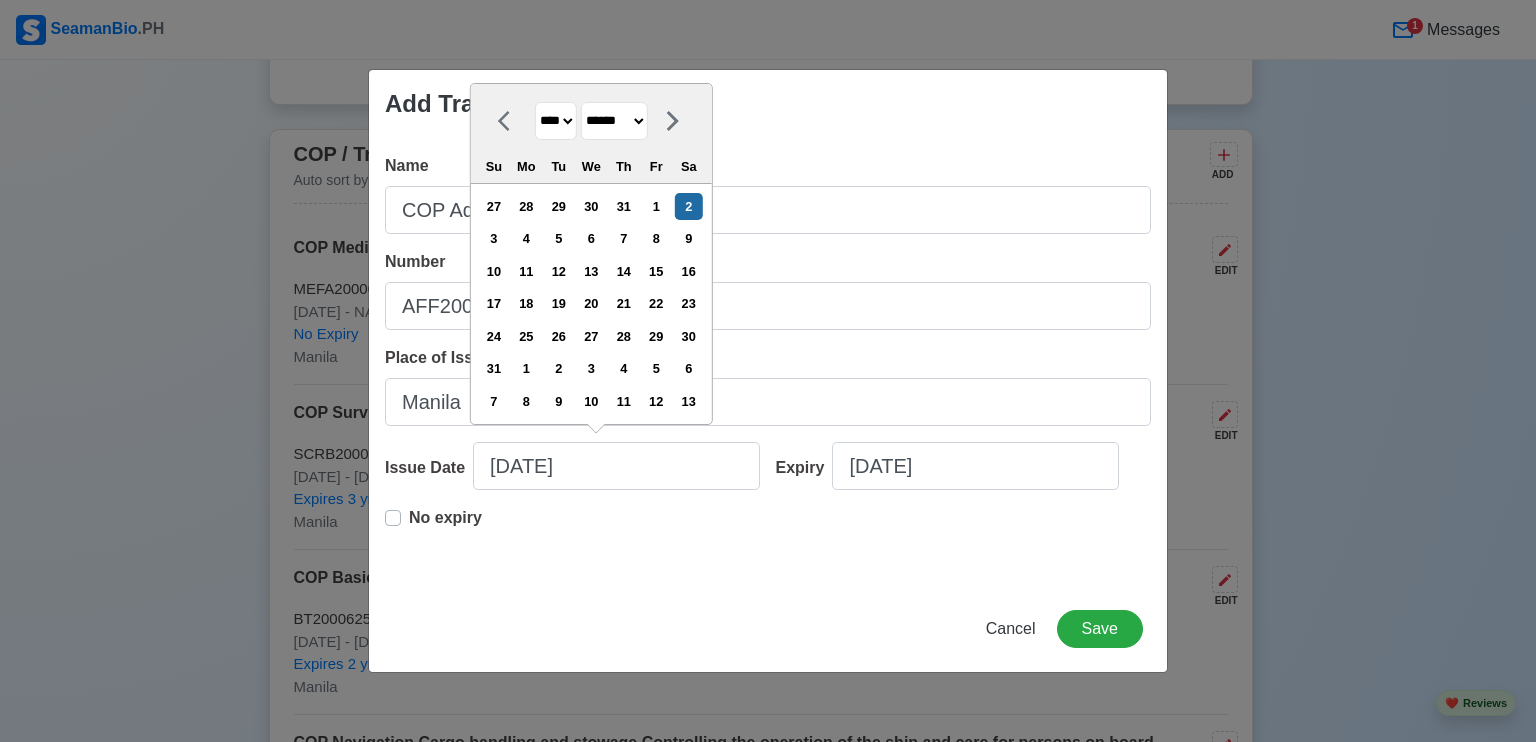 click on "******* ******** ***** ***** *** **** **** ****** ********* ******* ******** ********" at bounding box center (614, 121) 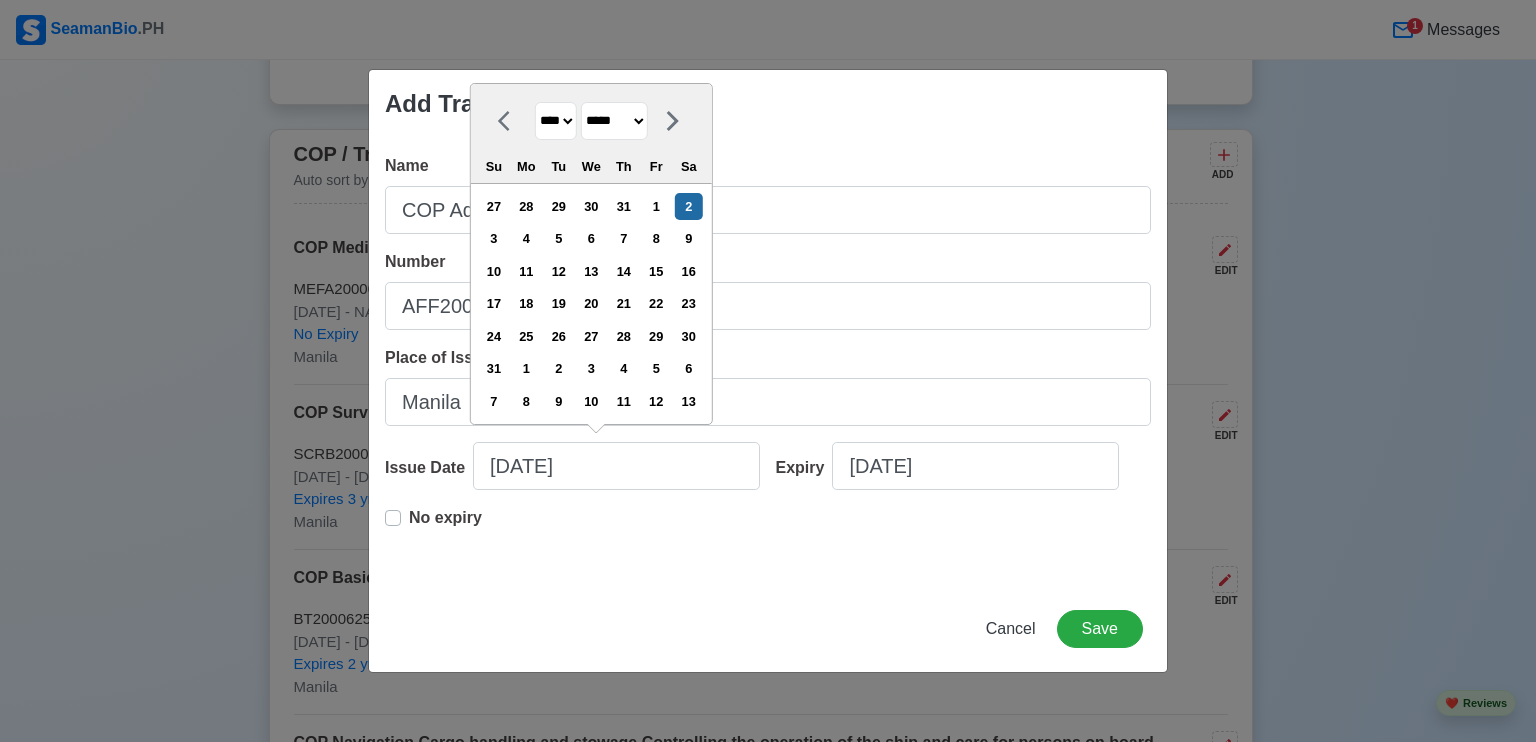 click on "******* ******** ***** ***** *** **** **** ****** ********* ******* ******** ********" at bounding box center [614, 121] 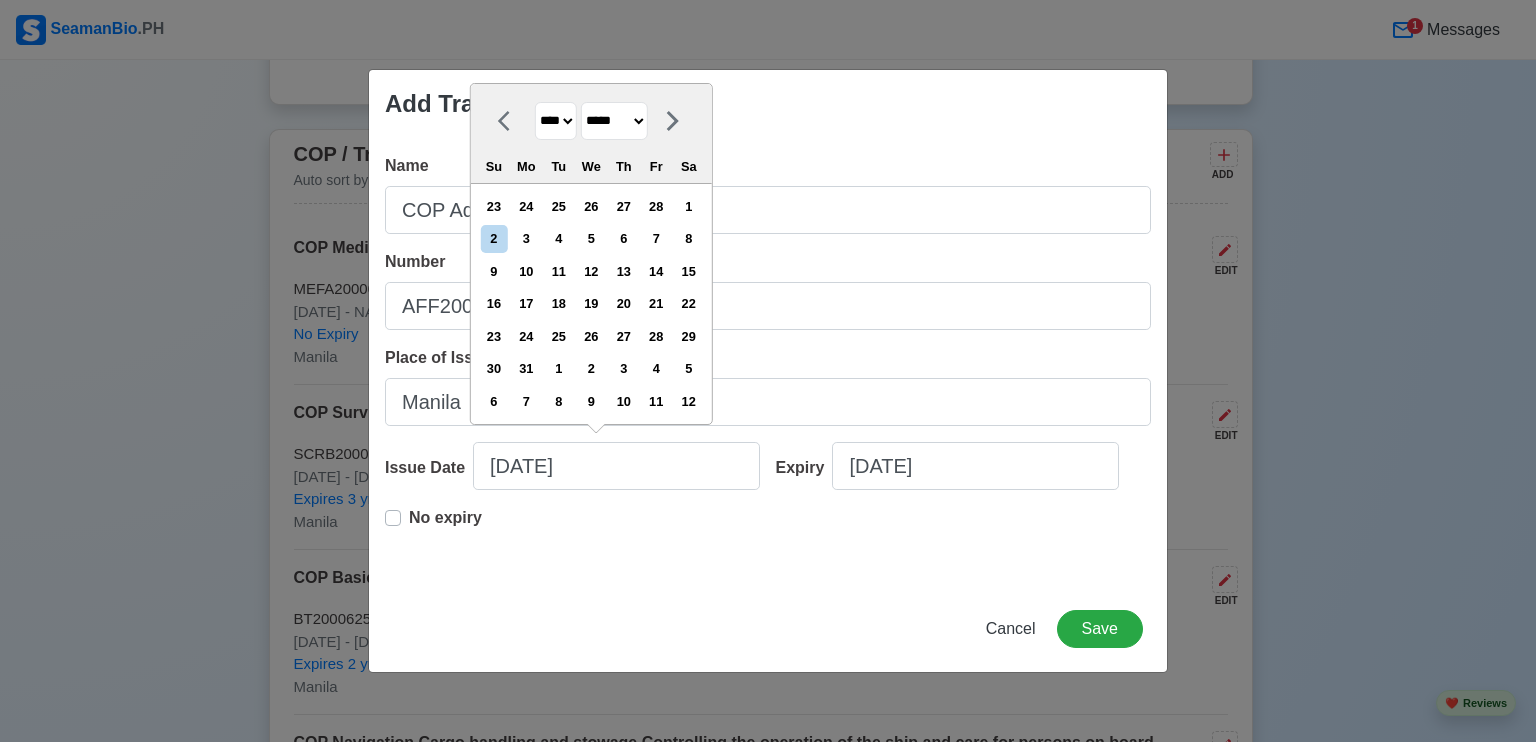 click on "**** **** **** **** **** **** **** **** **** **** **** **** **** **** **** **** **** **** **** **** **** **** **** **** **** **** **** **** **** **** **** **** **** **** **** **** **** **** **** **** **** **** **** **** **** **** **** **** **** **** **** **** **** **** **** **** **** **** **** **** **** **** **** **** **** **** **** **** **** **** **** **** **** **** **** **** **** **** **** **** **** **** **** **** **** **** **** **** **** **** **** **** **** **** **** **** **** **** **** **** **** **** **** **** **** ****" at bounding box center [556, 121] 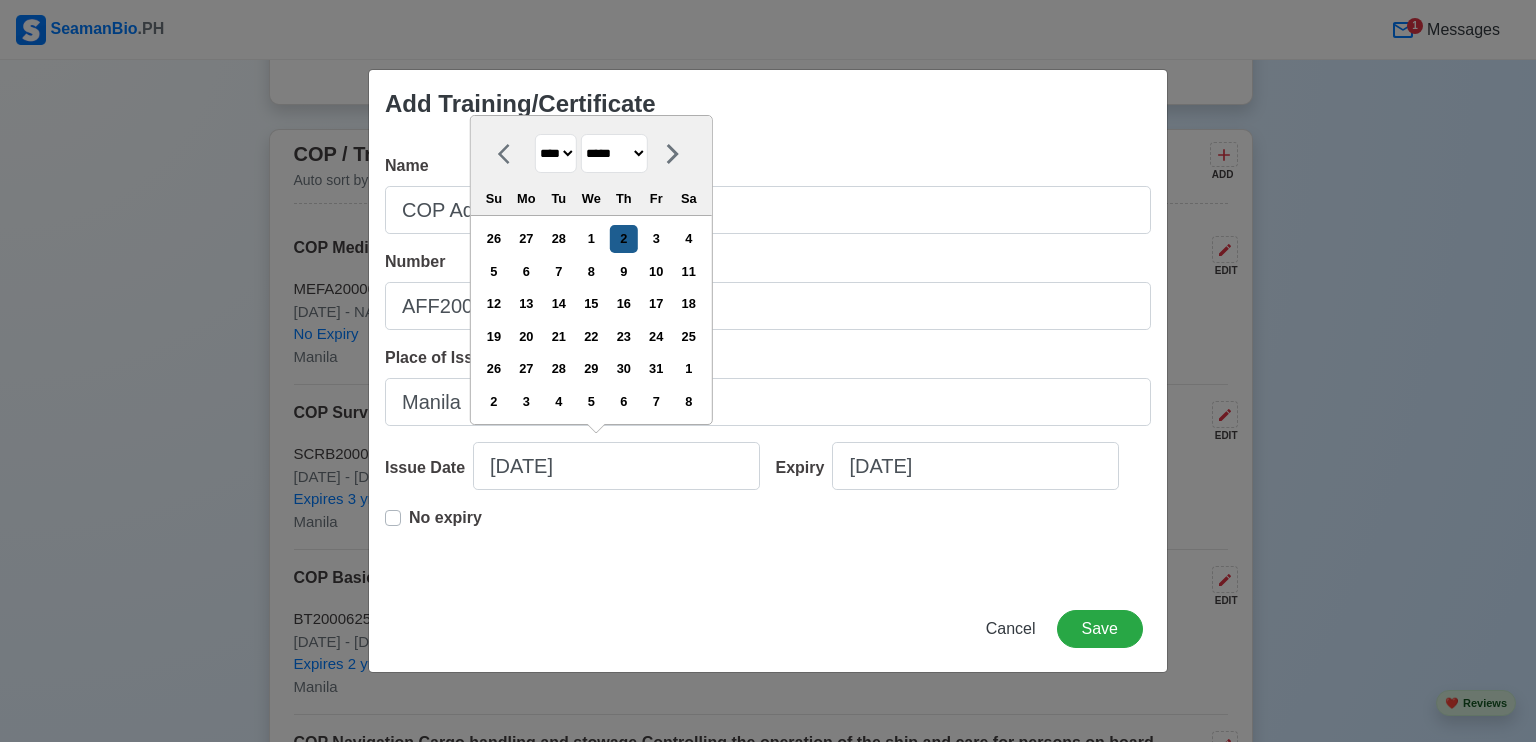 click on "2" at bounding box center [623, 238] 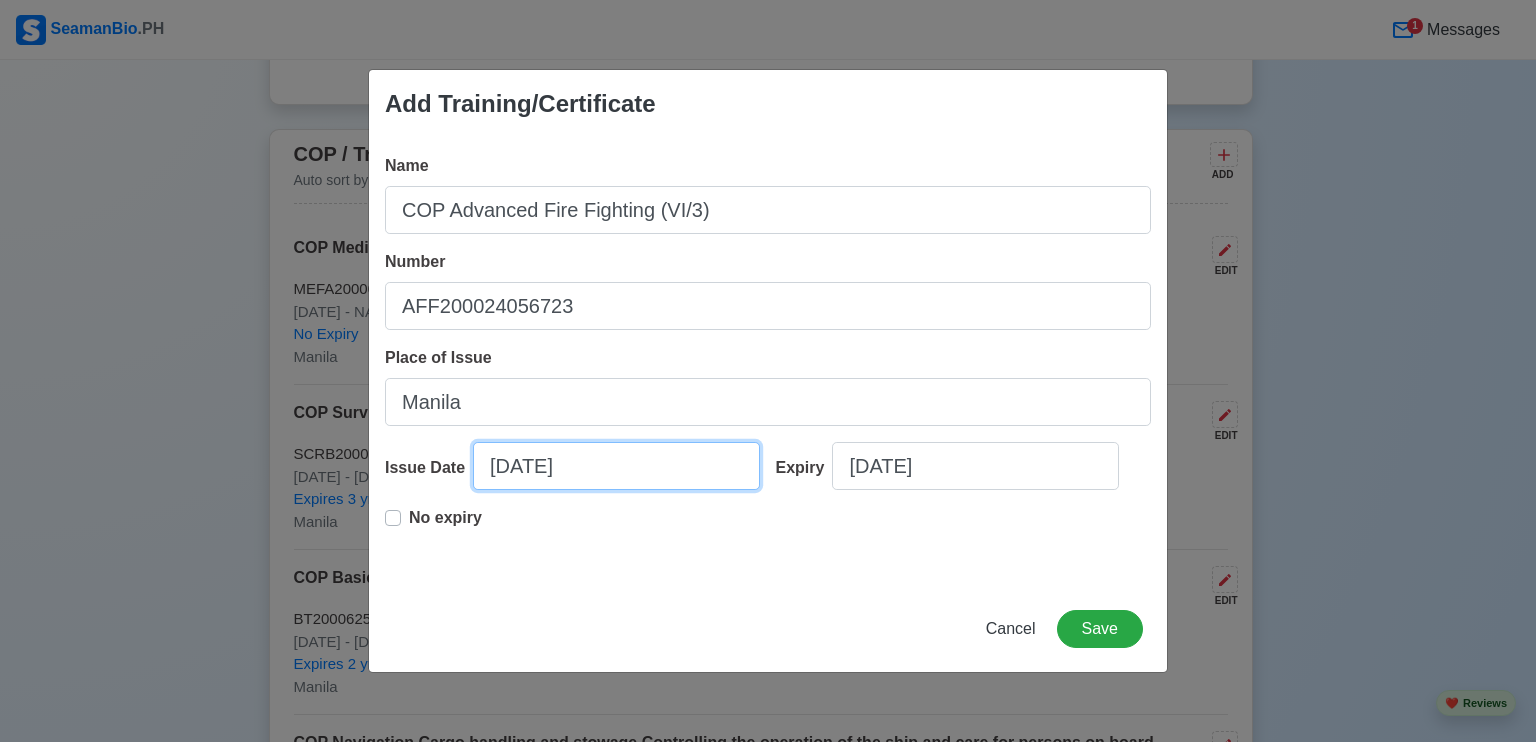 select on "****" 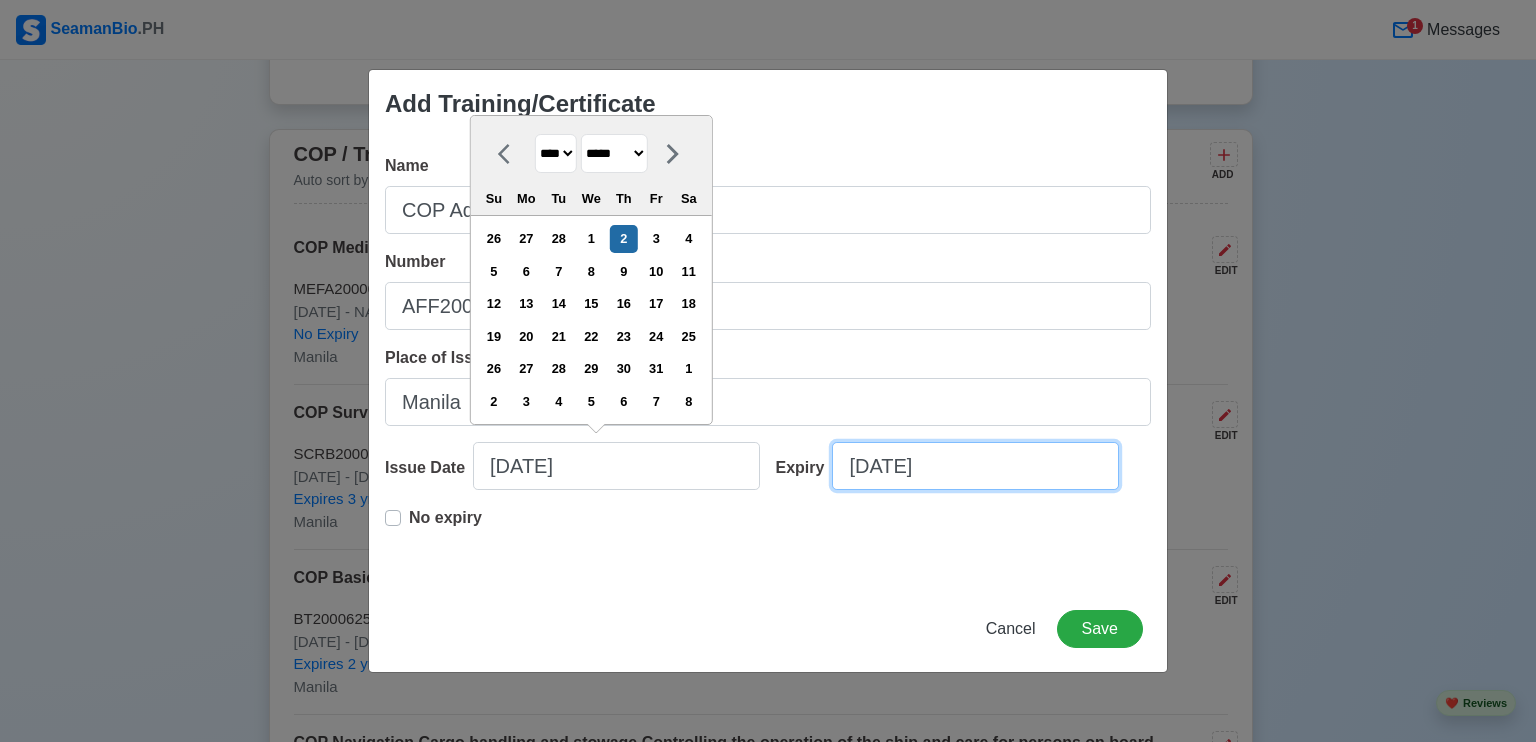 click on "[DATE]" at bounding box center [975, 466] 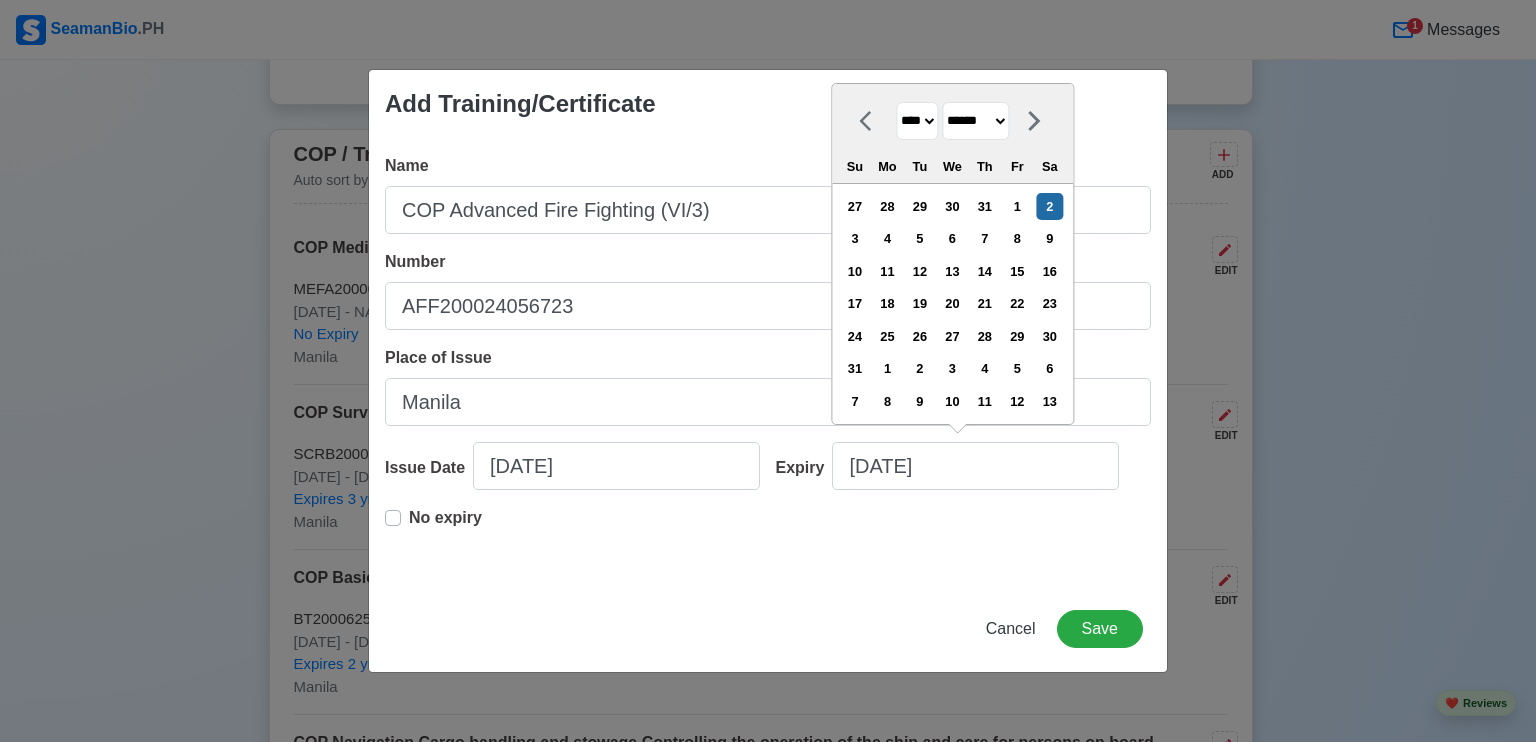 click on "******* ******** ***** ***** *** **** **** ****** ********* ******* ******** ********" at bounding box center [975, 121] 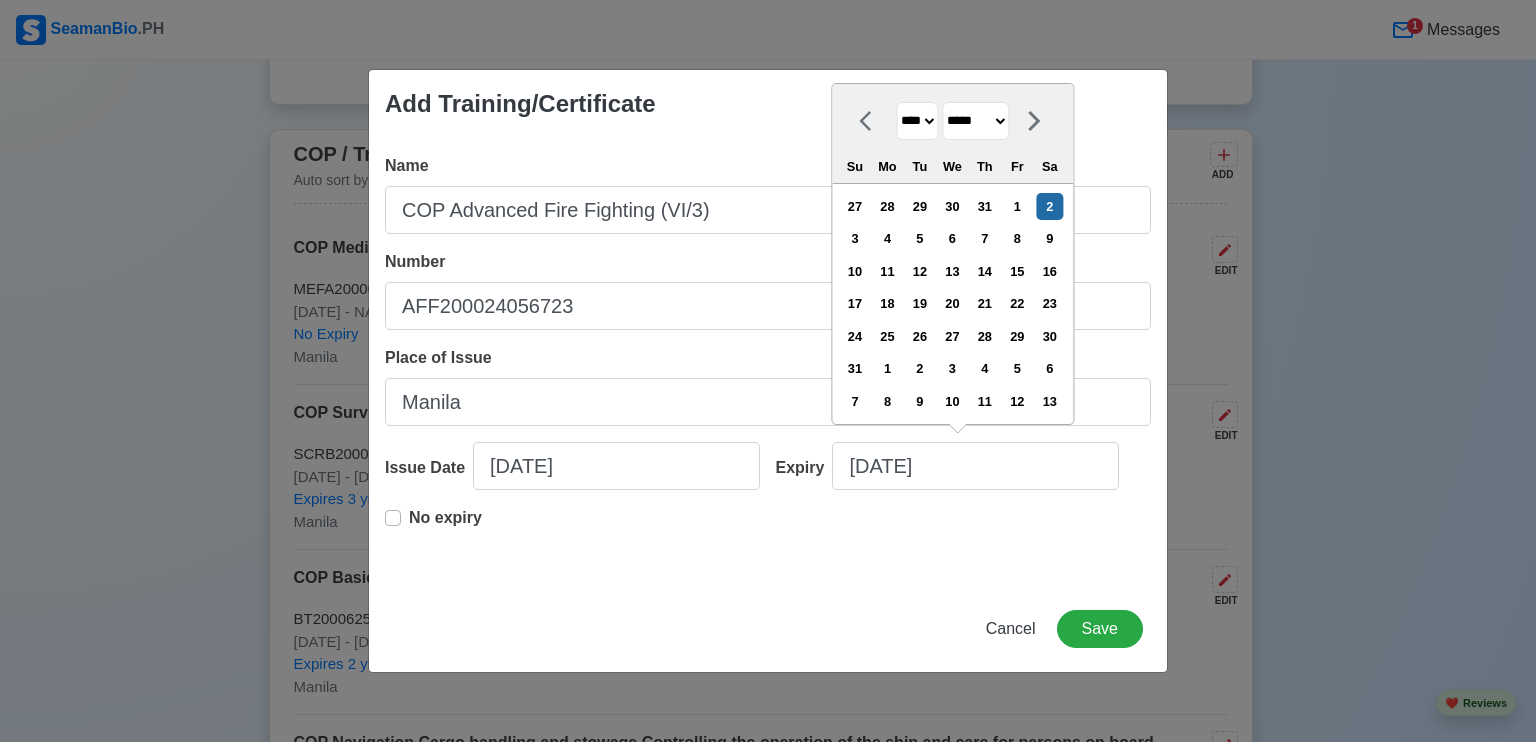 click on "******* ******** ***** ***** *** **** **** ****** ********* ******* ******** ********" at bounding box center [975, 121] 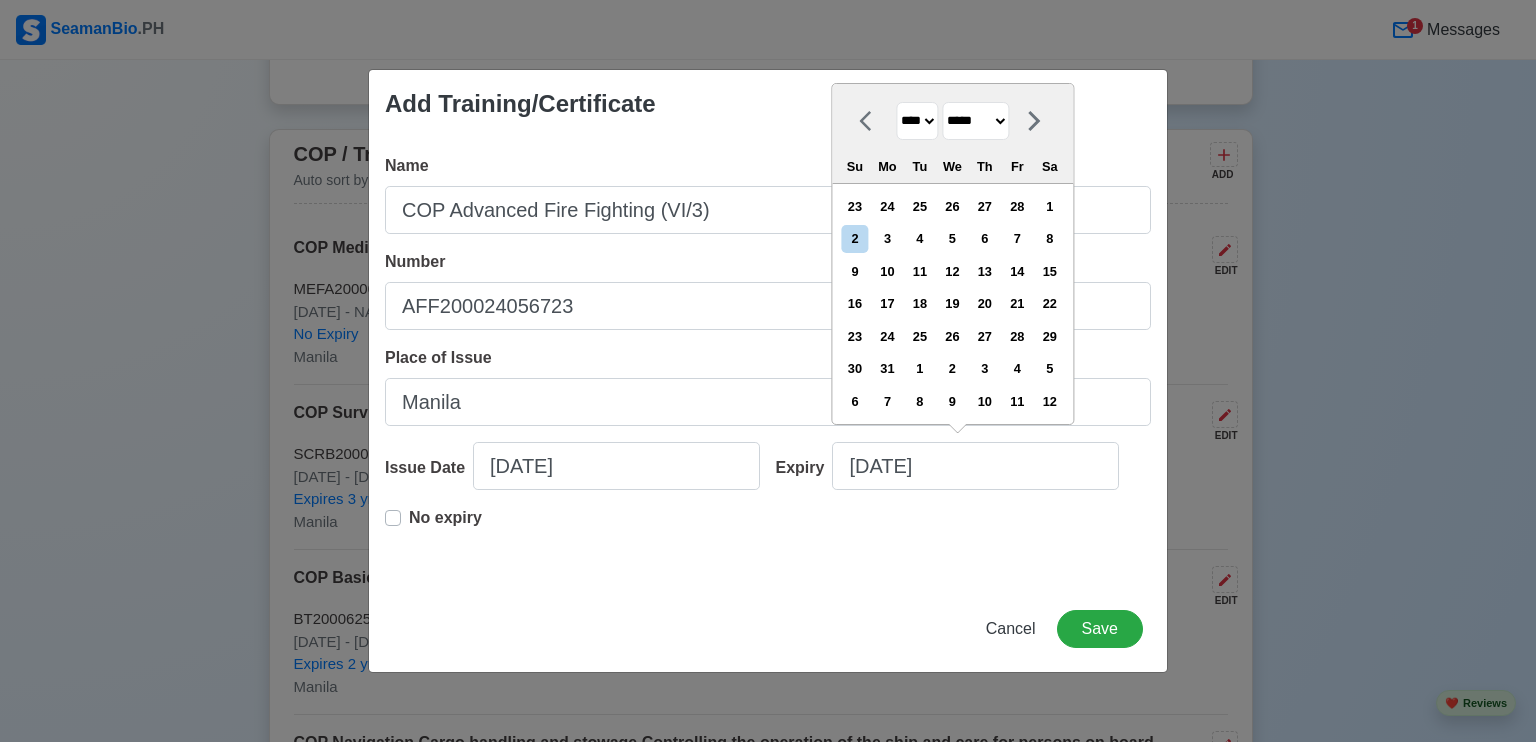 click on "**** **** **** **** **** **** **** **** **** **** **** **** **** **** **** **** **** **** **** **** **** **** **** **** **** **** **** **** **** **** **** **** **** **** **** **** **** **** **** **** **** **** **** **** **** **** **** **** **** **** **** **** **** **** **** **** **** **** **** **** **** **** **** **** **** **** **** **** **** **** **** **** **** **** **** **** **** **** **** **** **** **** **** **** **** **** **** **** **** **** **** **** **** **** **** **** **** **** **** **** **** **** **** **** **** **** **** **** **** **** **** **** **** **** **** **** **** **** **** **** ****" at bounding box center (917, 121) 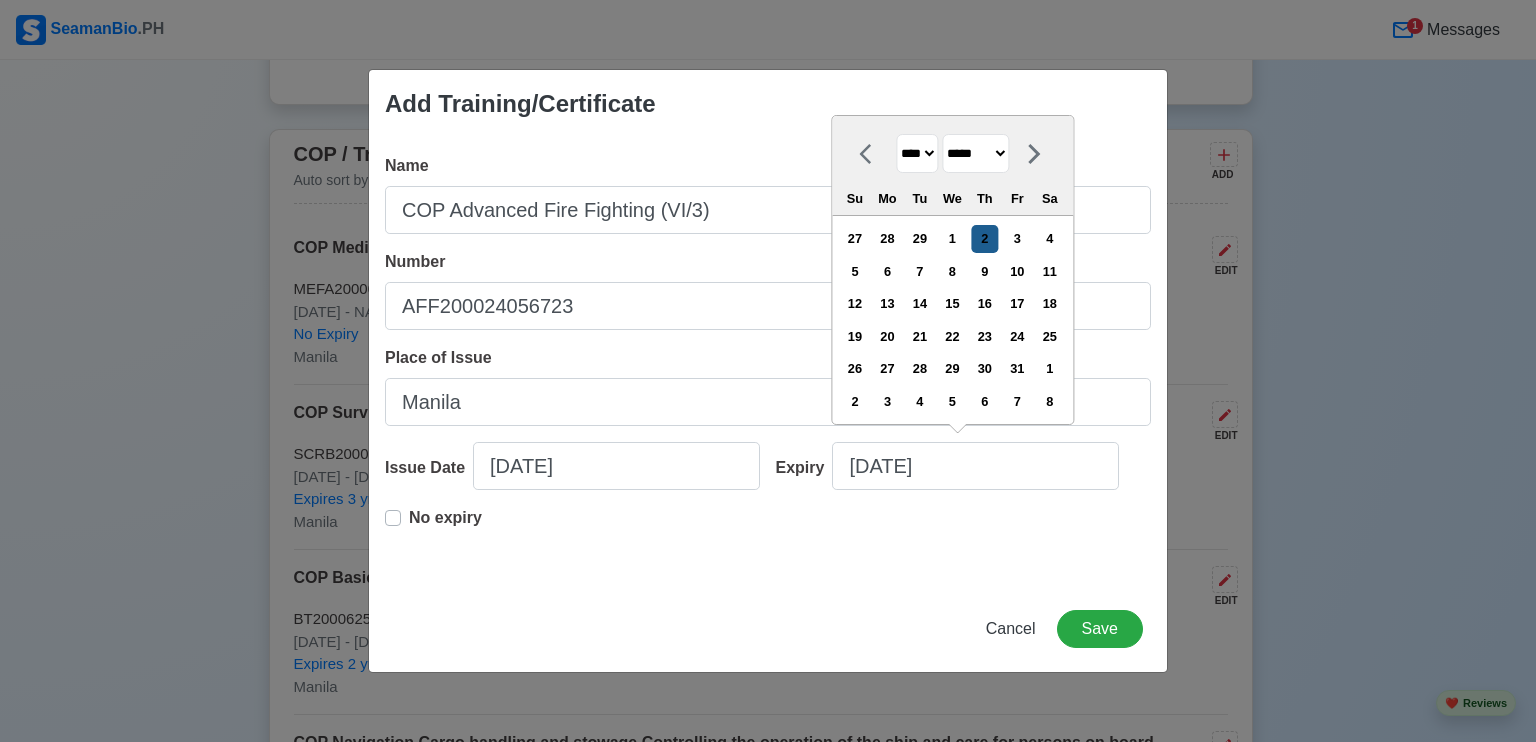 click on "2" at bounding box center (984, 238) 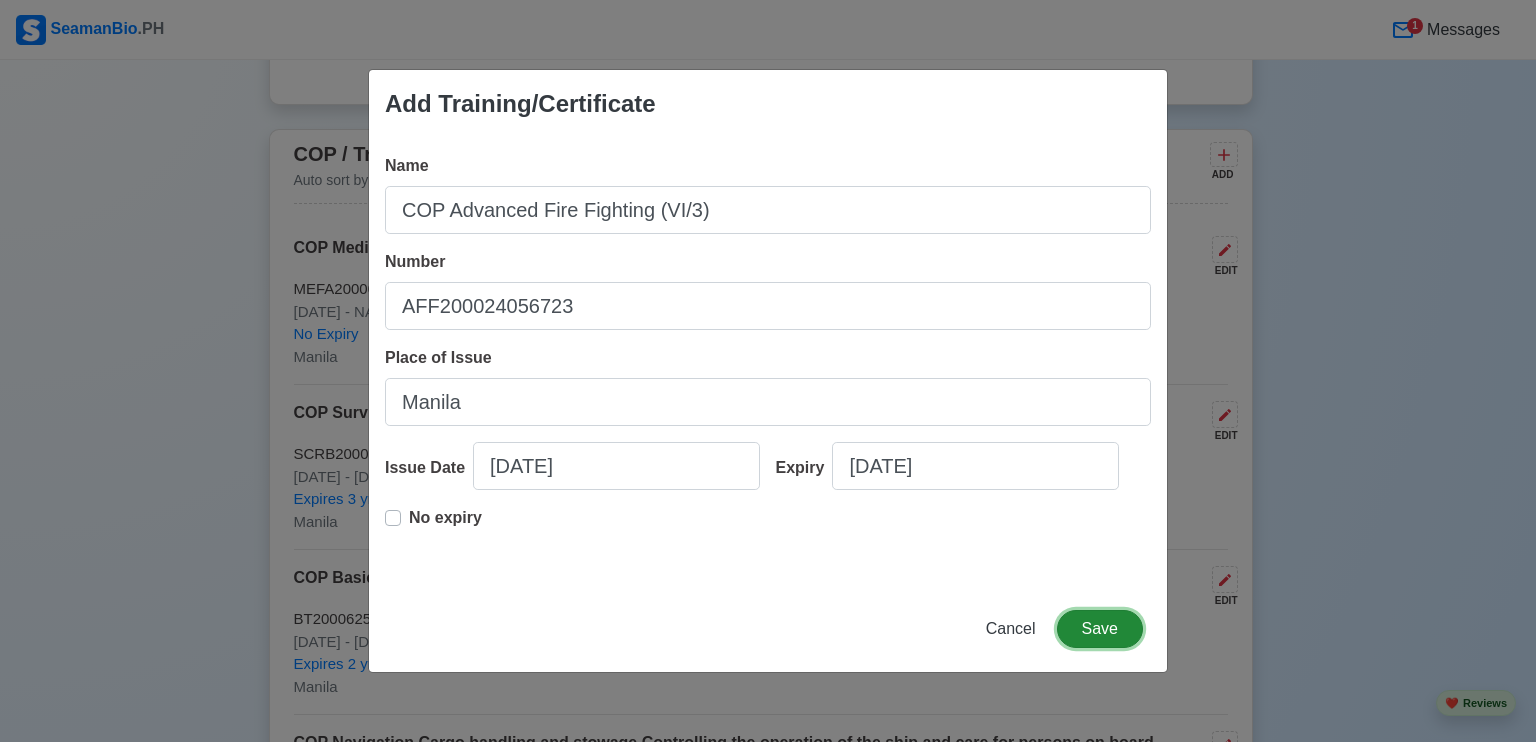 click on "Save" at bounding box center (1100, 629) 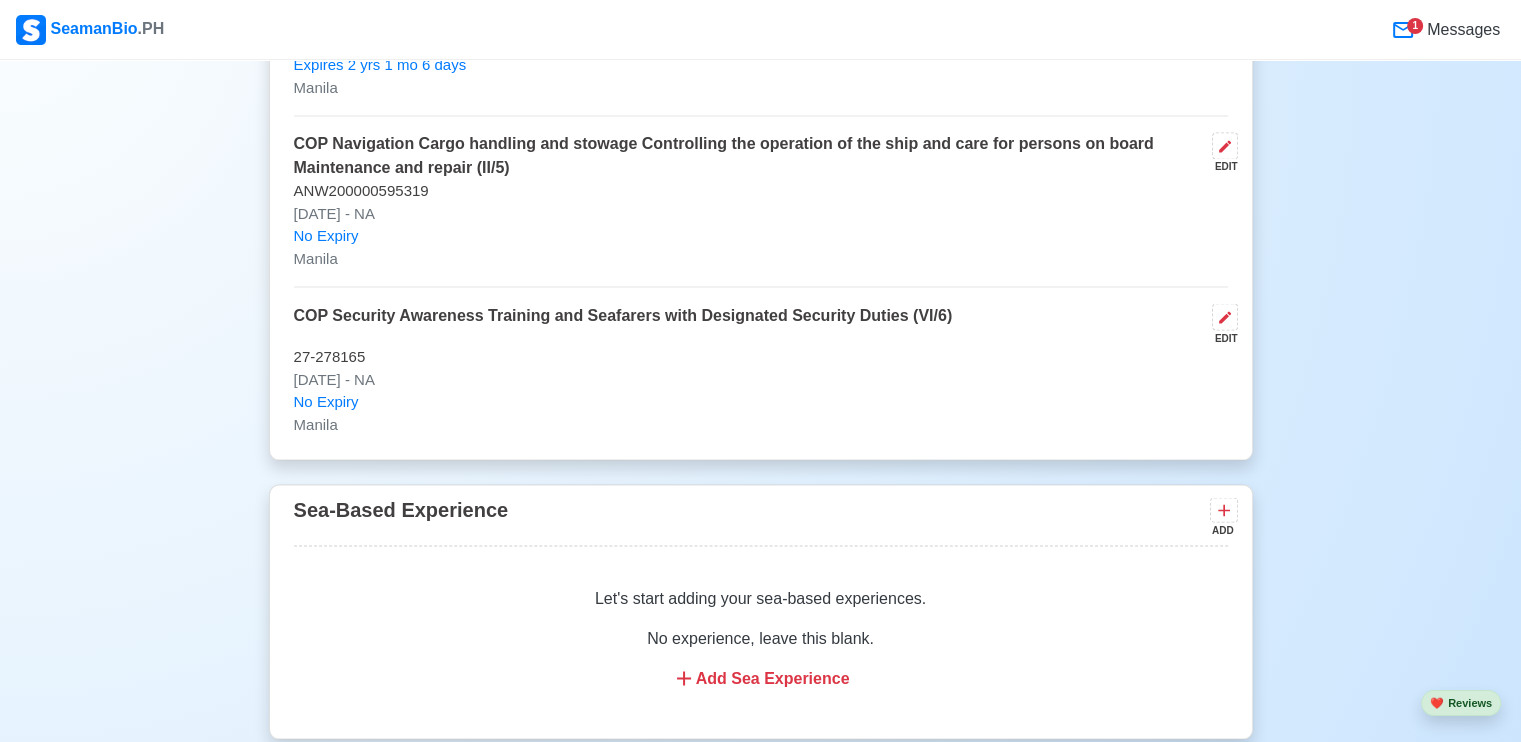 scroll, scrollTop: 3709, scrollLeft: 0, axis: vertical 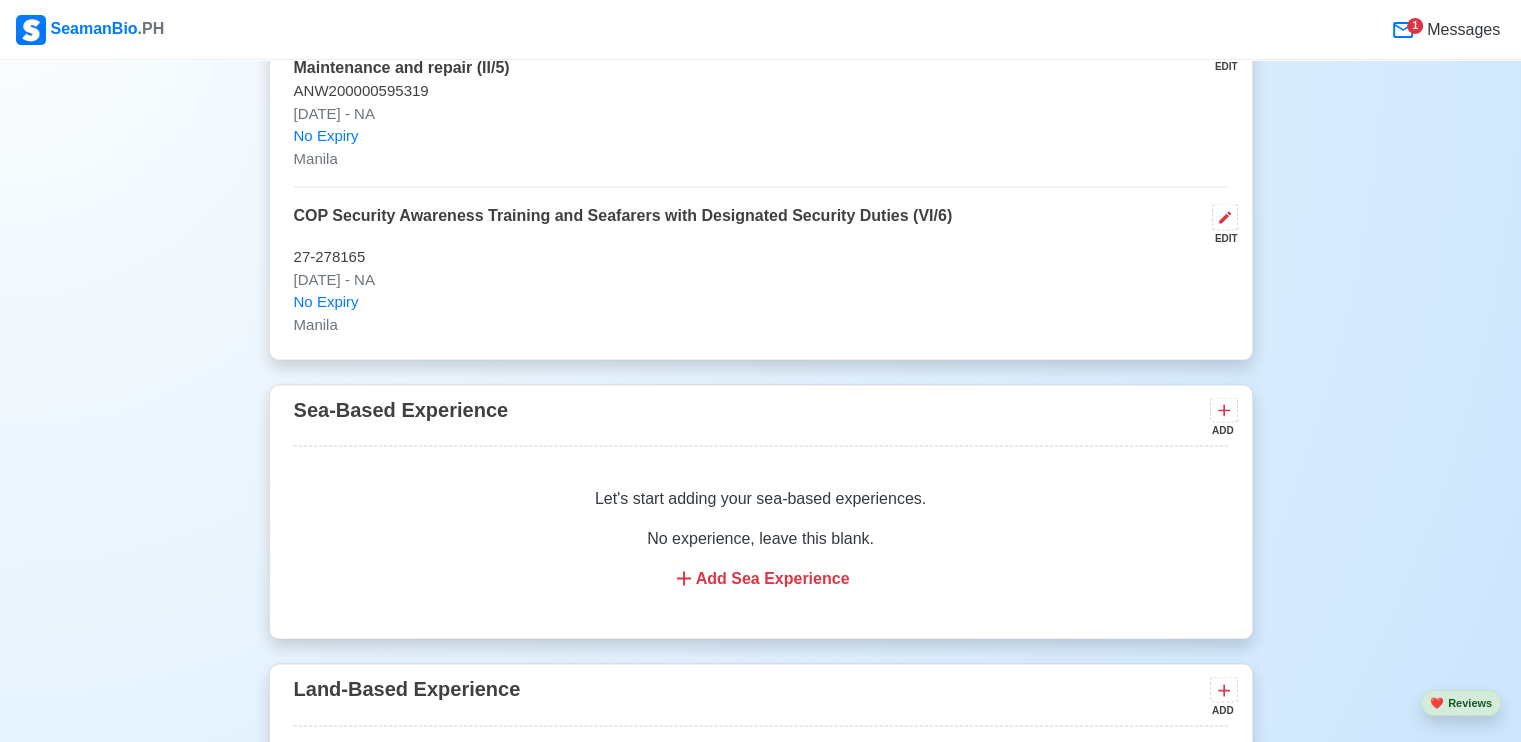 click on "Add Sea Experience" at bounding box center (761, 578) 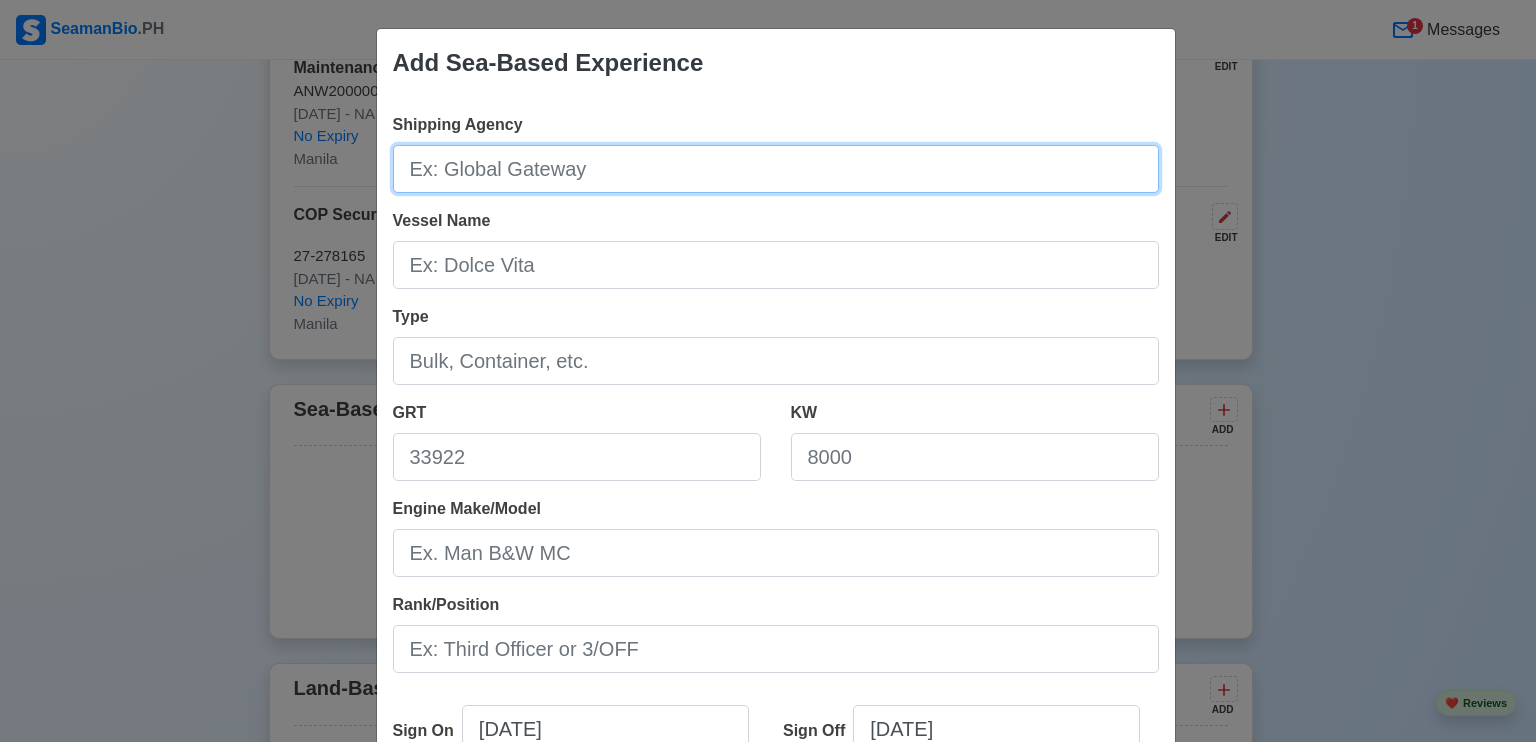 click on "Shipping Agency" at bounding box center [776, 169] 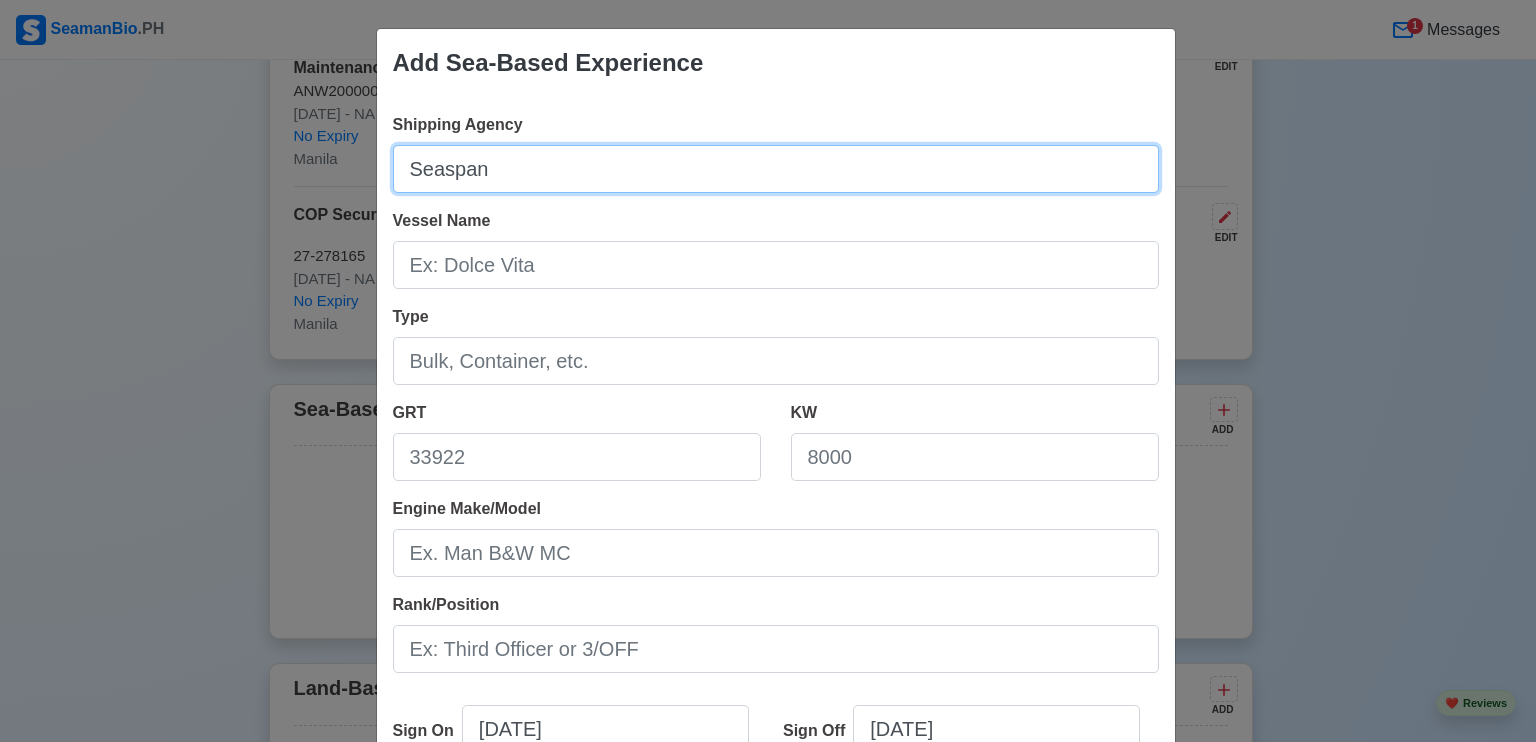 type on "Seaspan" 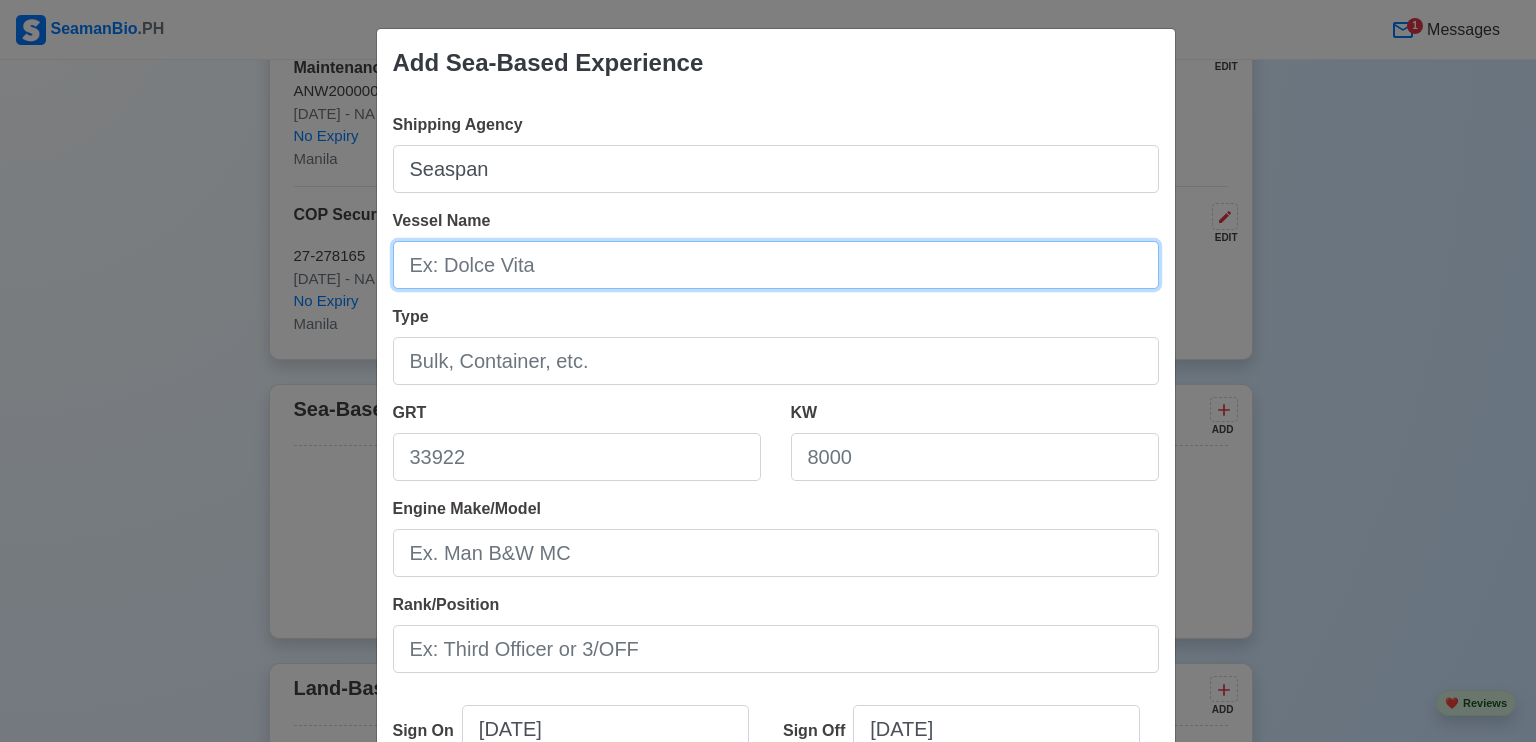 click on "Vessel Name" at bounding box center (776, 265) 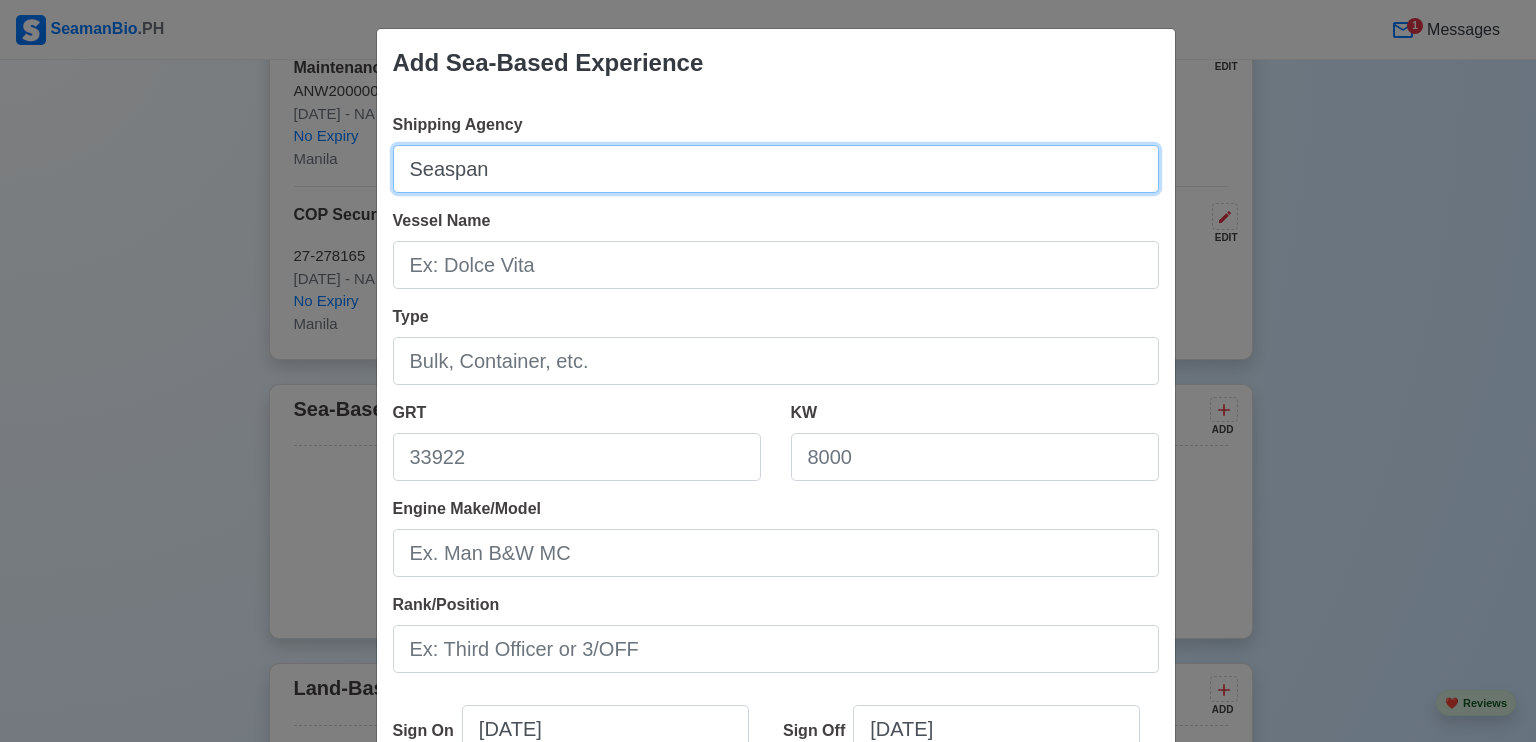 click on "Seaspan" at bounding box center [776, 169] 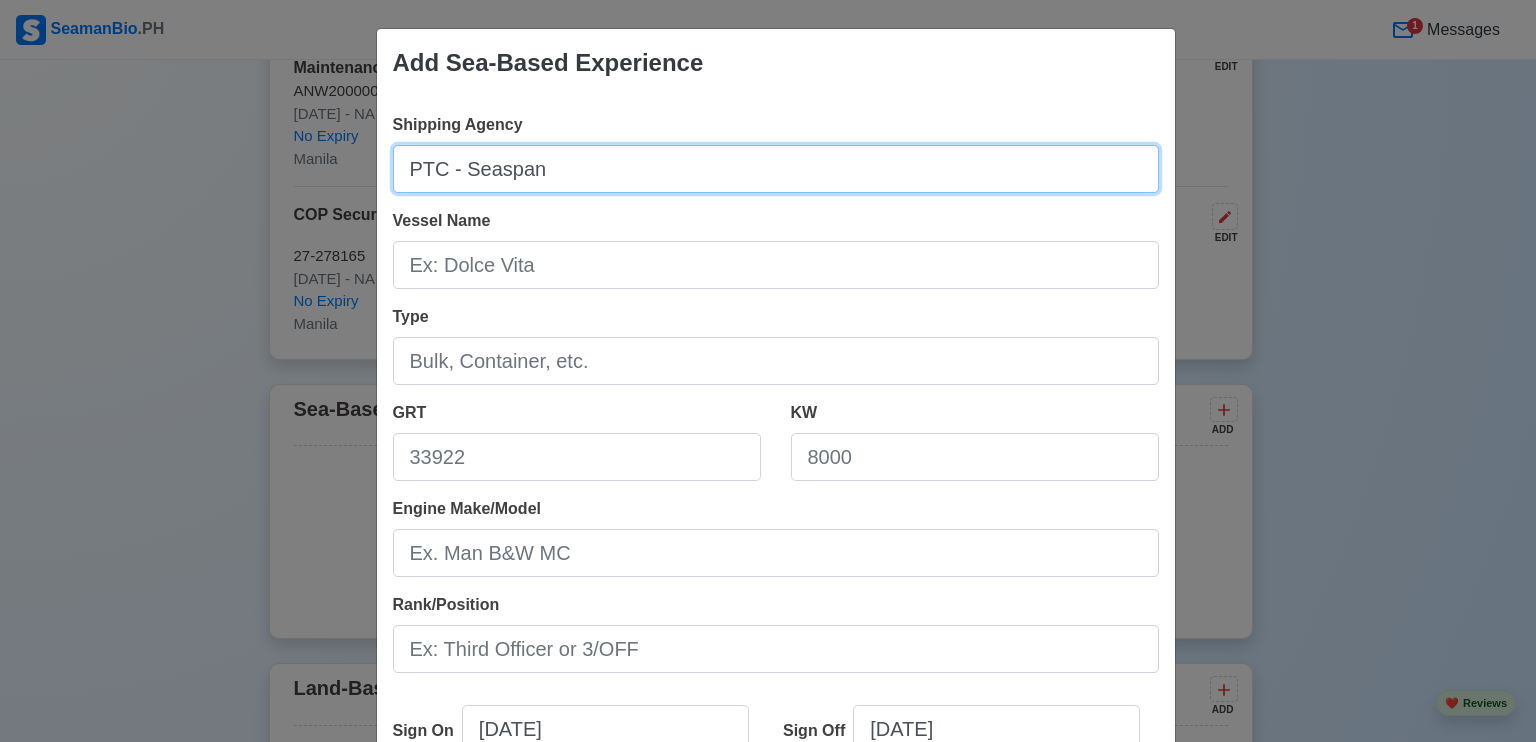 type on "PTC - Seaspan" 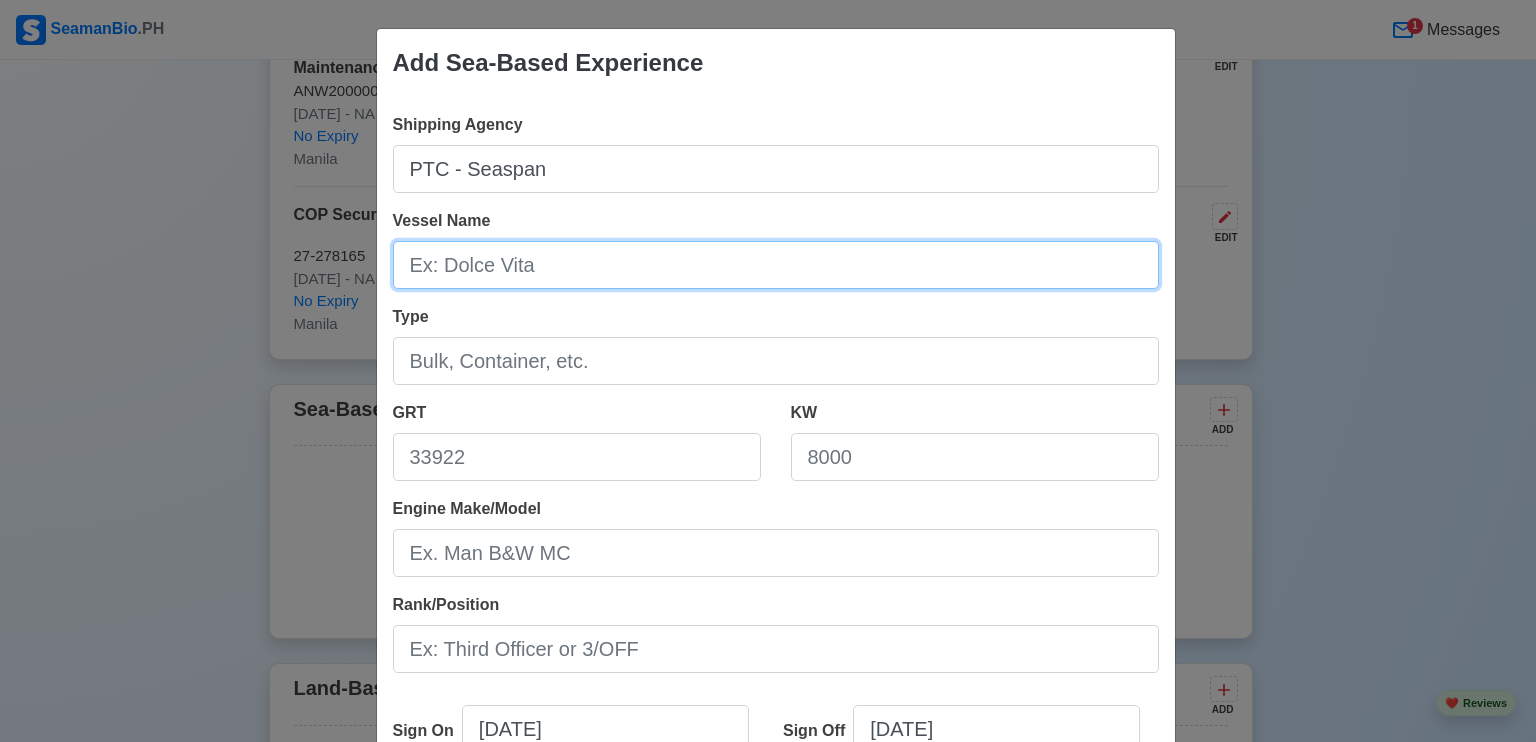 click on "Vessel Name" at bounding box center [776, 265] 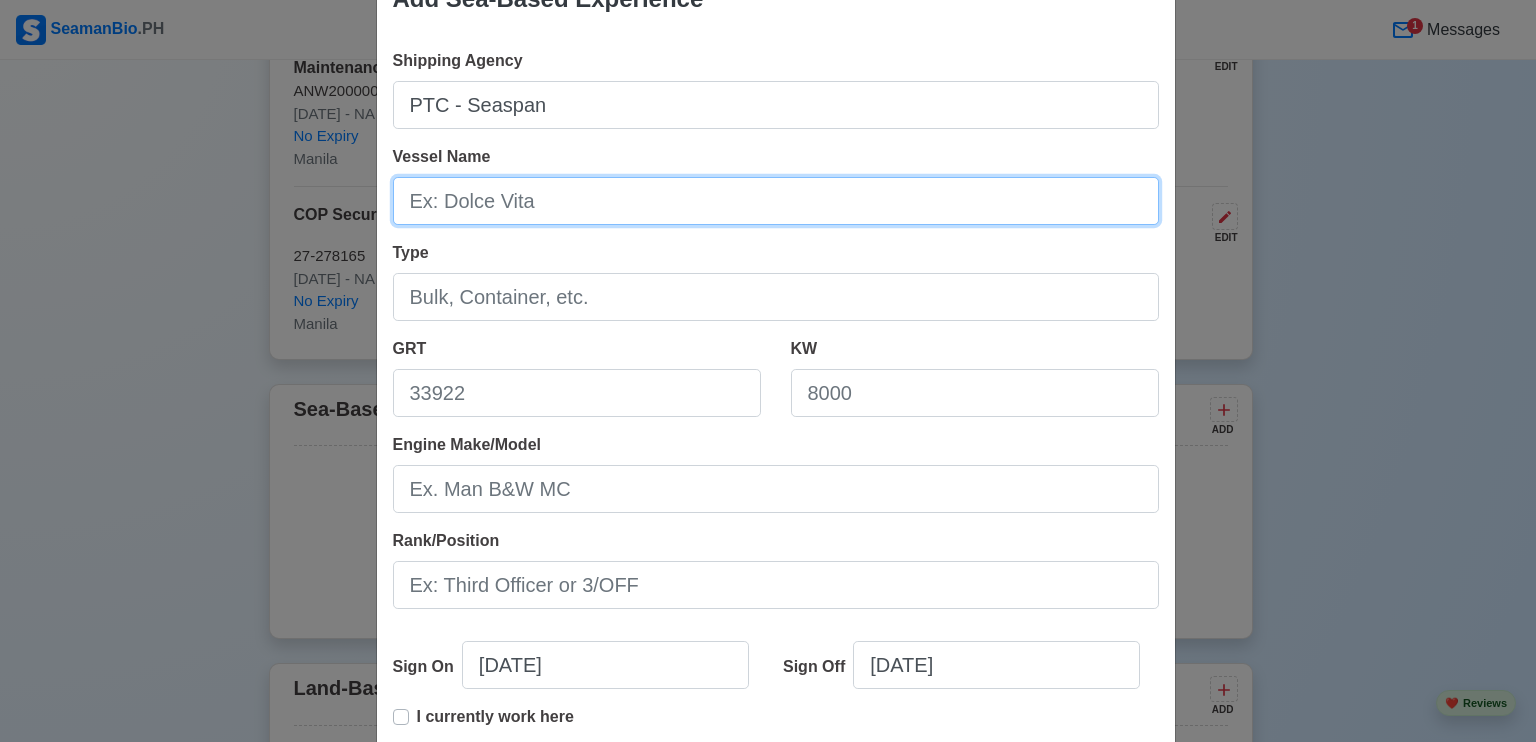 scroll, scrollTop: 100, scrollLeft: 0, axis: vertical 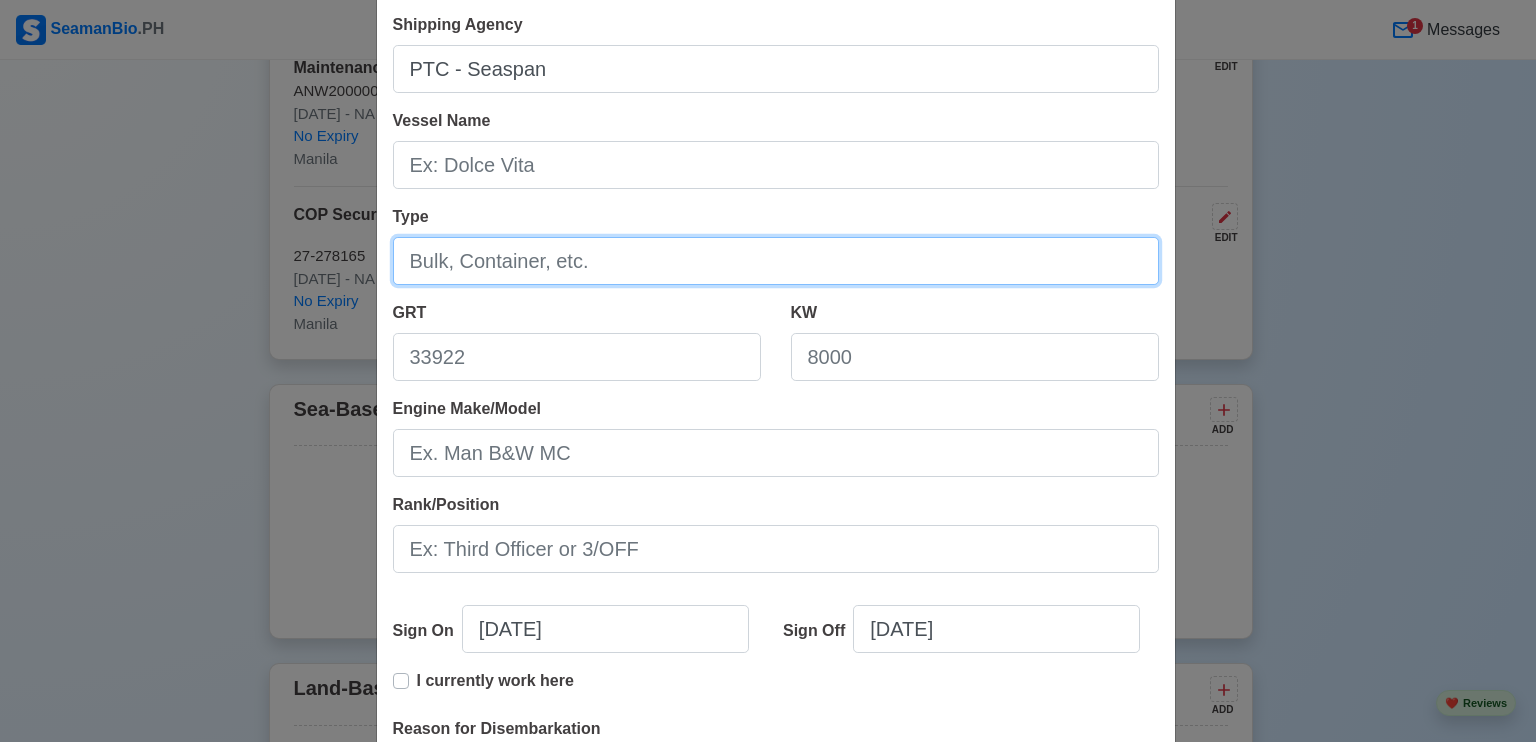 click on "Type" at bounding box center (776, 261) 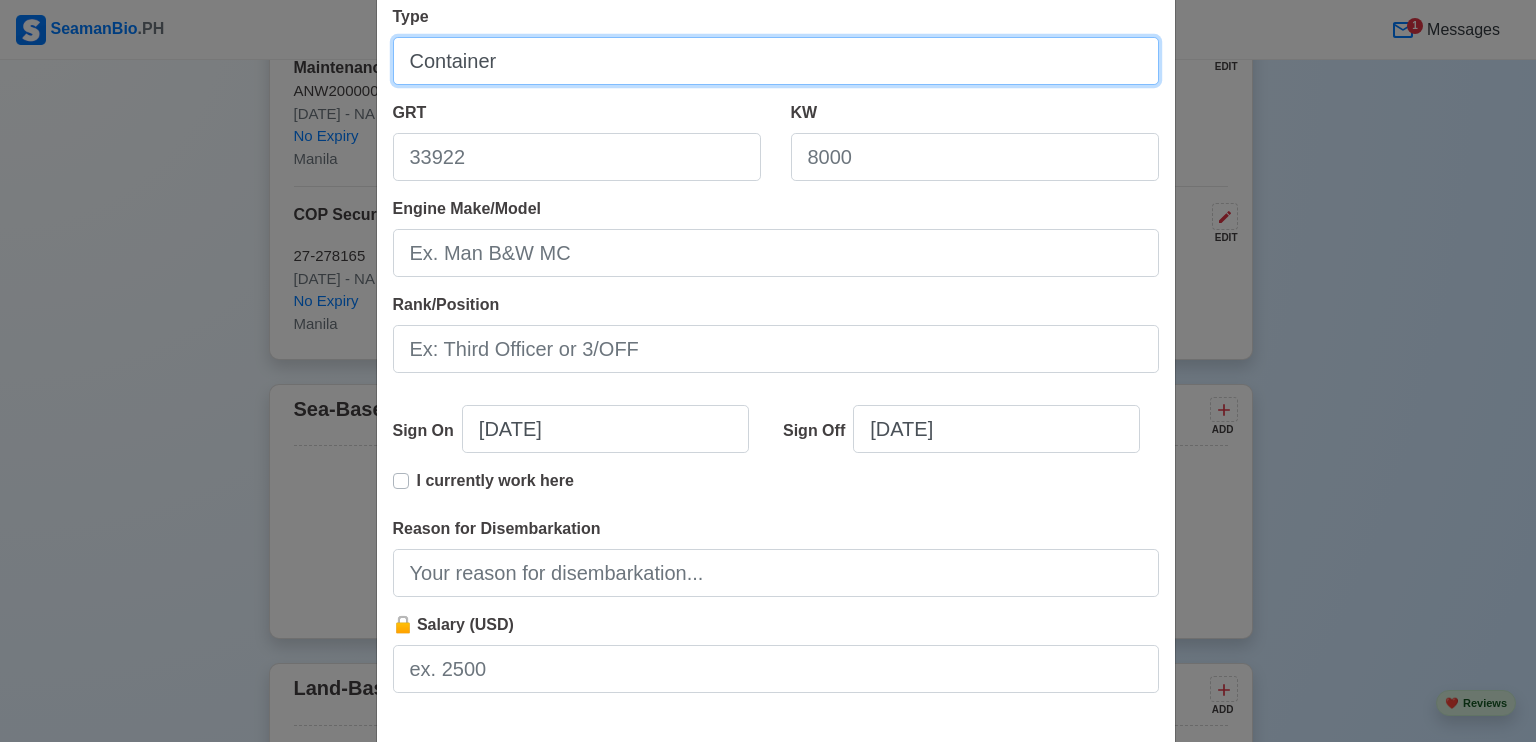 scroll, scrollTop: 396, scrollLeft: 0, axis: vertical 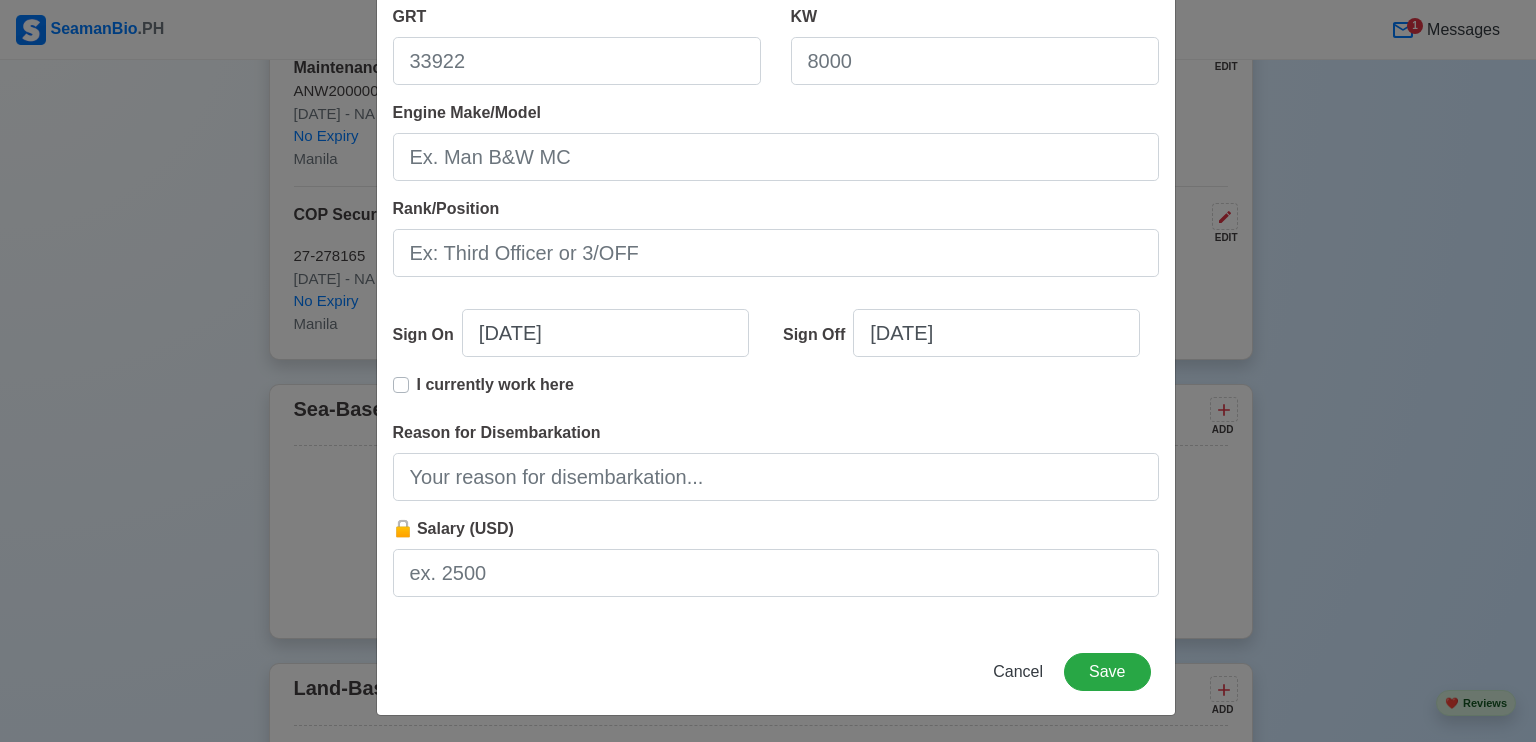 type on "Container" 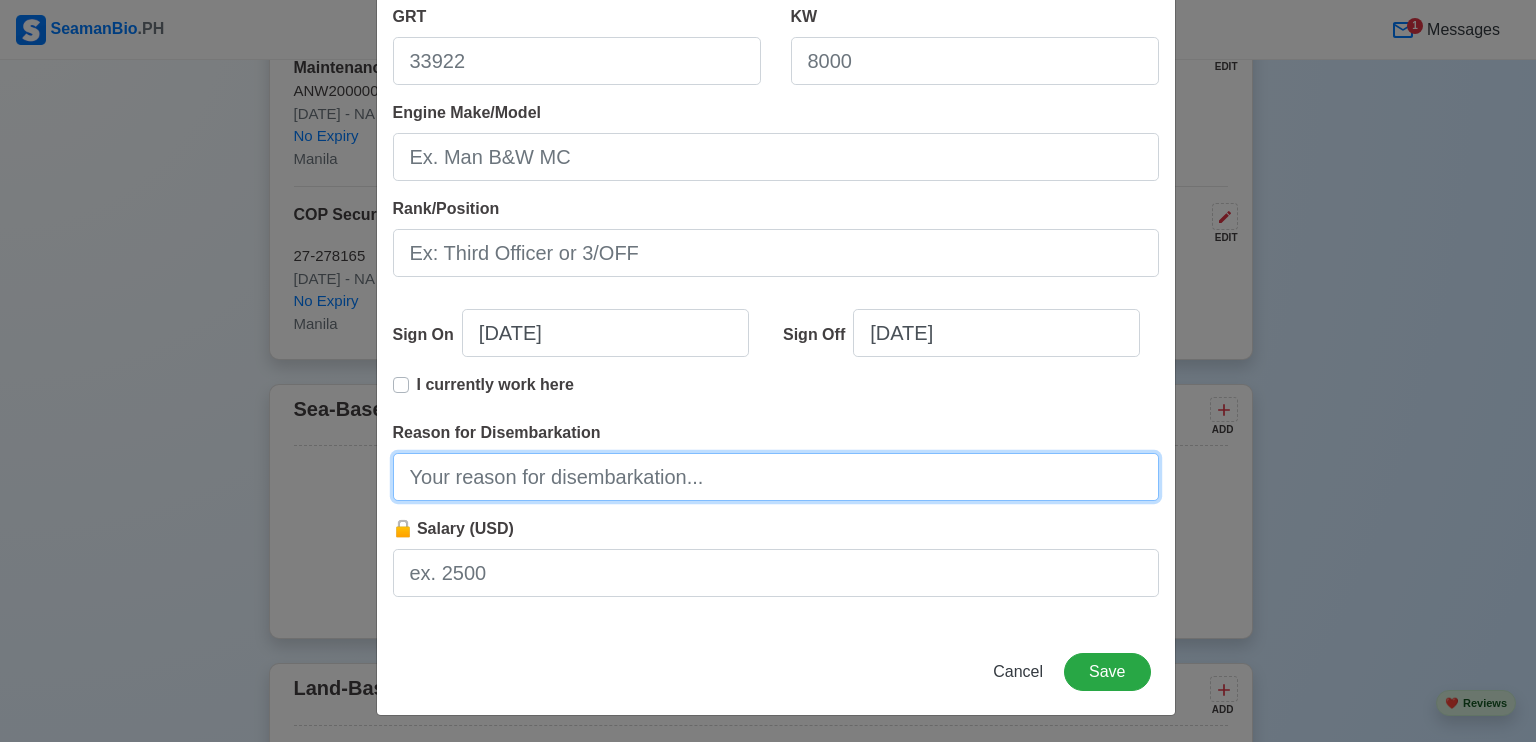 click on "Reason for Disembarkation" at bounding box center [776, 477] 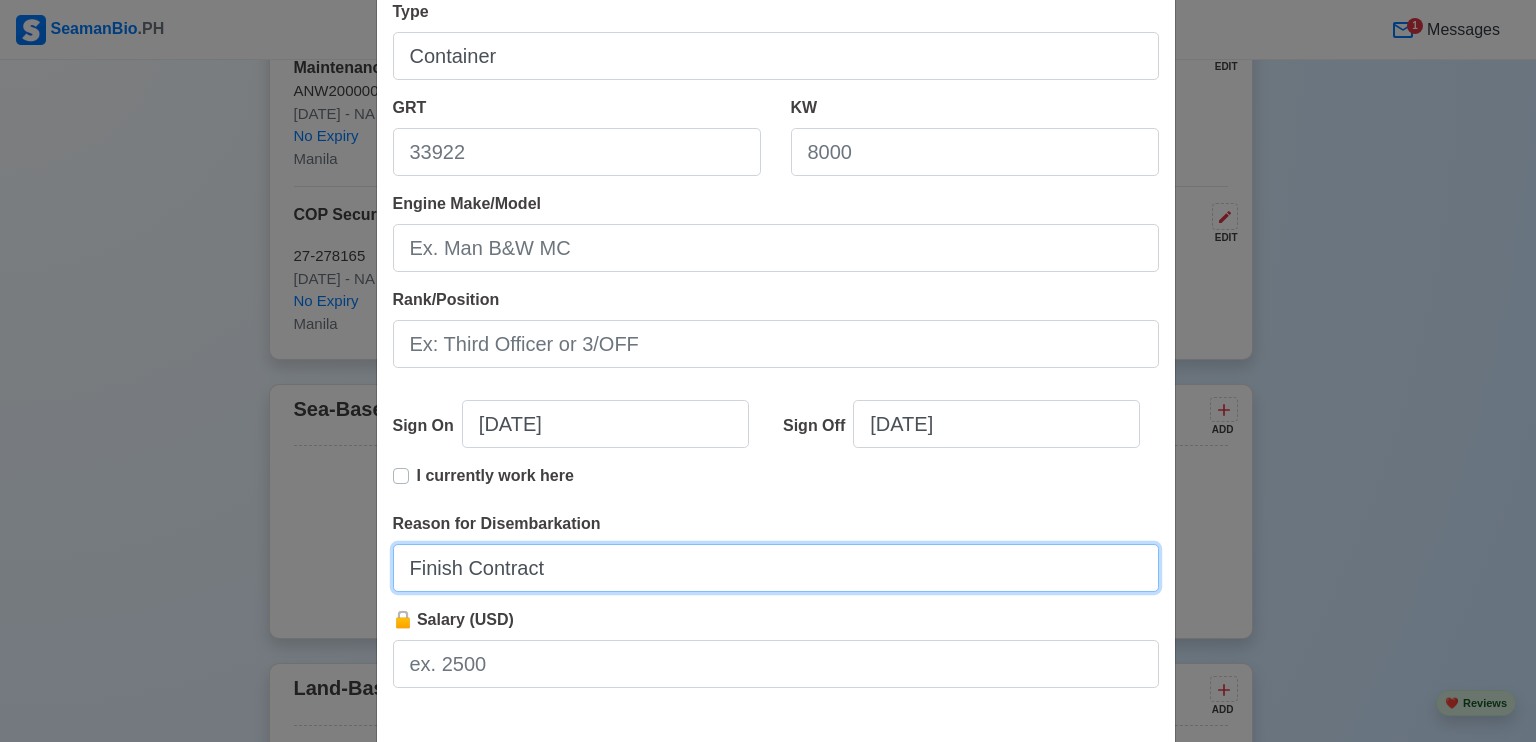 scroll, scrollTop: 196, scrollLeft: 0, axis: vertical 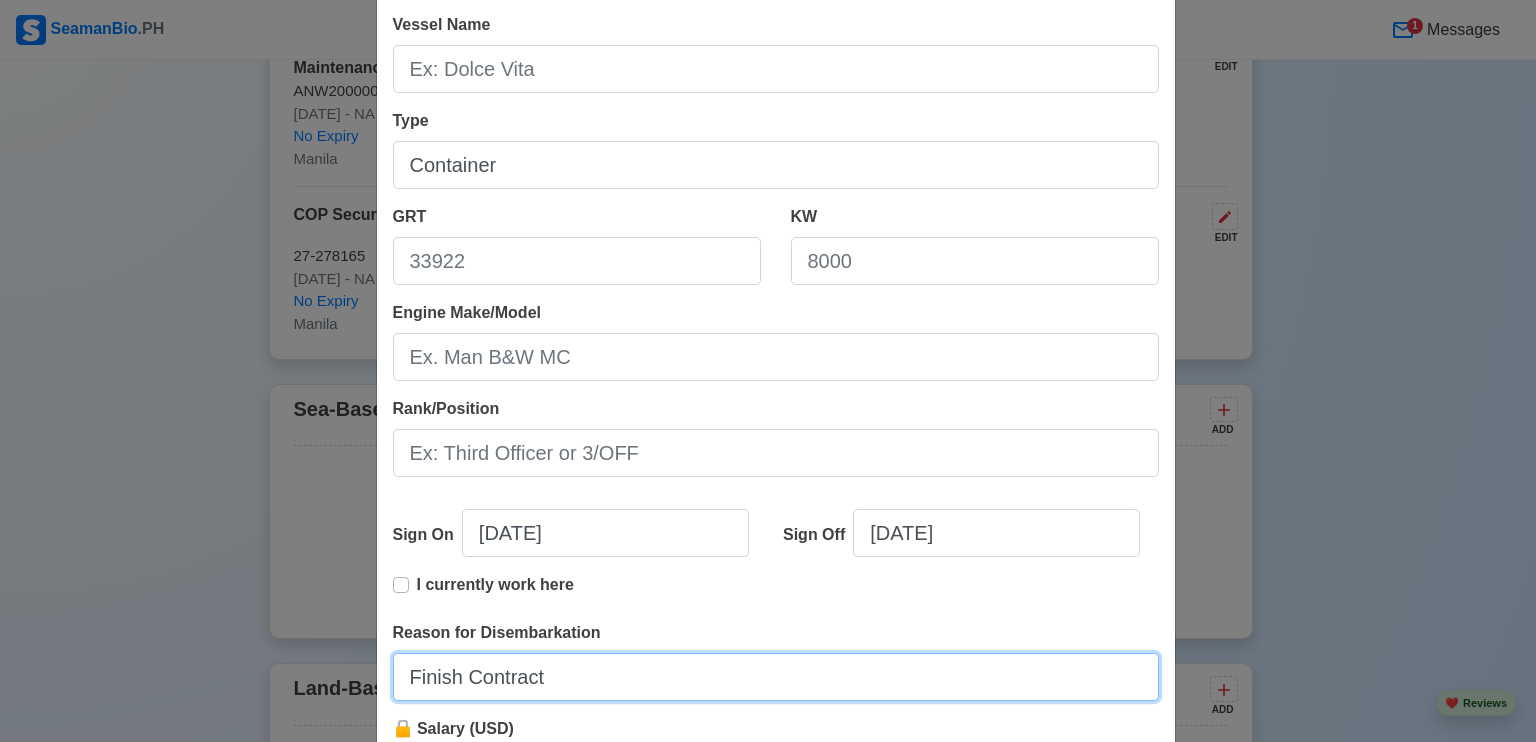 type on "Finish Contract" 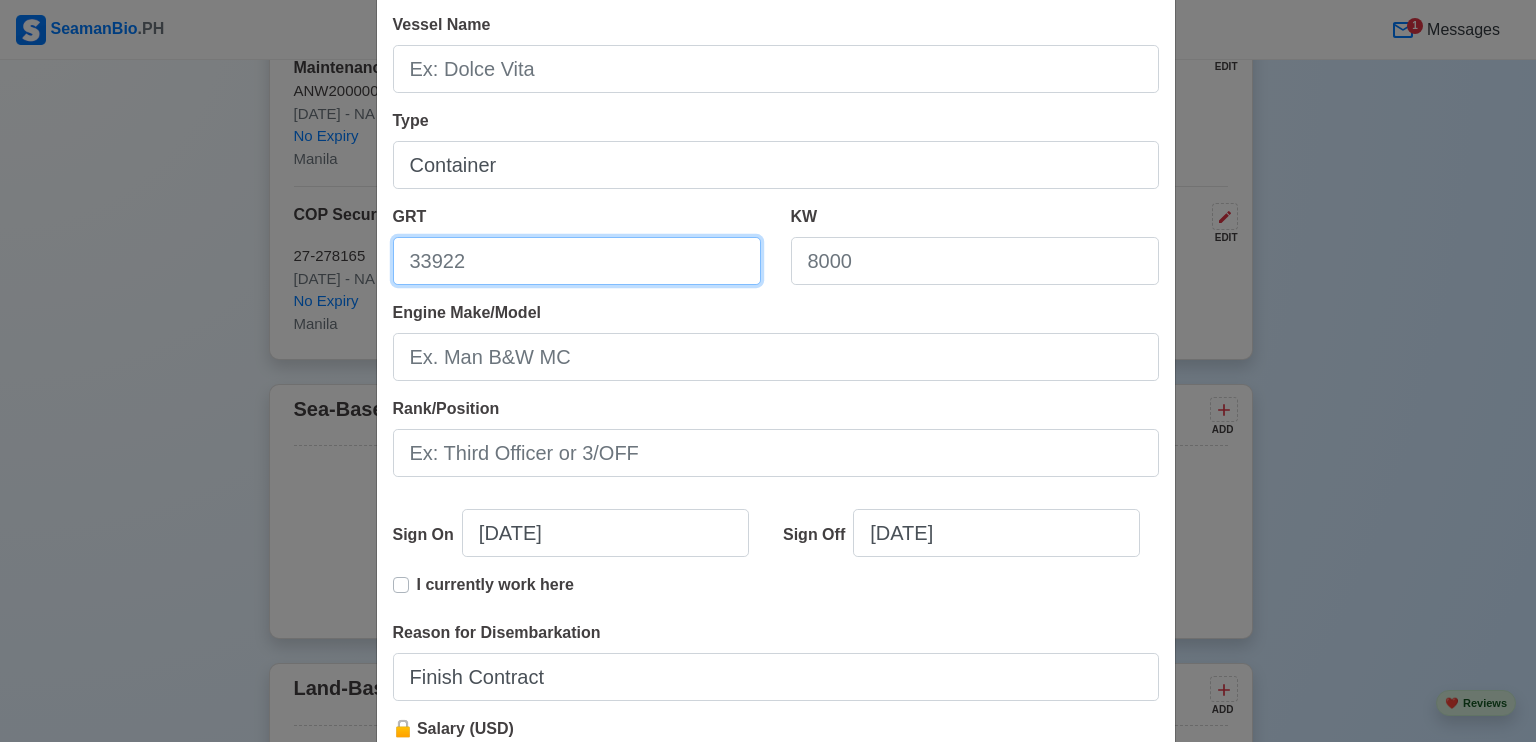 drag, startPoint x: 510, startPoint y: 273, endPoint x: 376, endPoint y: 255, distance: 135.20355 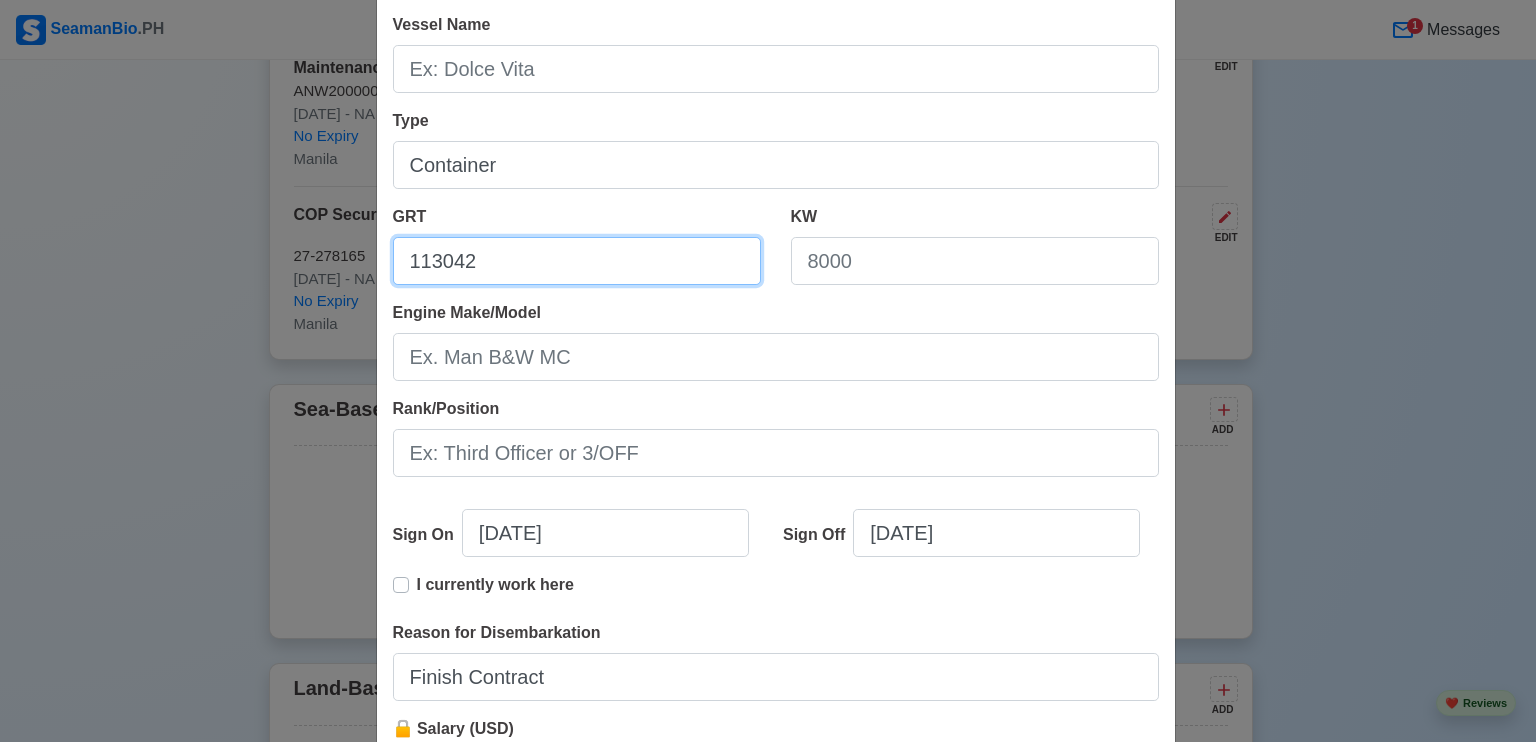 type on "113042" 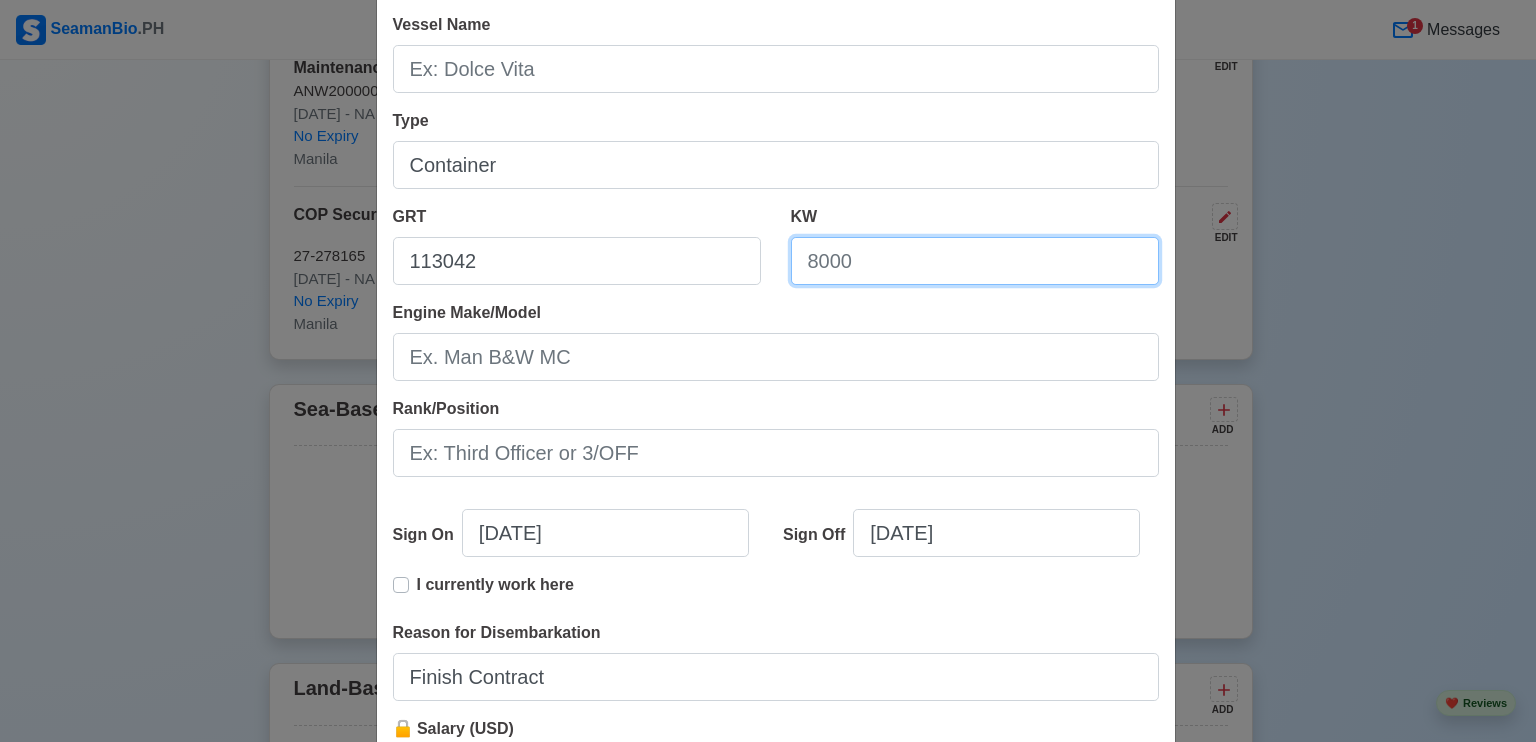 click on "KW" at bounding box center (975, 261) 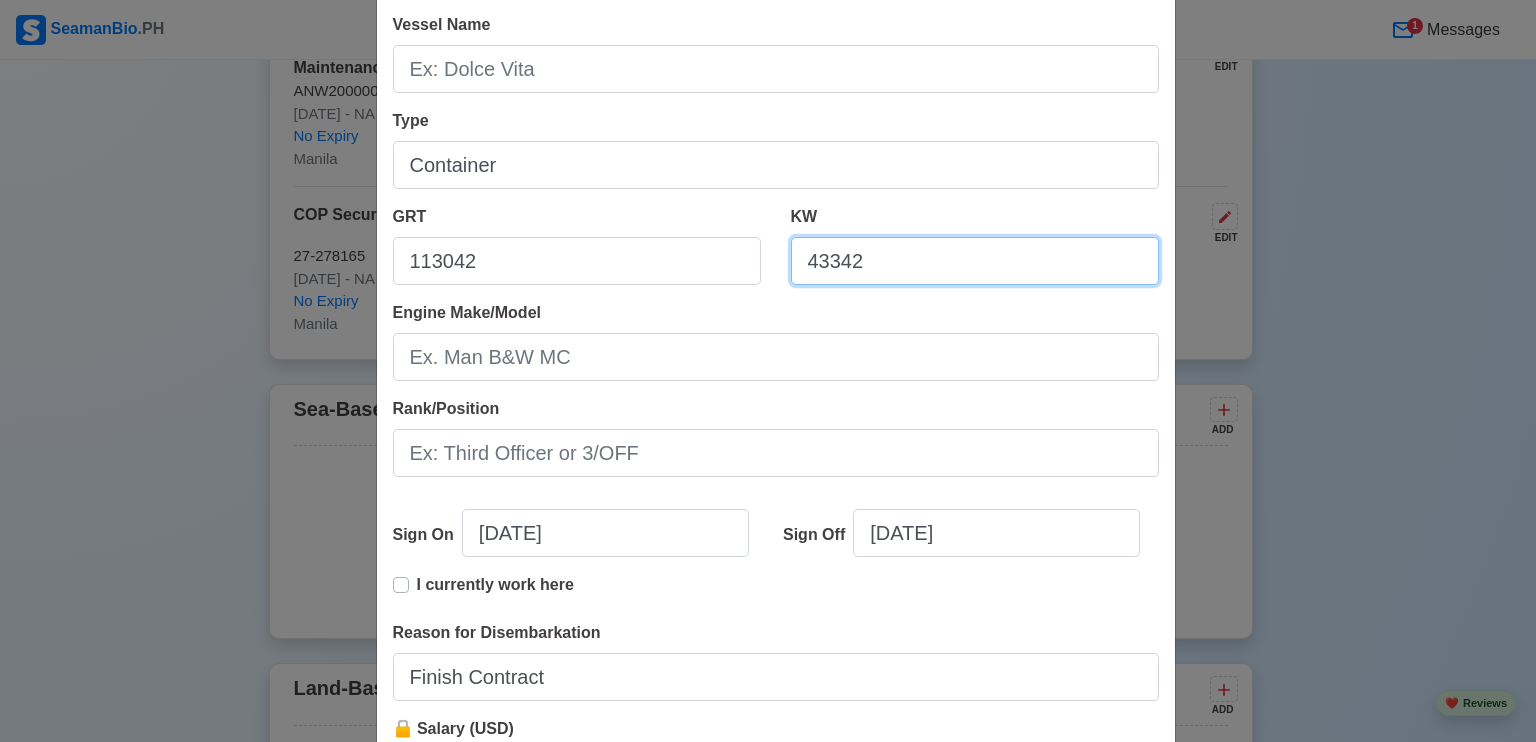 type on "43342" 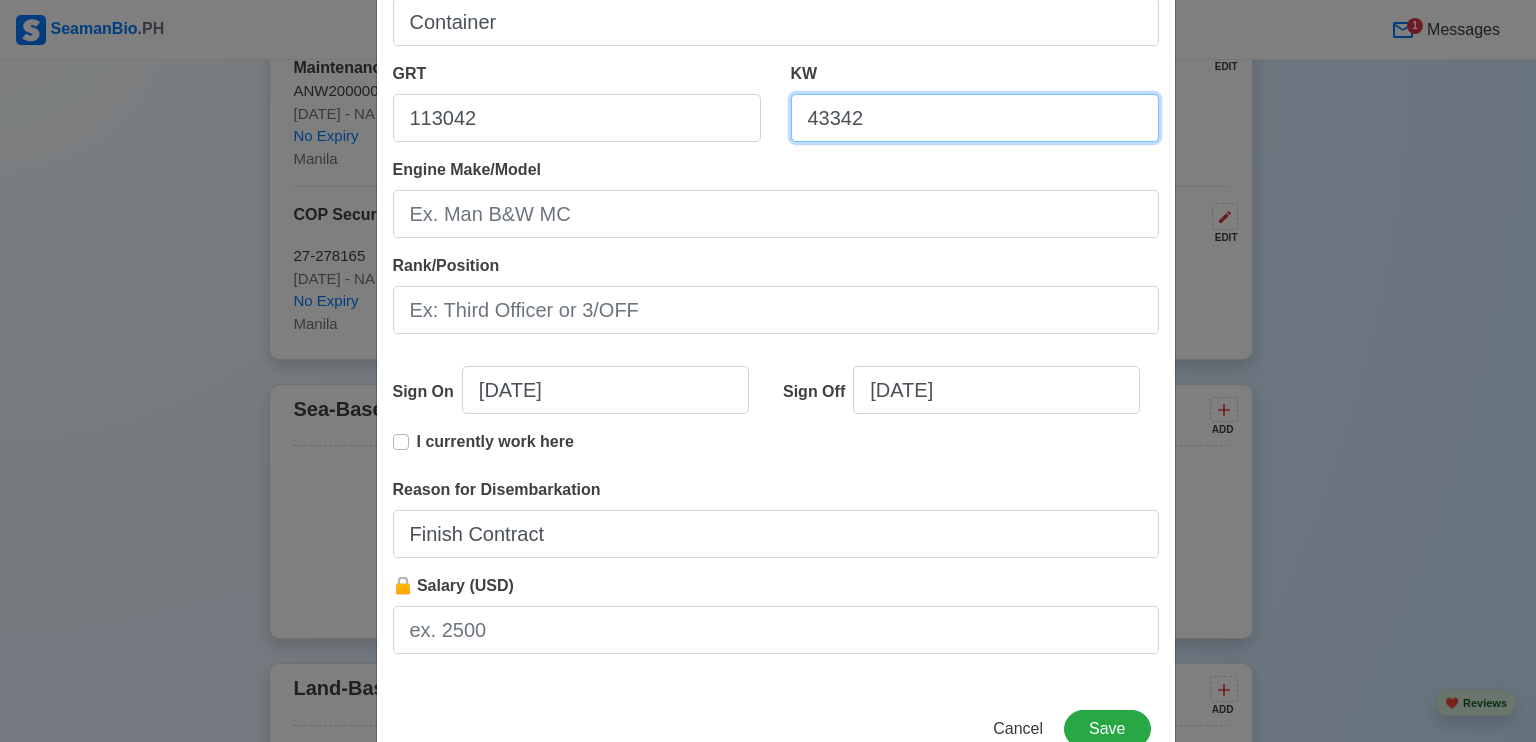 scroll, scrollTop: 396, scrollLeft: 0, axis: vertical 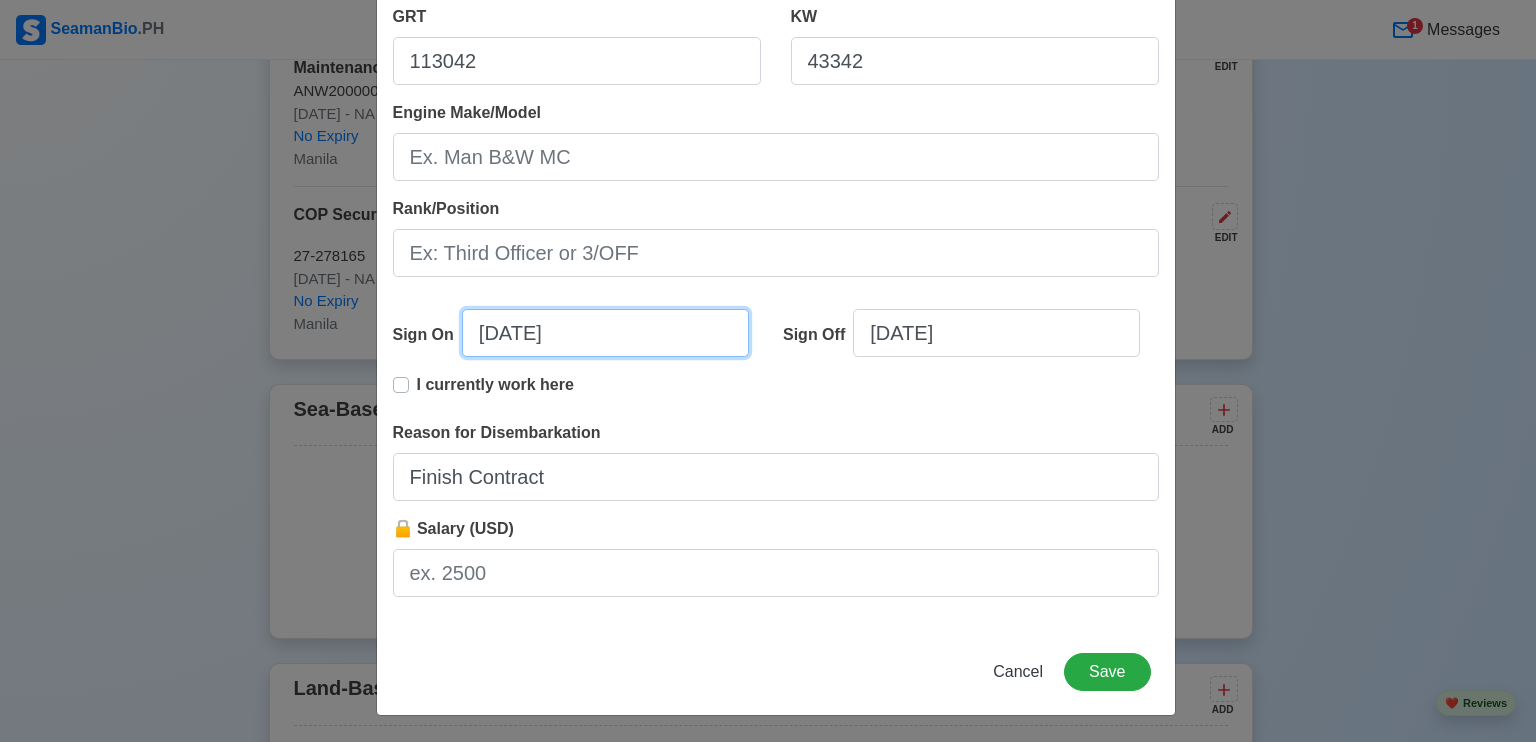 click on "[DATE]" at bounding box center [605, 333] 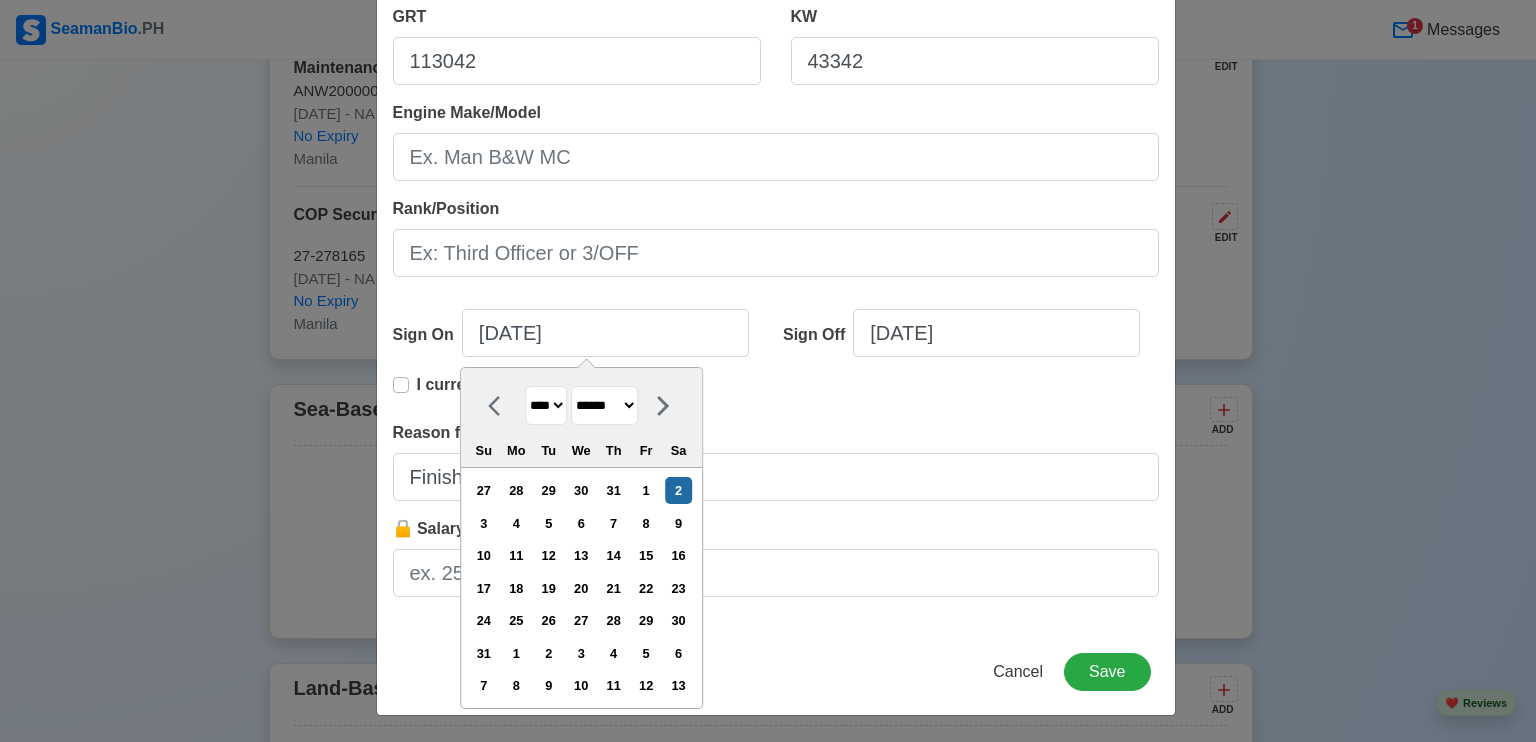 click on "******* ******** ***** ***** *** **** **** ****** ********* ******* ******** ********" at bounding box center [604, 405] 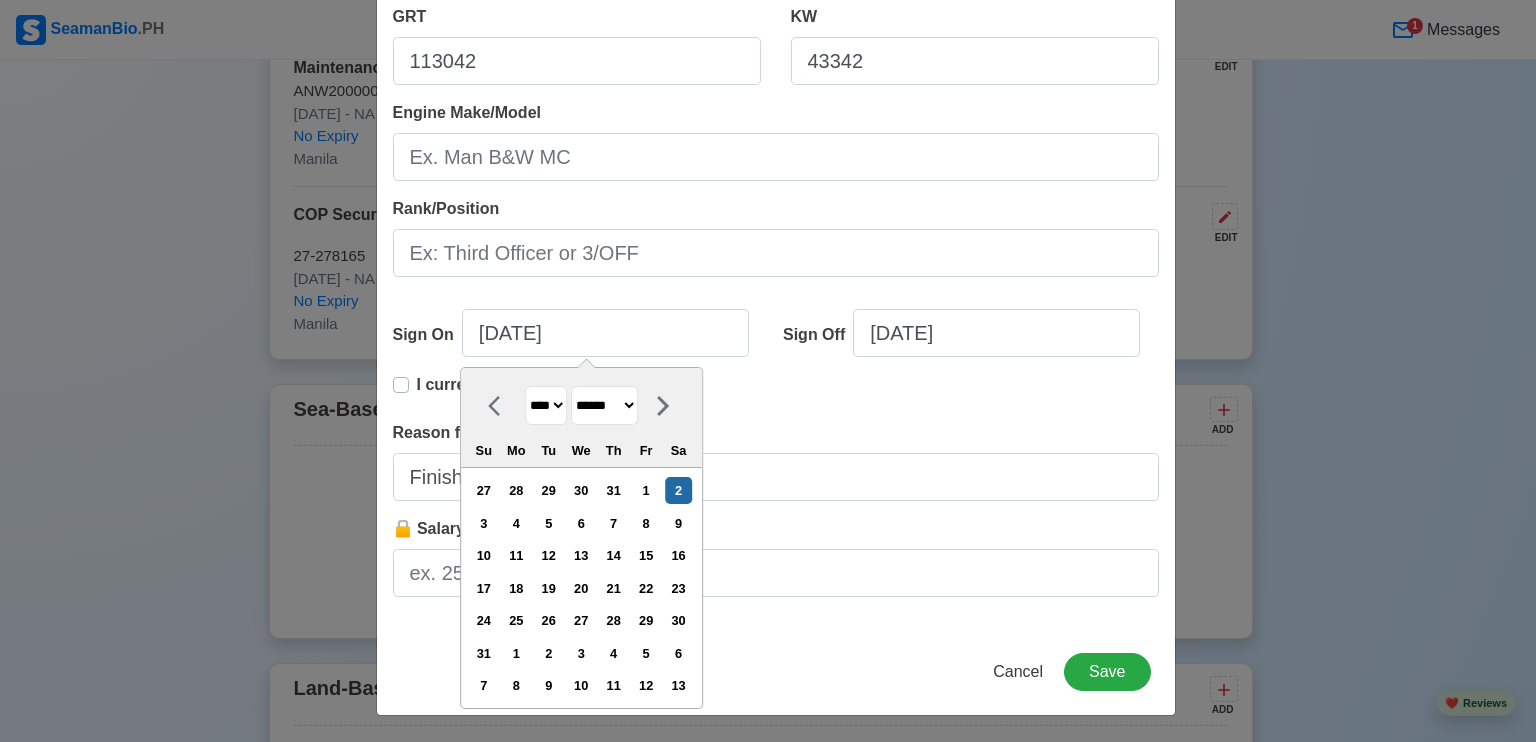 select on "***" 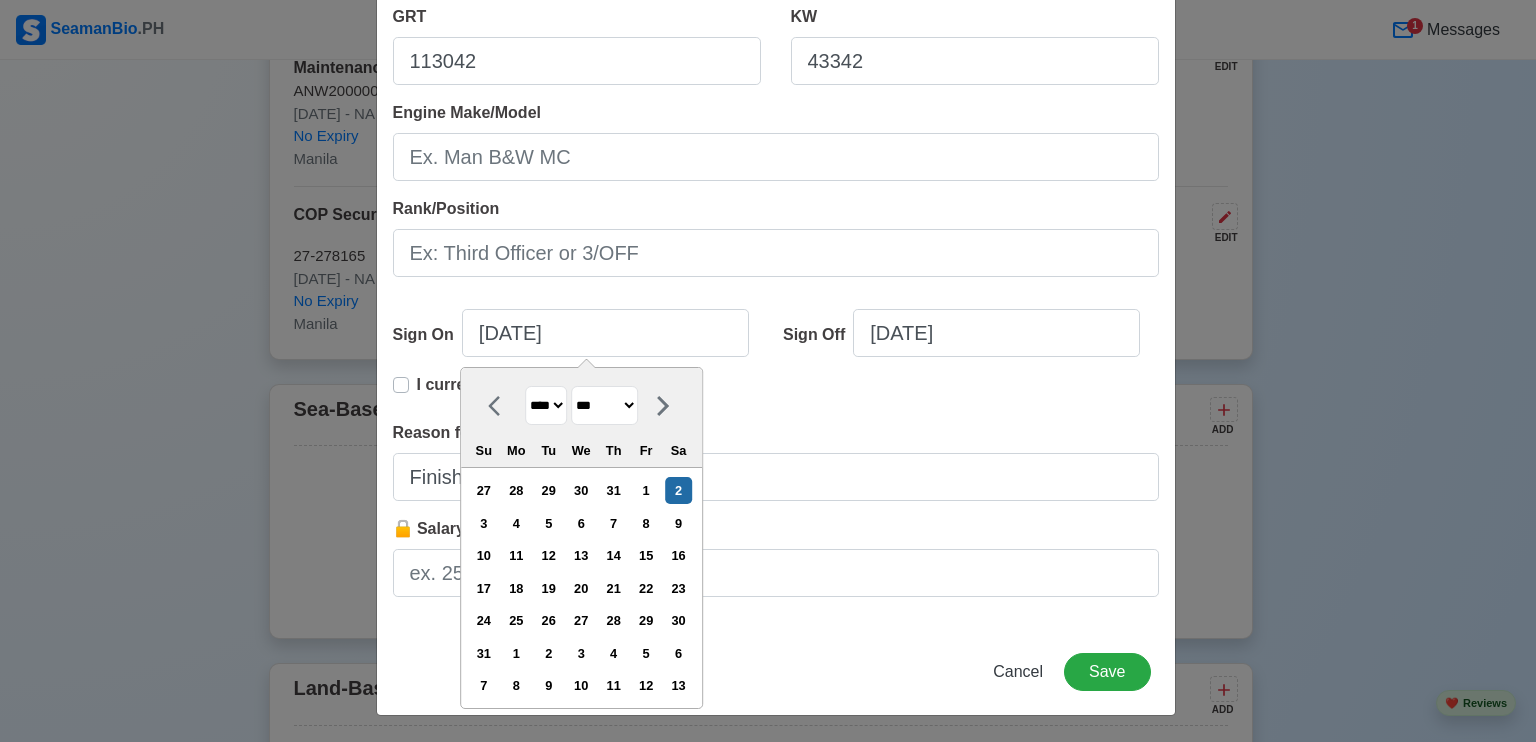 click on "******* ******** ***** ***** *** **** **** ****** ********* ******* ******** ********" at bounding box center (604, 405) 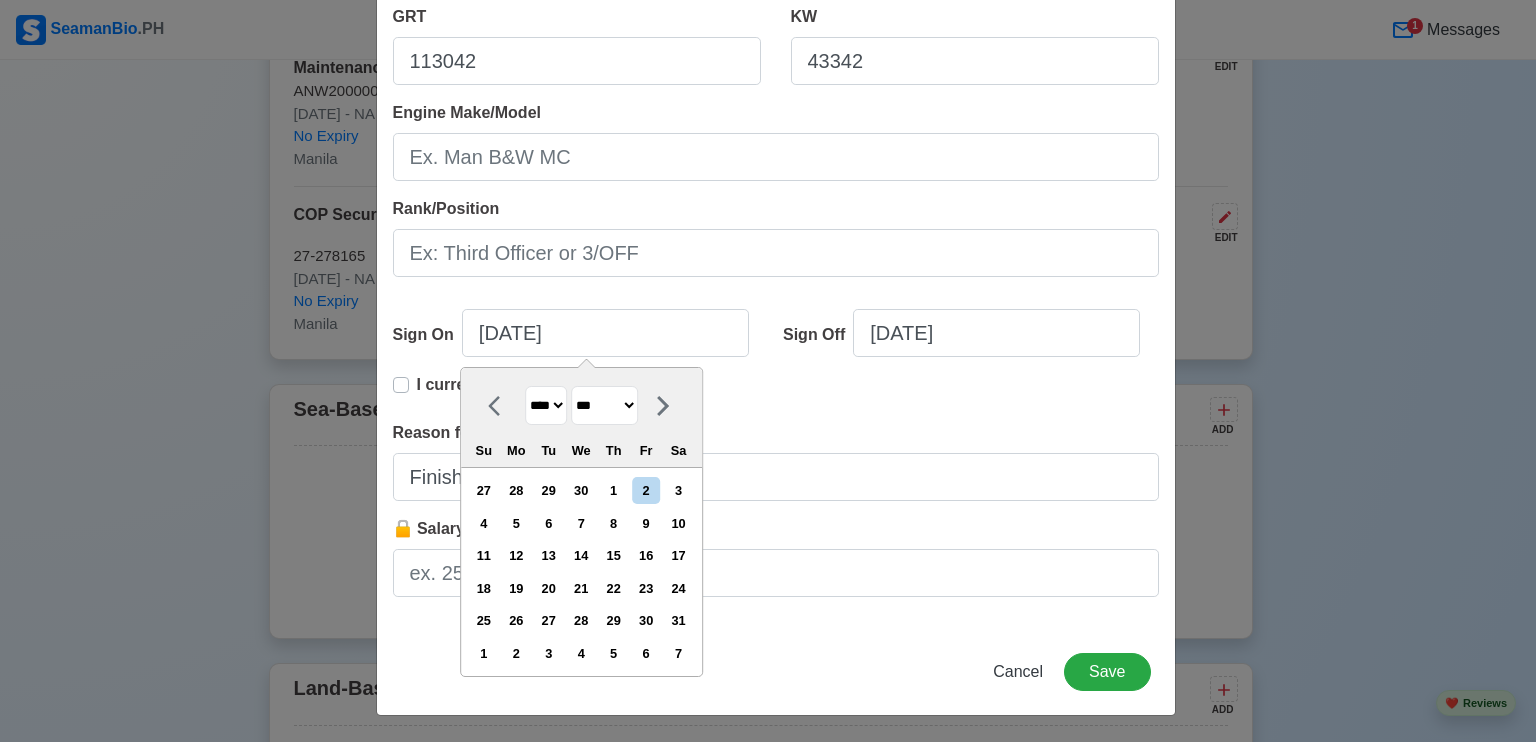 click on "**** **** **** **** **** **** **** **** **** **** **** **** **** **** **** **** **** **** **** **** **** **** **** **** **** **** **** **** **** **** **** **** **** **** **** **** **** **** **** **** **** **** **** **** **** **** **** **** **** **** **** **** **** **** **** **** **** **** **** **** **** **** **** **** **** **** **** **** **** **** **** **** **** **** **** **** **** **** **** **** **** **** **** **** **** **** **** **** **** **** **** **** **** **** **** **** **** **** **** **** **** **** **** **** **** ****" at bounding box center [546, 405] 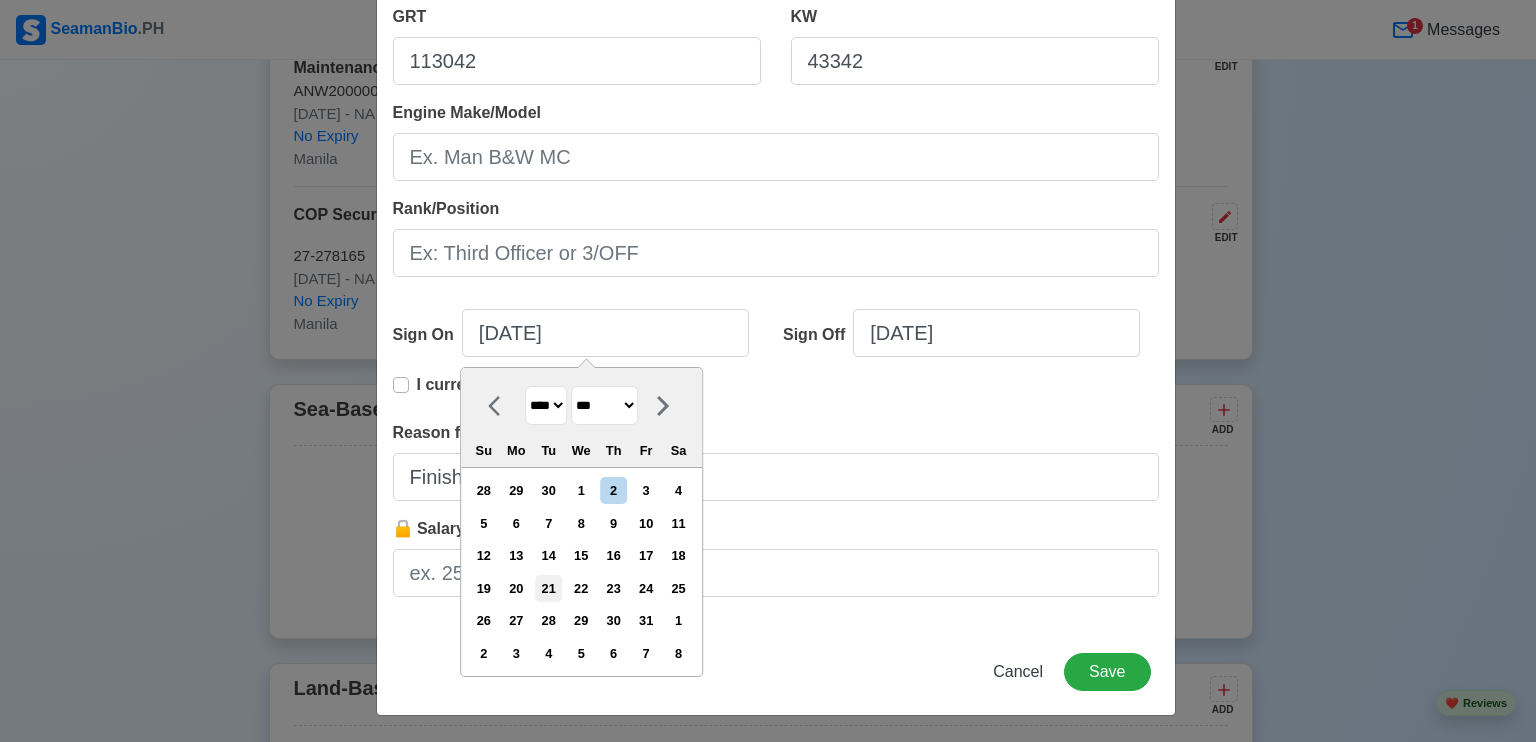 click on "21" at bounding box center (548, 588) 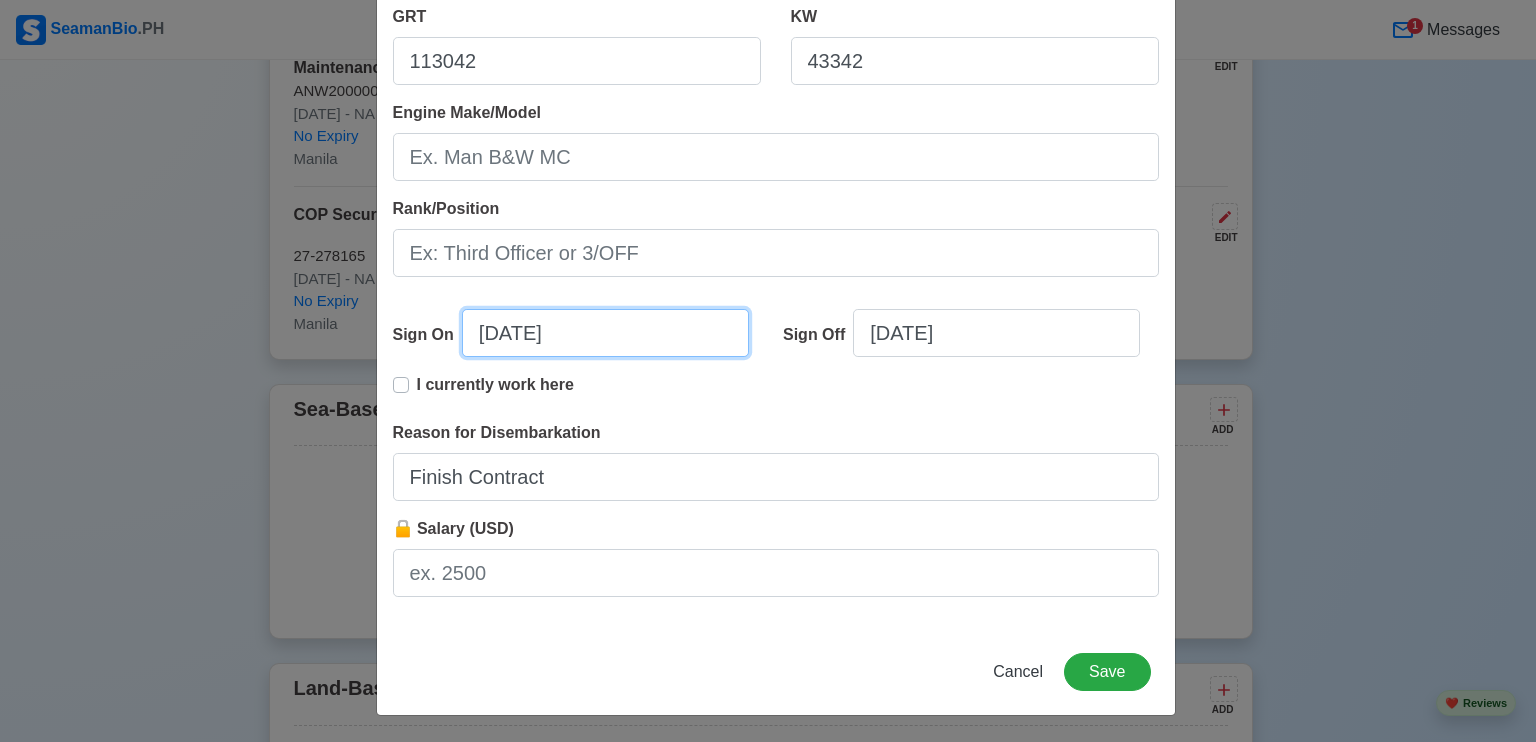 select on "****" 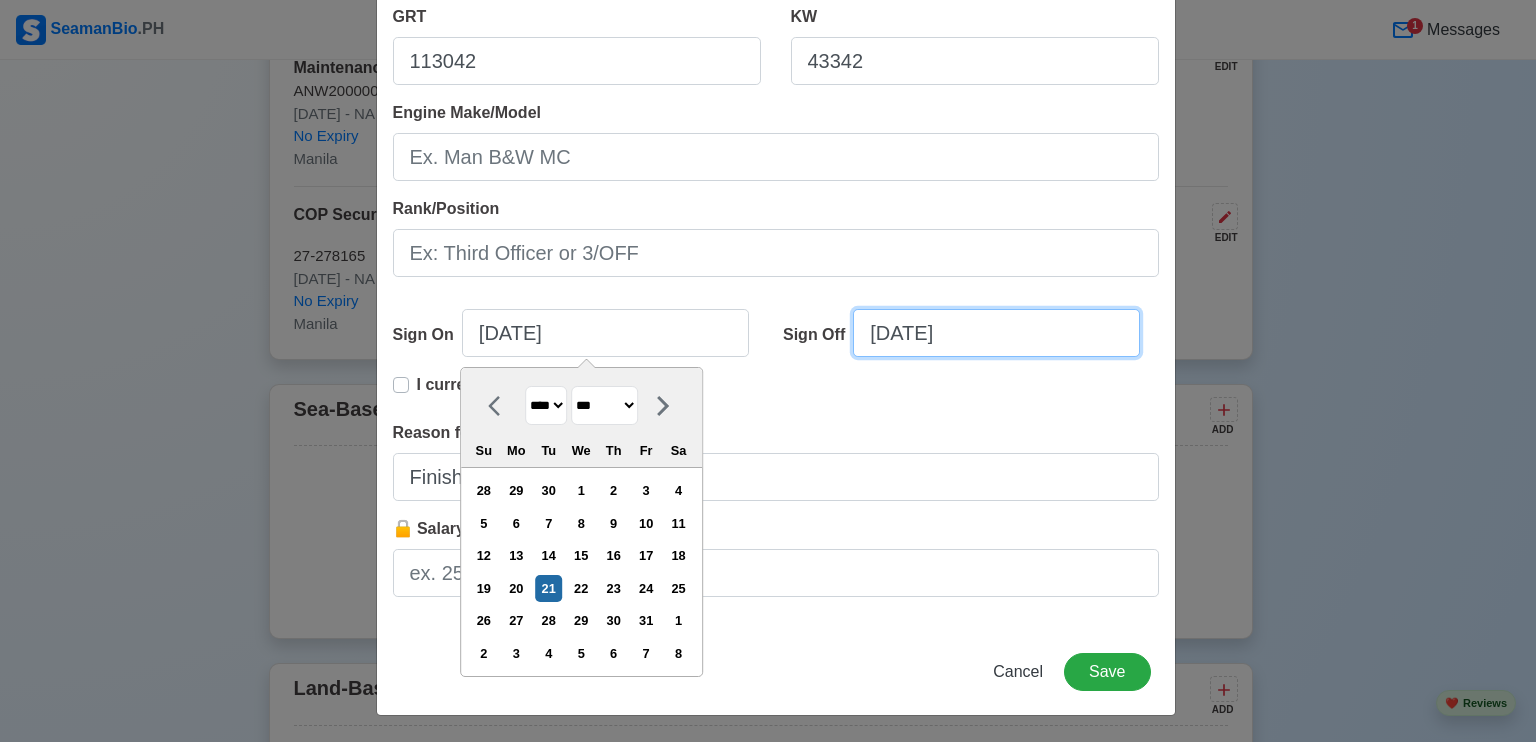 click on "[DATE]" at bounding box center (996, 333) 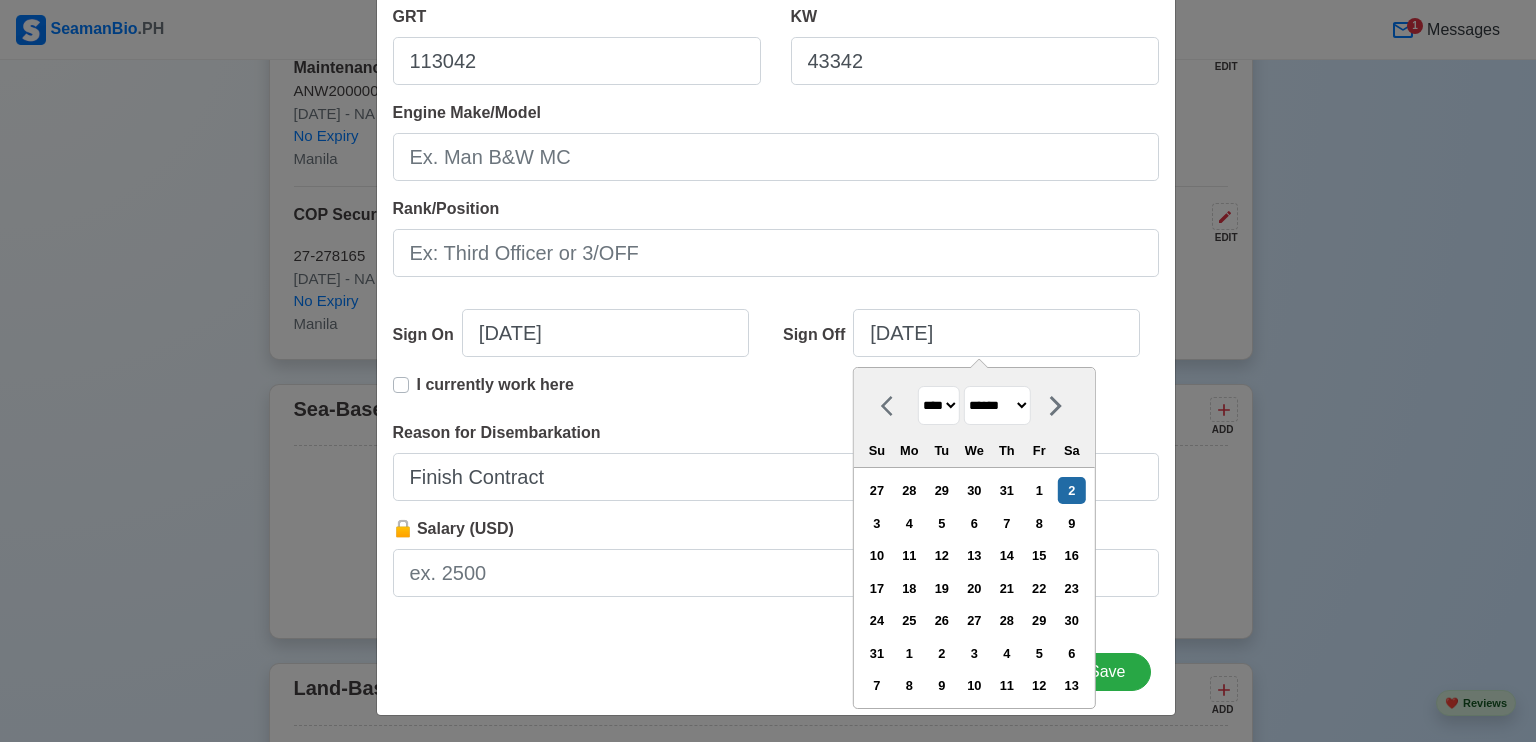 click on "******* ******** ***** ***** *** **** **** ****** ********* ******* ******** ********" at bounding box center [997, 405] 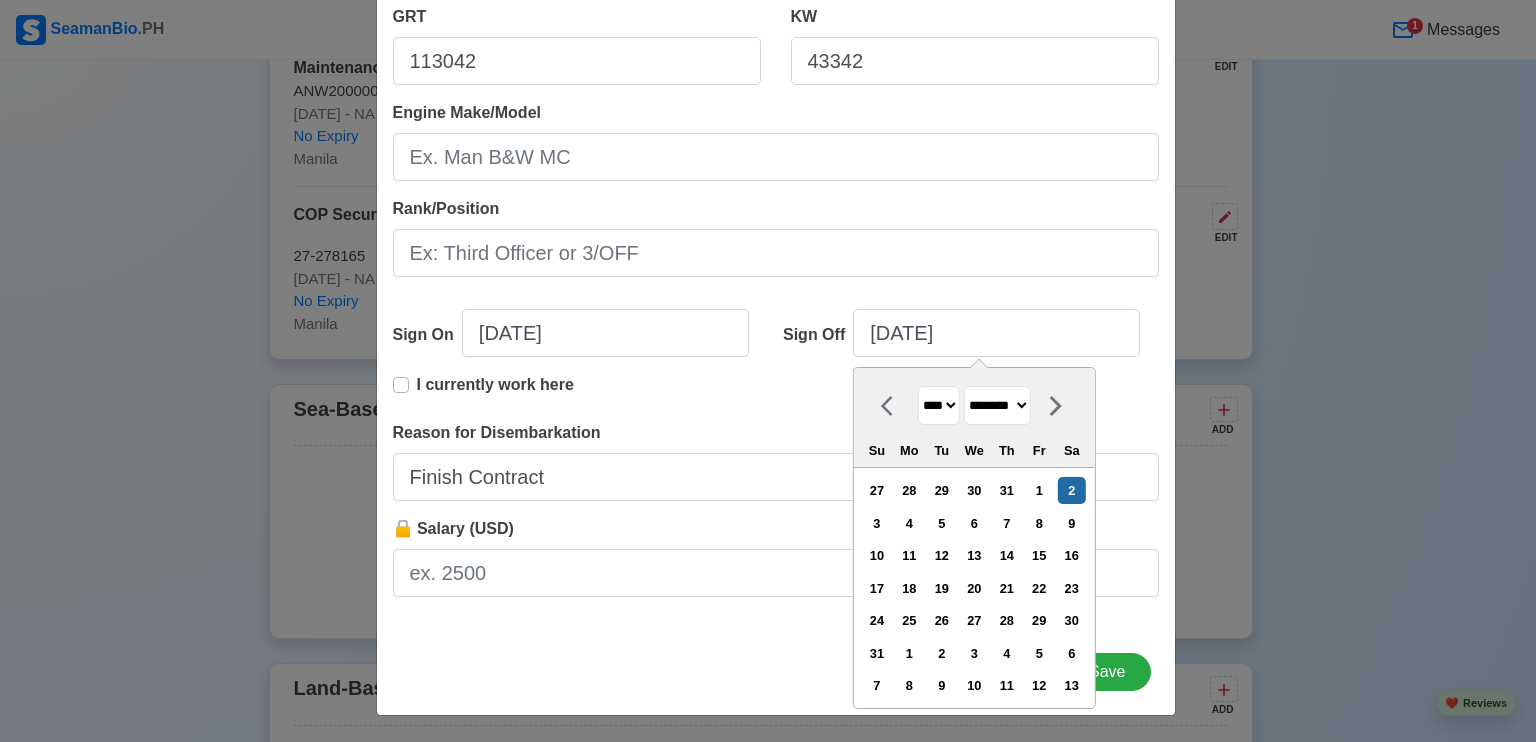 click on "******* ******** ***** ***** *** **** **** ****** ********* ******* ******** ********" at bounding box center (997, 405) 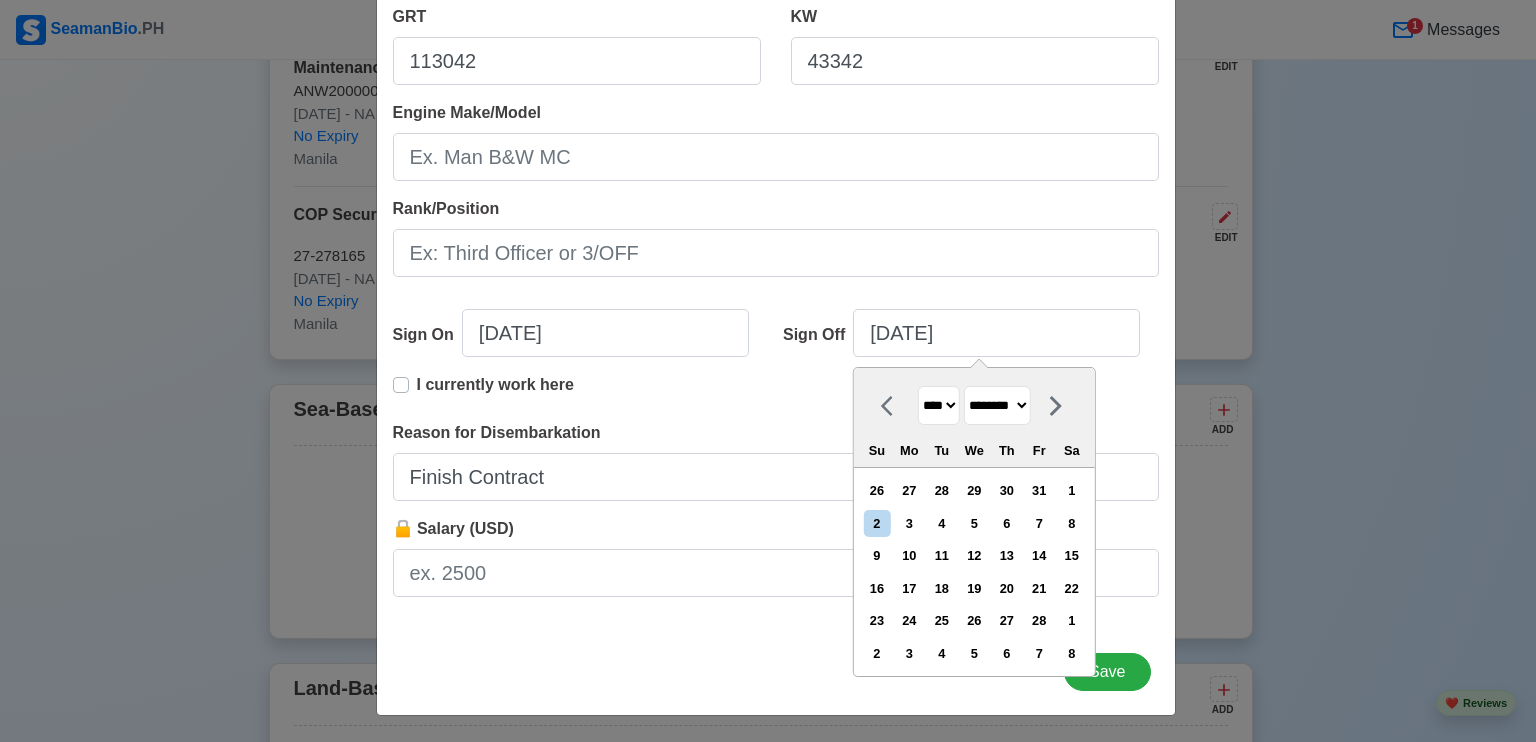 click on "**** **** **** **** **** **** **** **** **** **** **** **** **** **** **** **** **** **** **** **** **** **** **** **** **** **** **** **** **** **** **** **** **** **** **** **** **** **** **** **** **** **** **** **** **** **** **** **** **** **** **** **** **** **** **** **** **** **** **** **** **** **** **** **** **** **** **** **** **** **** **** **** **** **** **** **** **** **** **** **** **** **** **** **** **** **** **** **** **** **** **** **** **** **** **** **** **** **** **** **** **** **** **** **** **** **** **** ****" at bounding box center [939, 405] 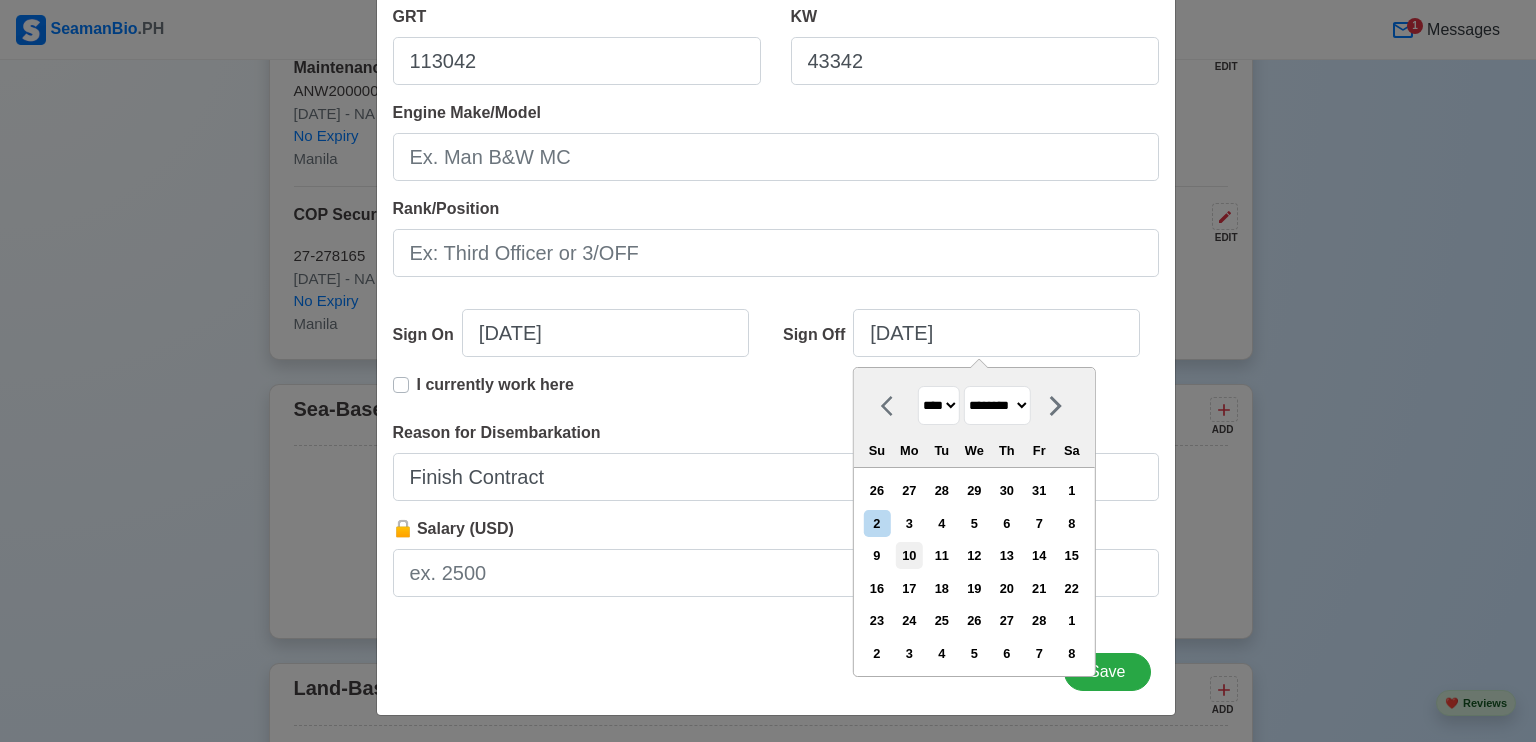 click on "10" at bounding box center (909, 555) 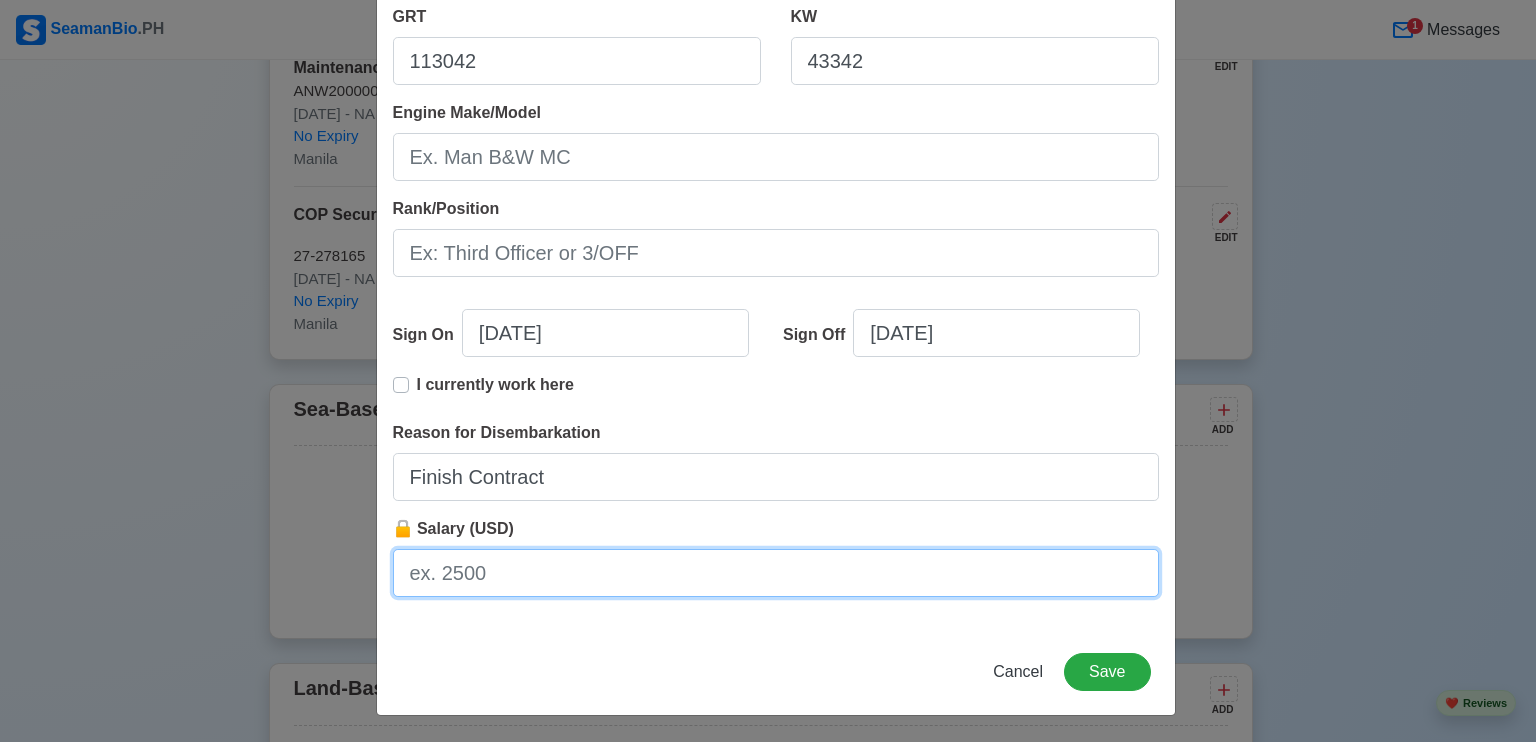 click on "🔒 Salary (USD)" at bounding box center [776, 573] 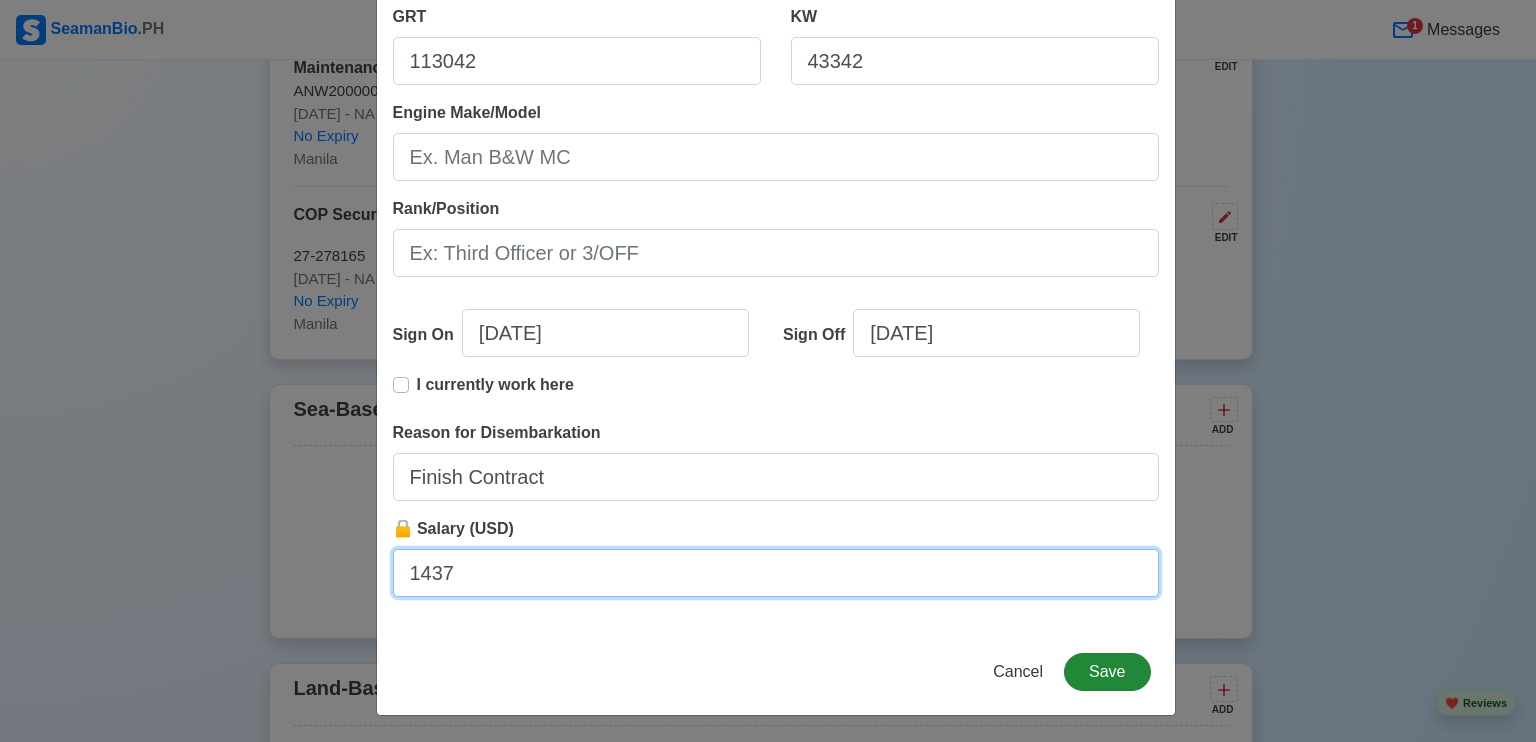 type on "1437" 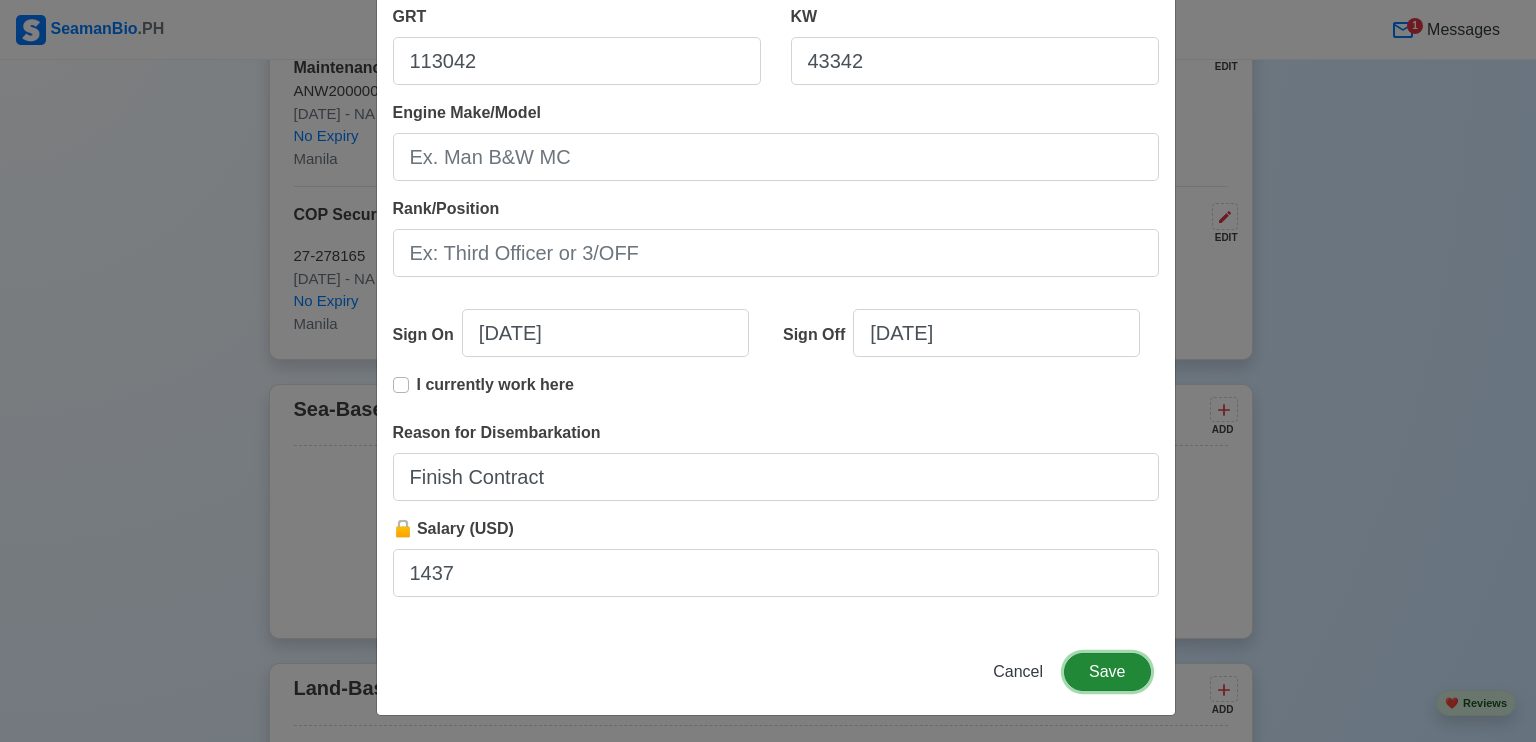 click on "Save" at bounding box center [1107, 672] 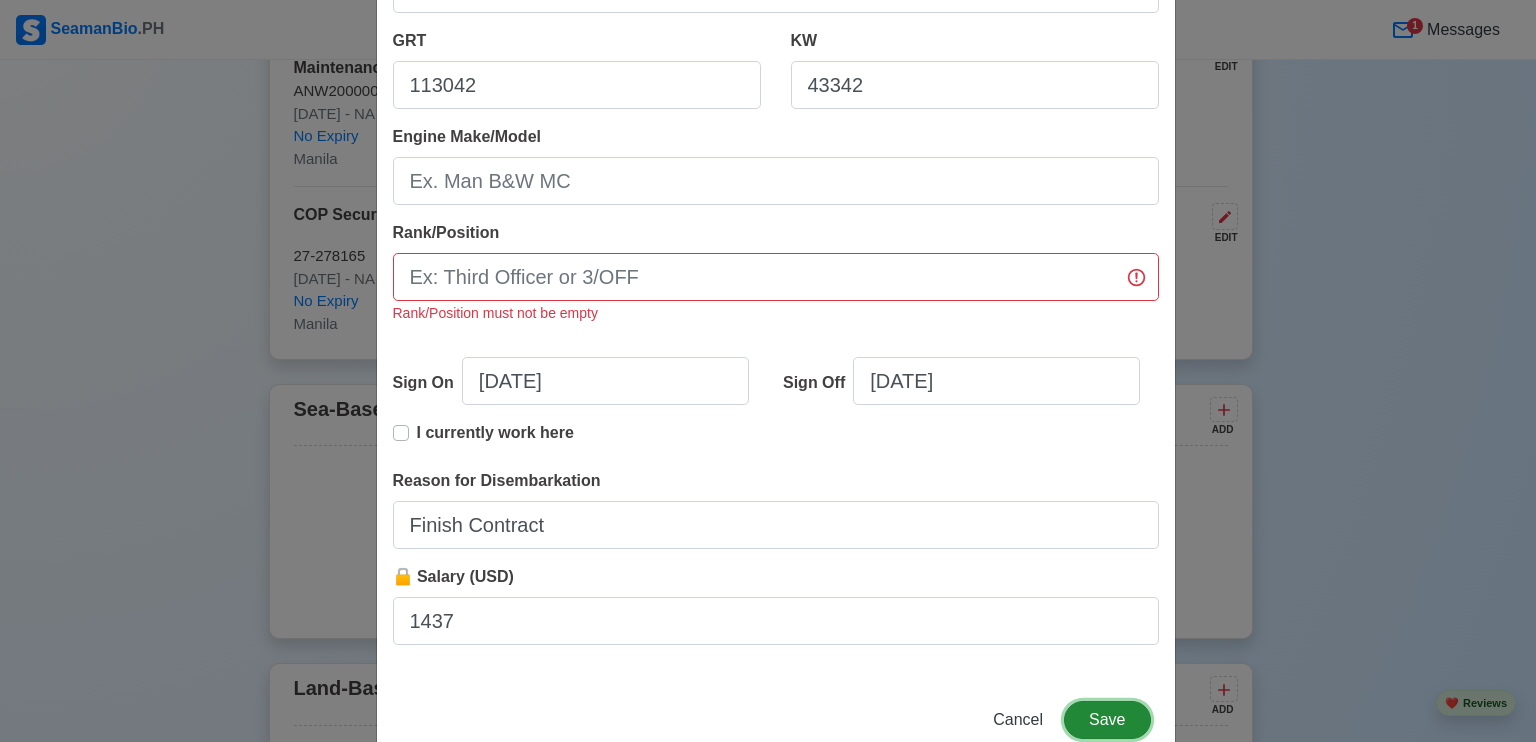 scroll, scrollTop: 420, scrollLeft: 0, axis: vertical 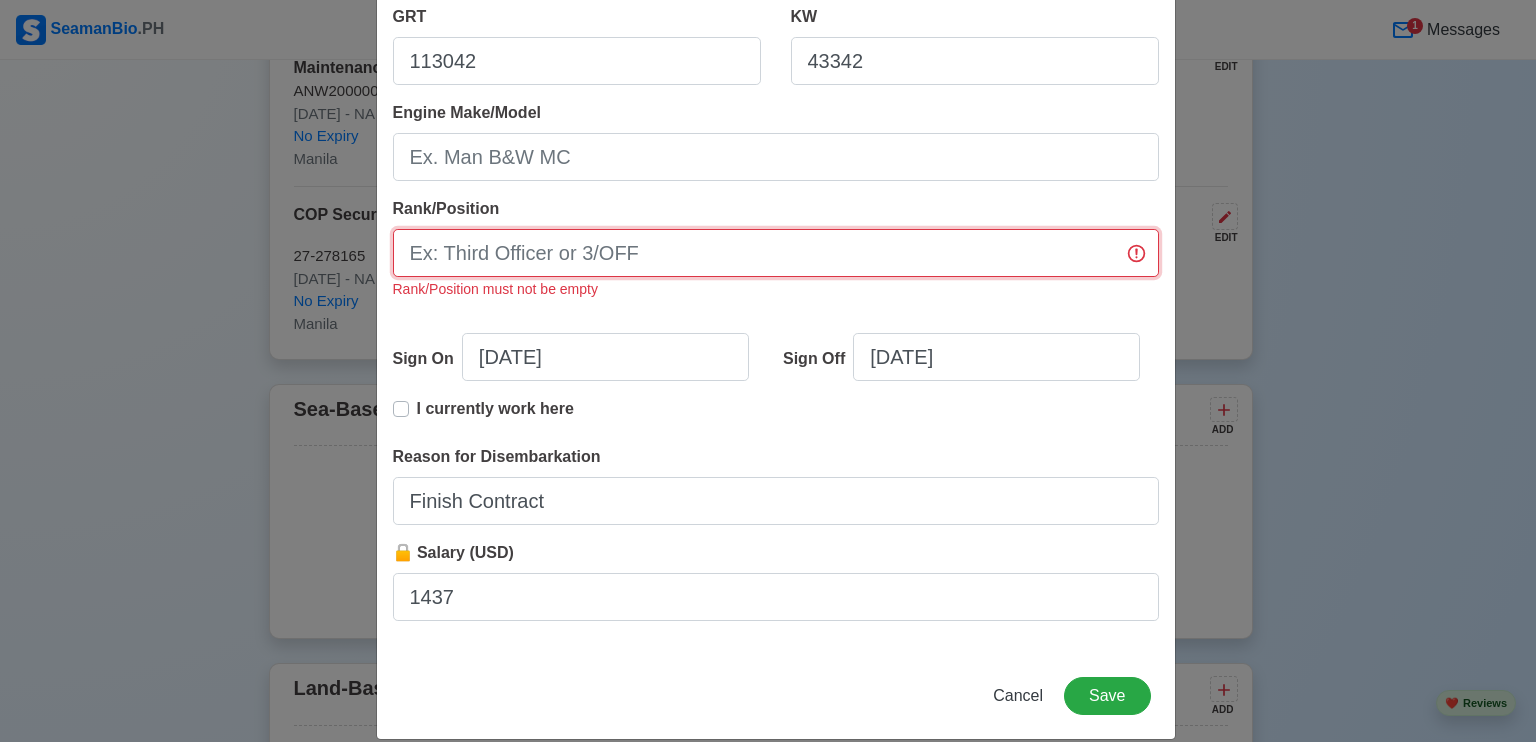 click on "Rank/Position" at bounding box center [776, 253] 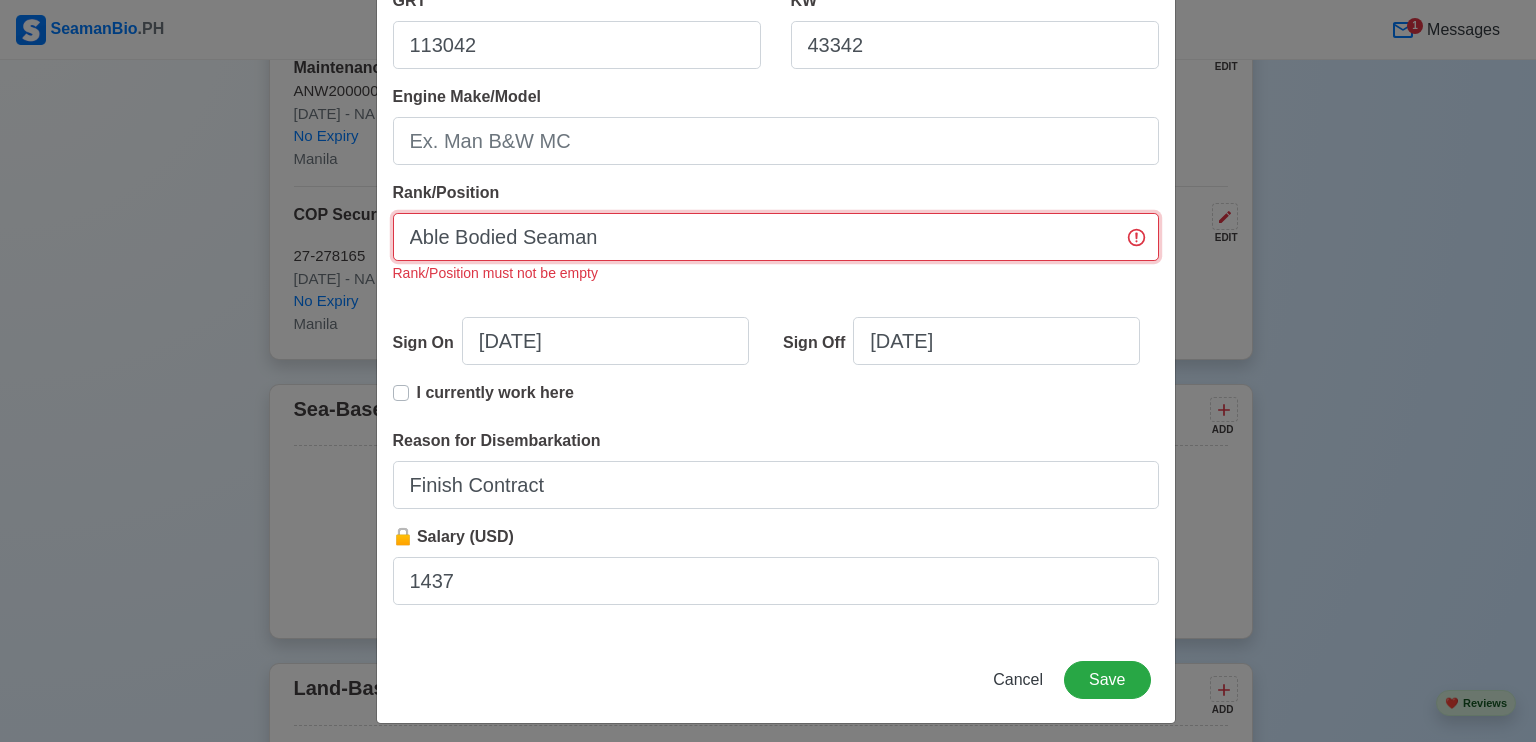 scroll, scrollTop: 444, scrollLeft: 0, axis: vertical 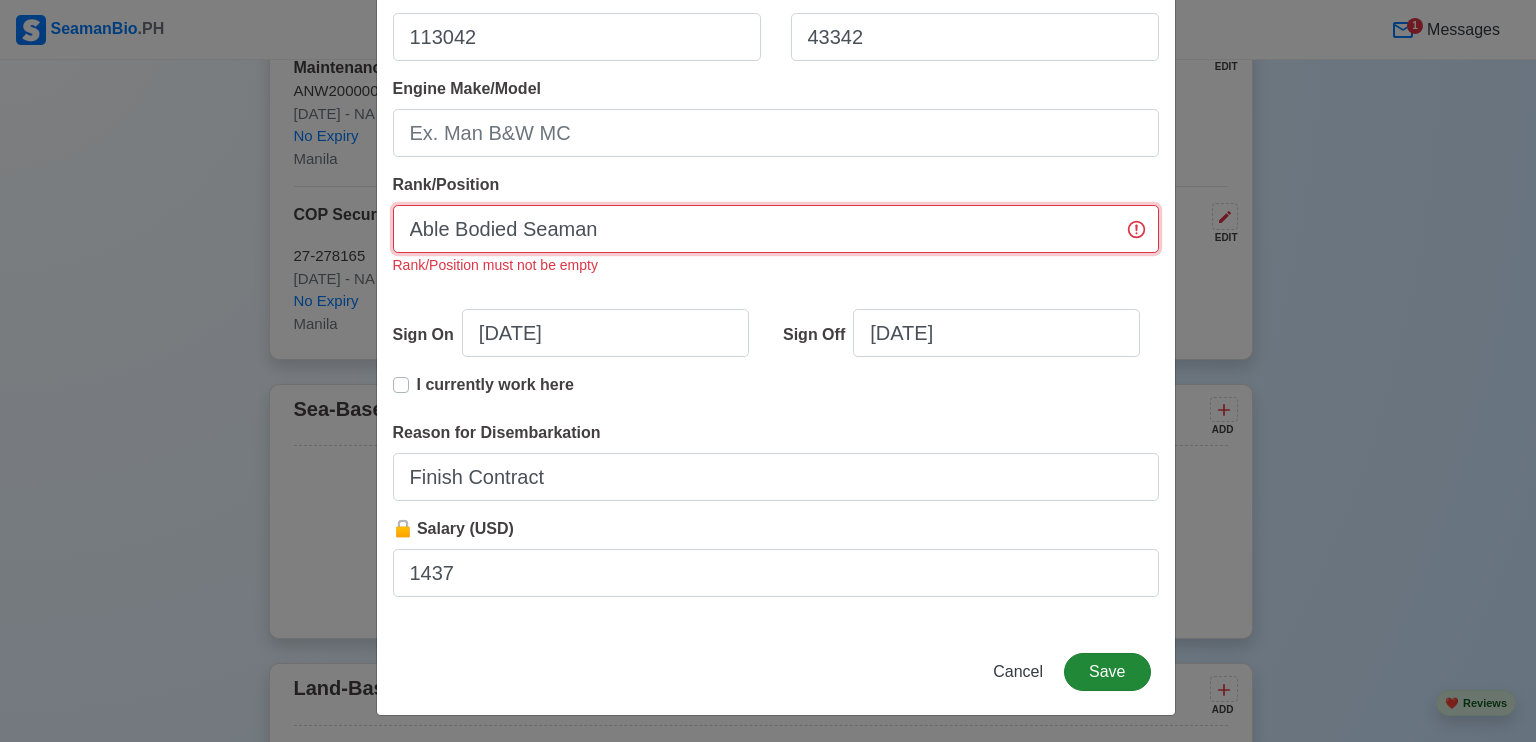 type on "Able Bodied Seaman" 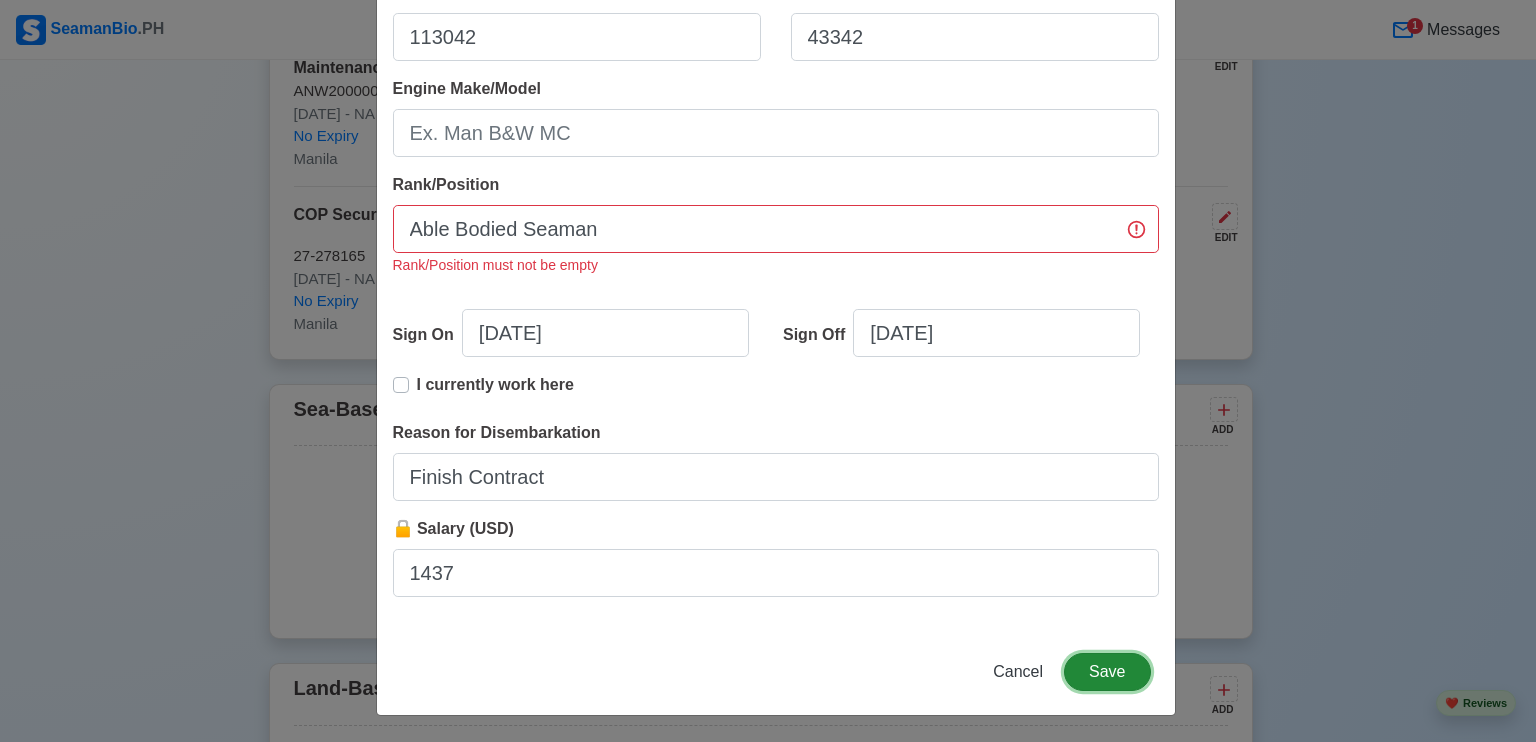 click on "Save" at bounding box center (1107, 672) 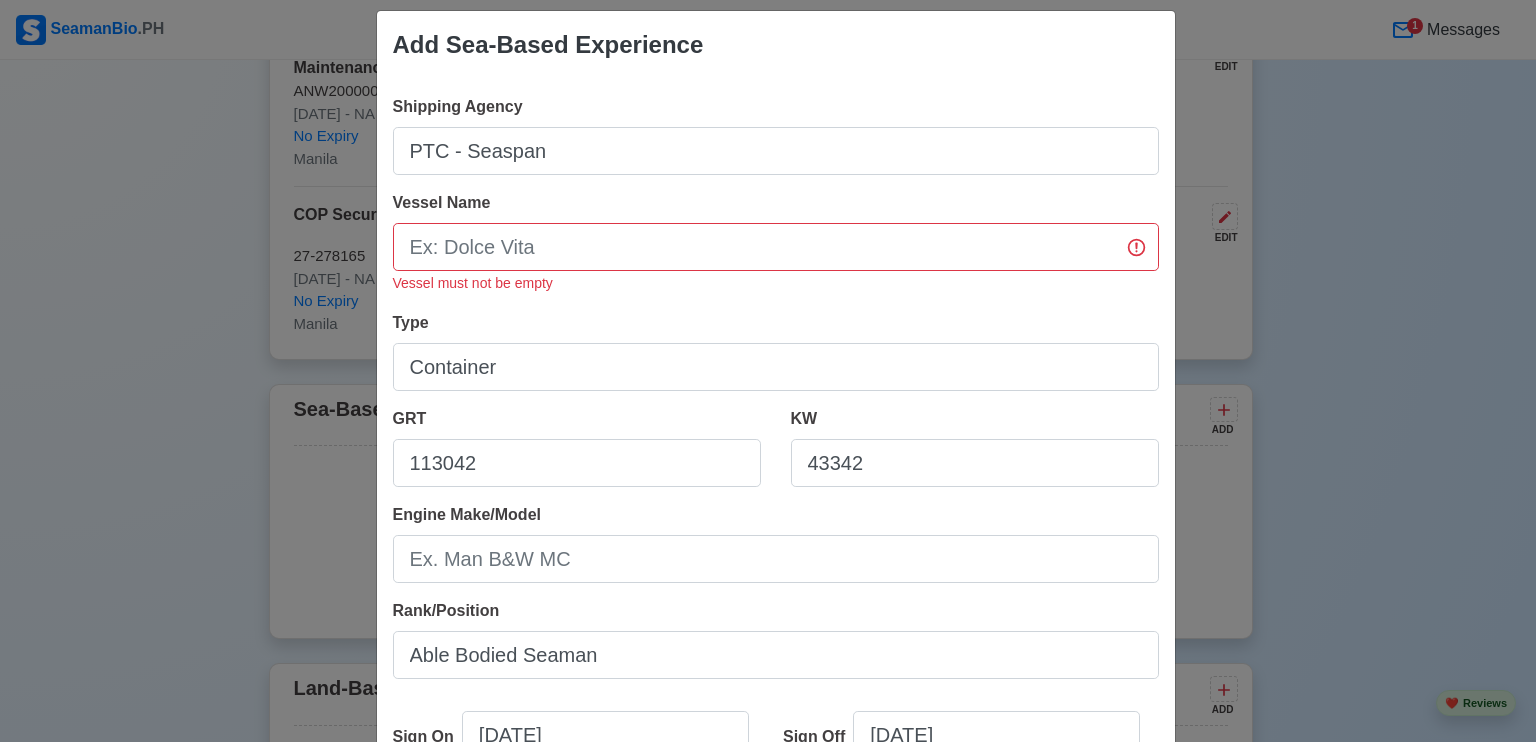 scroll, scrollTop: 0, scrollLeft: 0, axis: both 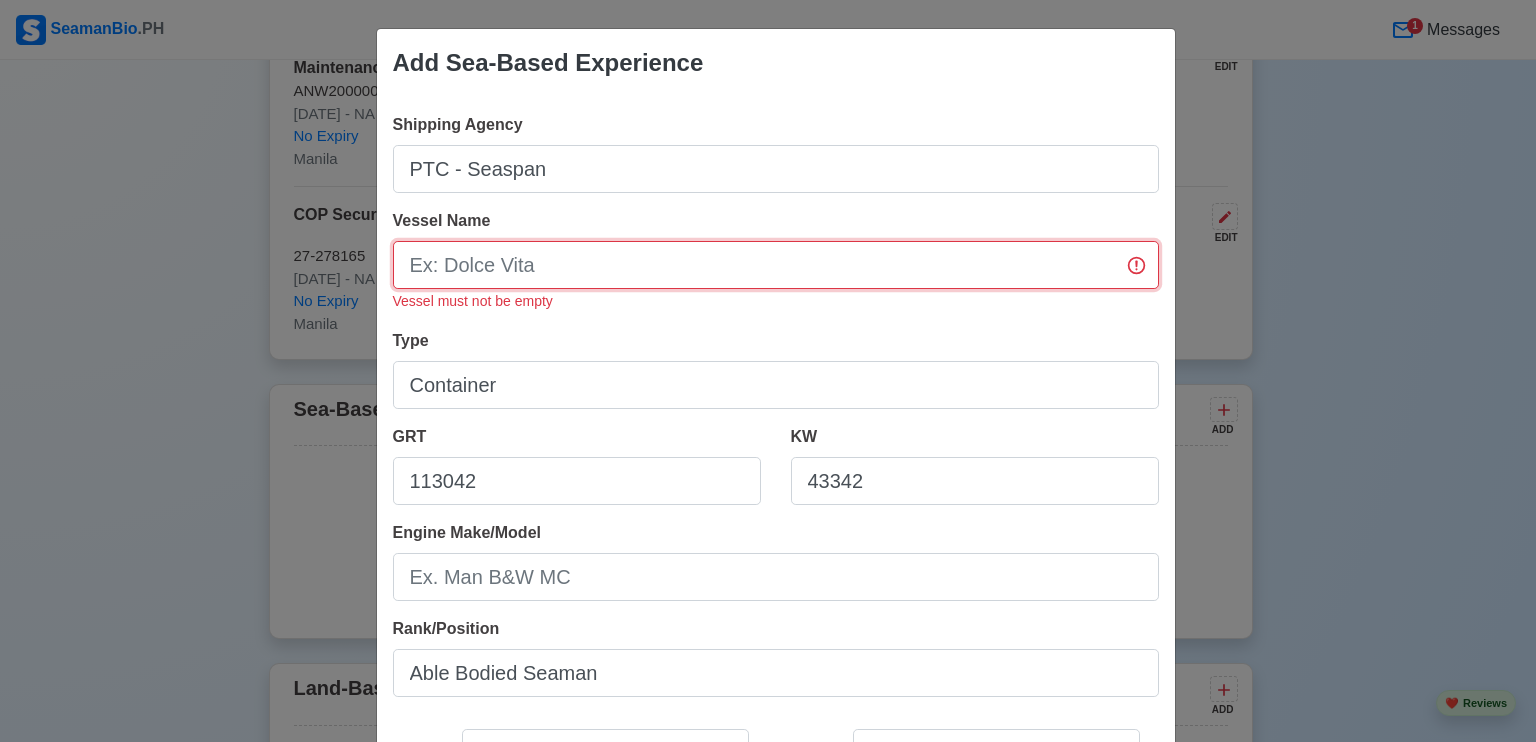 click on "Vessel Name" at bounding box center [776, 265] 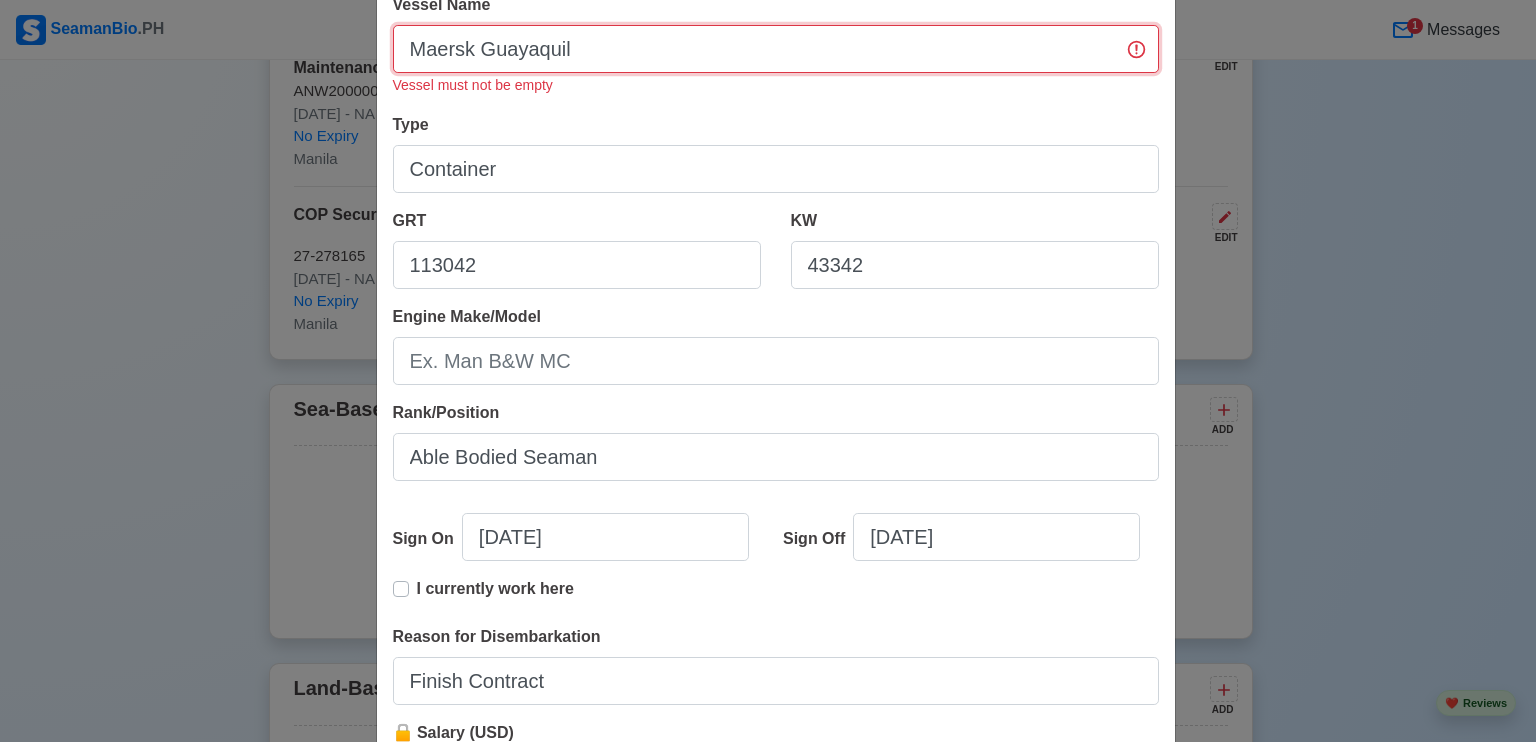 scroll, scrollTop: 420, scrollLeft: 0, axis: vertical 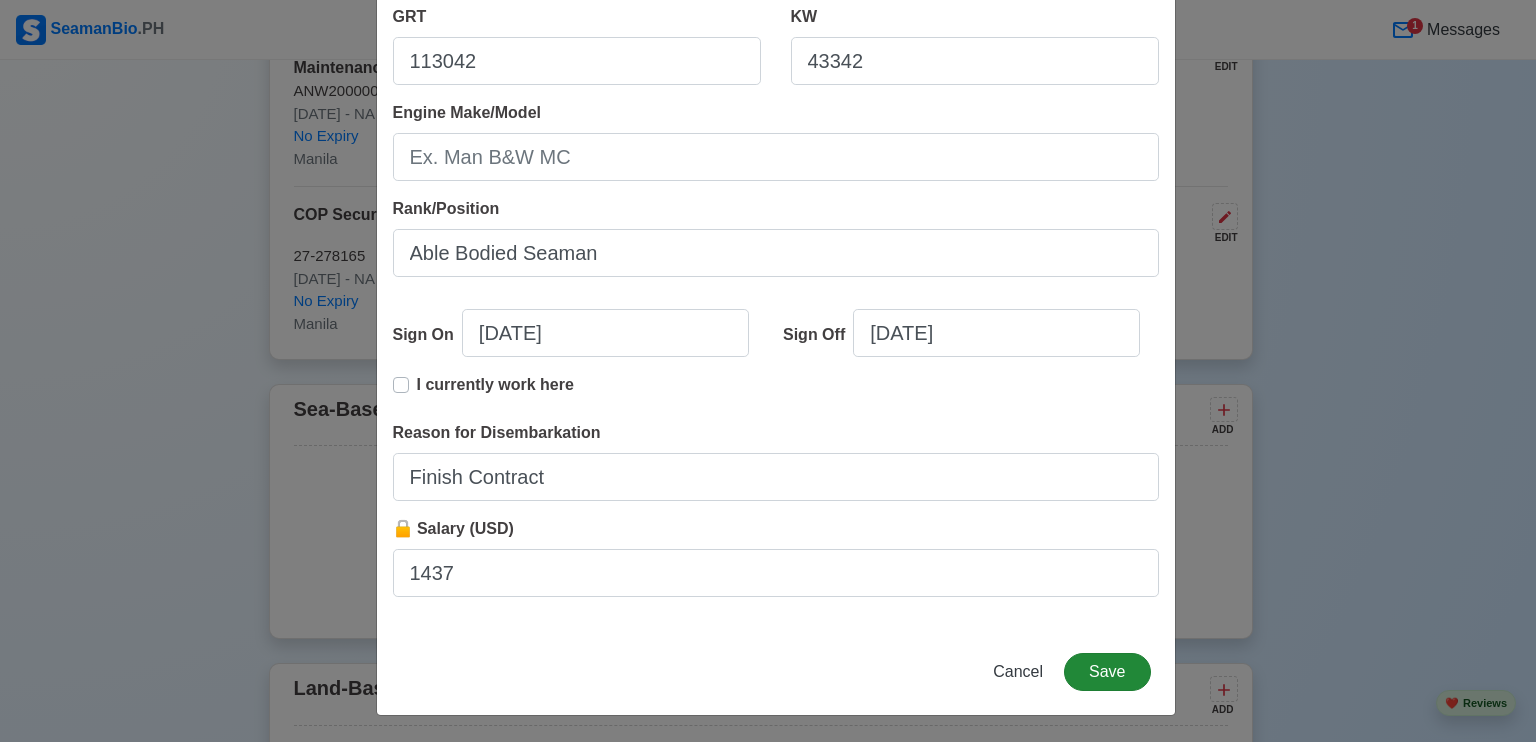 type on "Maersk Guayaquil" 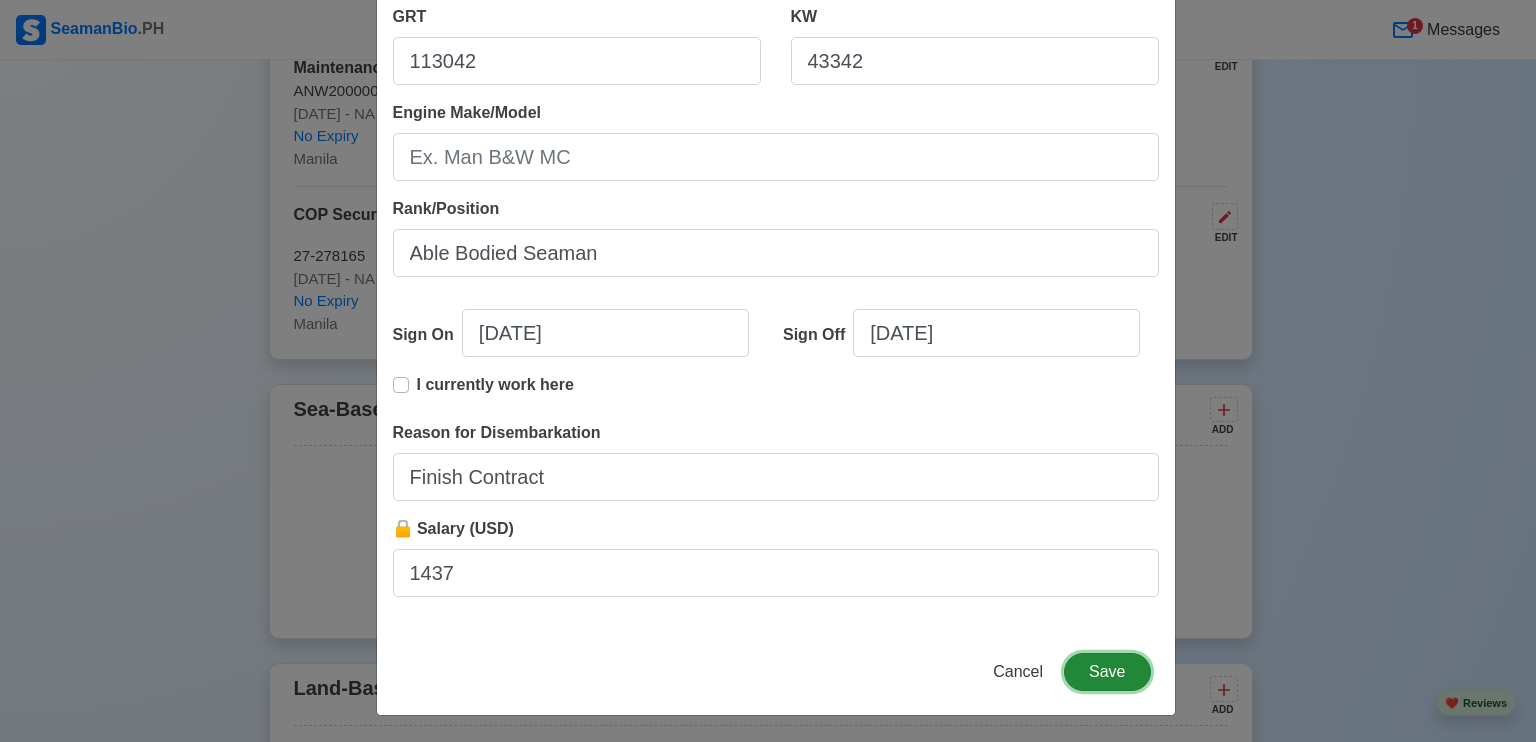 click on "Save" at bounding box center (1107, 672) 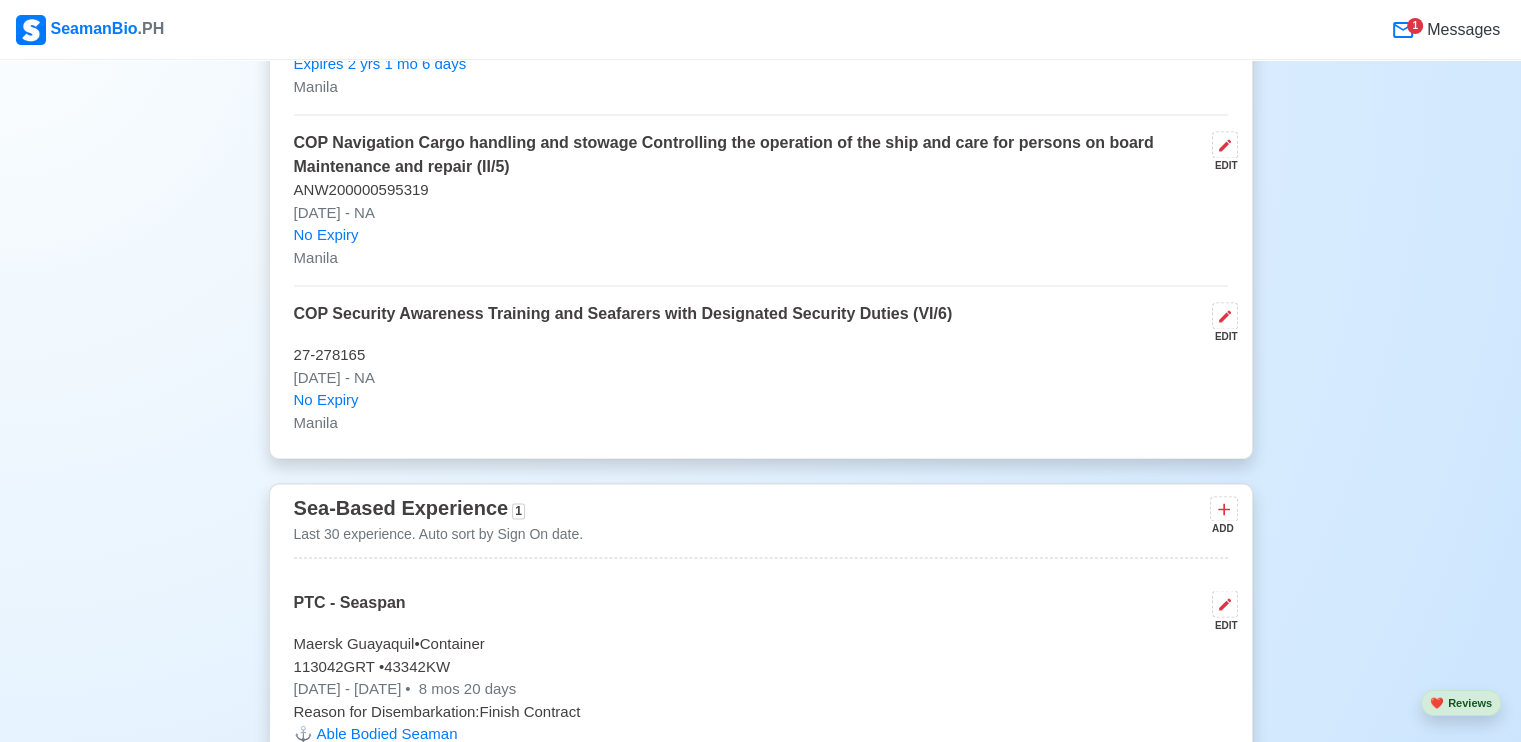 scroll, scrollTop: 2636, scrollLeft: 0, axis: vertical 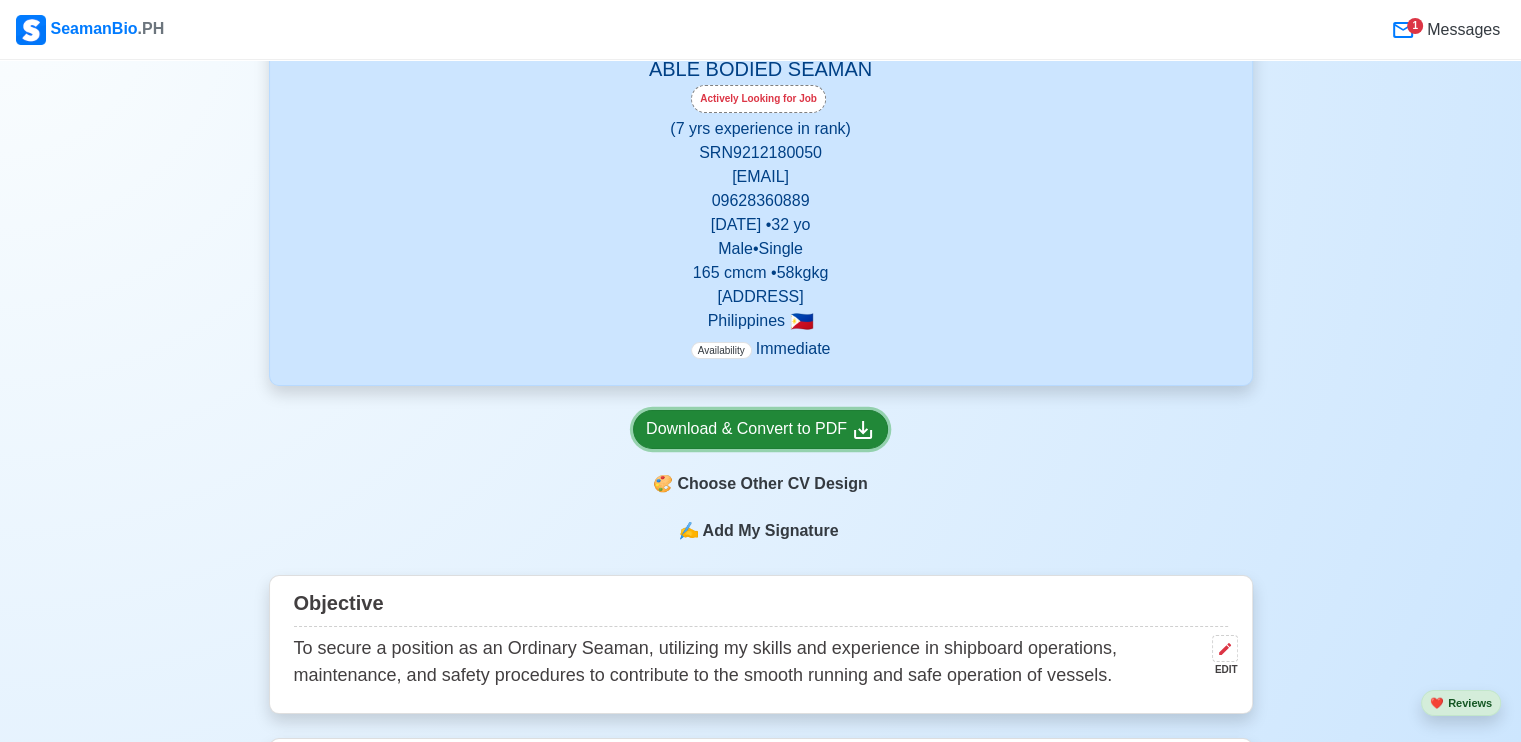 click on "Download & Convert to PDF" at bounding box center (760, 429) 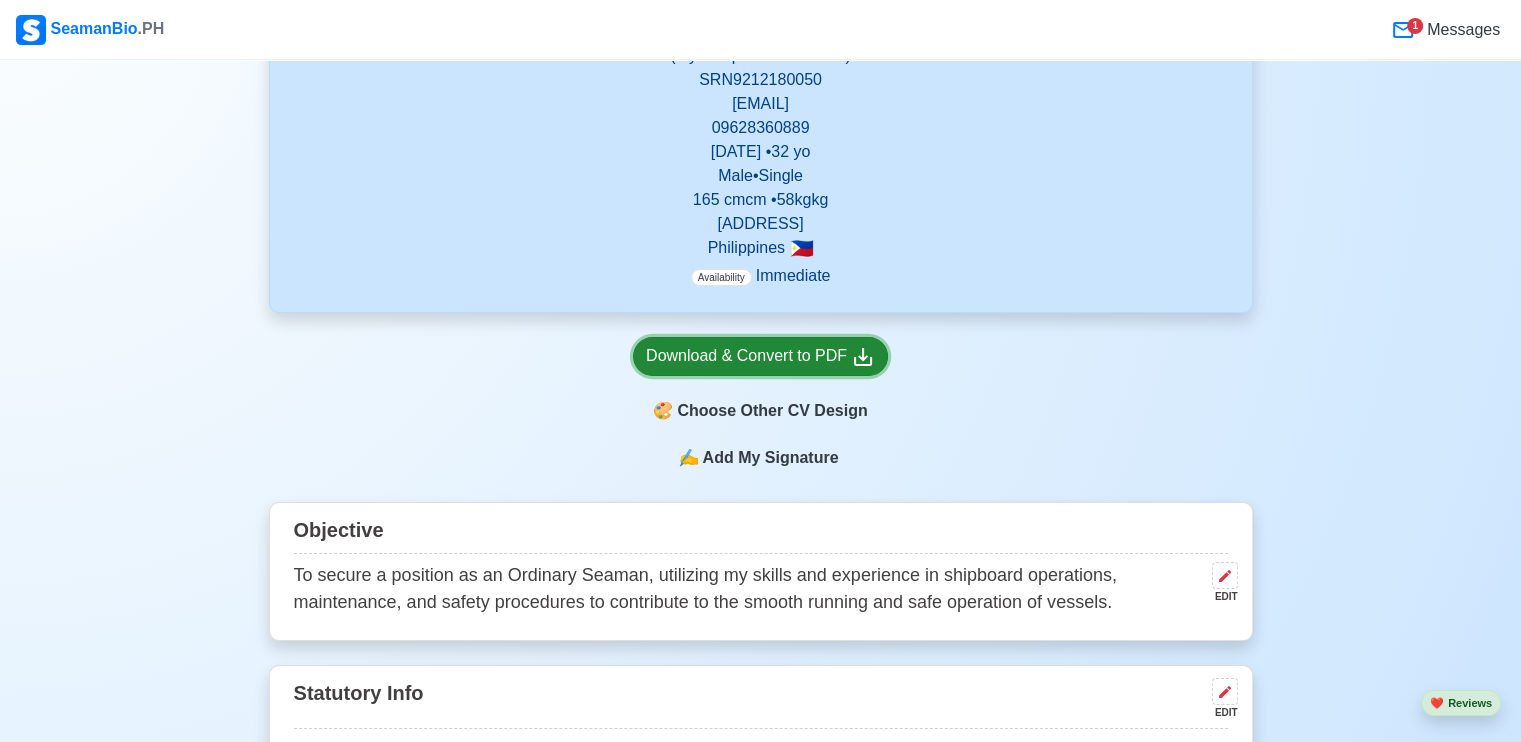 scroll, scrollTop: 600, scrollLeft: 0, axis: vertical 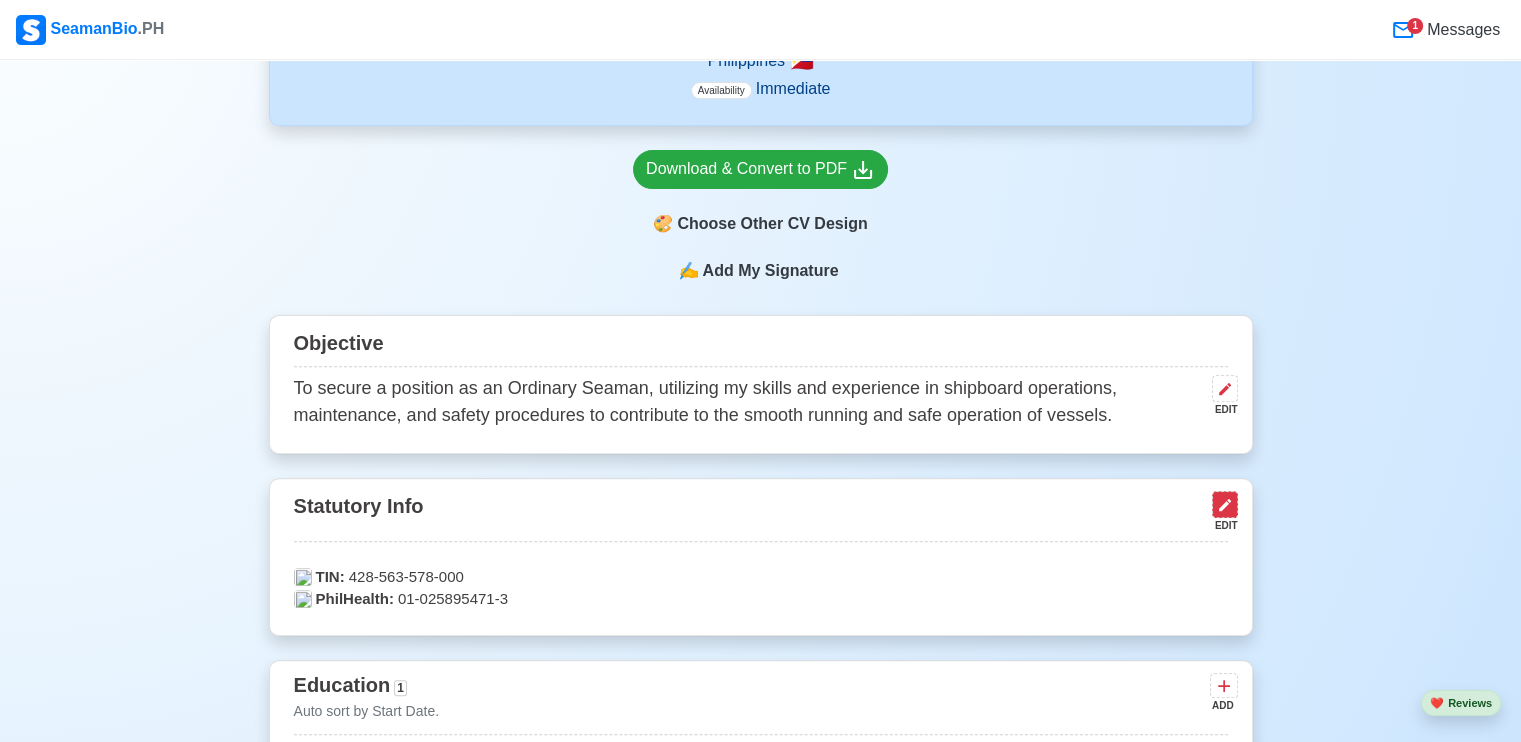 click 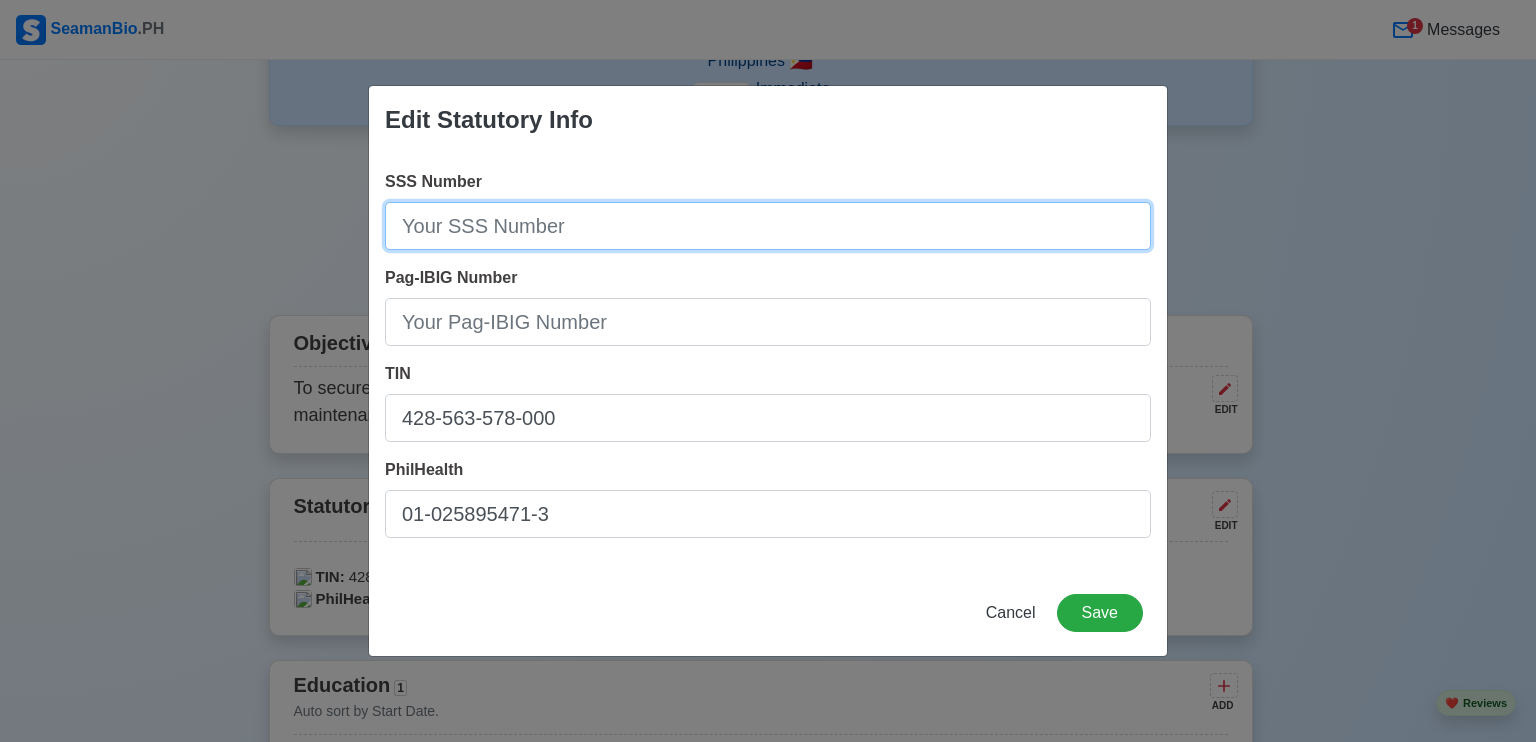 paste on "[PHONE]" 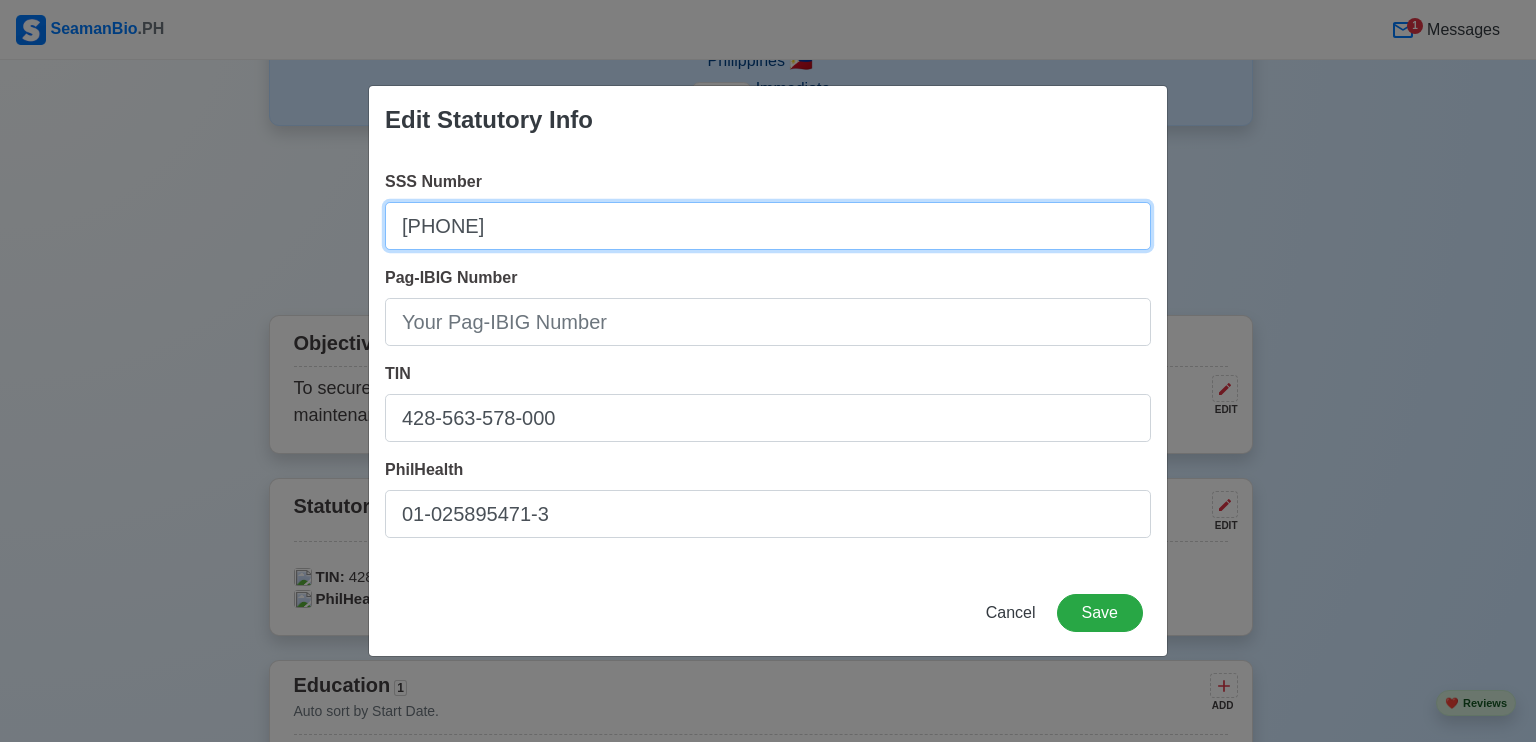 type on "[PHONE]" 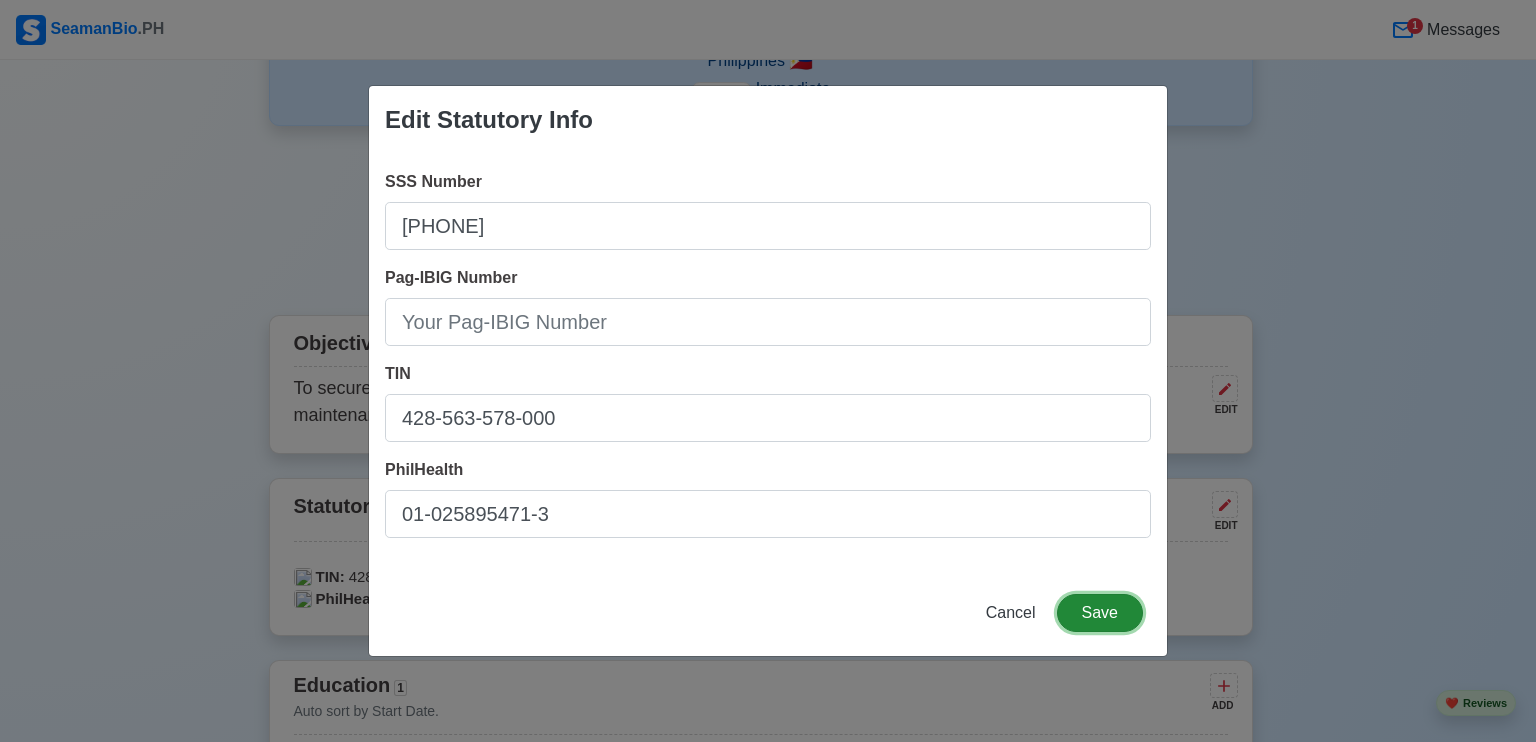 click on "Save" at bounding box center (1100, 613) 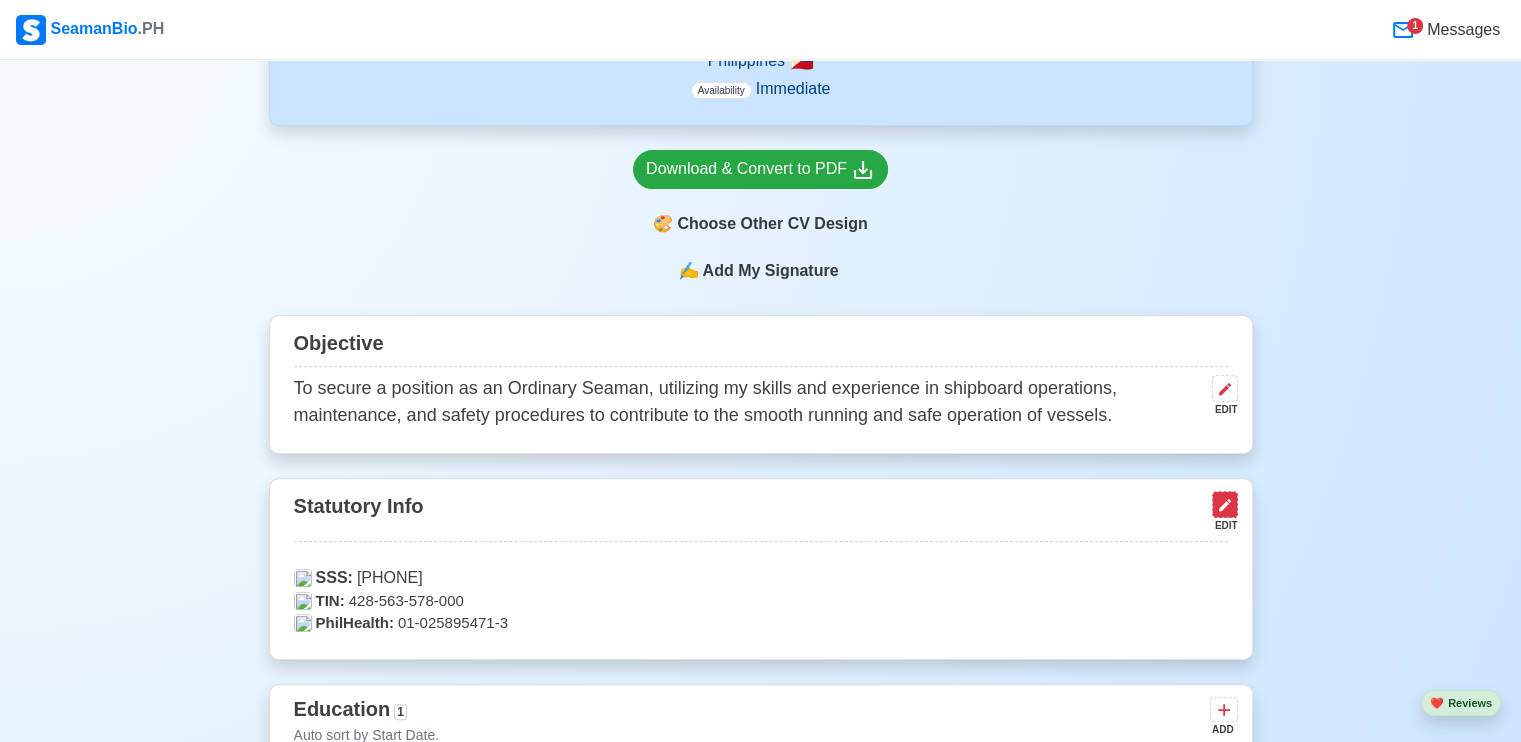 click 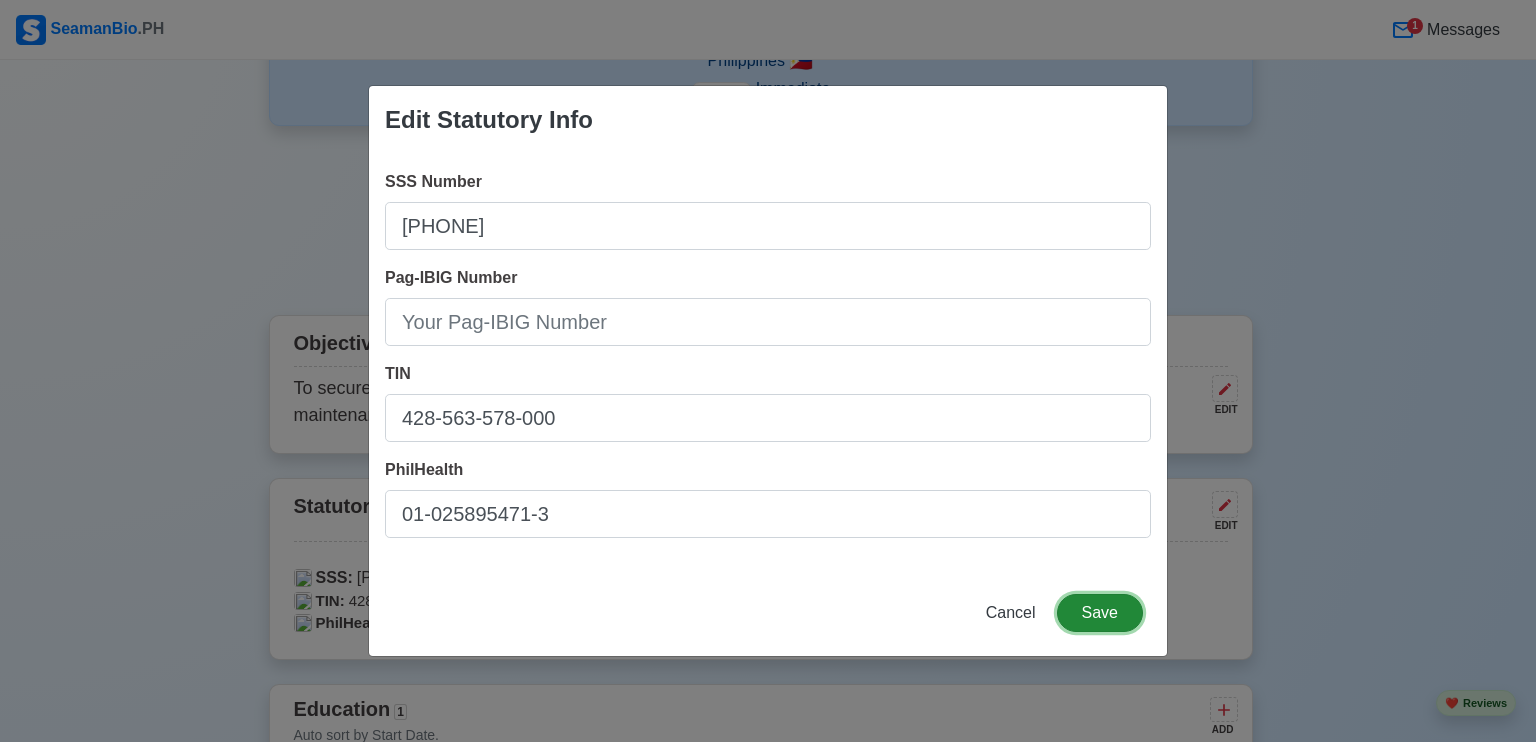 click on "Save" at bounding box center [1100, 613] 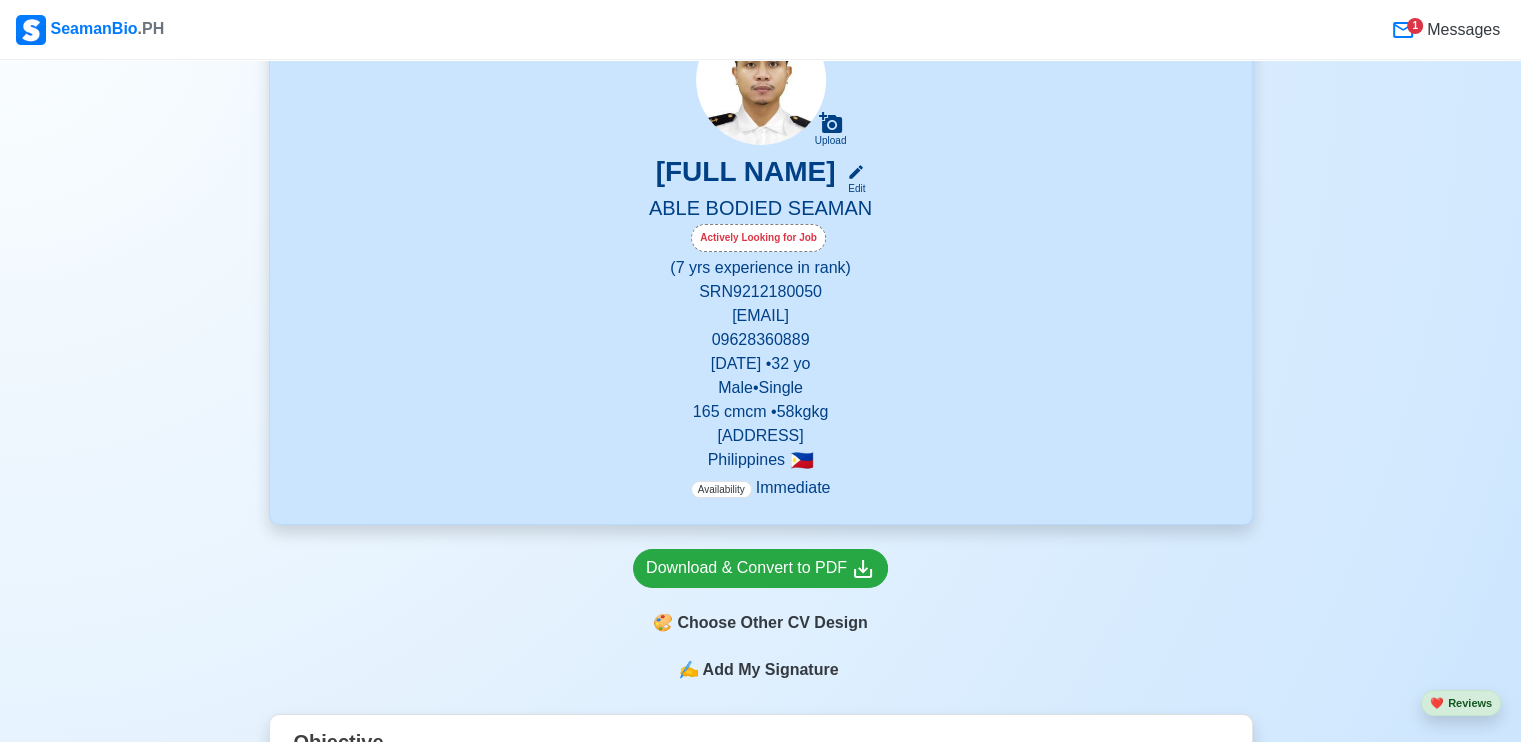 scroll, scrollTop: 200, scrollLeft: 0, axis: vertical 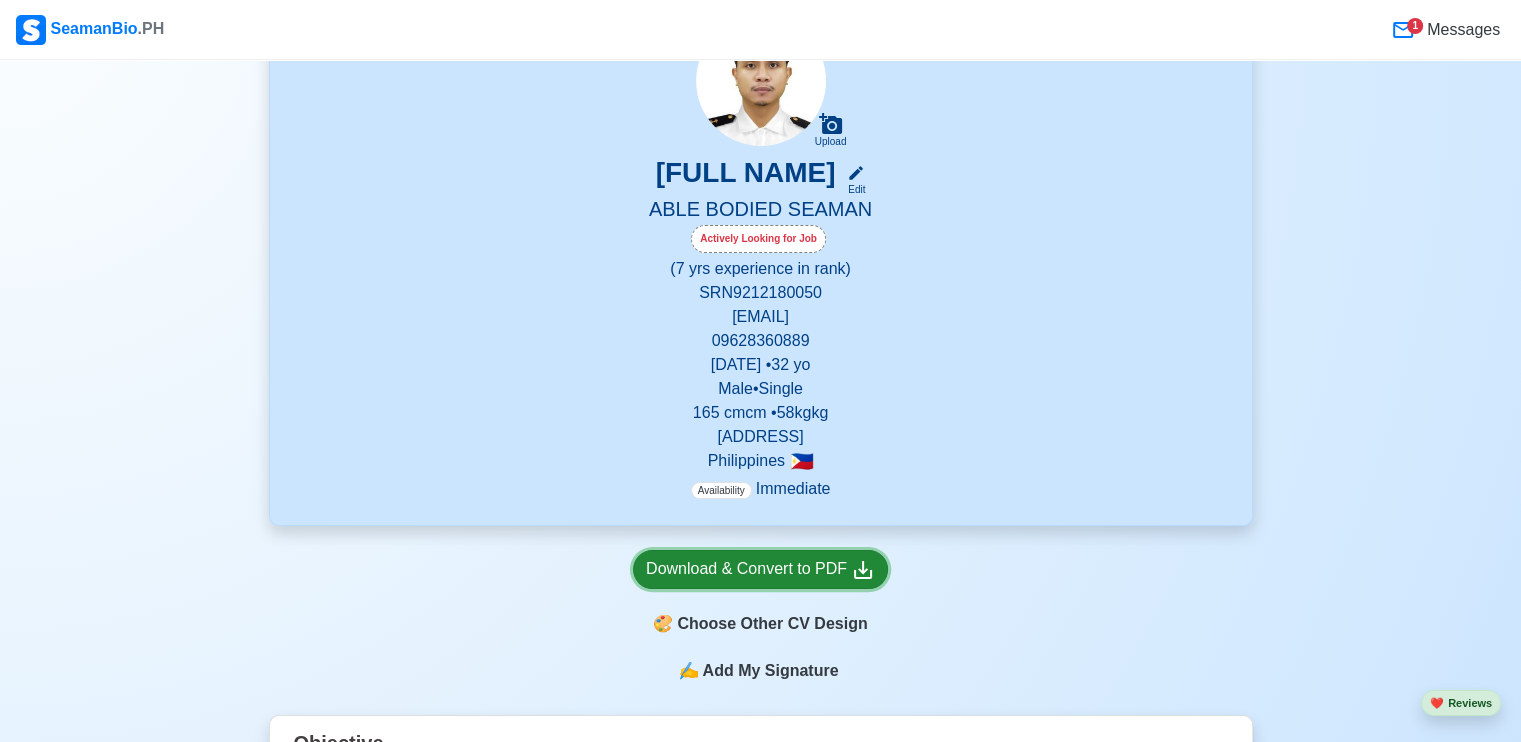 click on "Download & Convert to PDF" at bounding box center [760, 569] 